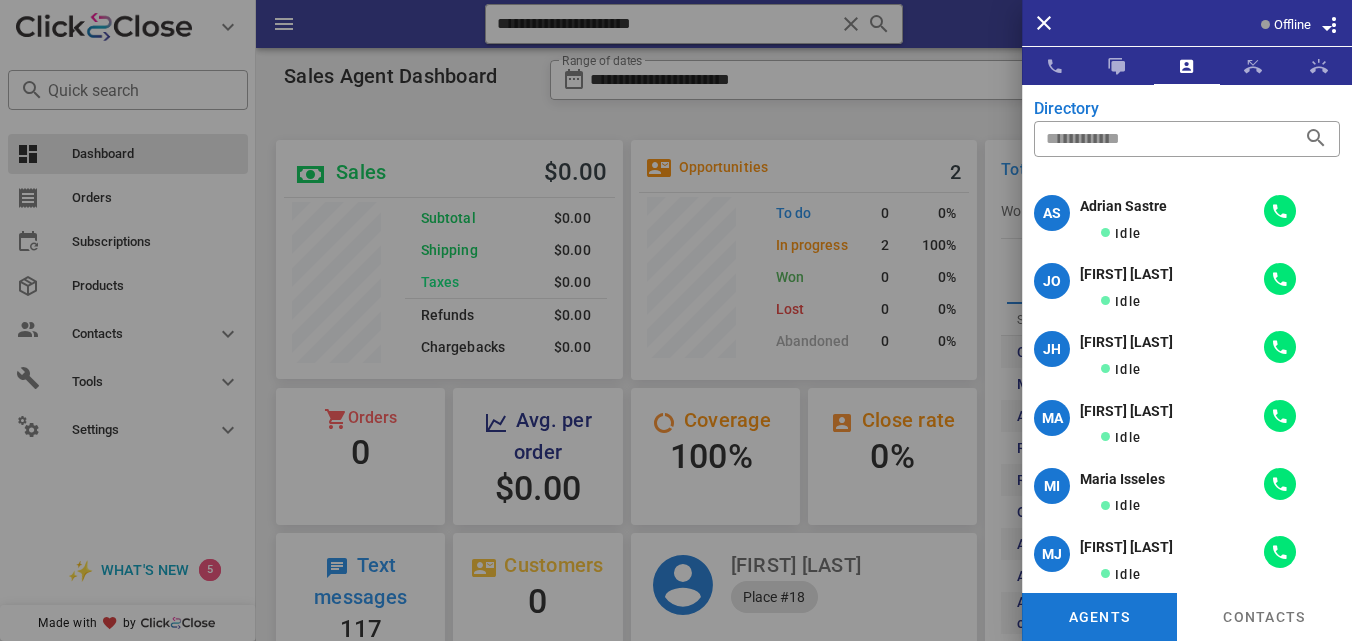 scroll, scrollTop: 0, scrollLeft: 0, axis: both 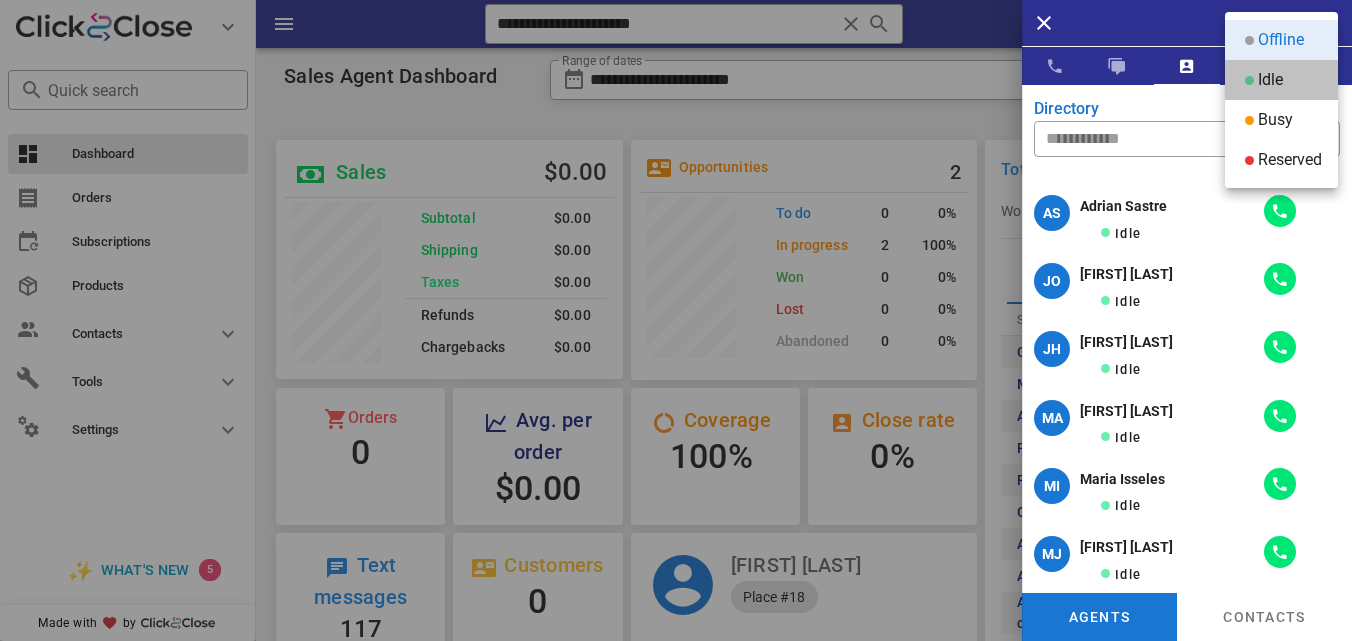 click on "Idle" at bounding box center (1270, 80) 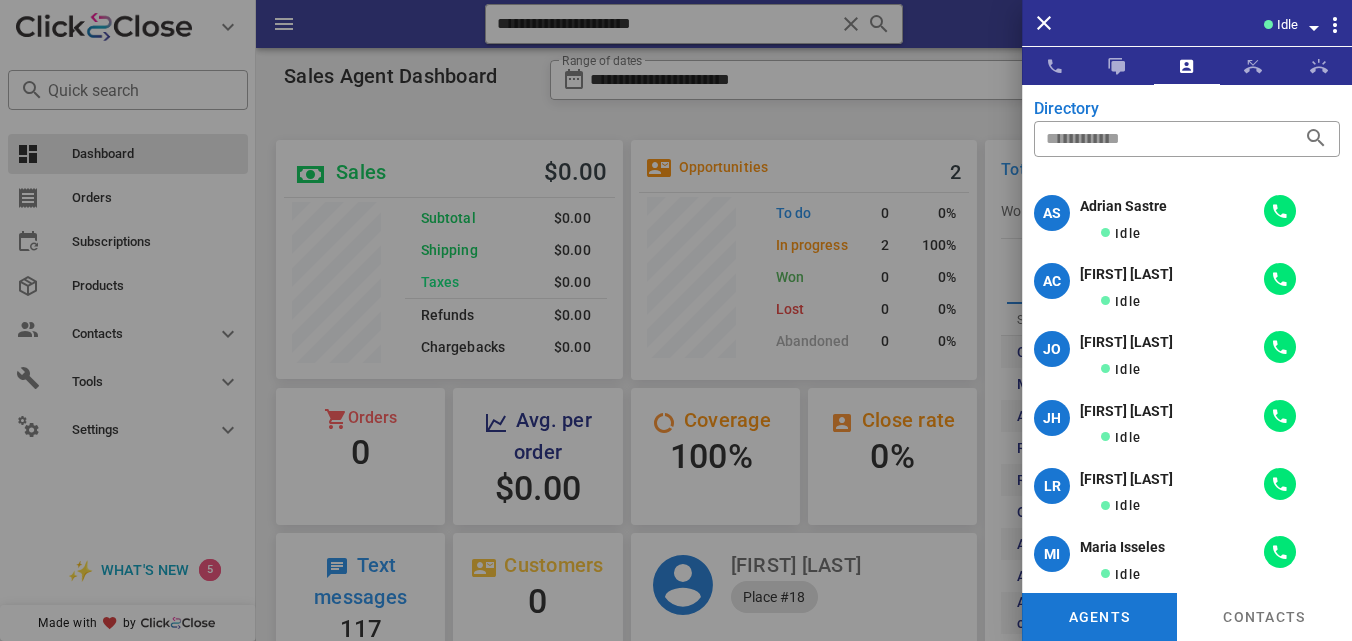 scroll, scrollTop: 999752, scrollLeft: 999653, axis: both 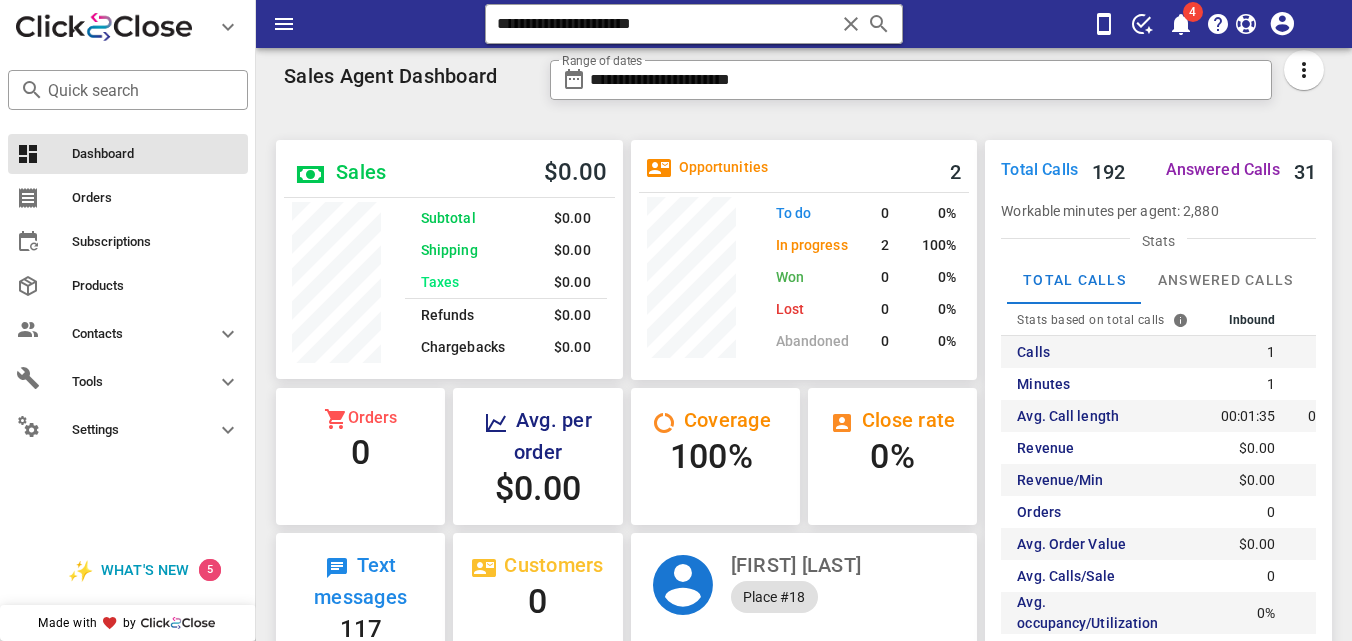 click at bounding box center [851, 24] 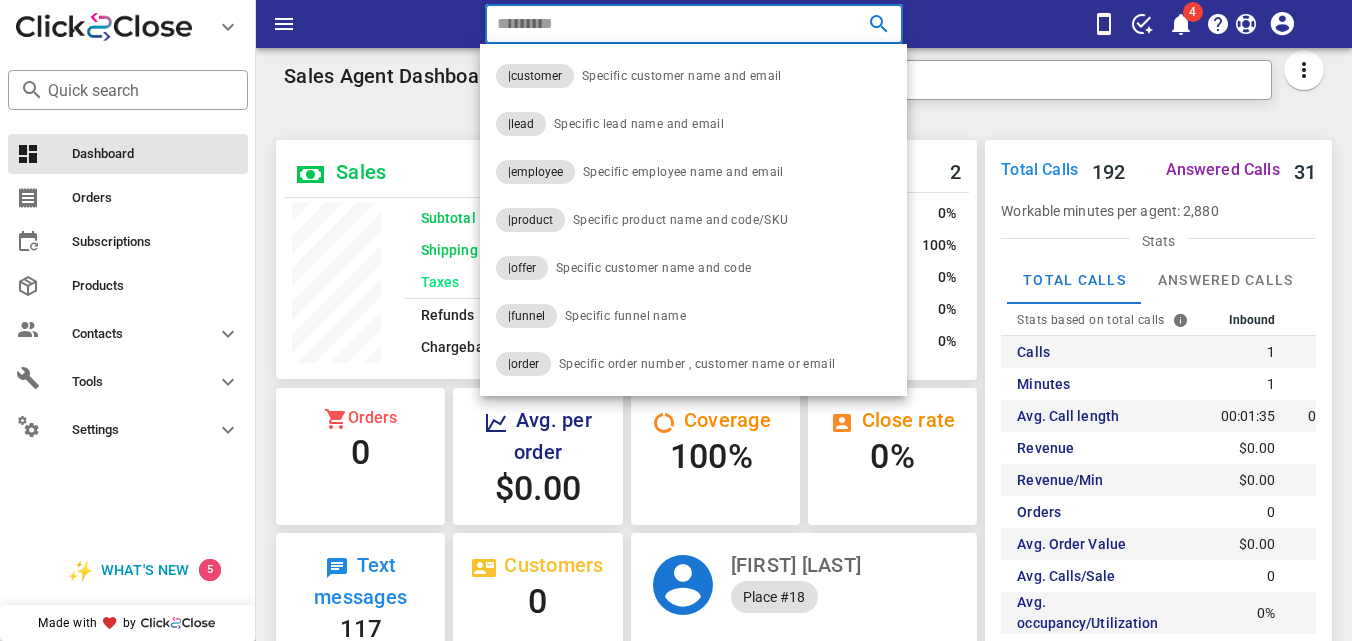 paste on "**********" 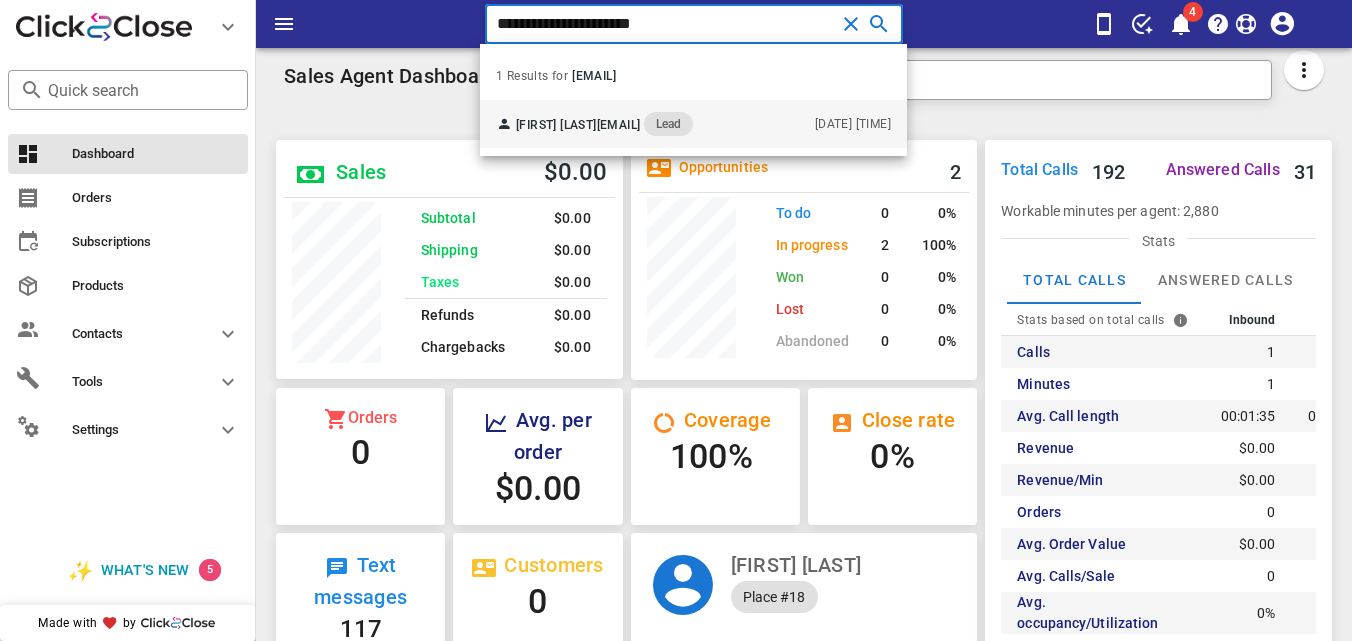 type on "**********" 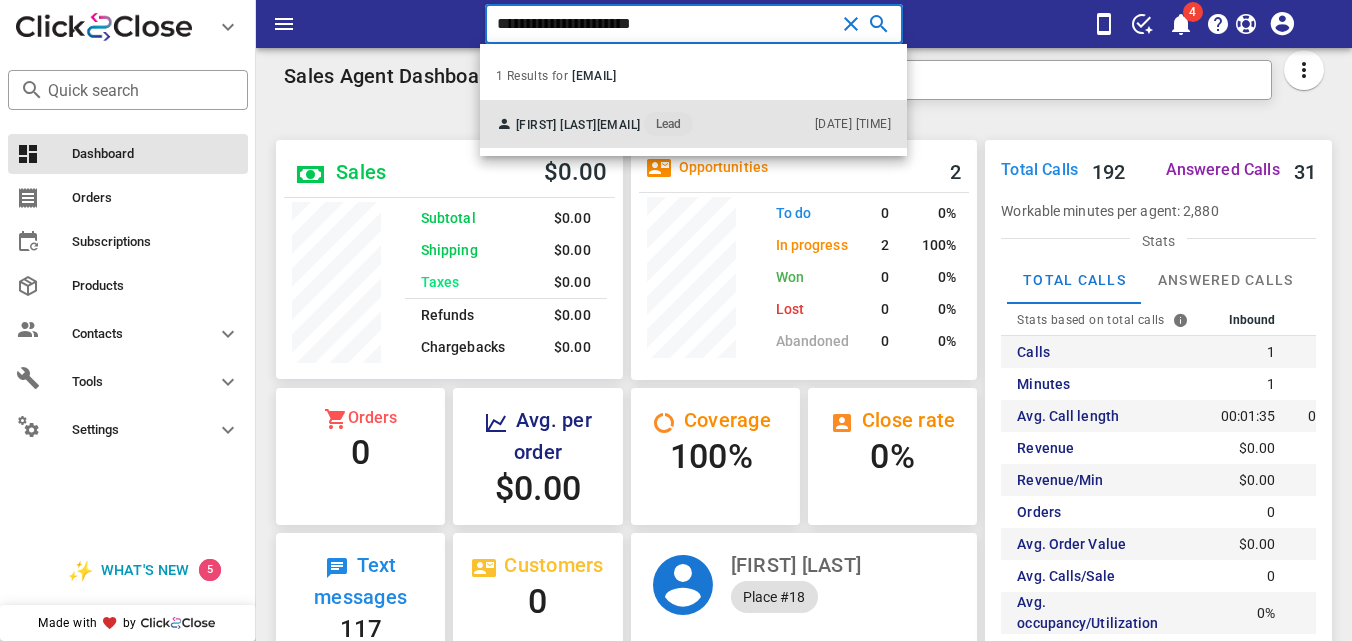 click on "[EMAIL]" at bounding box center [619, 125] 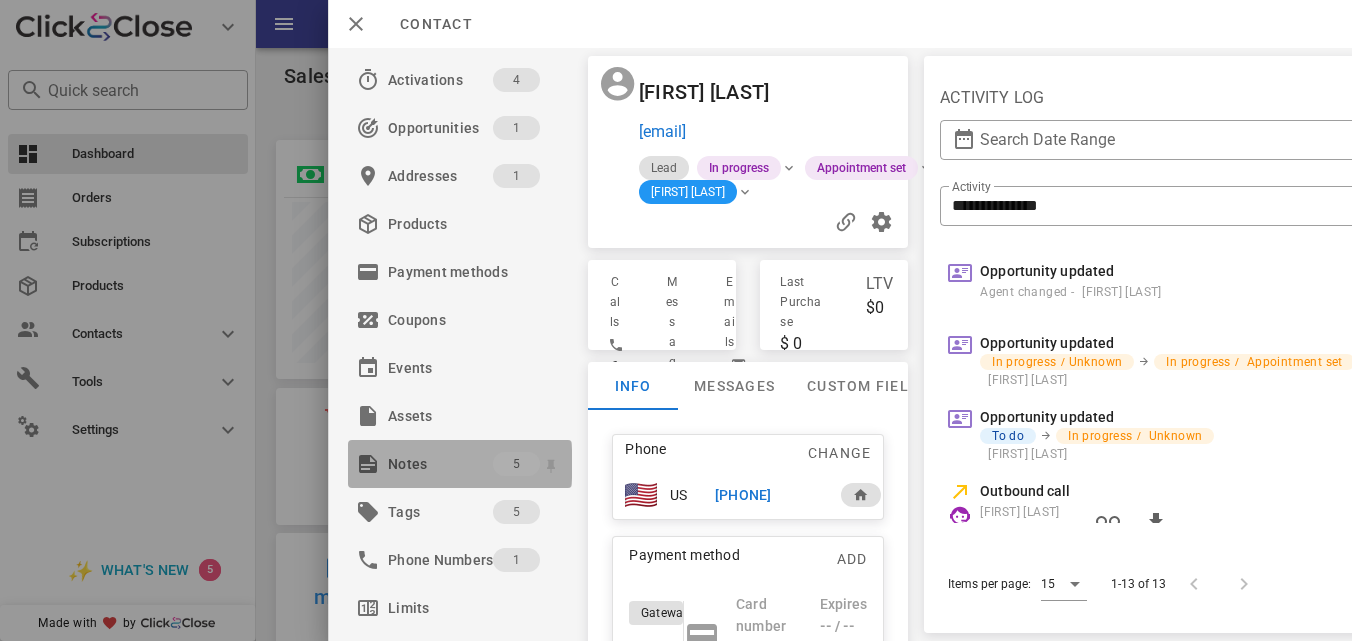 click on "Notes" at bounding box center (440, 464) 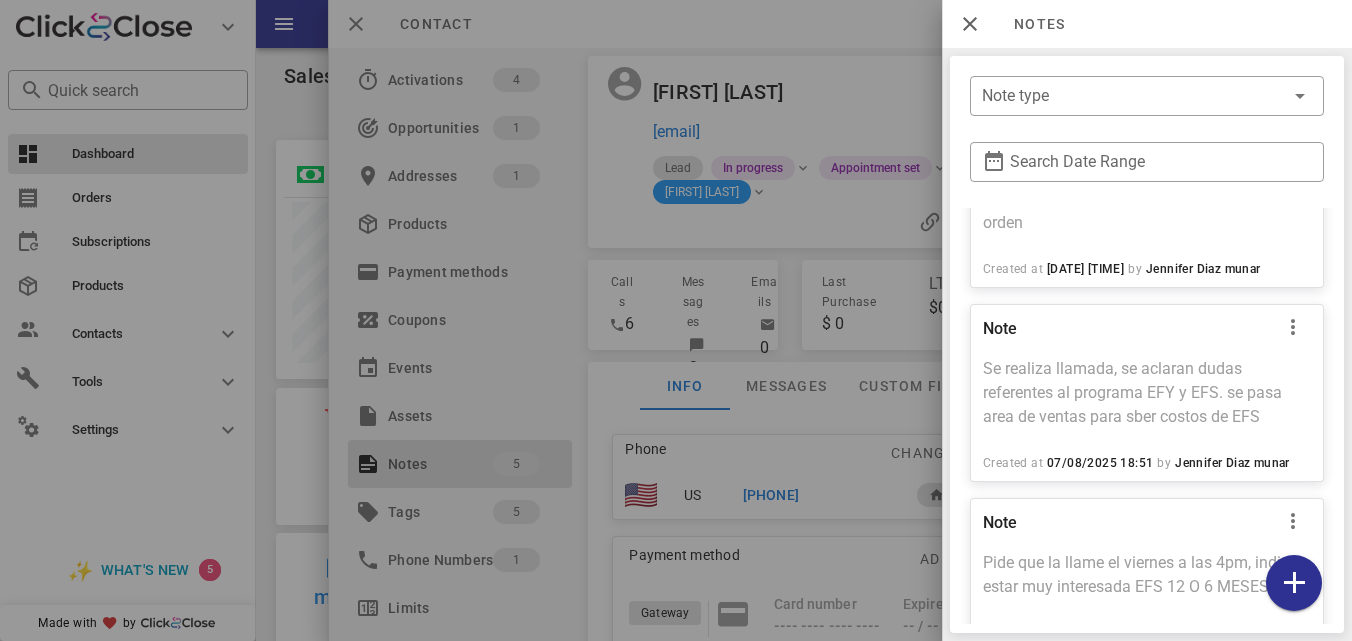 scroll, scrollTop: 823, scrollLeft: 0, axis: vertical 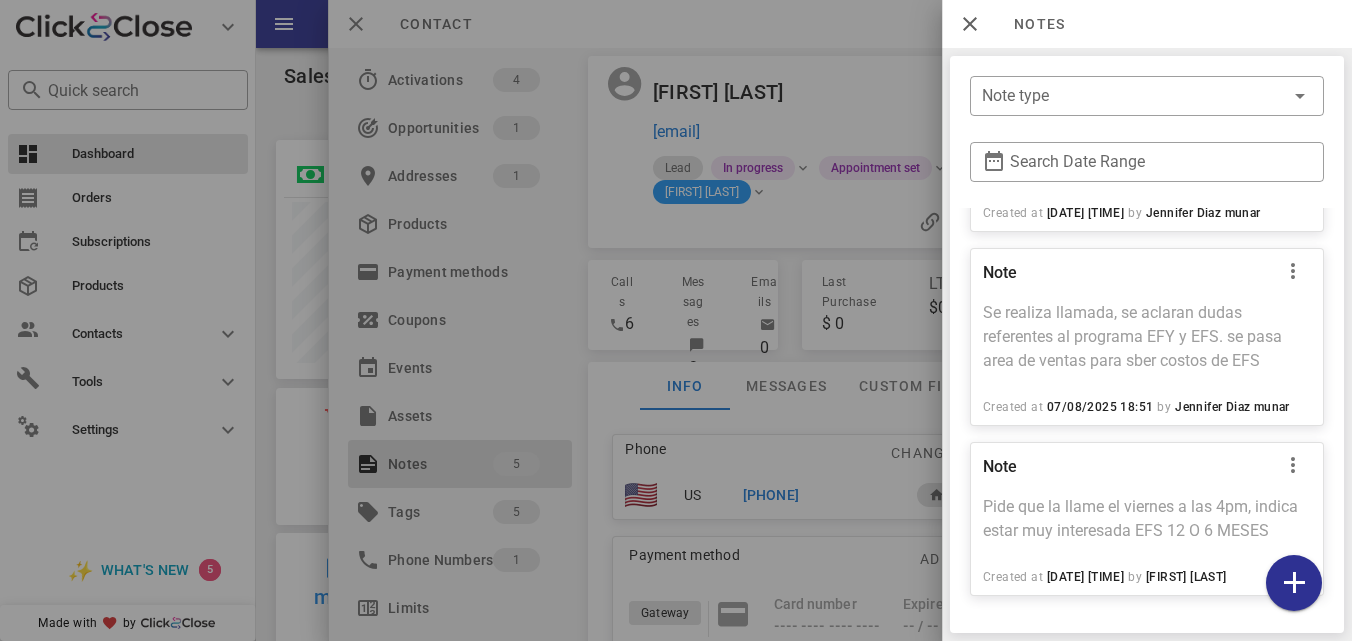 click at bounding box center [676, 320] 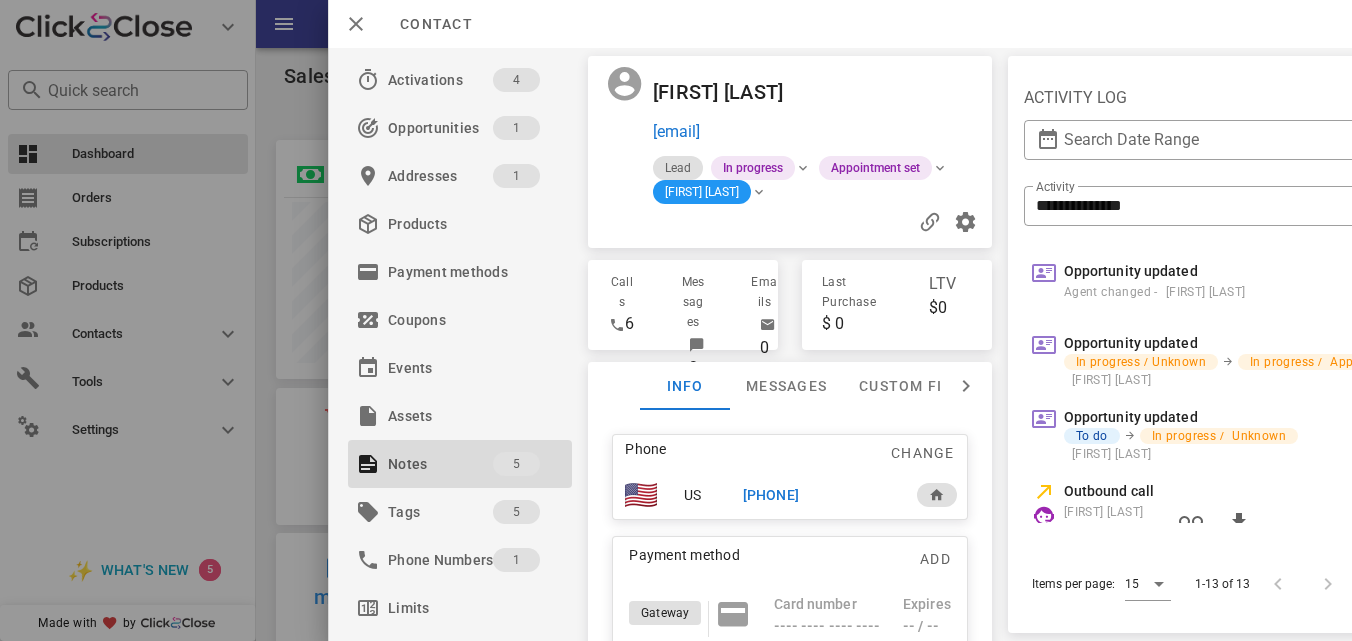 click on "[PHONE]" at bounding box center (819, 495) 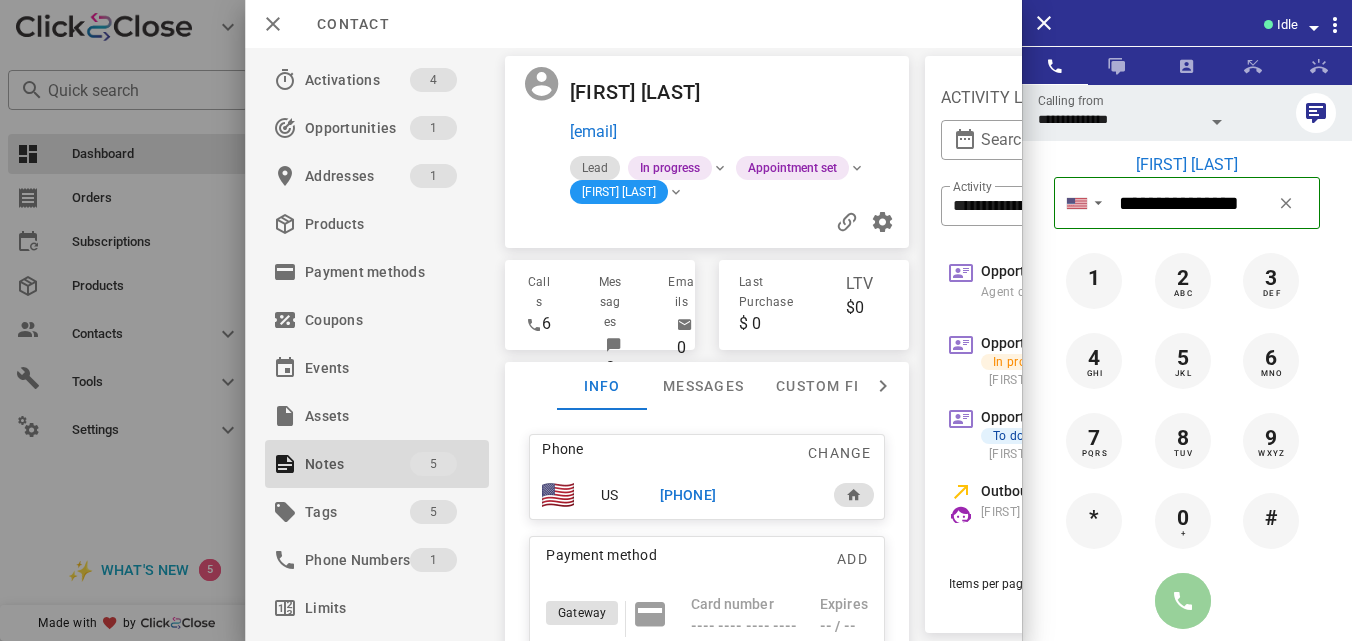 click at bounding box center (1183, 601) 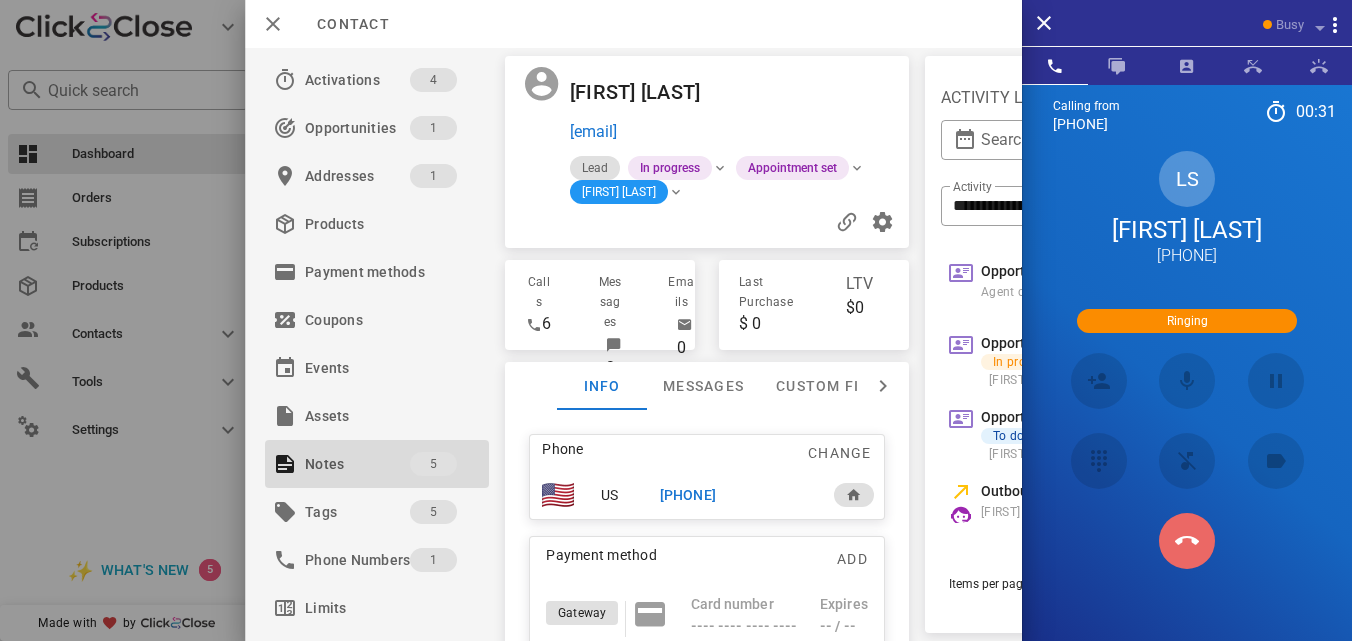click at bounding box center (1187, 541) 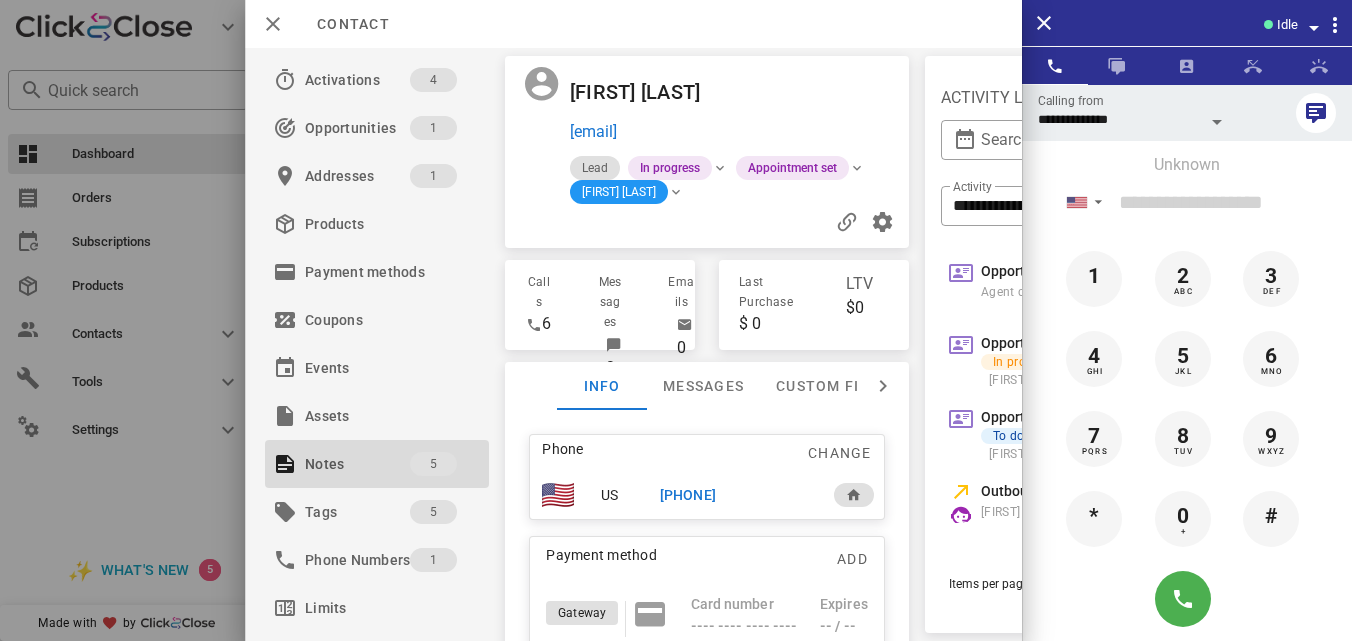click on "[PHONE]" at bounding box center (688, 495) 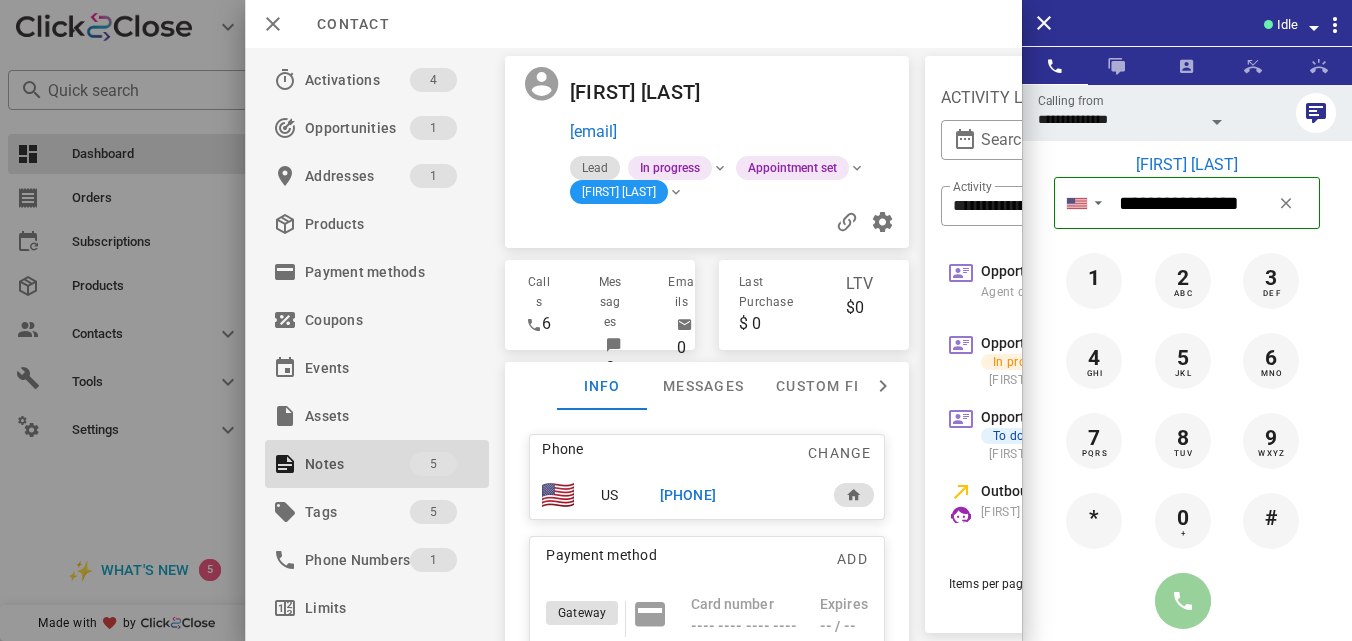 click at bounding box center [1183, 601] 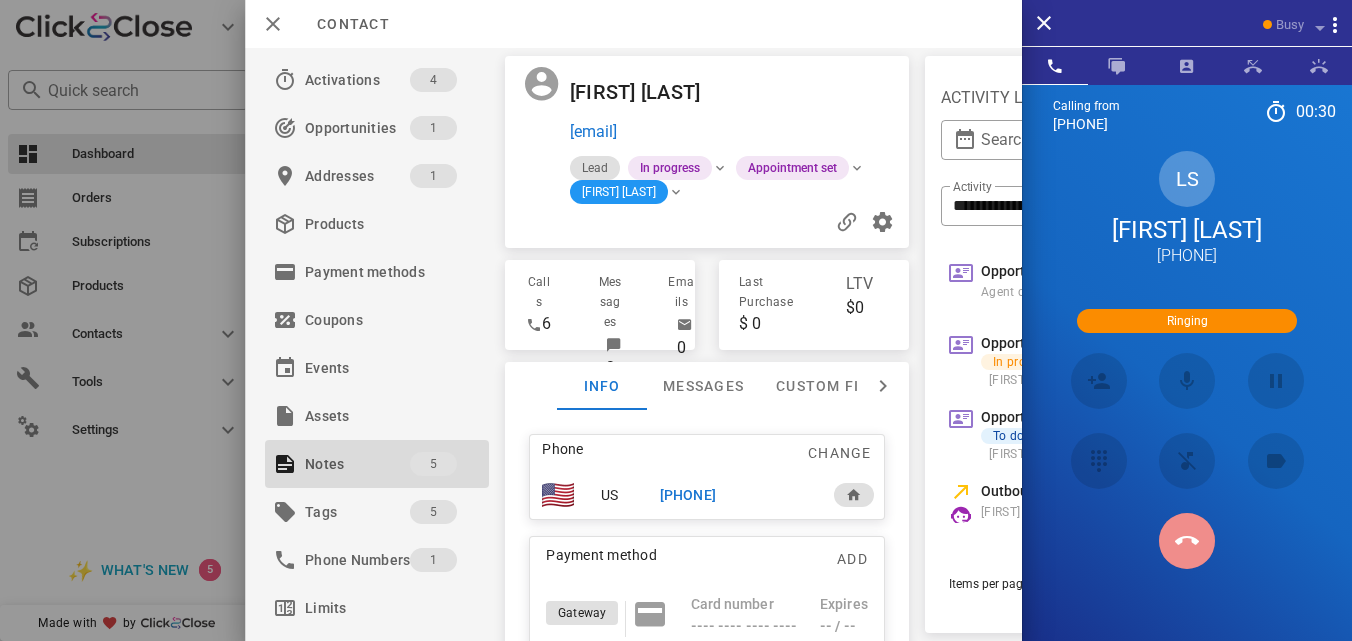 click at bounding box center [1187, 541] 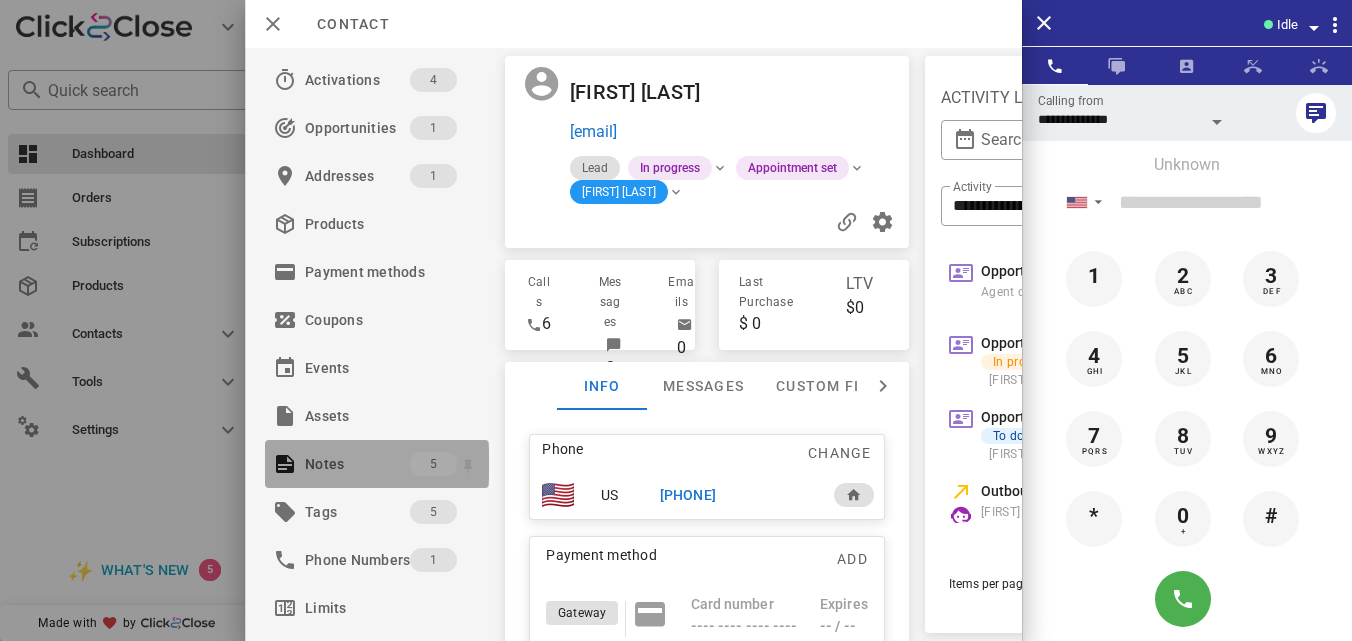 click on "5" at bounding box center (433, 464) 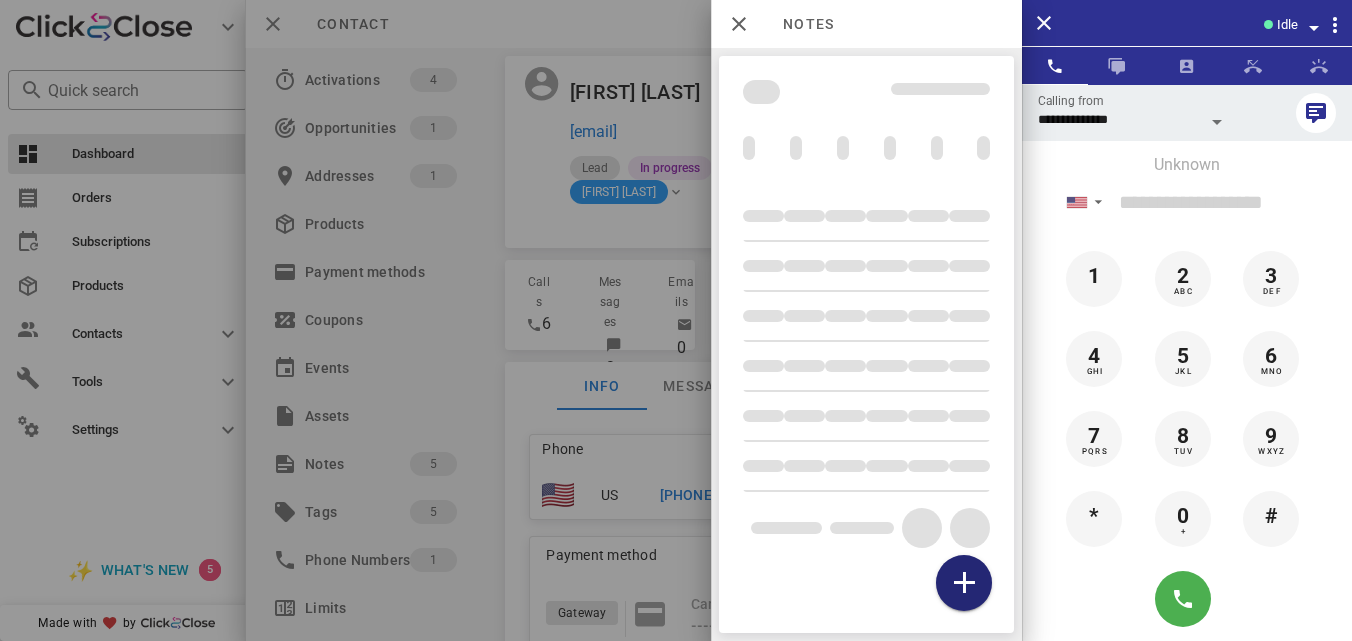 click at bounding box center [964, 583] 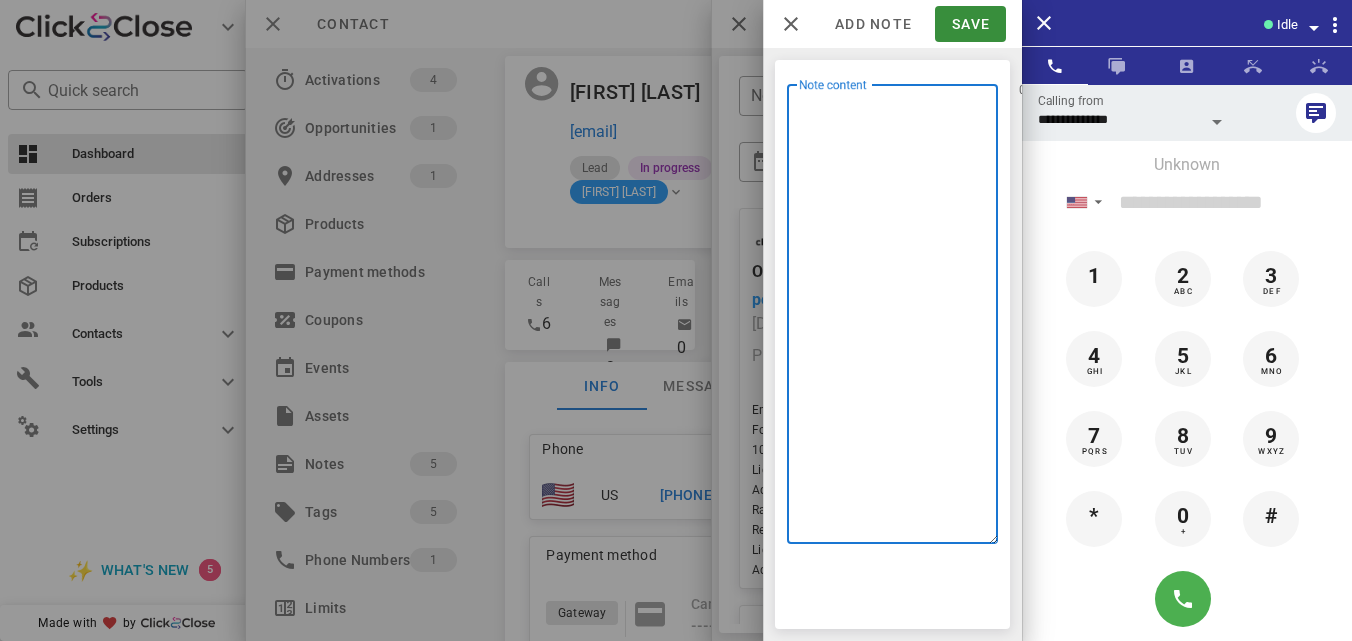click on "Note content" at bounding box center [898, 319] 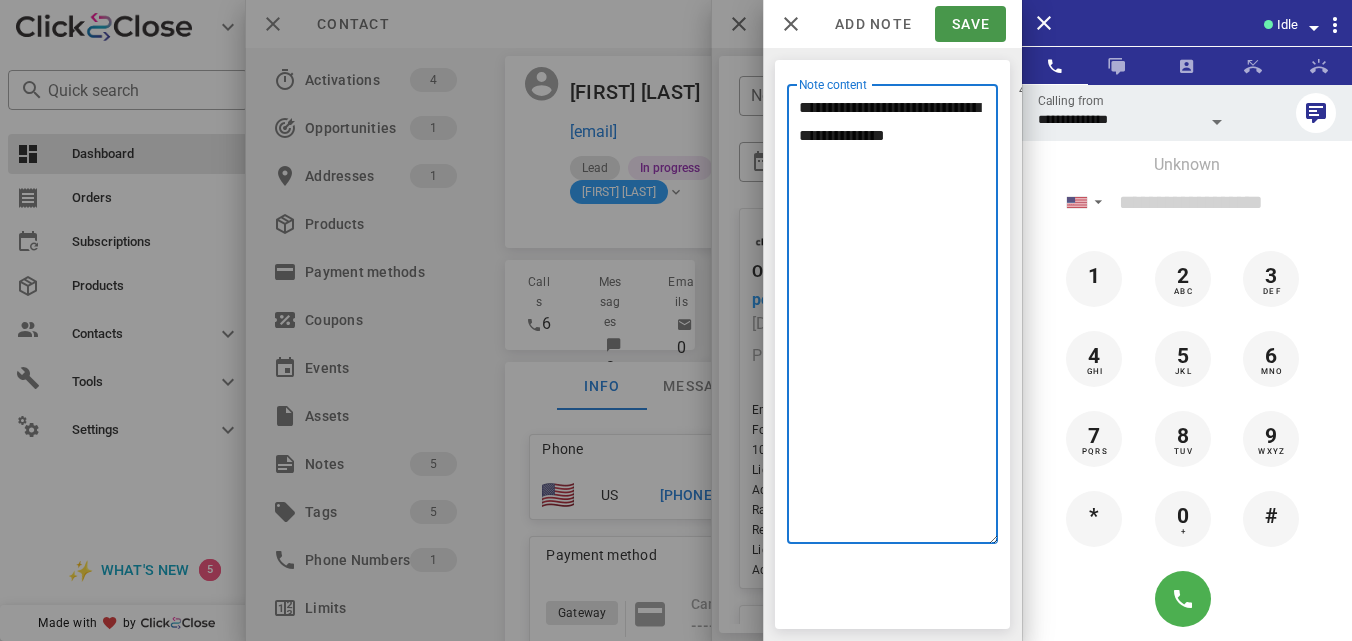 type on "**********" 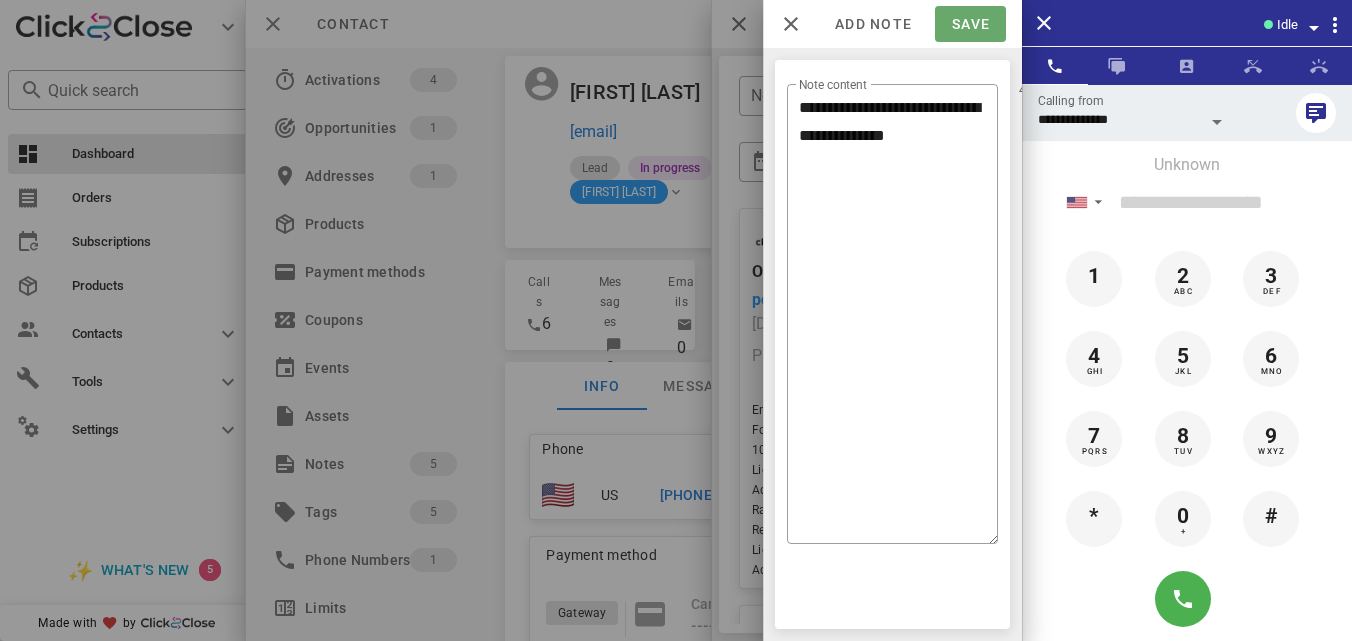 drag, startPoint x: 963, startPoint y: 23, endPoint x: 650, endPoint y: -57, distance: 323.06192 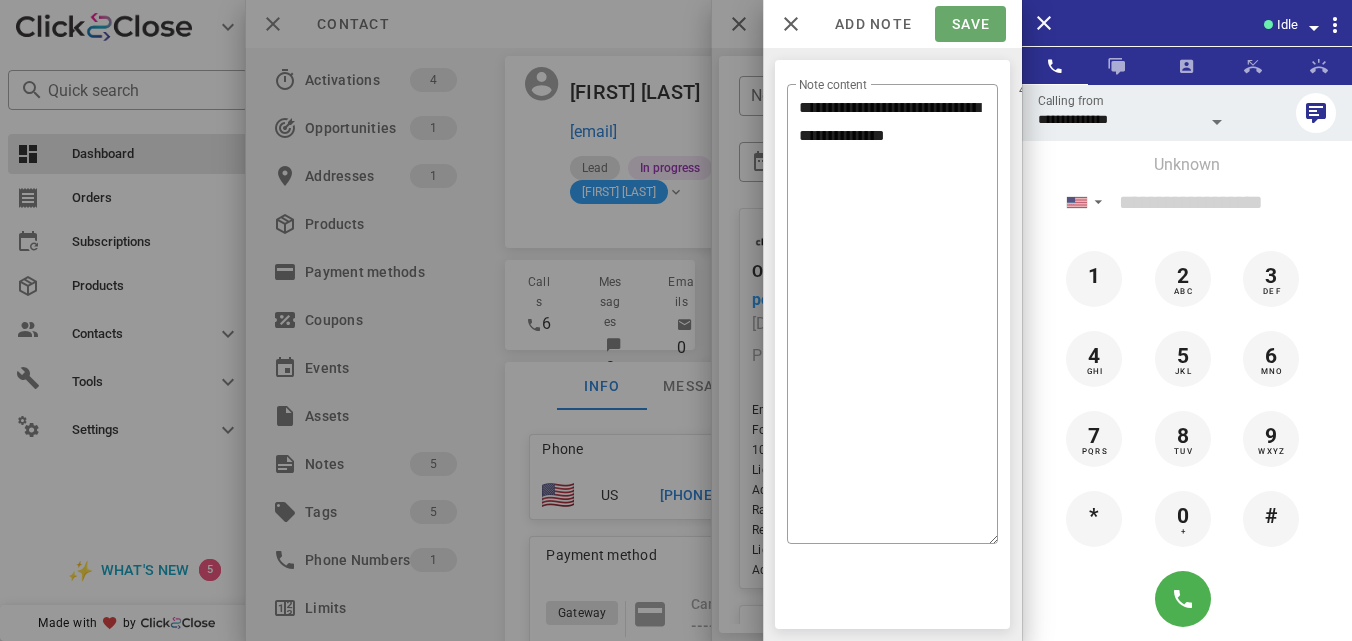 click on "Save" at bounding box center (970, 24) 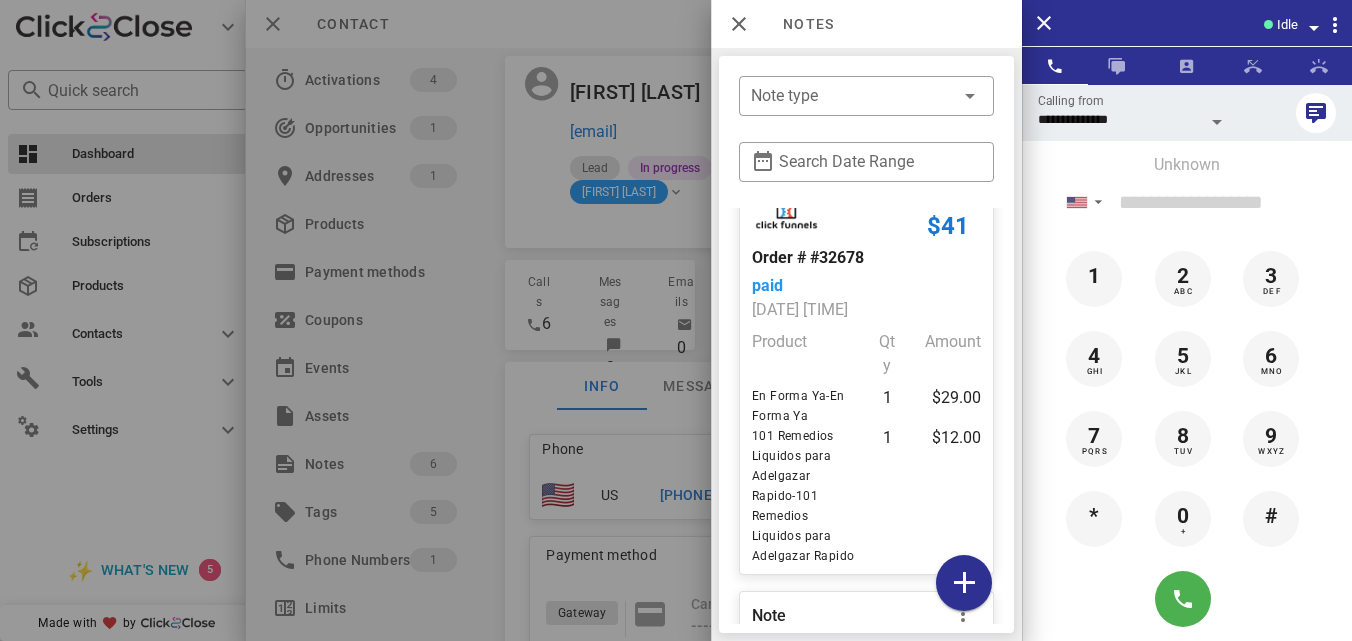scroll, scrollTop: 728, scrollLeft: 0, axis: vertical 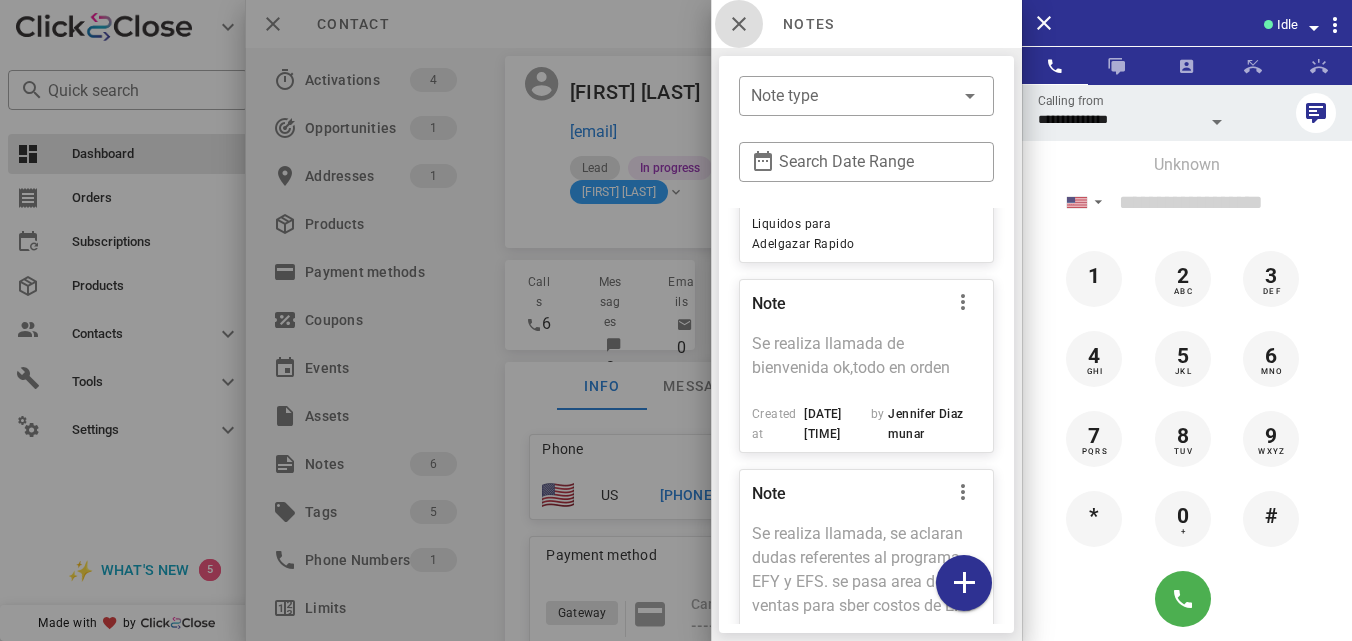 click at bounding box center [739, 24] 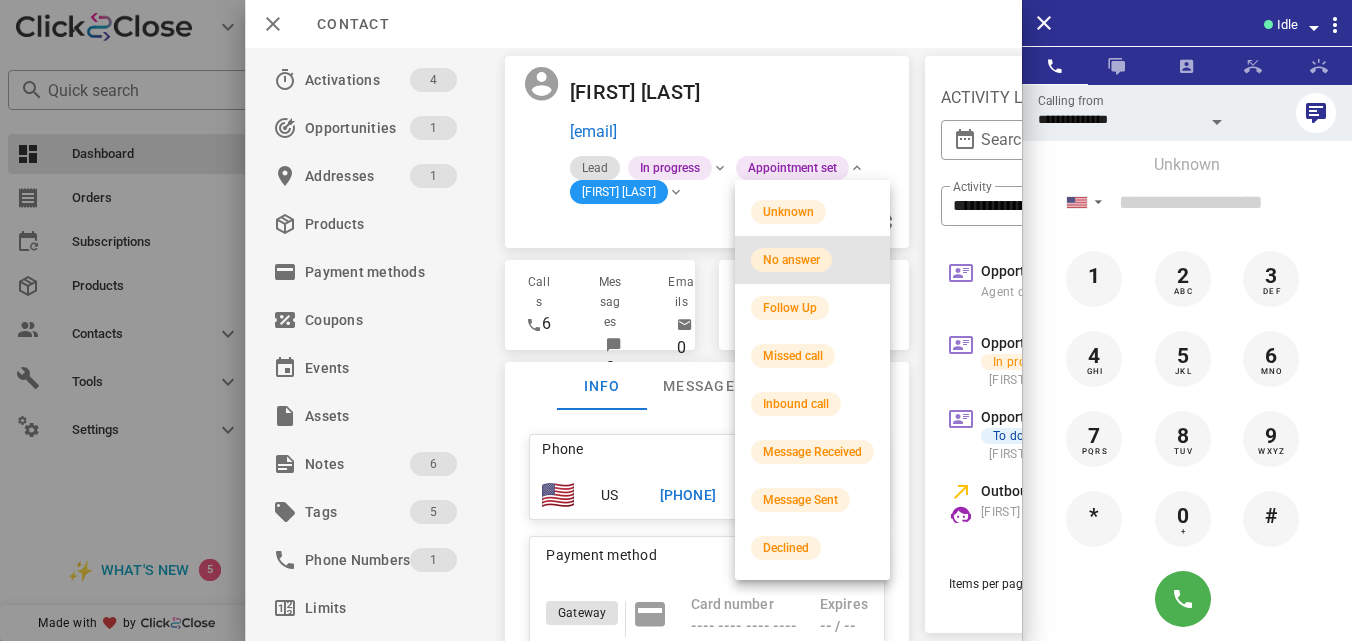 click on "No answer" at bounding box center (791, 260) 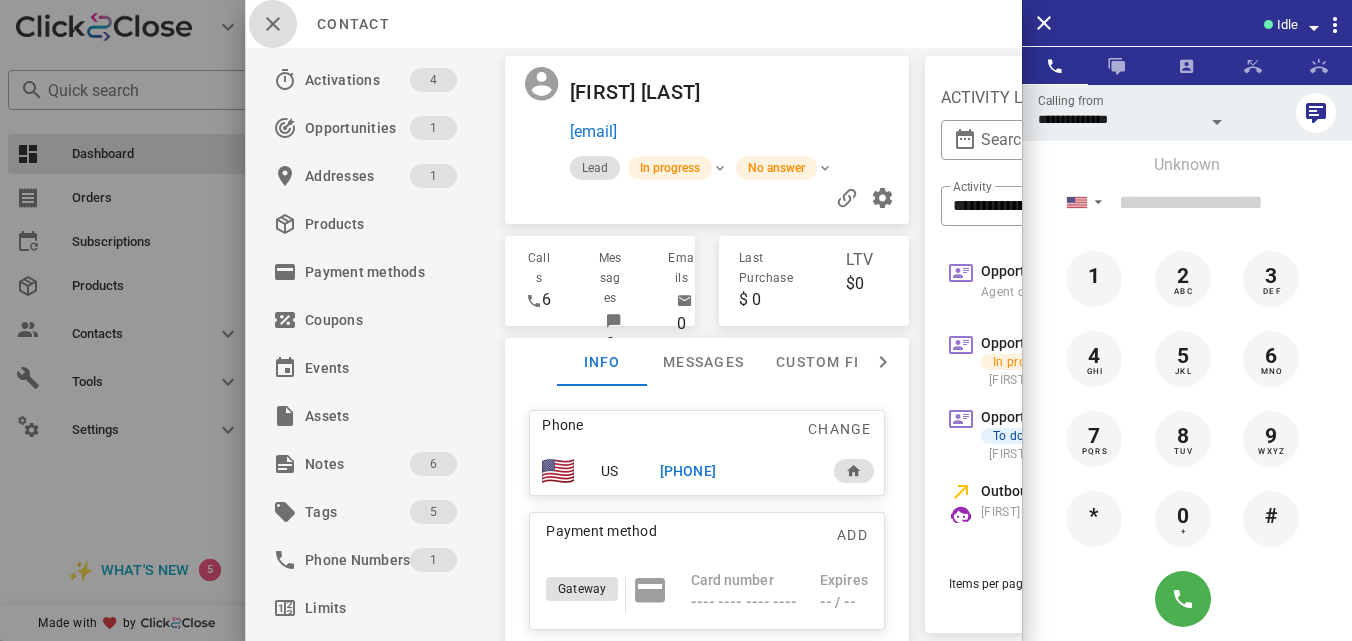 click at bounding box center [273, 24] 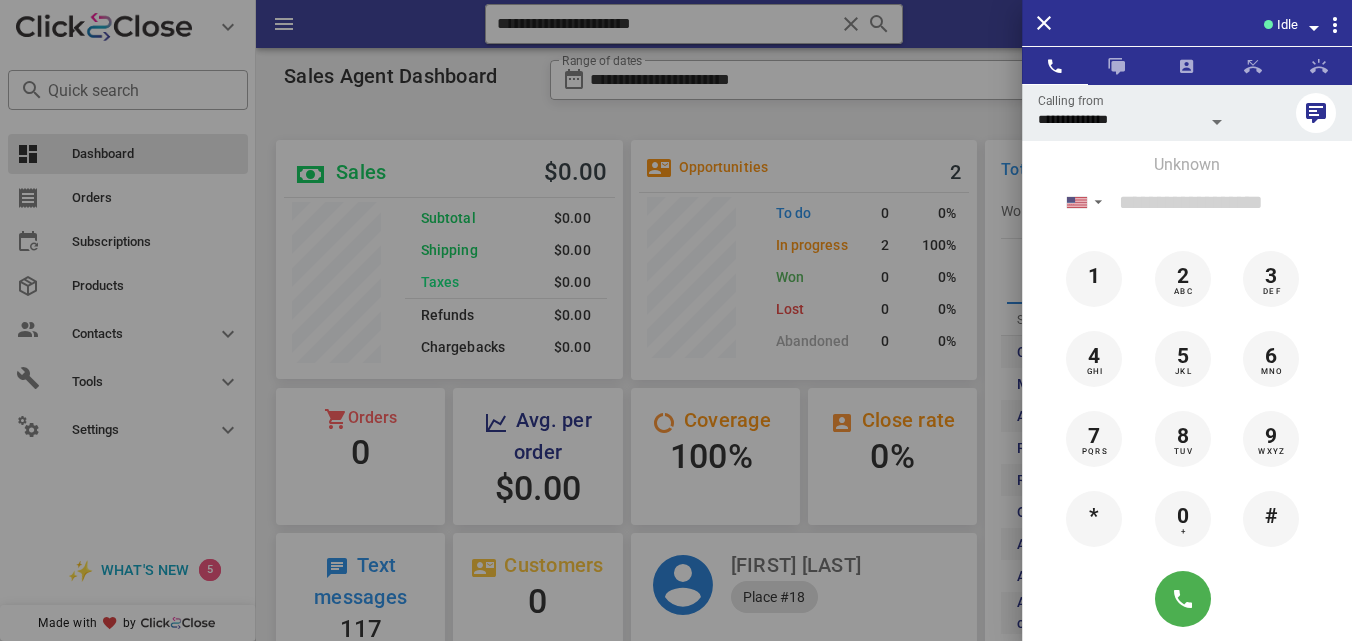 click at bounding box center [676, 320] 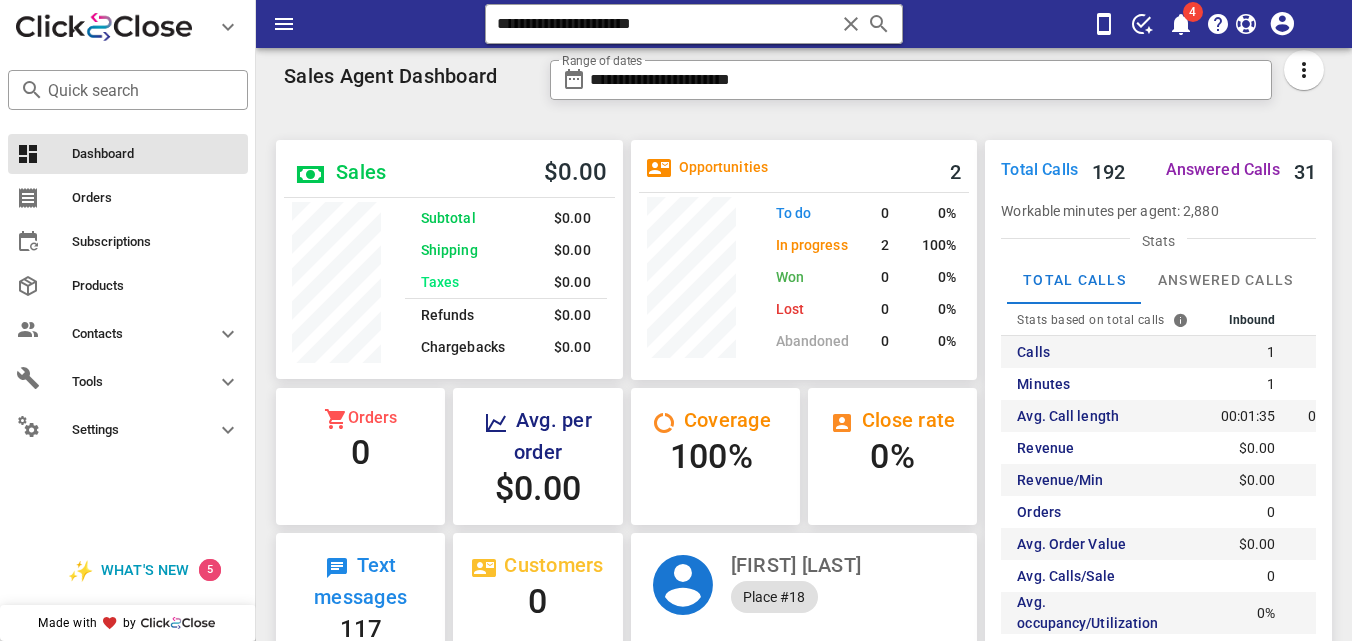 click at bounding box center [851, 24] 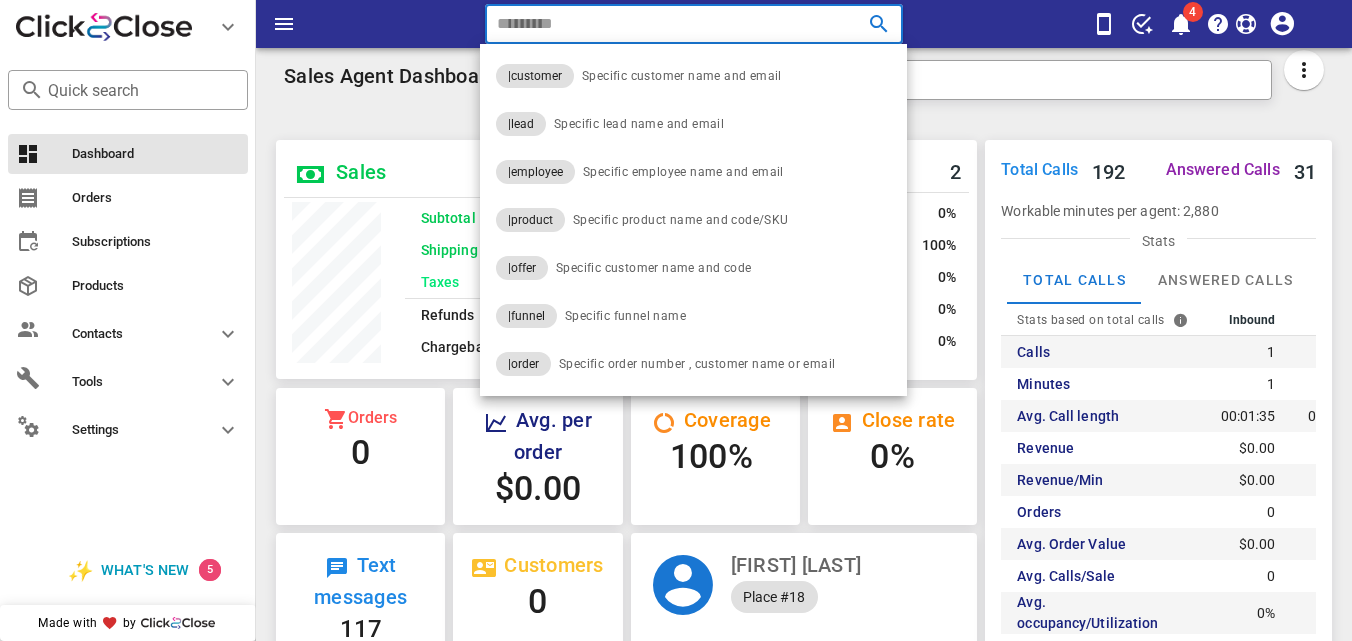 paste on "**********" 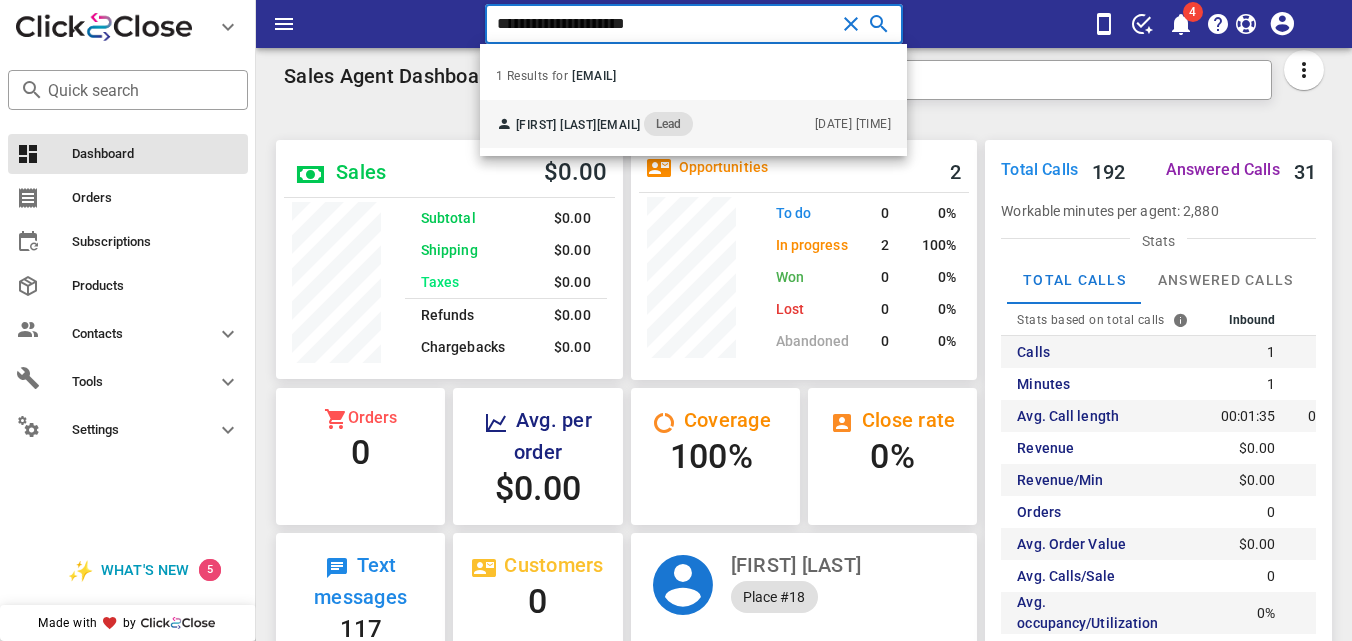 type on "**********" 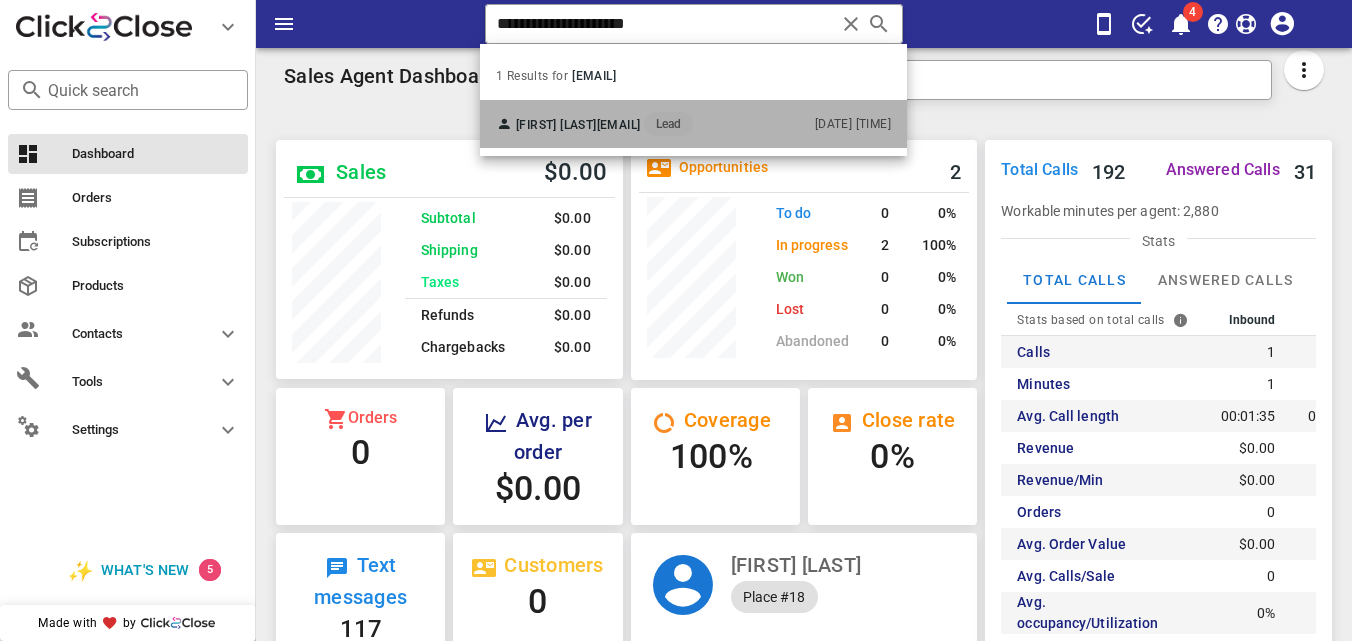click on "[EMAIL]" at bounding box center (619, 125) 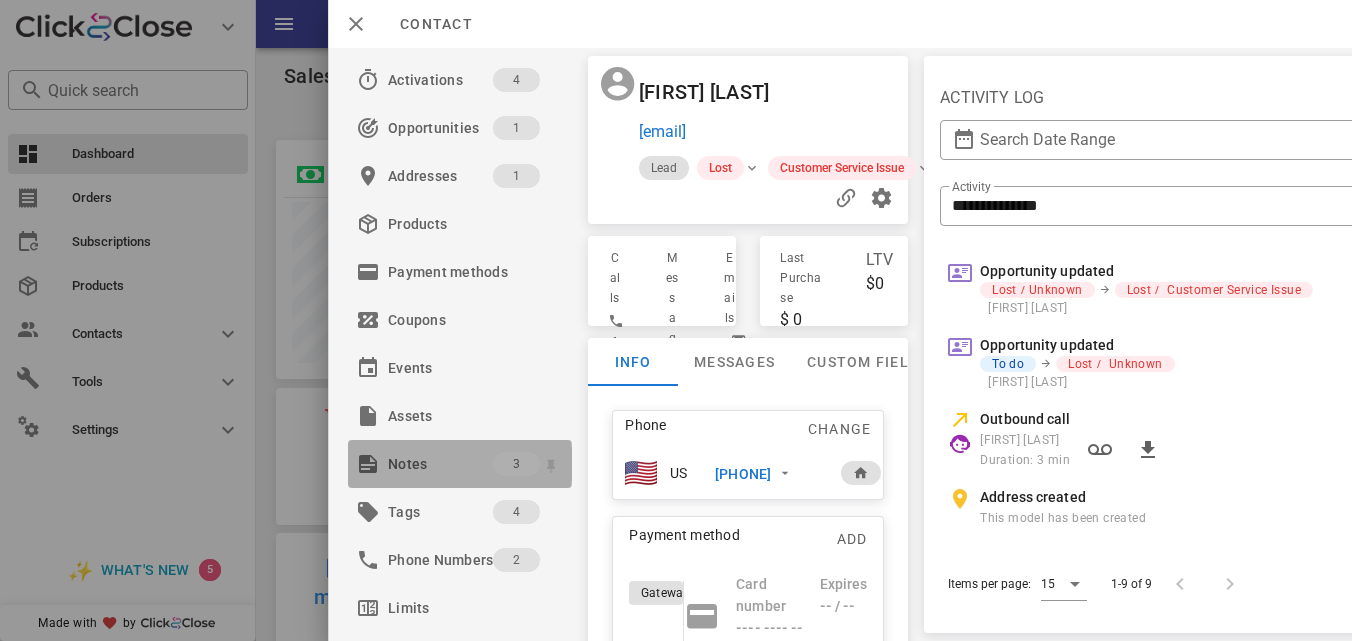 click on "Notes" at bounding box center [440, 464] 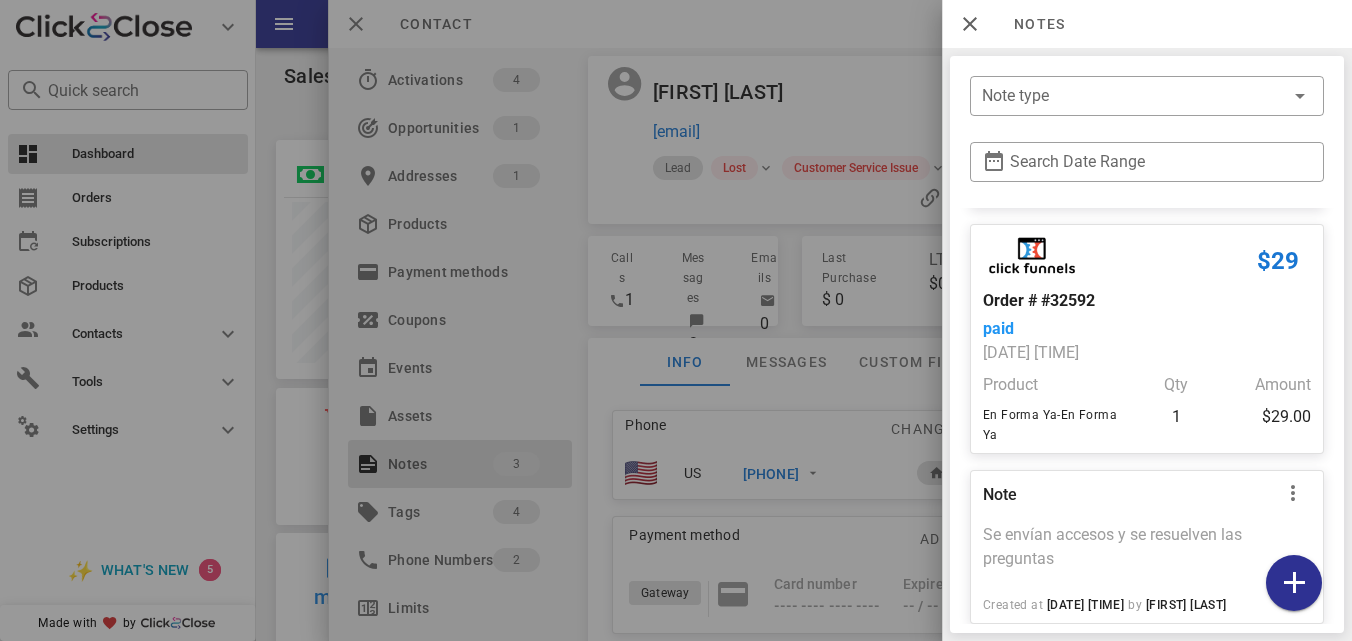 scroll, scrollTop: 255, scrollLeft: 0, axis: vertical 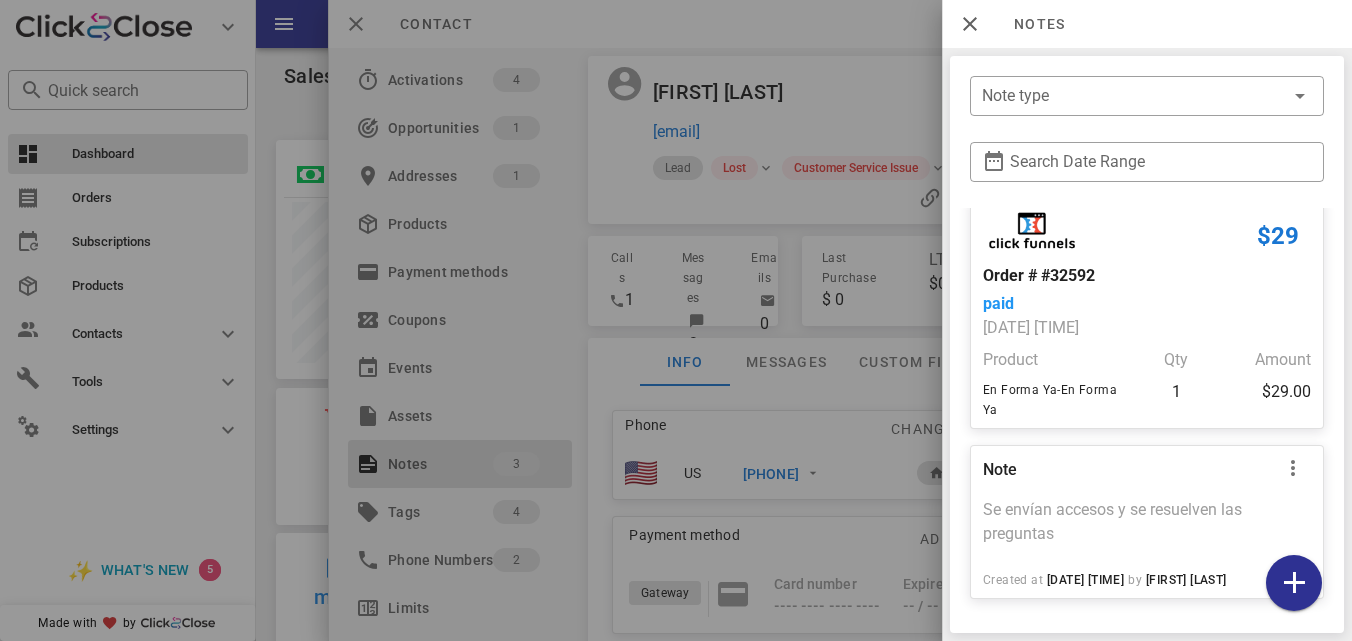 click at bounding box center (676, 320) 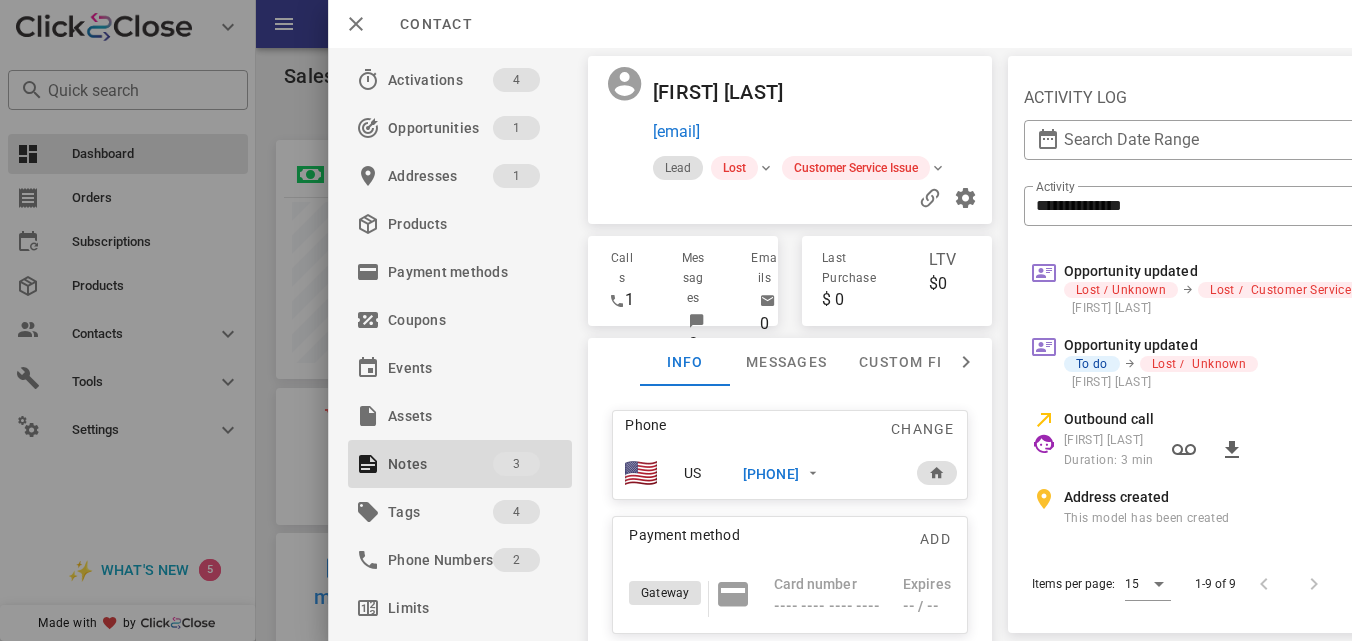click on "[PHONE]" at bounding box center [771, 474] 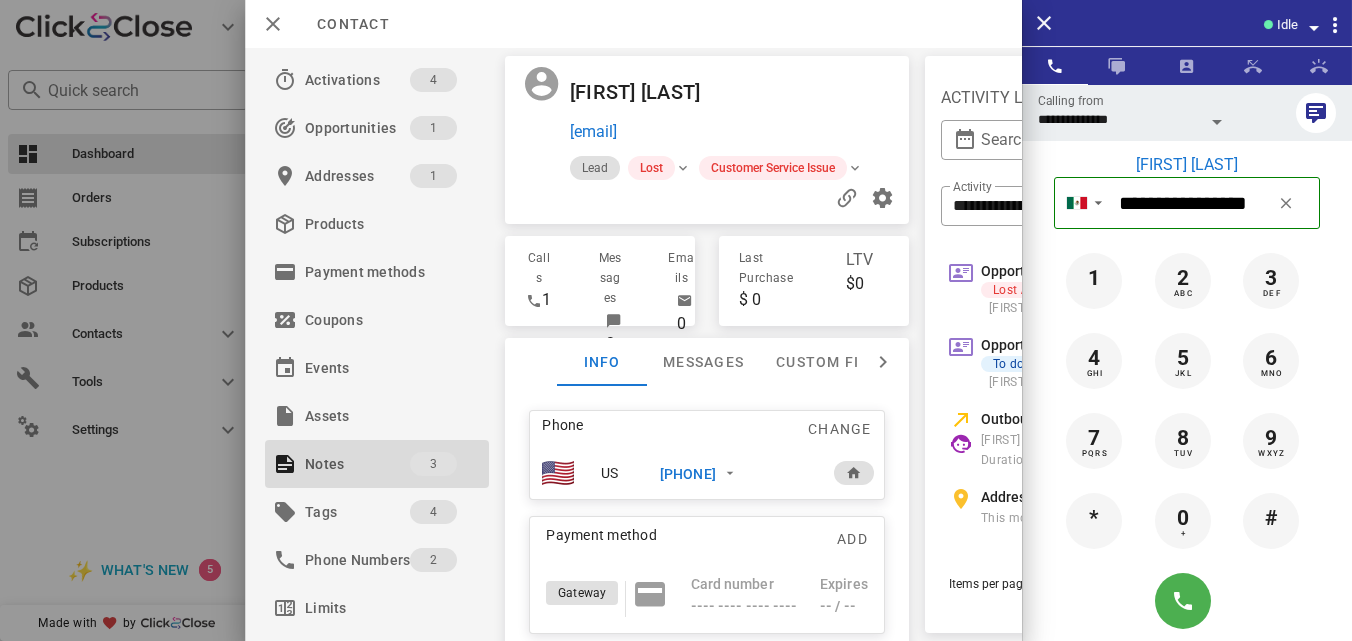 scroll, scrollTop: 176, scrollLeft: 0, axis: vertical 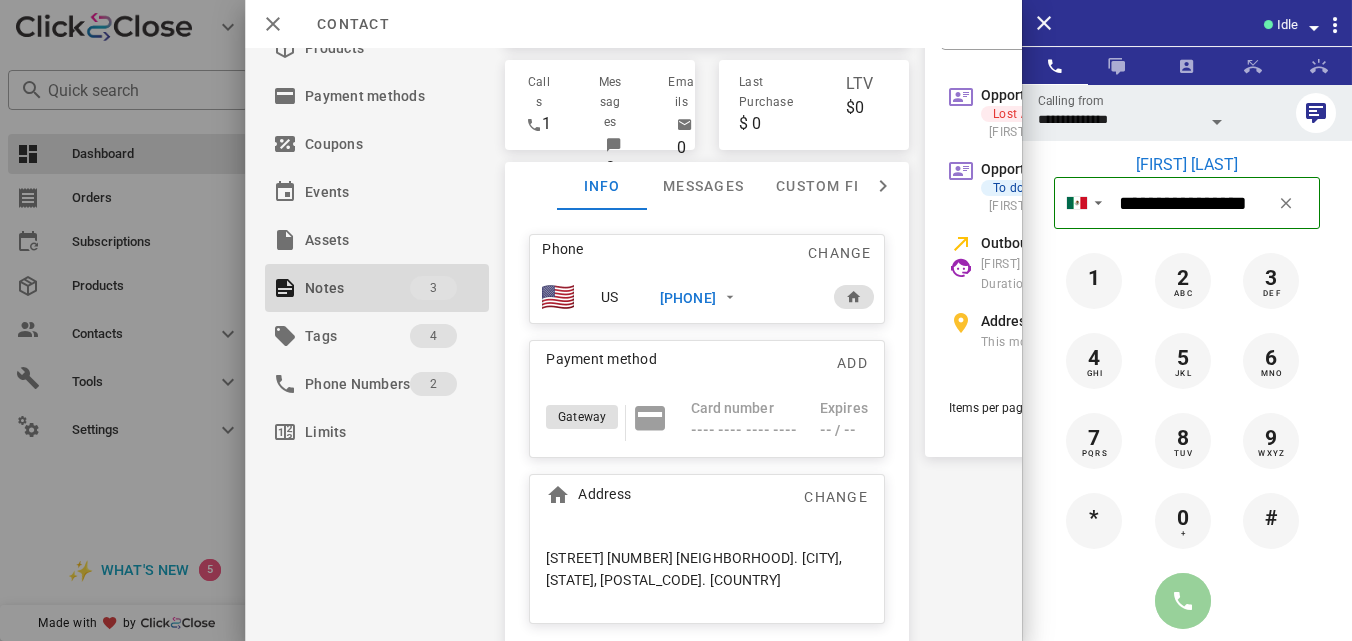 click at bounding box center [1183, 601] 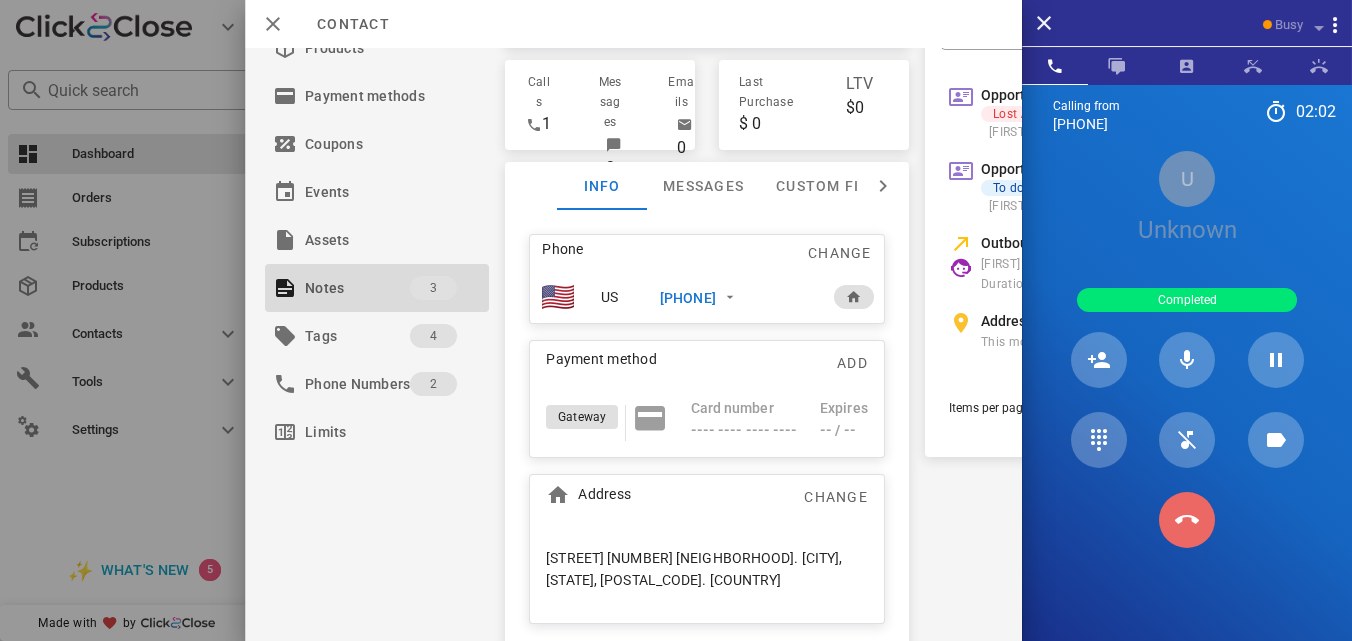 click at bounding box center [1187, 520] 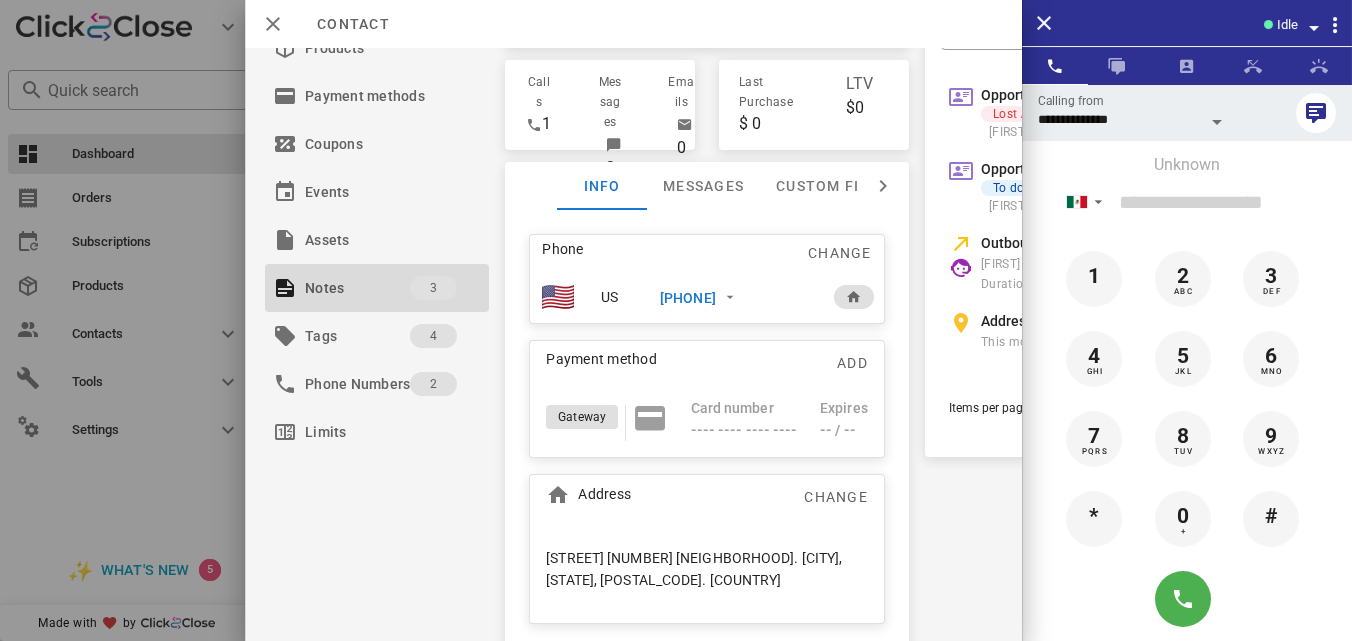 click on "**********" at bounding box center (633, 344) 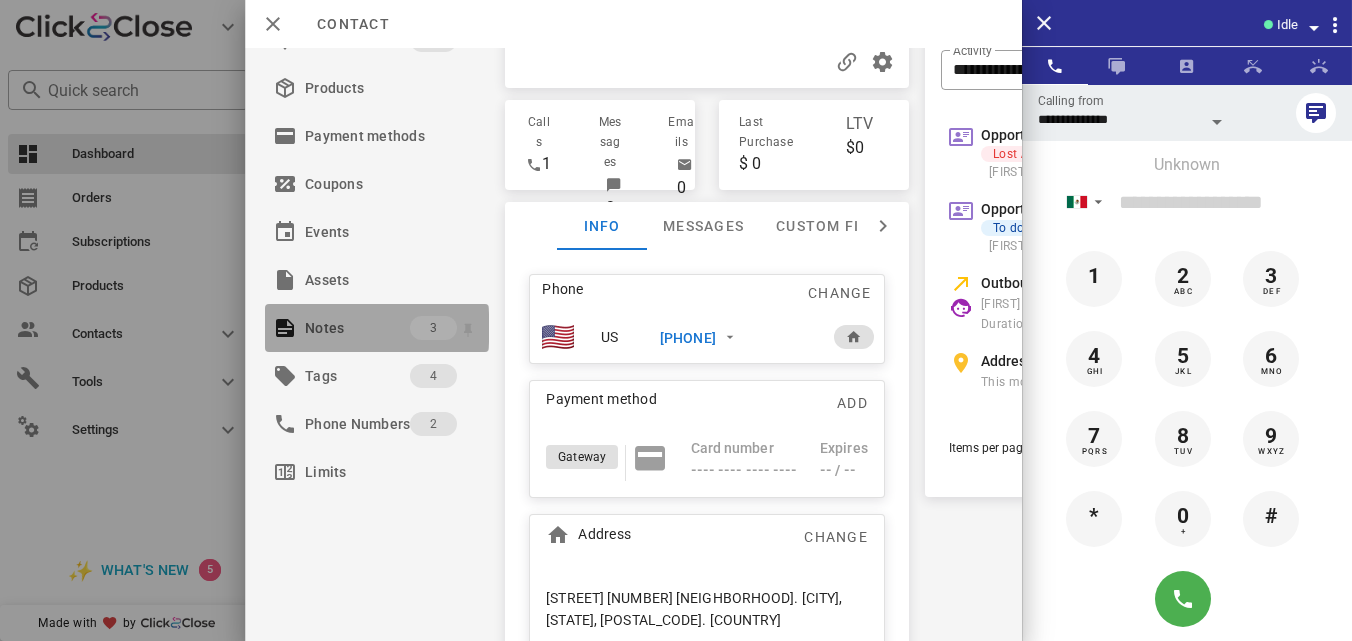 click on "Notes" at bounding box center (357, 328) 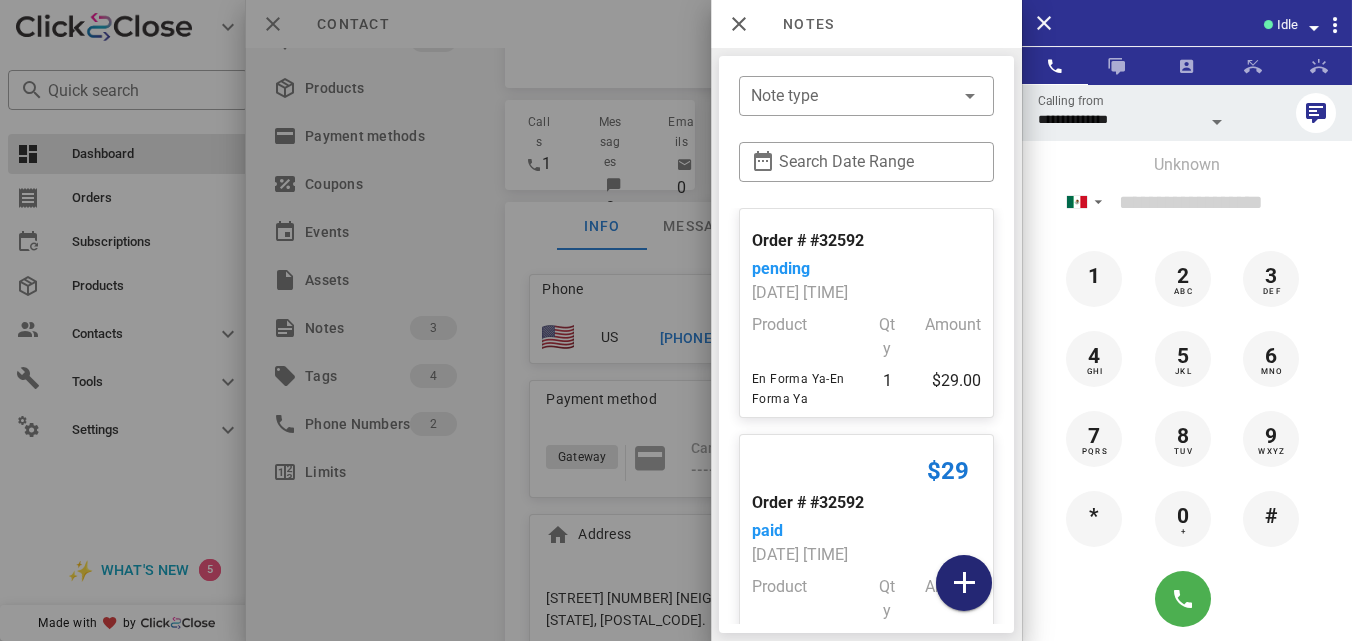 click at bounding box center [964, 583] 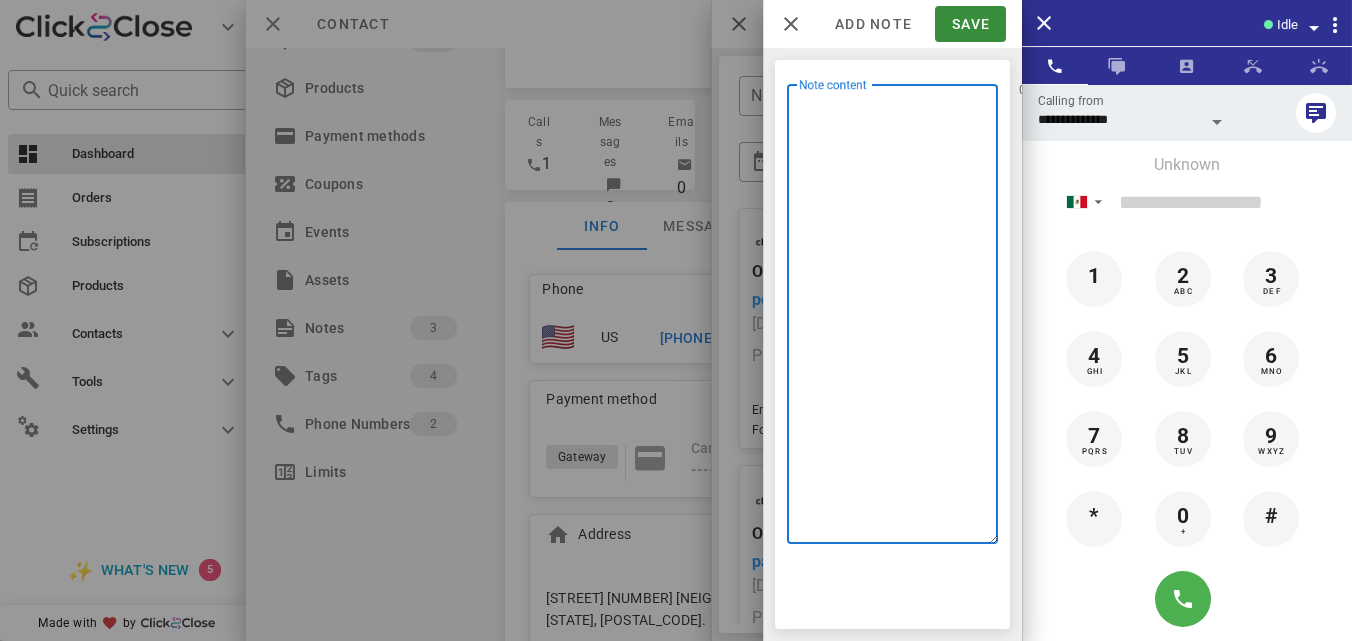 click on "Note content" at bounding box center [898, 319] 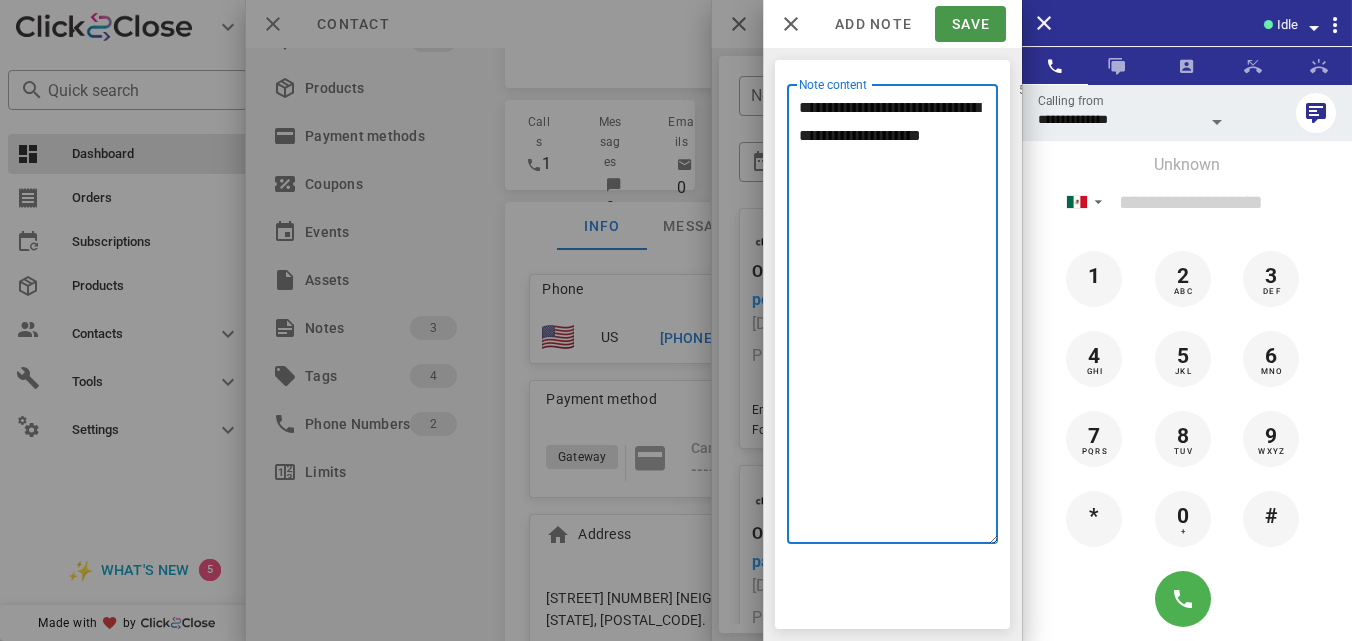 type on "**********" 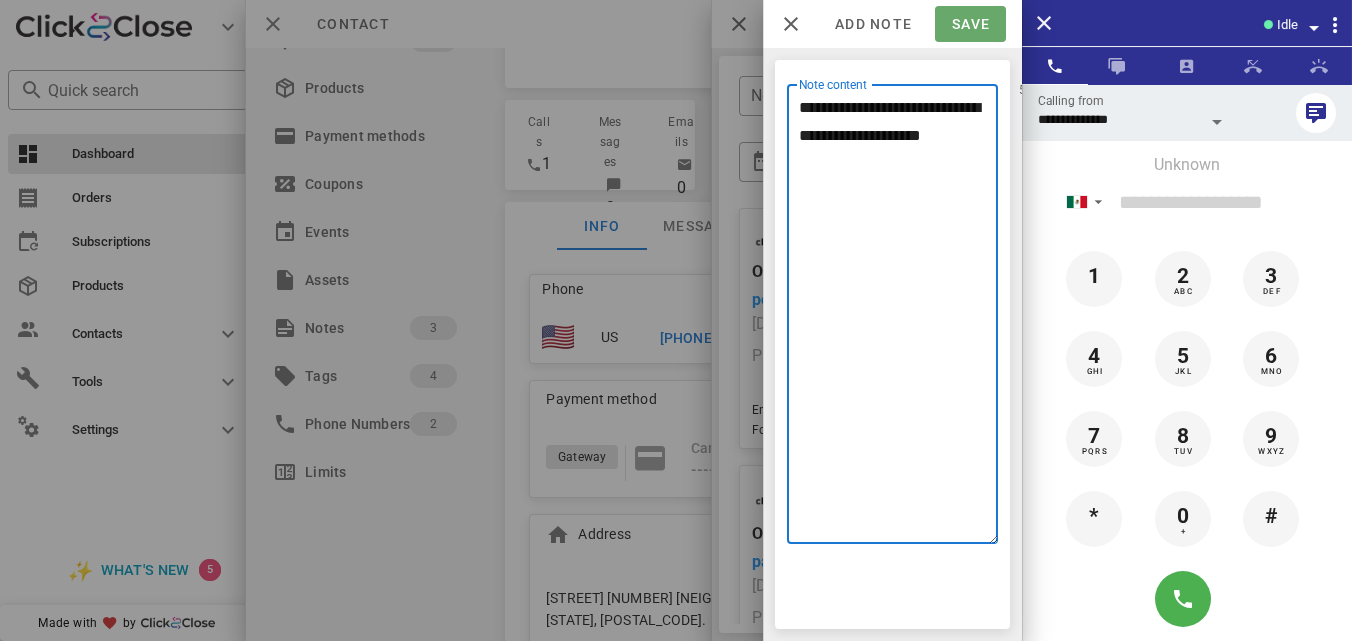 click on "Save" at bounding box center [970, 24] 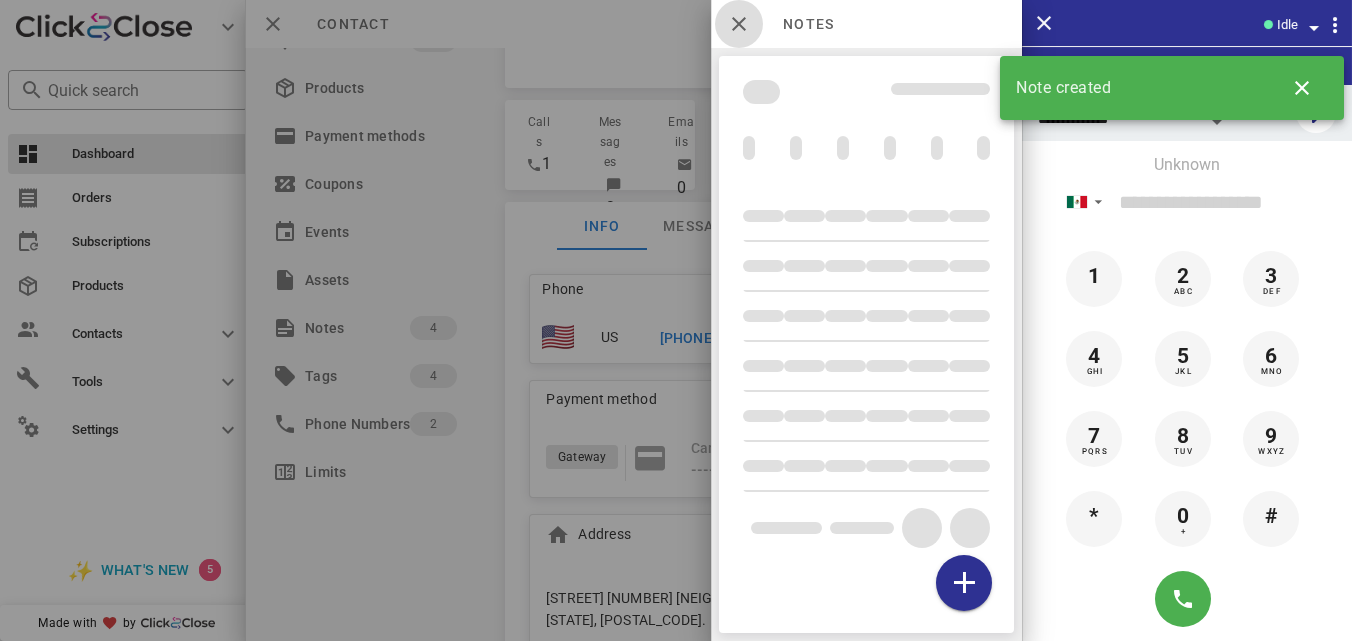 click at bounding box center (739, 24) 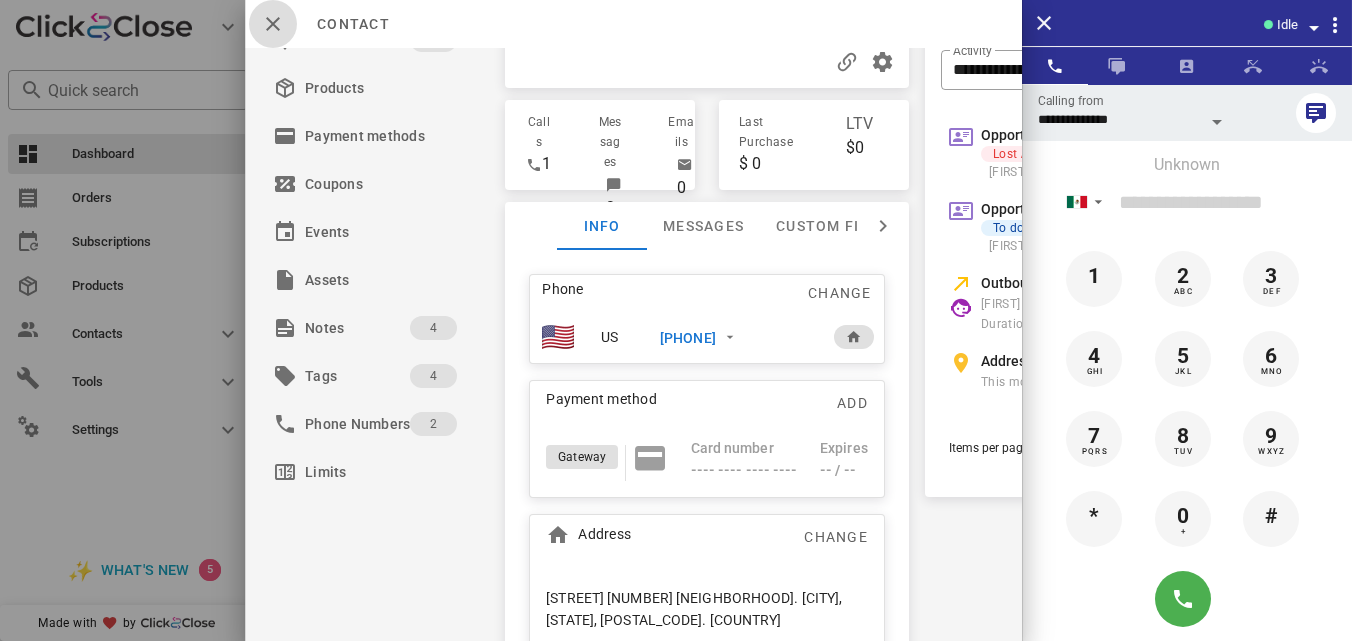 click at bounding box center [273, 24] 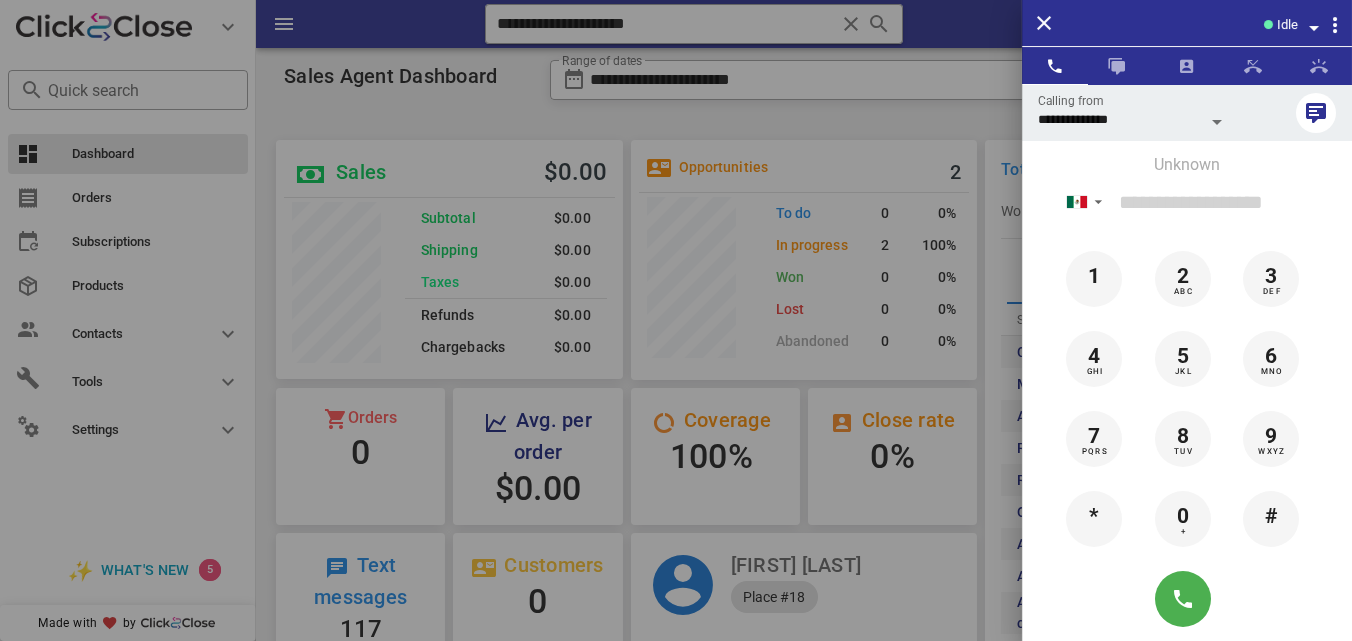 click at bounding box center [676, 320] 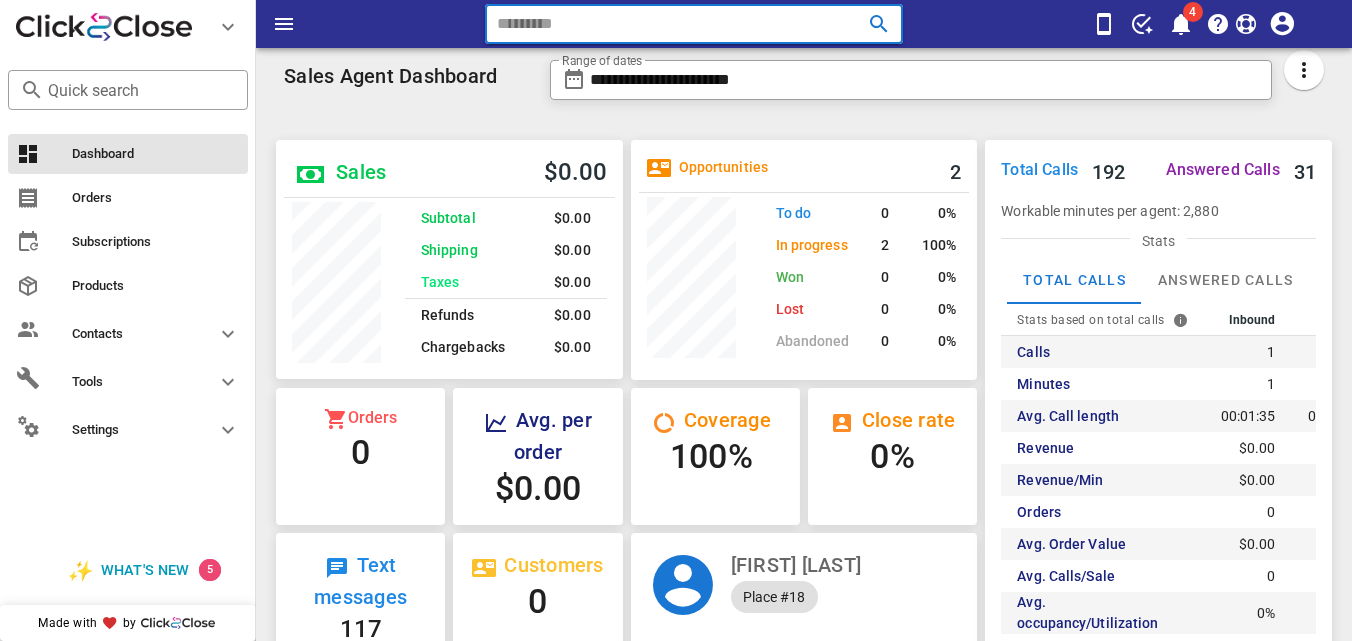 click at bounding box center [851, 24] 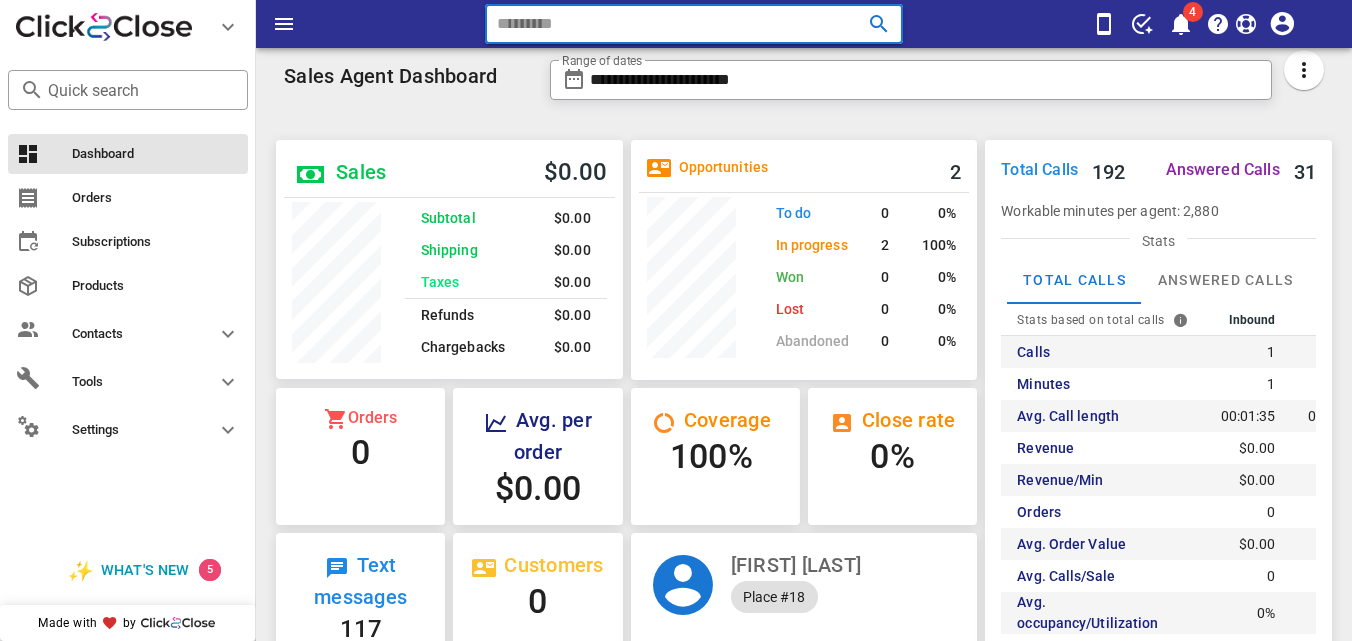click on "​ 4 Reload browser Accept" at bounding box center [804, 24] 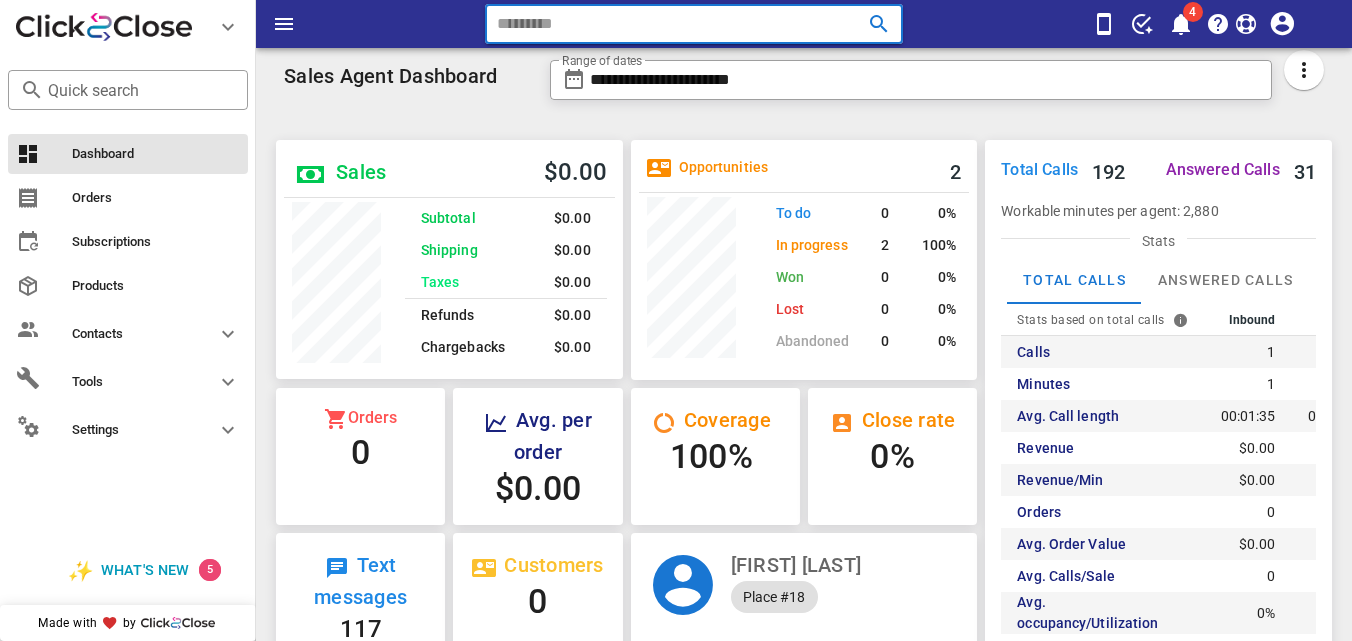 click at bounding box center (665, 24) 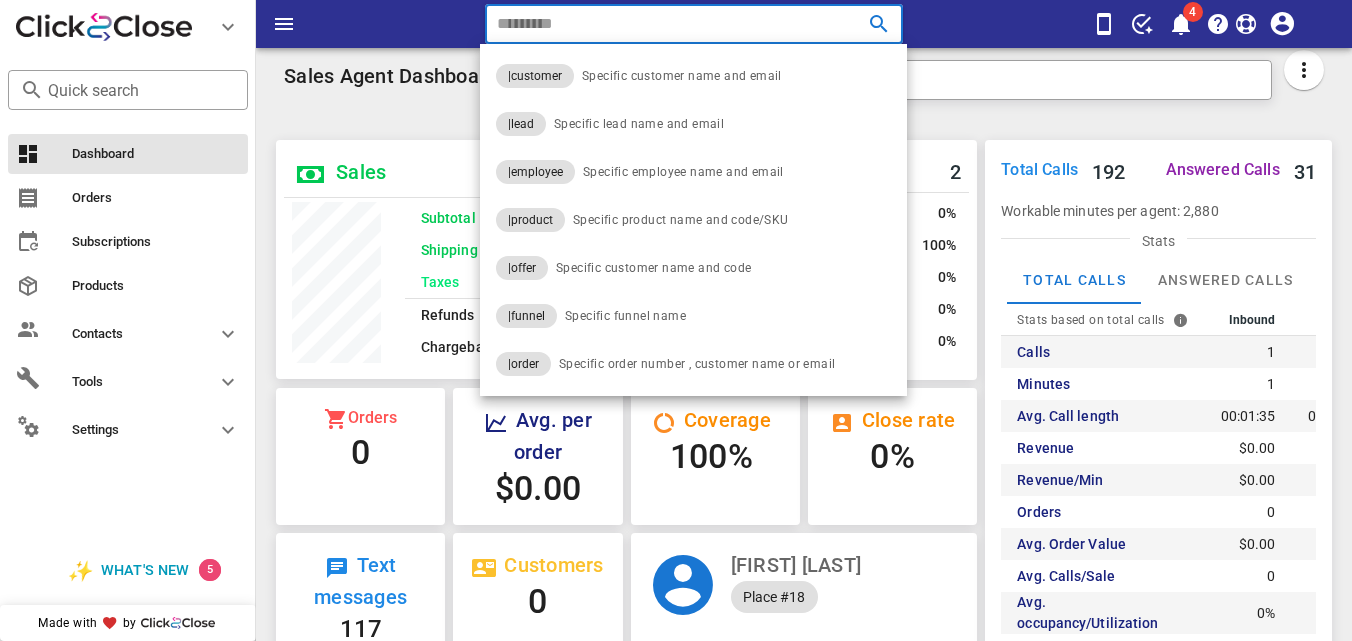 paste on "**********" 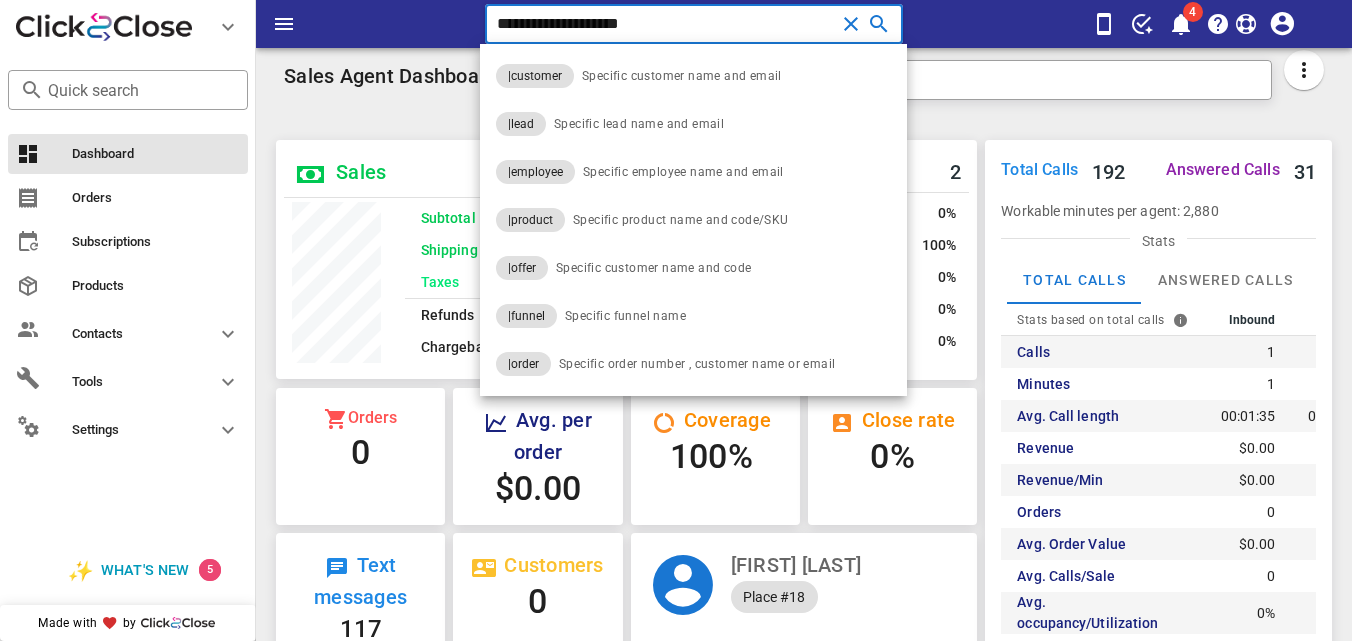 type on "**********" 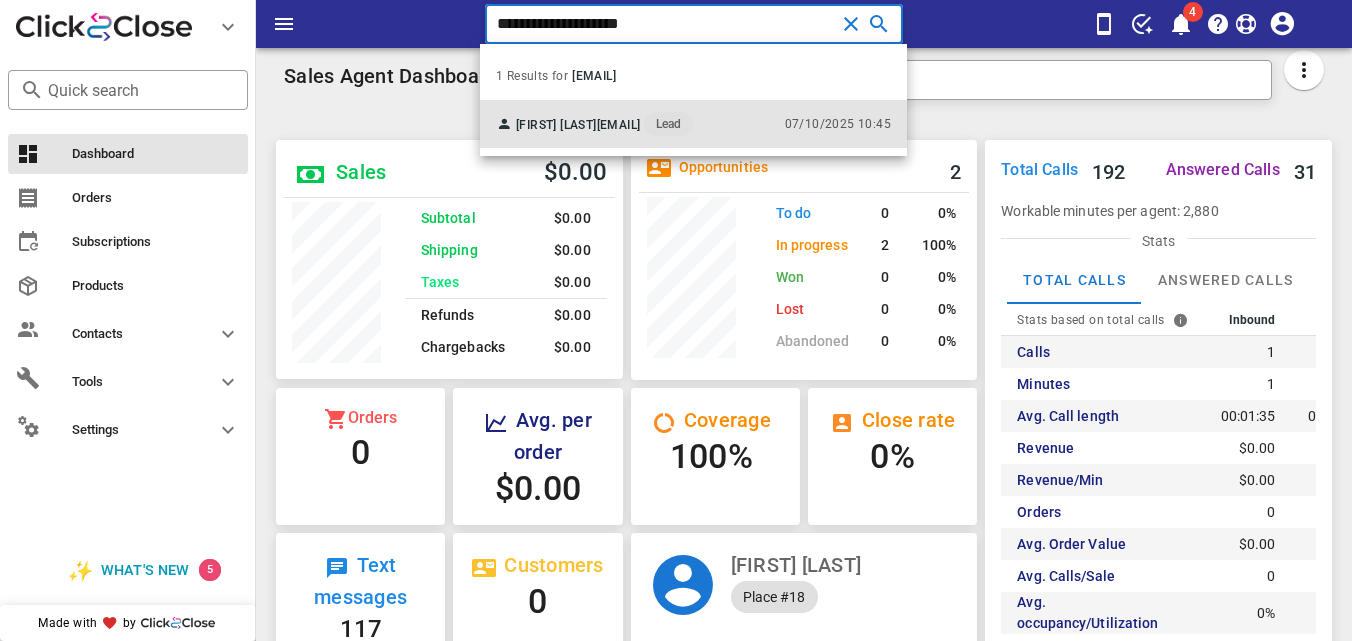 click on "[FIRST] [LAST]   [EMAIL]   Lead" at bounding box center [594, 124] 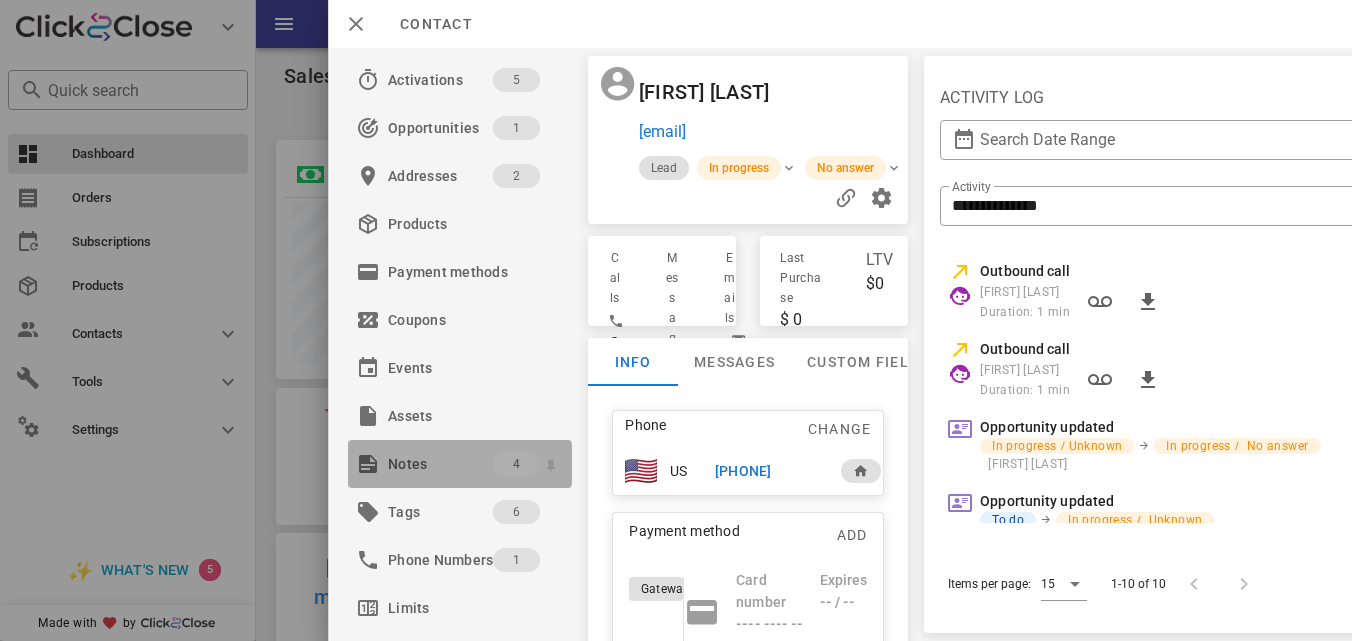click on "Notes" at bounding box center (440, 464) 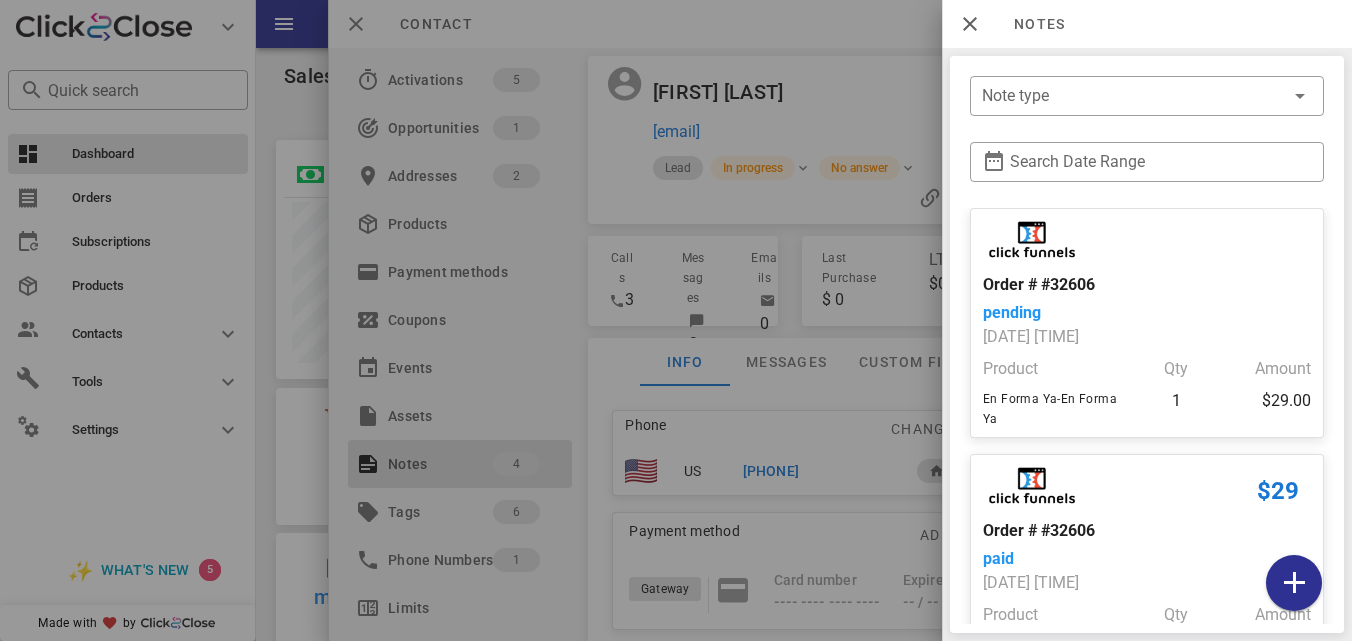 click on "Note type ​ Search Date Range  Order # #32606   pending   07/03/2025 15:49   Product Qty Amount  En Forma Ya-En Forma Ya  1 $29.00  $29   Order # #32606   paid   07/03/2025 15:49   Product Qty Amount  En Forma Ya-En Forma Ya  1 $29.00  Order # #32607   pending   07/03/2025 16:02   Product Qty Amount  IM Fit Fire - 1 Frasco-IM Fit Fire - 1 Frasco  1 $49.00  $49   Order # #32607   paid   07/03/2025 16:02   Product Qty Amount  IM Fit Fire - 1 Frasco-IM Fit Fire - 1 Frasco  1 $49.00" at bounding box center [1147, 344] 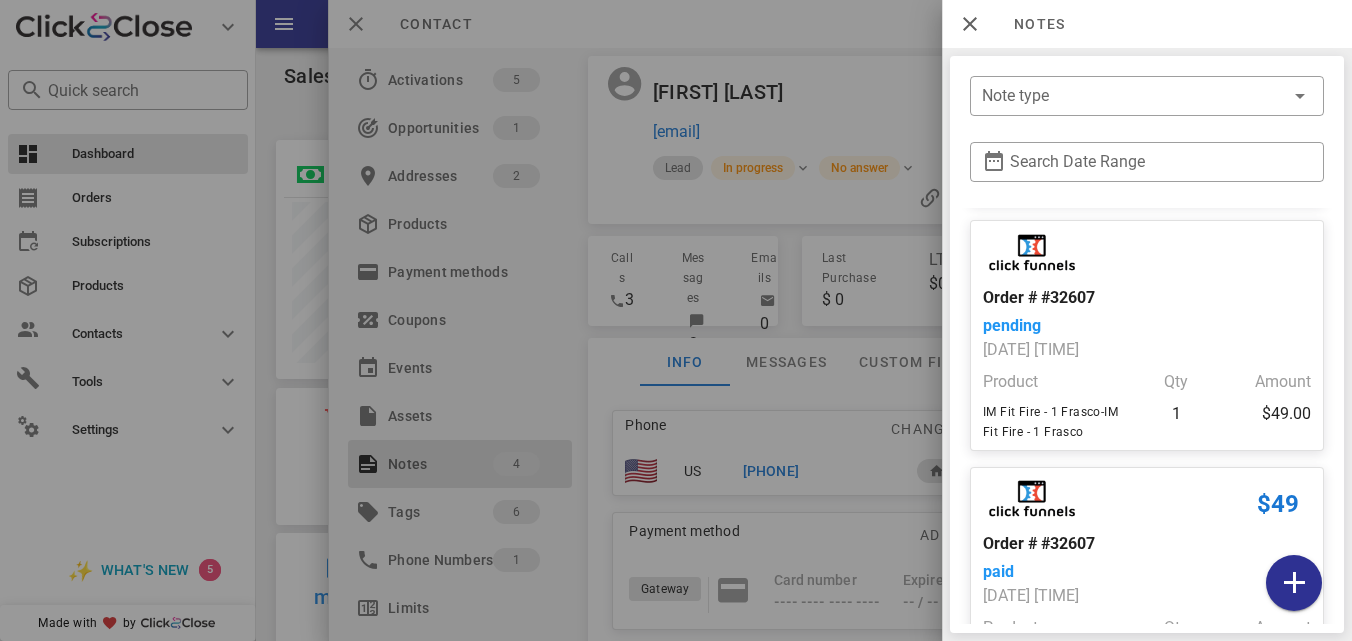 scroll, scrollTop: 573, scrollLeft: 0, axis: vertical 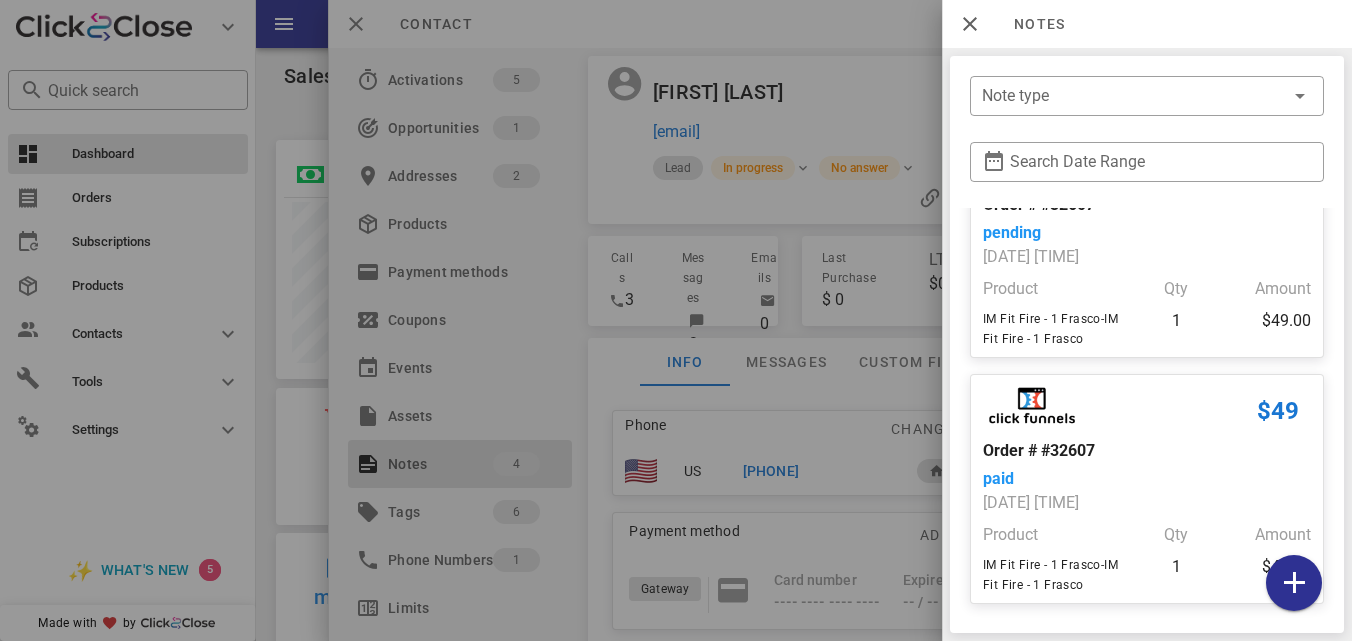 click on "Note type ​ Search Date Range  Order # #32606   pending   07/03/2025 15:49   Product Qty Amount  En Forma Ya-En Forma Ya  1 $29.00  $29   Order # #32606   paid   07/03/2025 15:49   Product Qty Amount  En Forma Ya-En Forma Ya  1 $29.00  Order # #32607   pending   07/03/2025 16:02   Product Qty Amount  IM Fit Fire - 1 Frasco-IM Fit Fire - 1 Frasco  1 $49.00  $49   Order # #32607   paid   07/03/2025 16:02   Product Qty Amount  IM Fit Fire - 1 Frasco-IM Fit Fire - 1 Frasco  1 $49.00" at bounding box center (1147, 344) 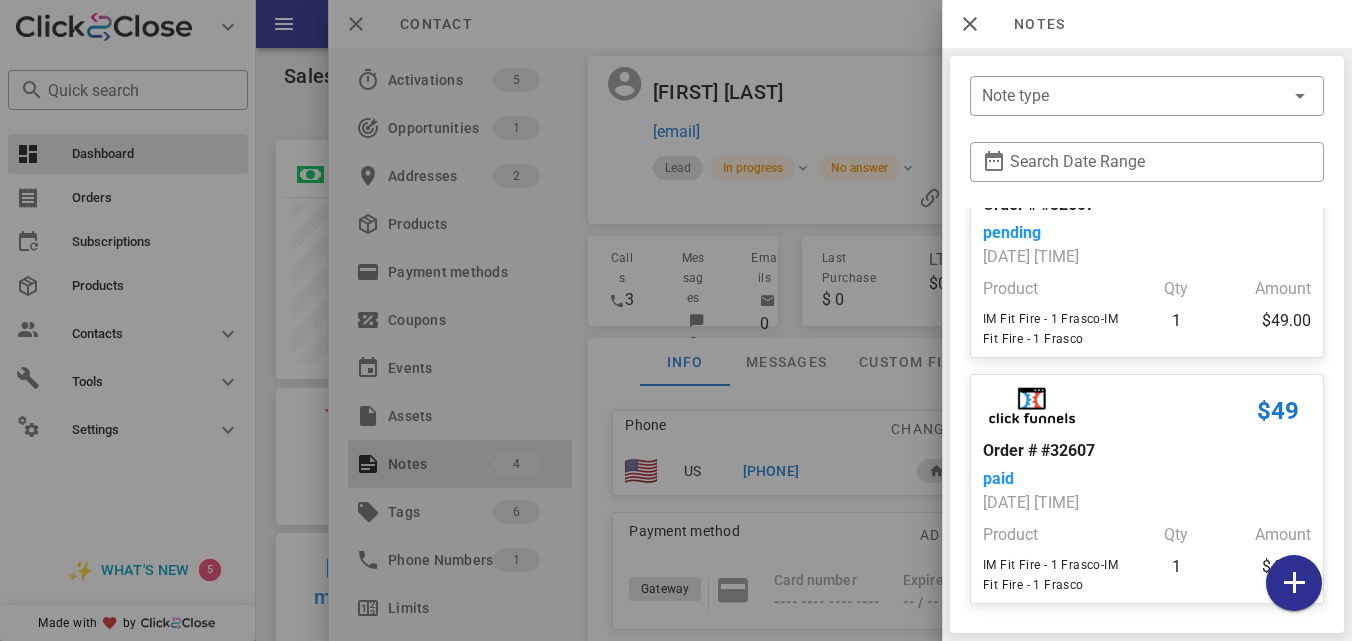 click at bounding box center (676, 320) 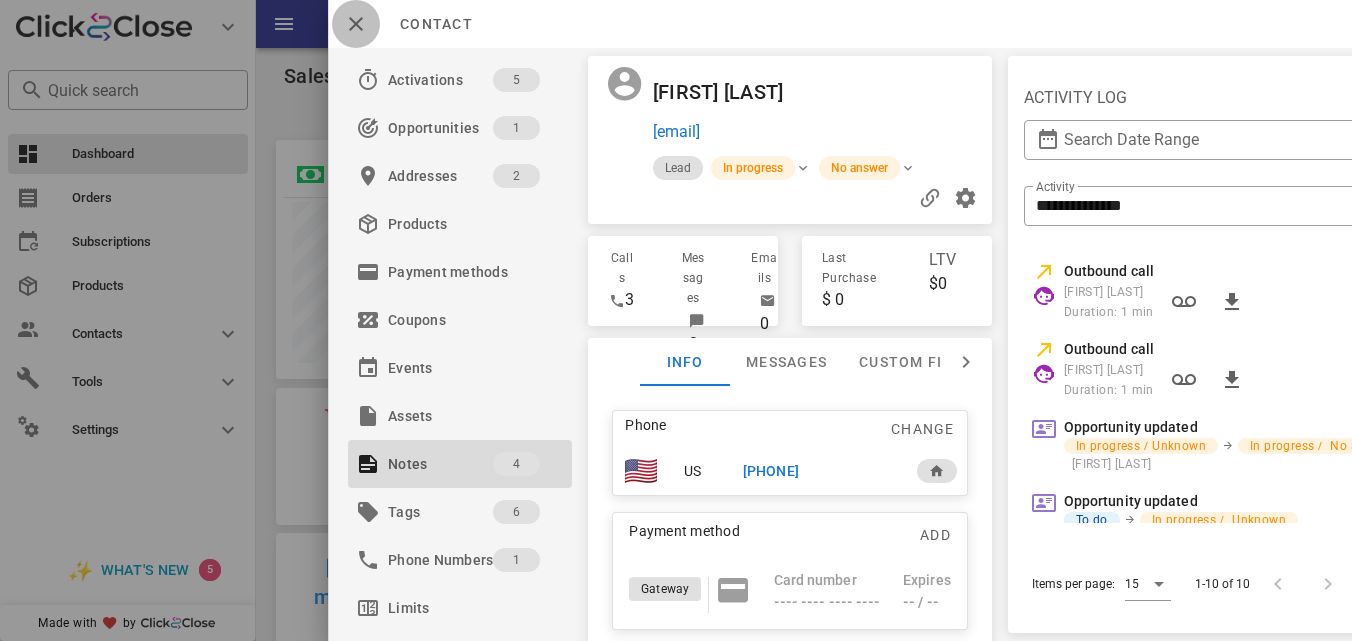 click at bounding box center [356, 24] 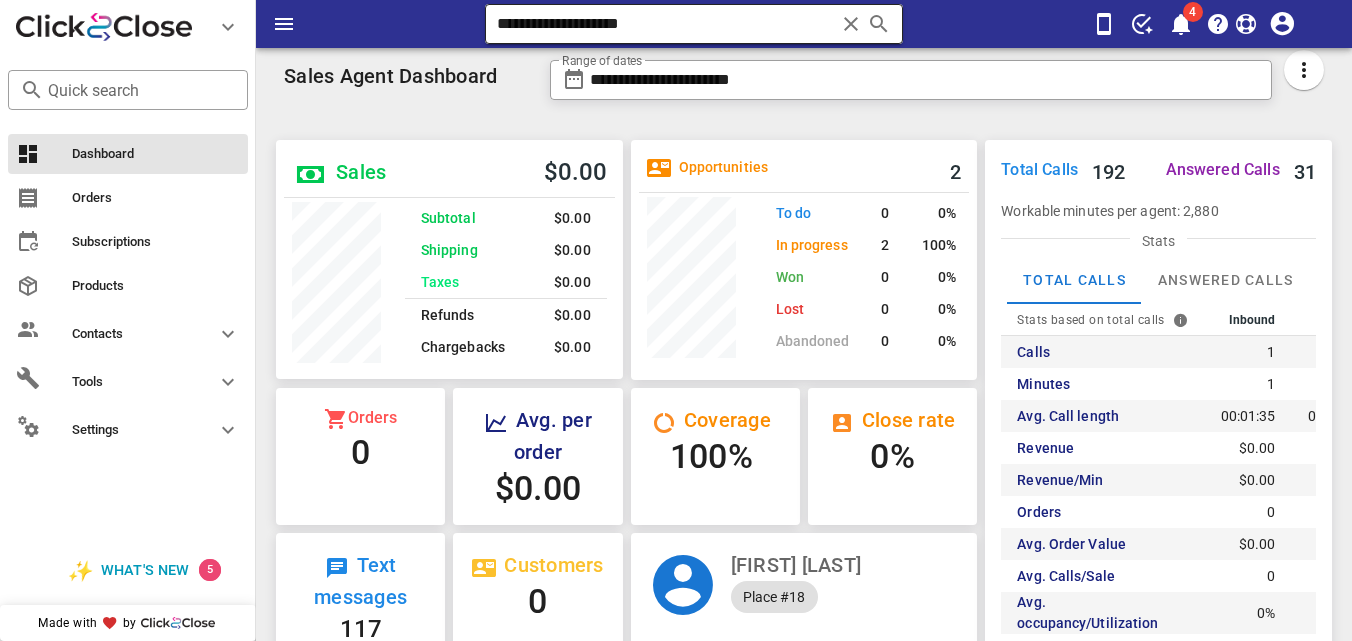 click at bounding box center (851, 24) 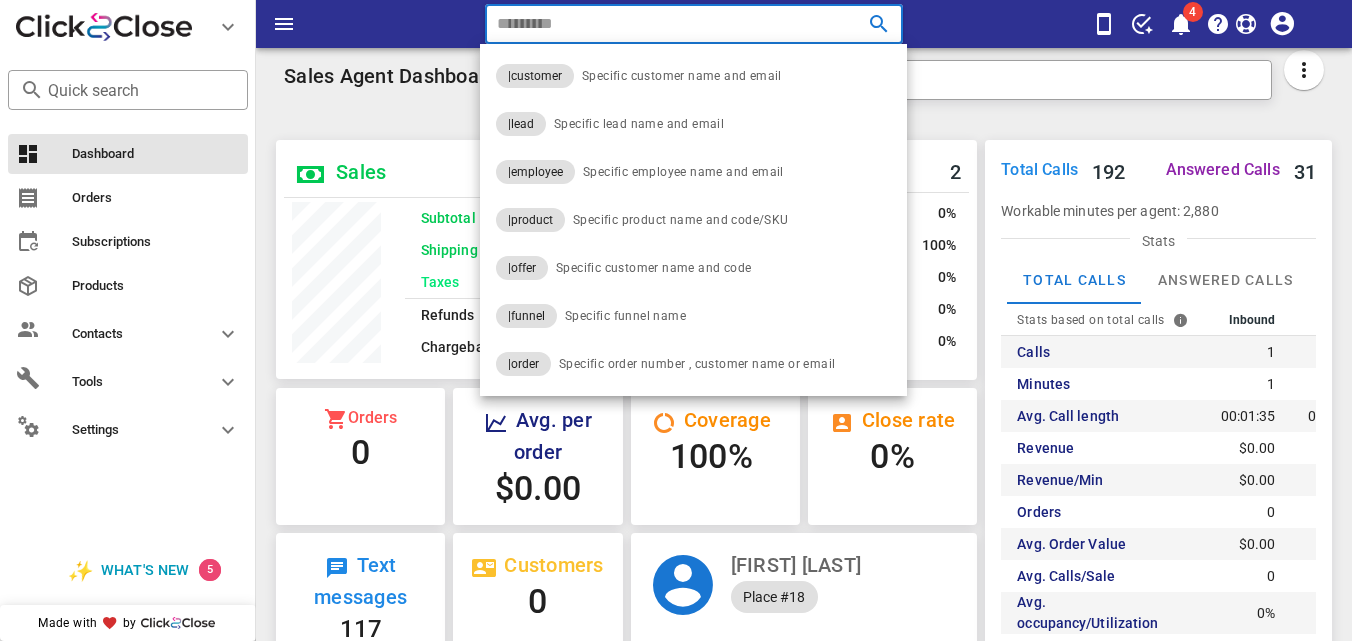 paste on "**********" 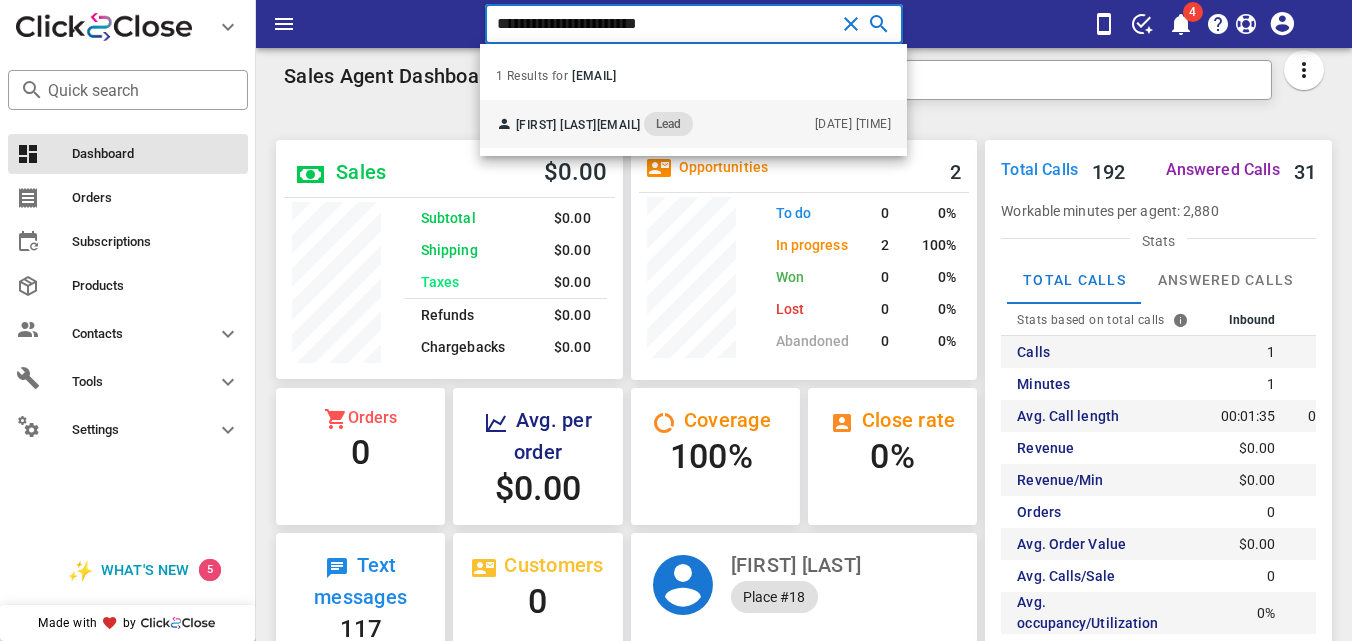 type on "**********" 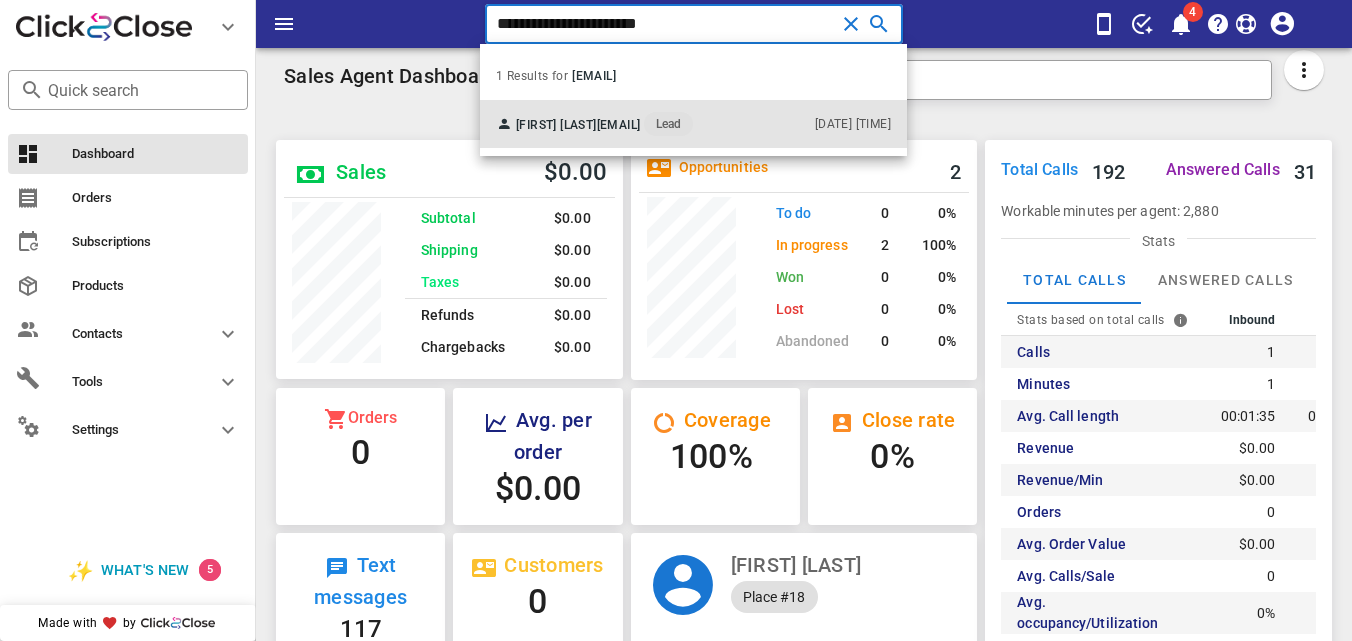 click on "[EMAIL]" at bounding box center [619, 125] 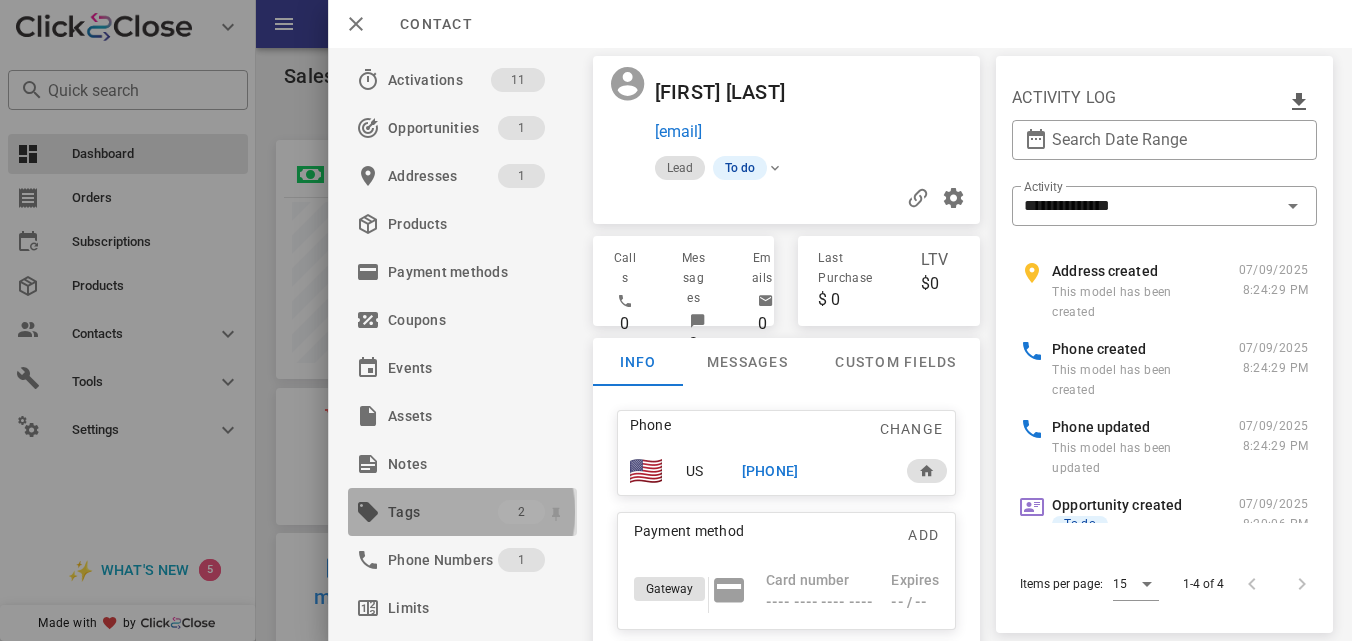 click on "Tags" at bounding box center [443, 512] 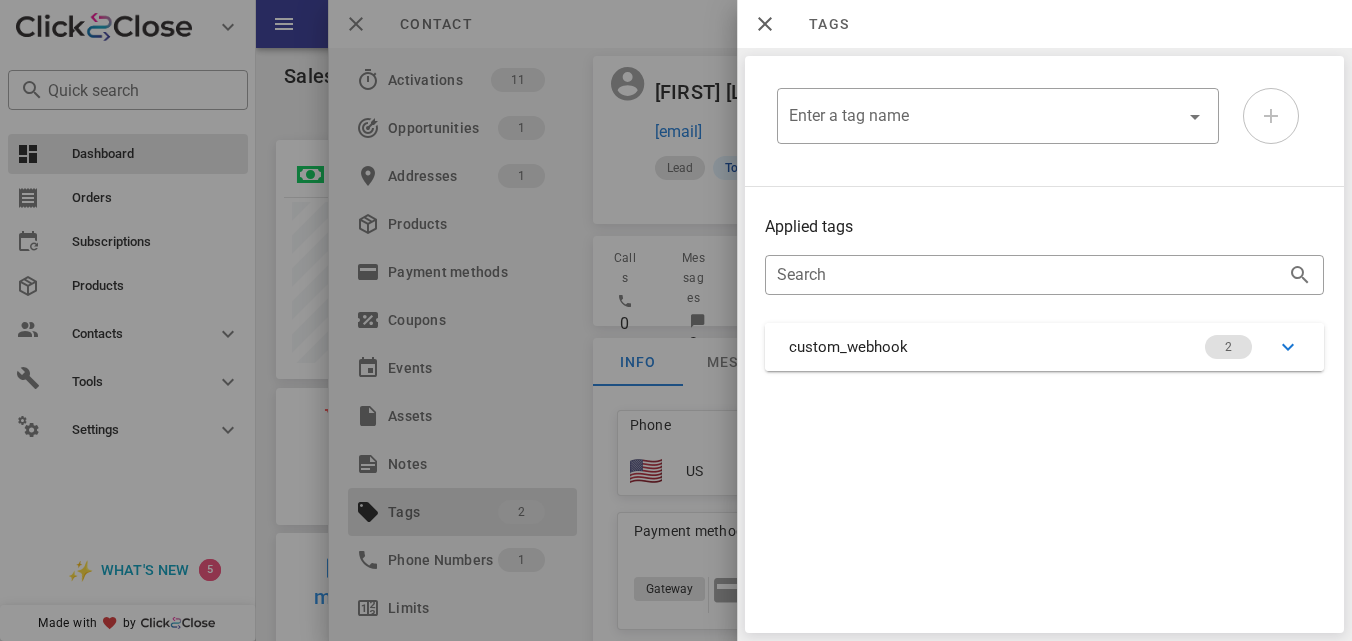 click at bounding box center (676, 320) 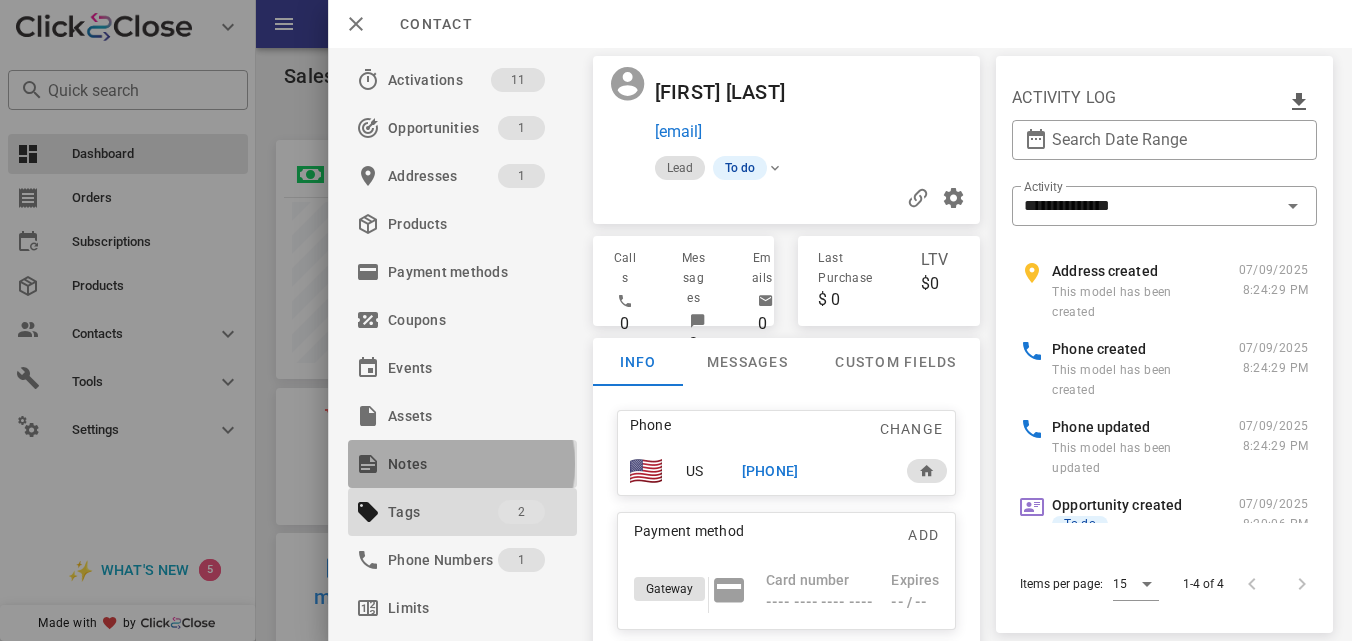 click on "Notes" at bounding box center (458, 464) 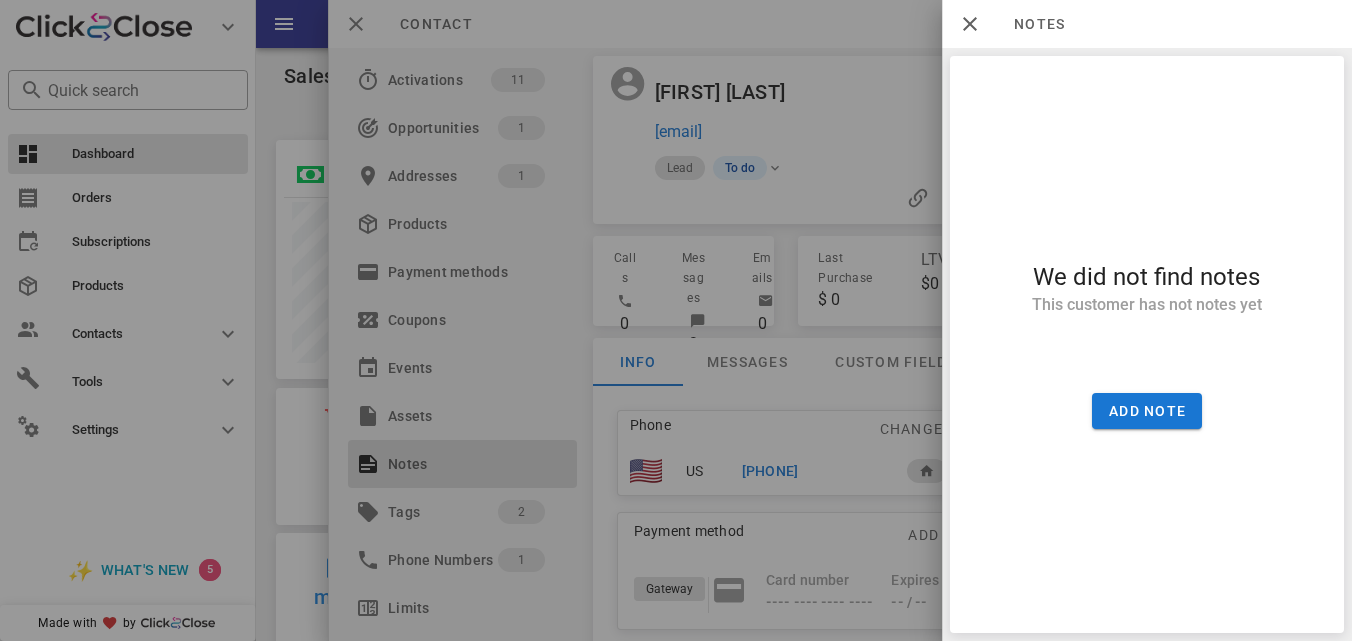 click at bounding box center [676, 320] 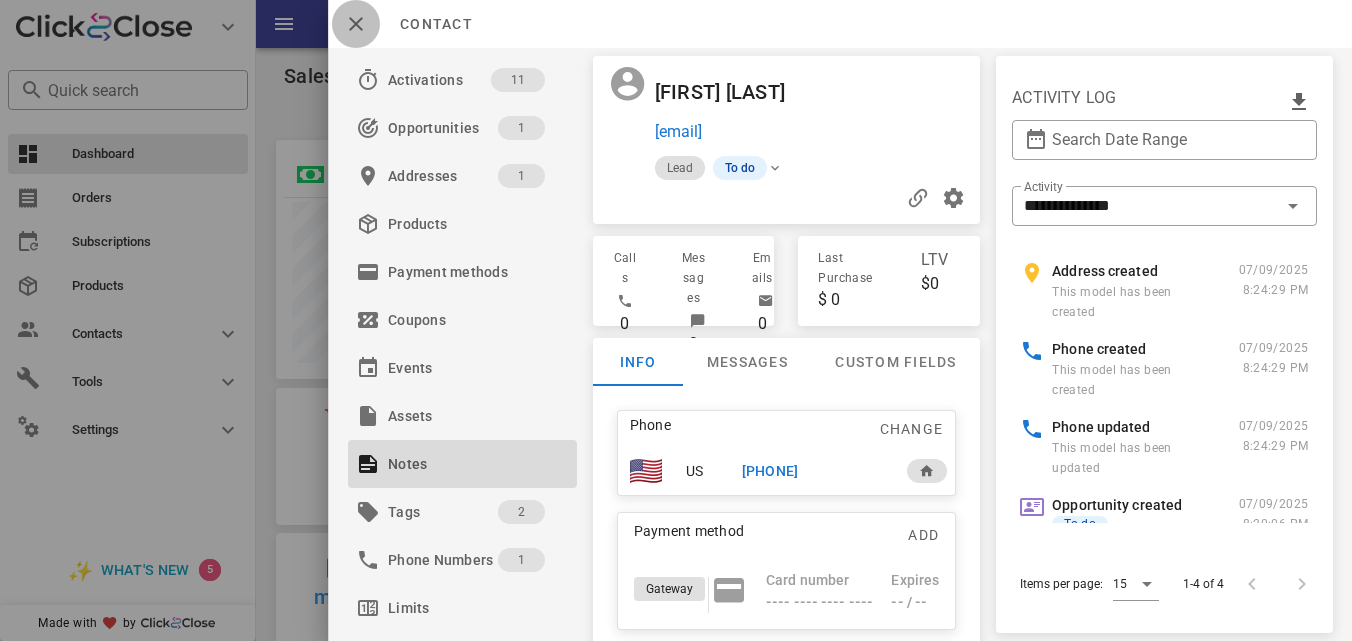click at bounding box center (356, 24) 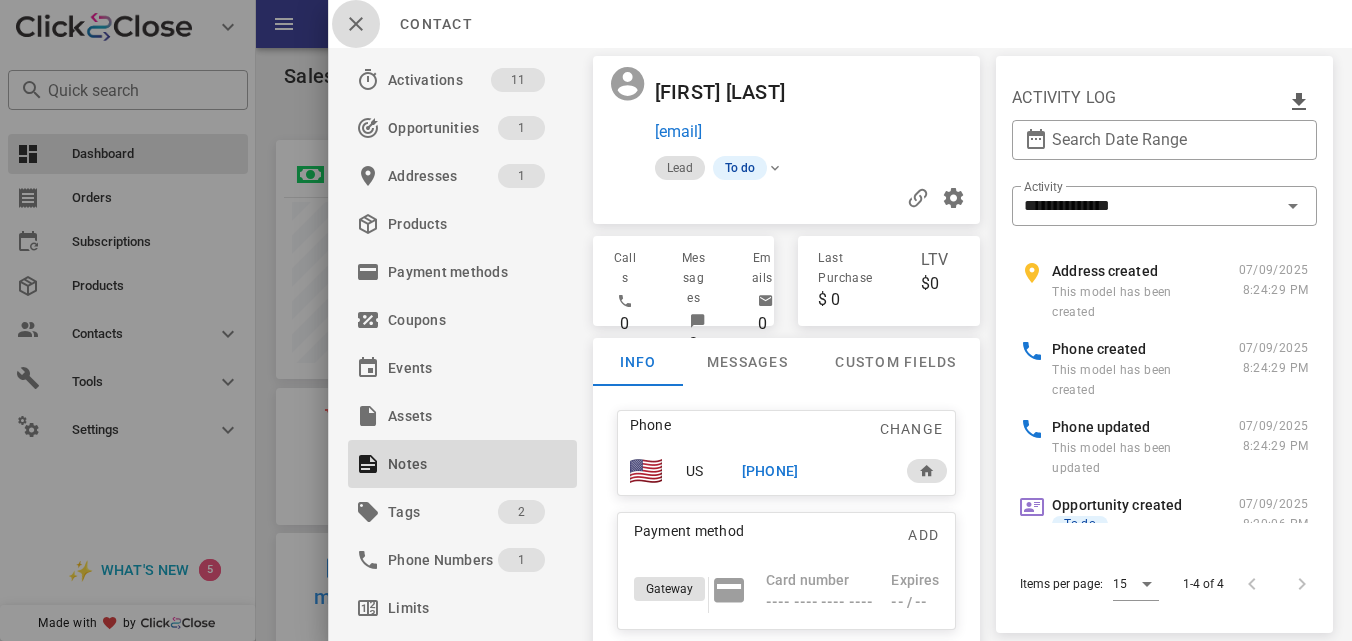 click at bounding box center (676, 320) 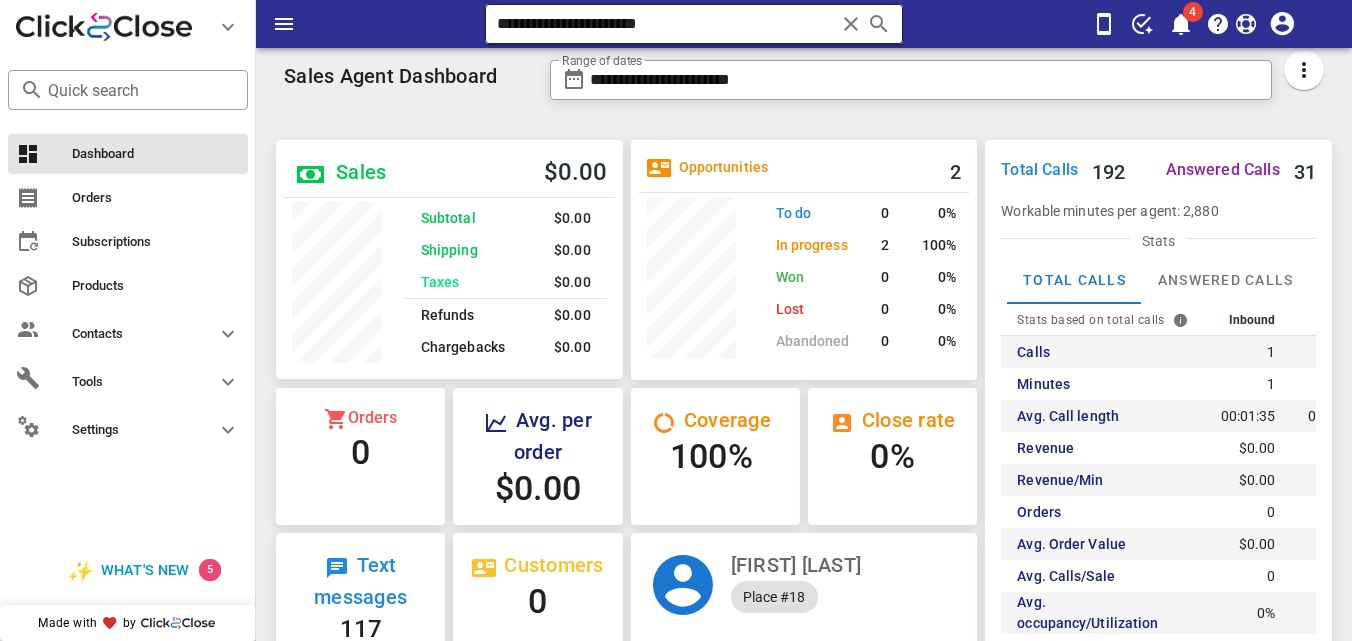 click at bounding box center [851, 24] 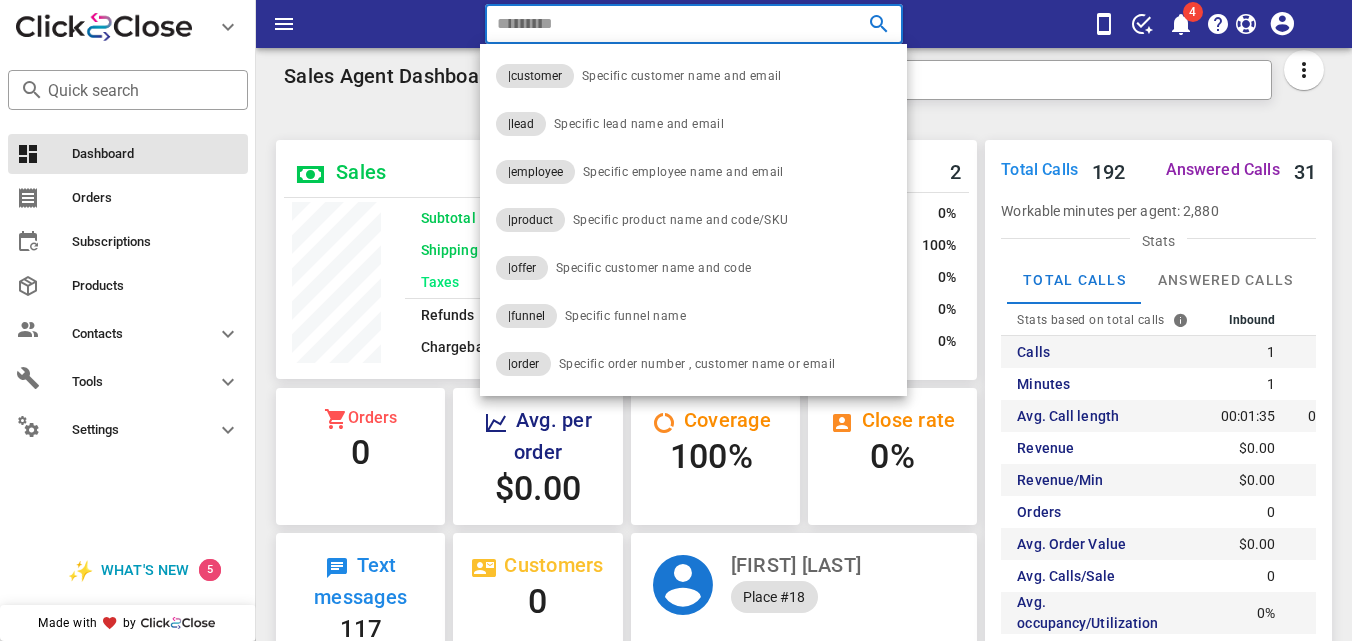 paste on "**********" 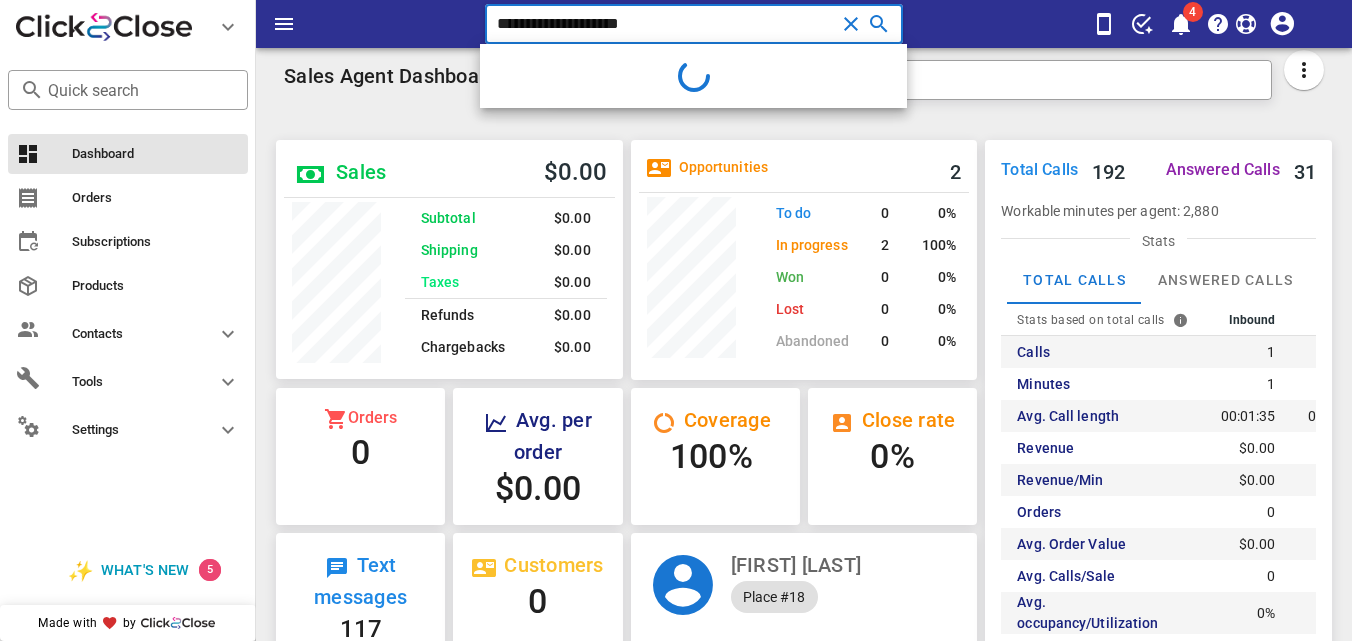 type on "**********" 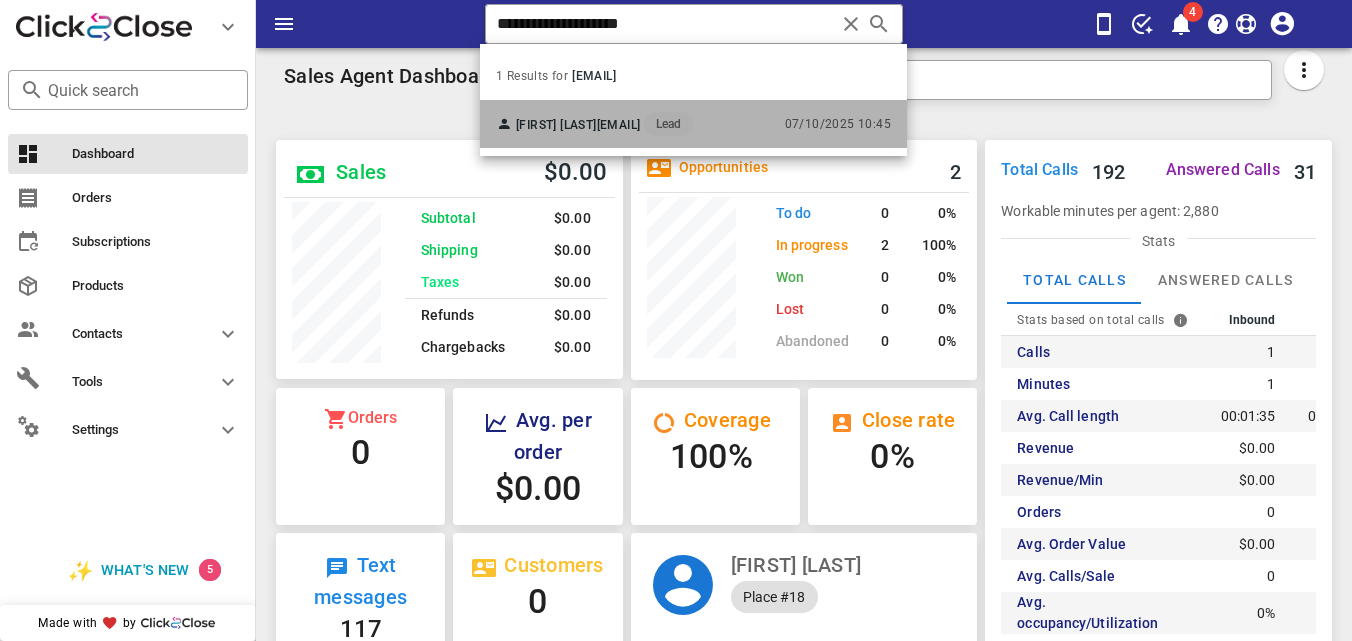 click on "[EMAIL]" at bounding box center (619, 125) 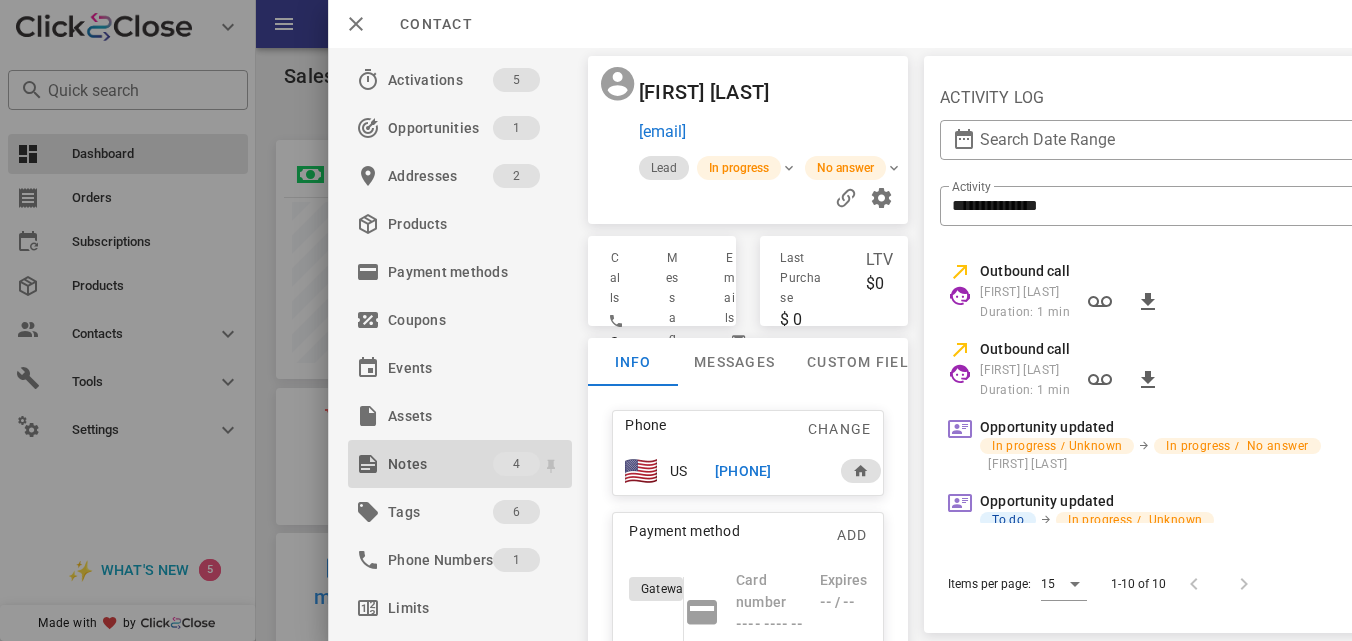 click on "Notes" at bounding box center (440, 464) 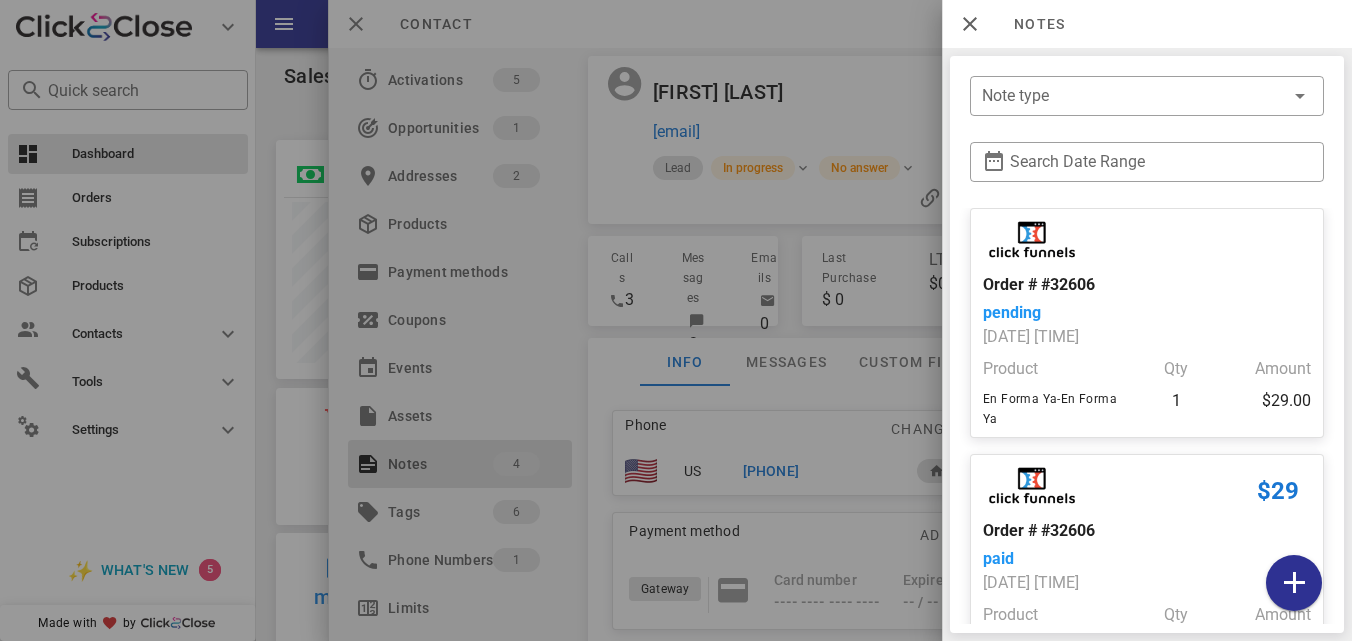 click on "Note type ​ Search Date Range  Order # #32606   pending   07/03/2025 15:49   Product Qty Amount  En Forma Ya-En Forma Ya  1 $29.00  $29   Order # #32606   paid   07/03/2025 15:49   Product Qty Amount  En Forma Ya-En Forma Ya  1 $29.00  Order # #32607   pending   07/03/2025 16:02   Product Qty Amount  IM Fit Fire - 1 Frasco-IM Fit Fire - 1 Frasco  1 $49.00  $49   Order # #32607   paid   07/03/2025 16:02   Product Qty Amount  IM Fit Fire - 1 Frasco-IM Fit Fire - 1 Frasco  1 $49.00" at bounding box center (1147, 344) 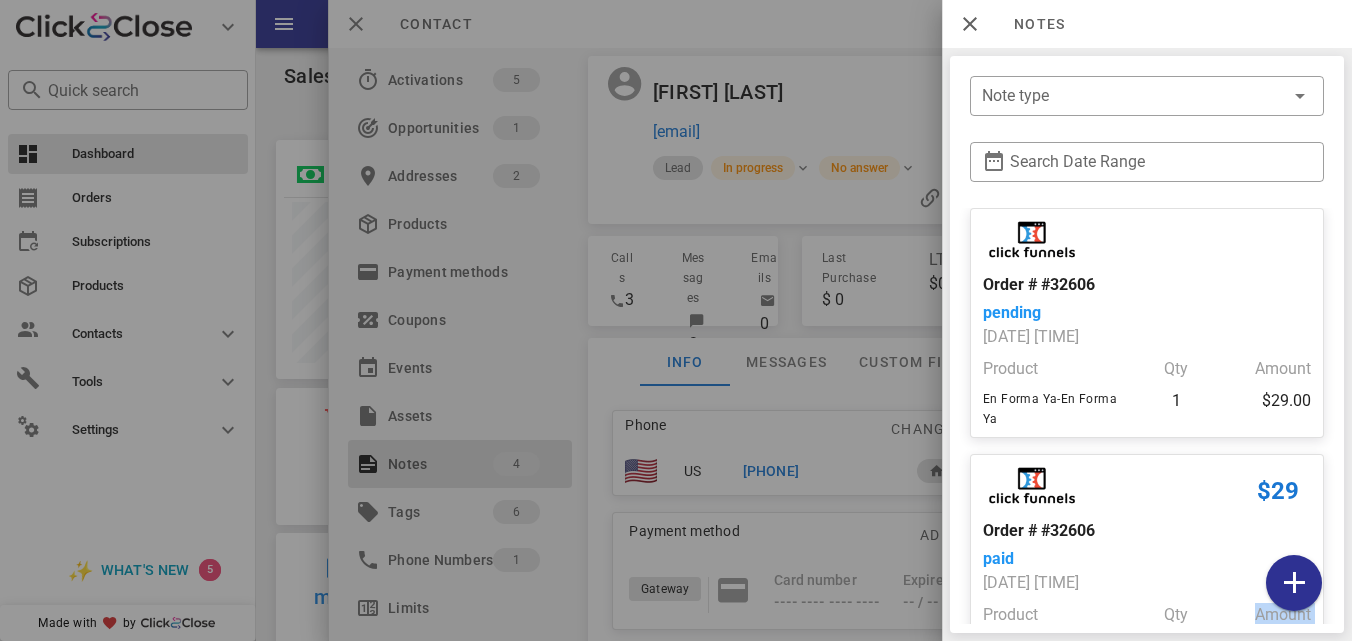 click on "Note type ​ Search Date Range  Order # #32606   pending   07/03/2025 15:49   Product Qty Amount  En Forma Ya-En Forma Ya  1 $29.00  $29   Order # #32606   paid   07/03/2025 15:49   Product Qty Amount  En Forma Ya-En Forma Ya  1 $29.00  Order # #32607   pending   07/03/2025 16:02   Product Qty Amount  IM Fit Fire - 1 Frasco-IM Fit Fire - 1 Frasco  1 $49.00  $49   Order # #32607   paid   07/03/2025 16:02   Product Qty Amount  IM Fit Fire - 1 Frasco-IM Fit Fire - 1 Frasco  1 $49.00" at bounding box center (1147, 344) 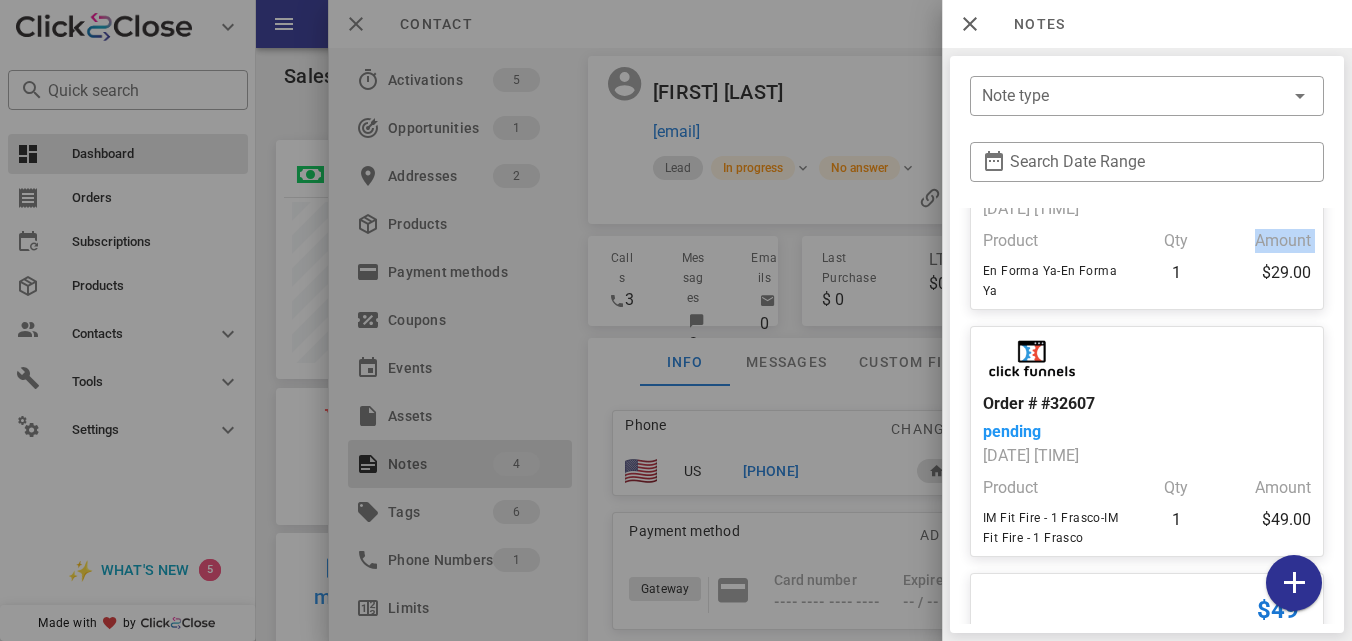 scroll, scrollTop: 573, scrollLeft: 0, axis: vertical 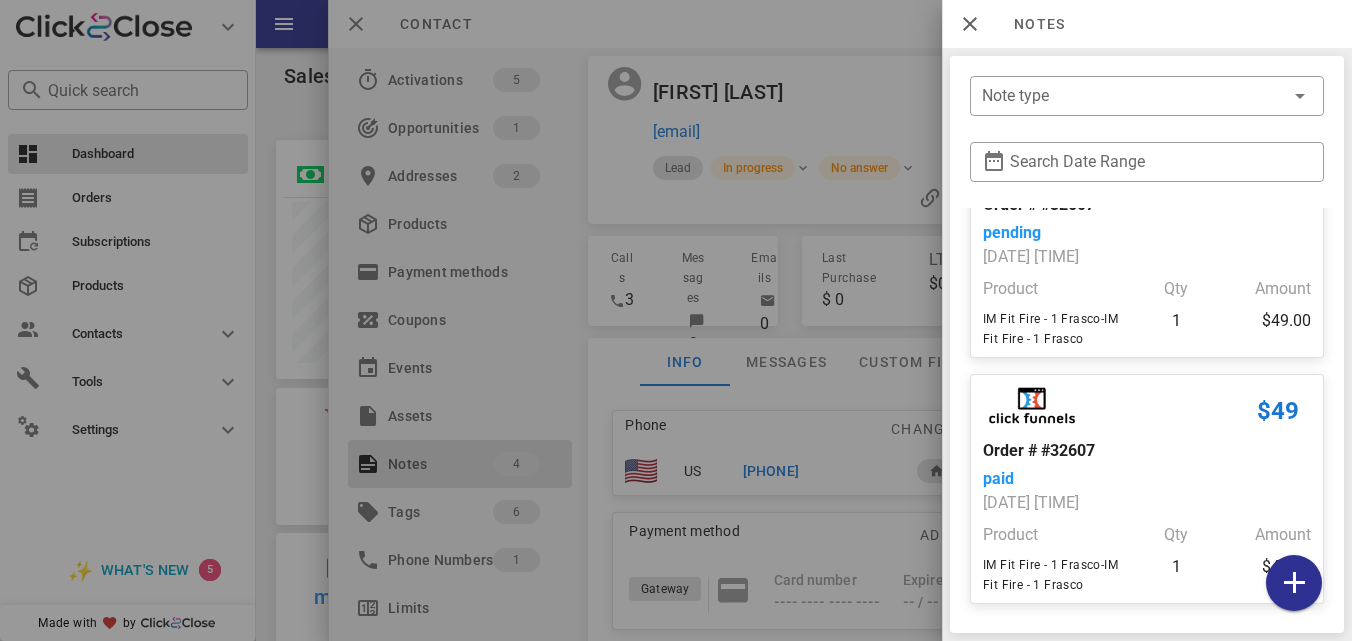 click at bounding box center (676, 320) 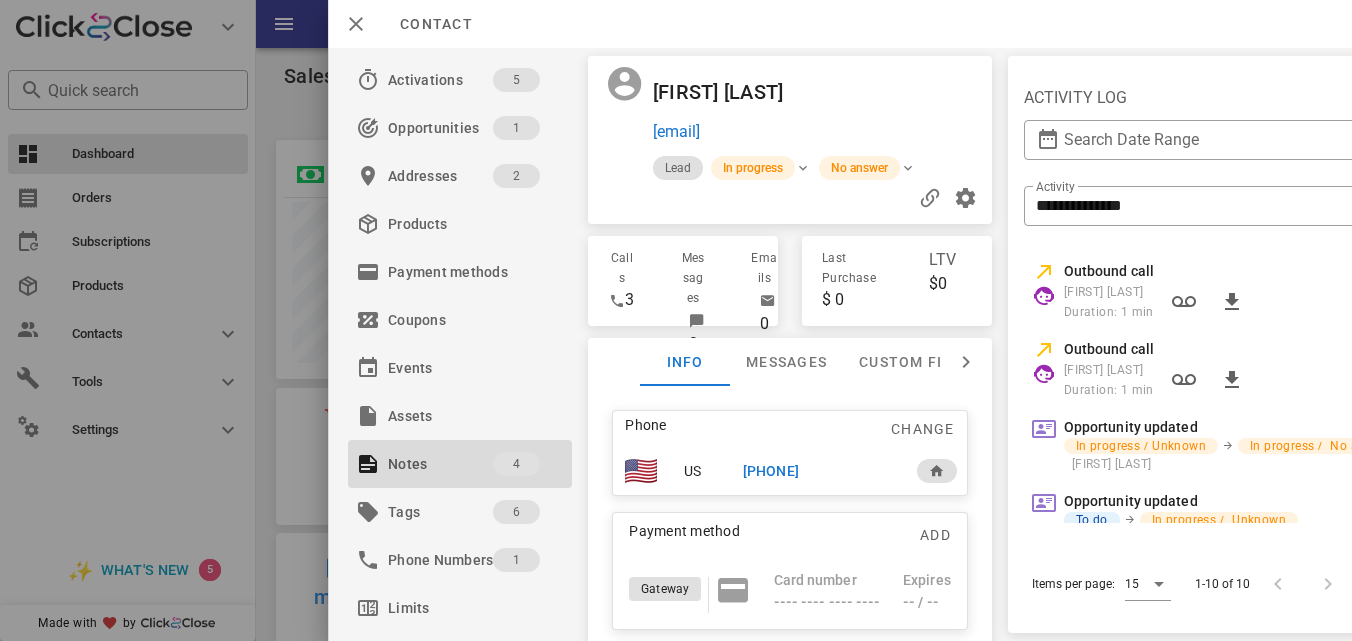 click on "[PHONE]" at bounding box center (819, 471) 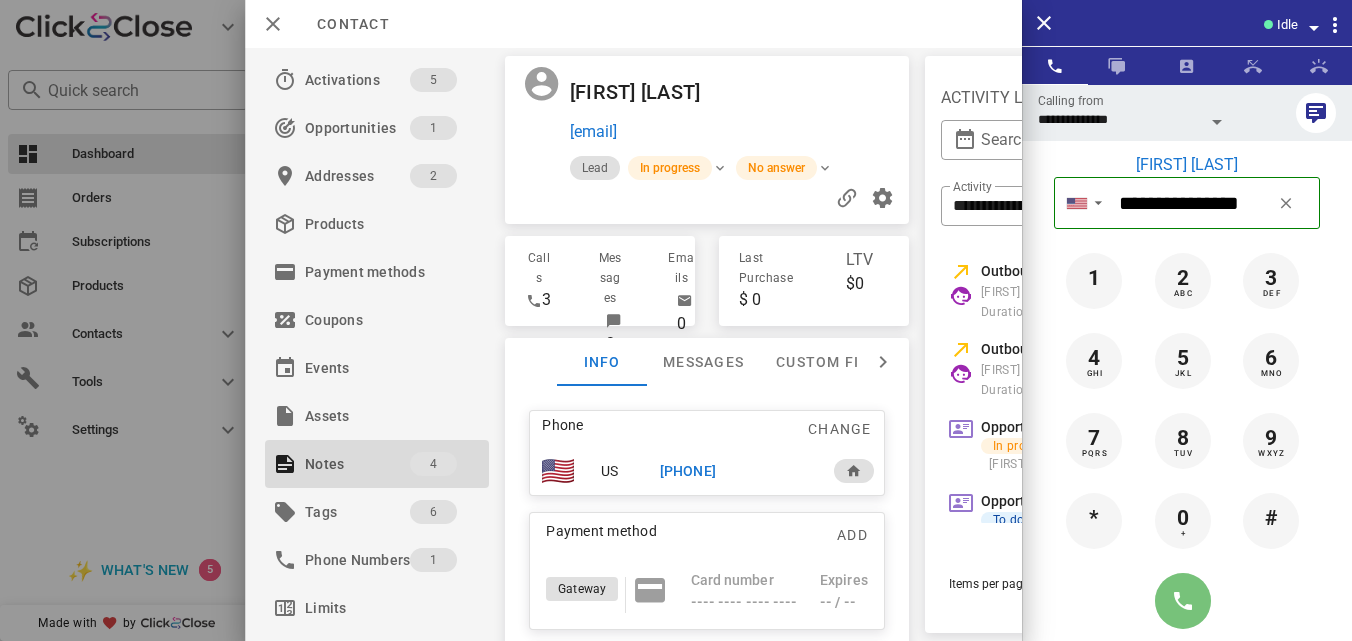 click at bounding box center (1183, 601) 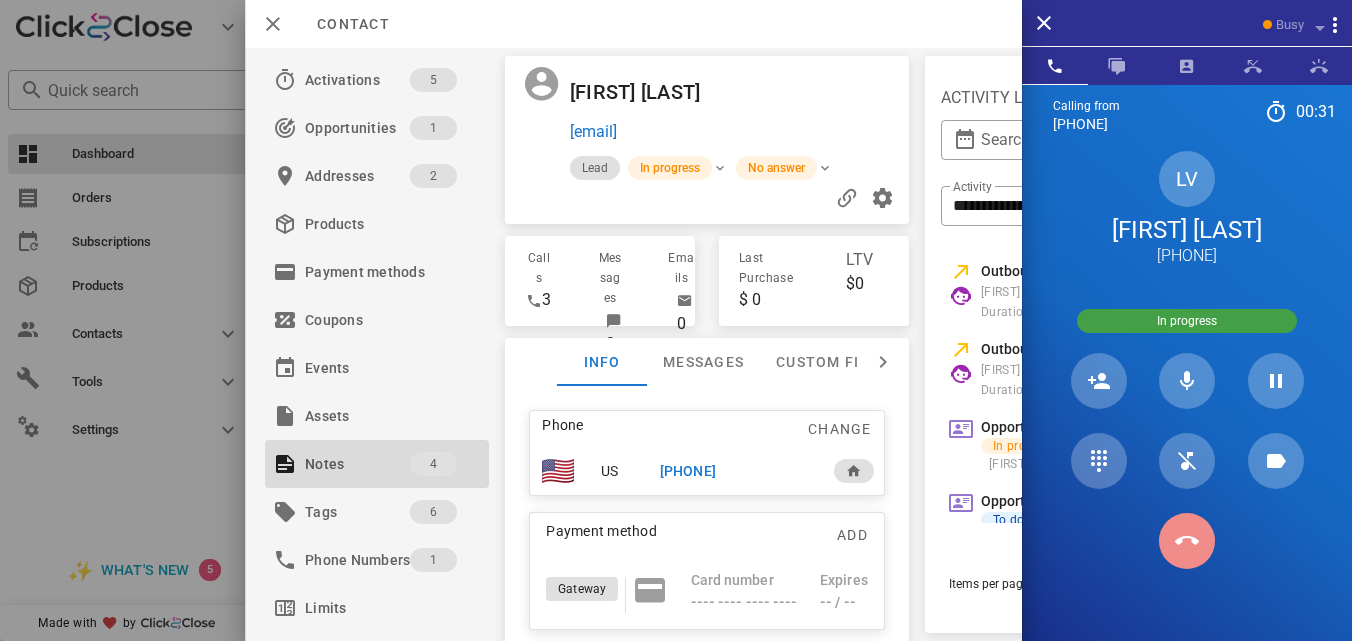 click at bounding box center (1187, 541) 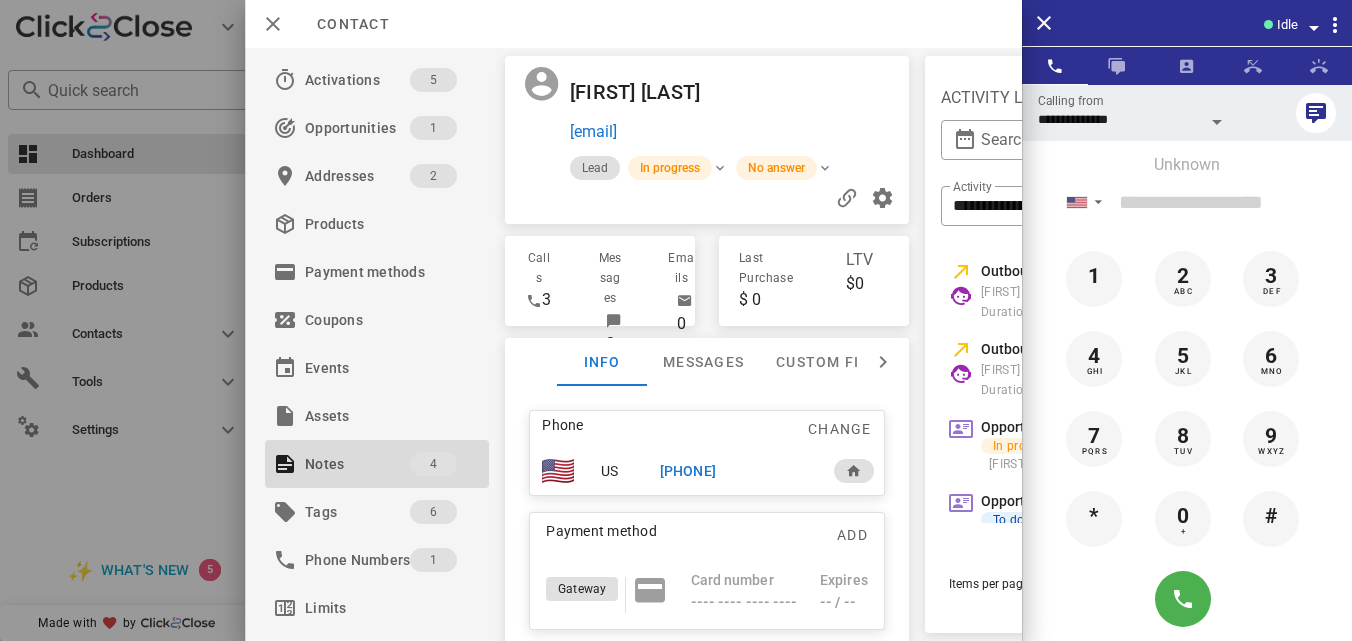 click on "[PHONE]" at bounding box center [688, 471] 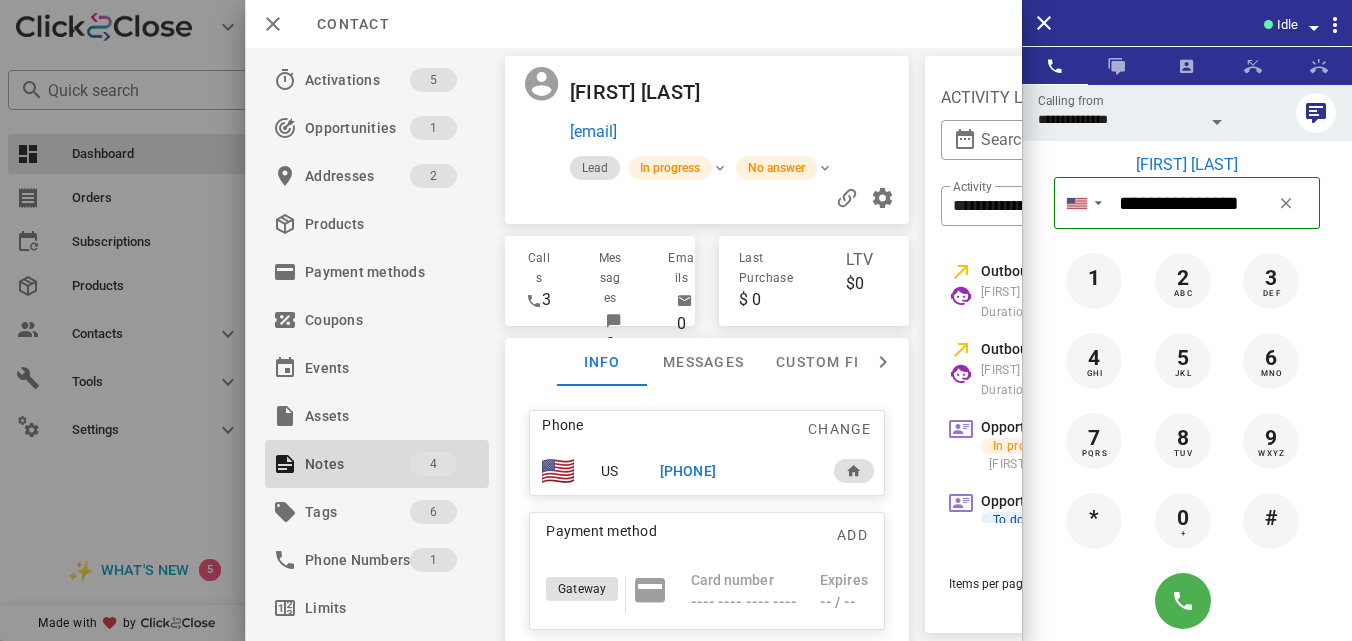 click at bounding box center [1187, 601] 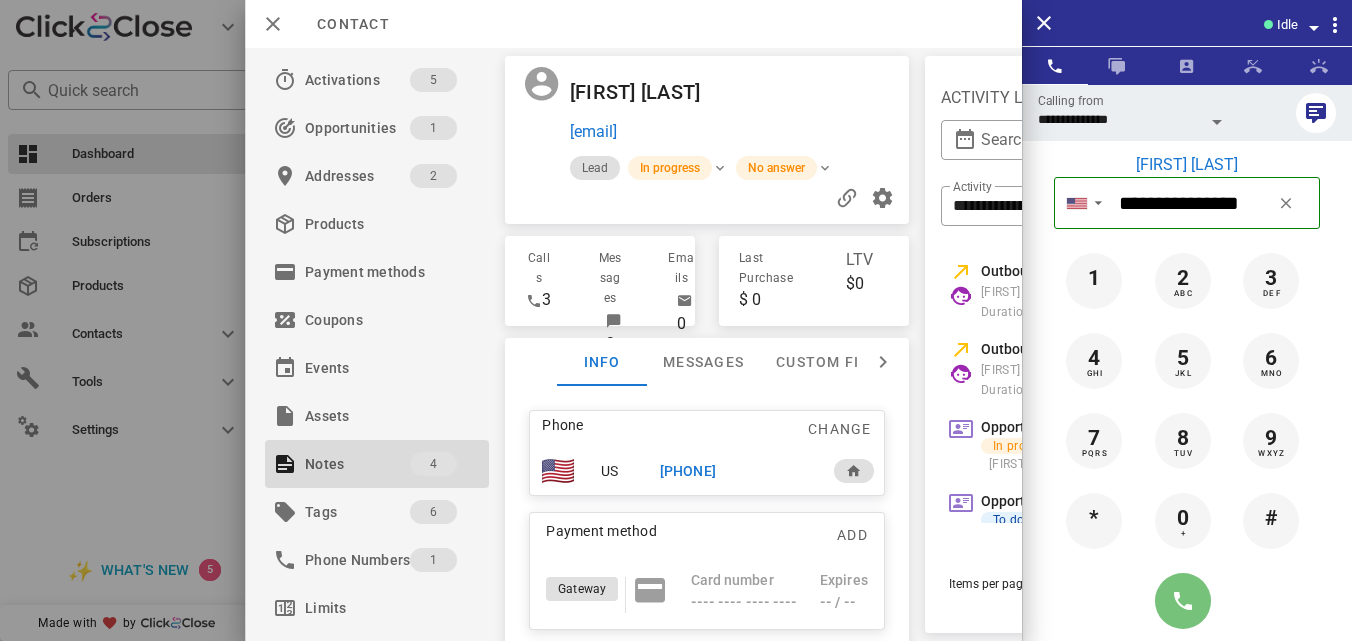 click at bounding box center [1183, 601] 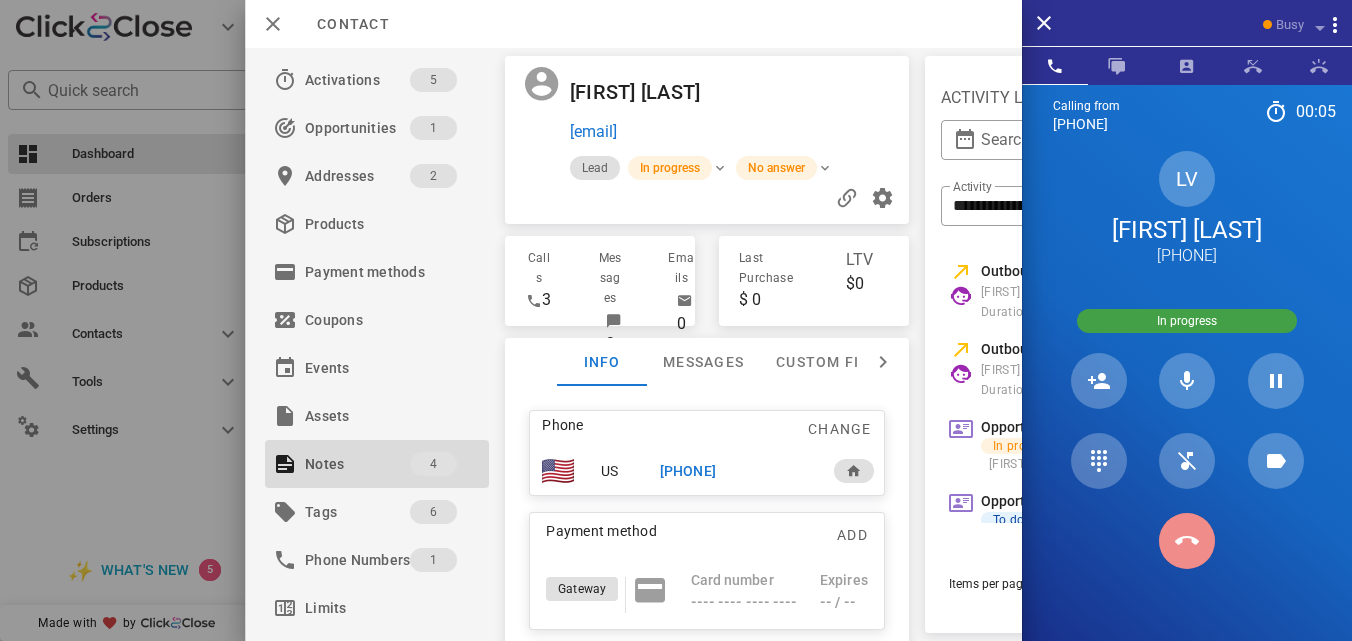 click at bounding box center (1187, 541) 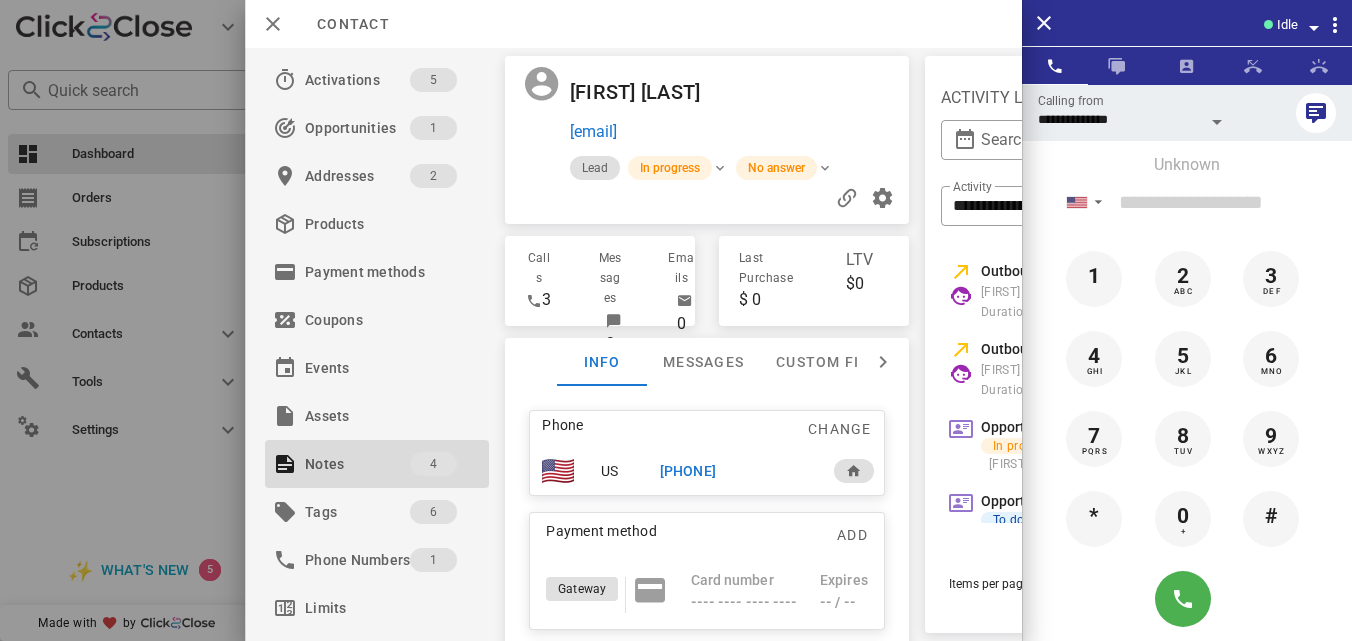 click on "[PHONE]" at bounding box center [688, 471] 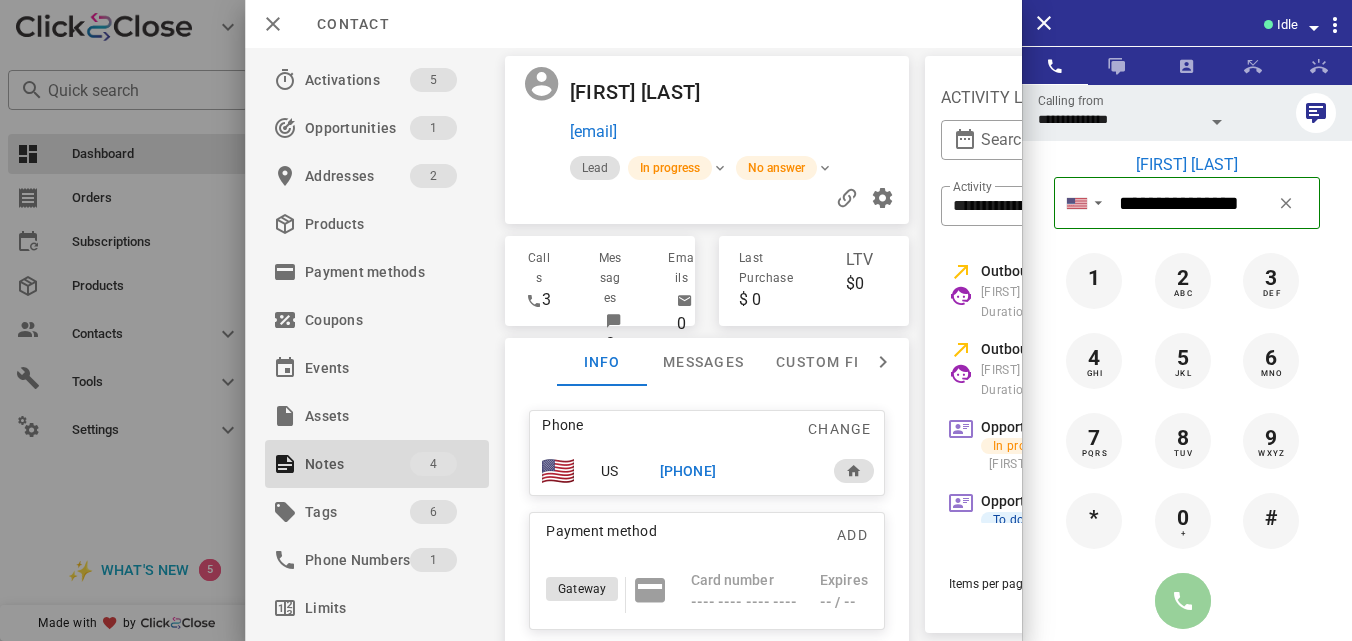 click at bounding box center (1183, 601) 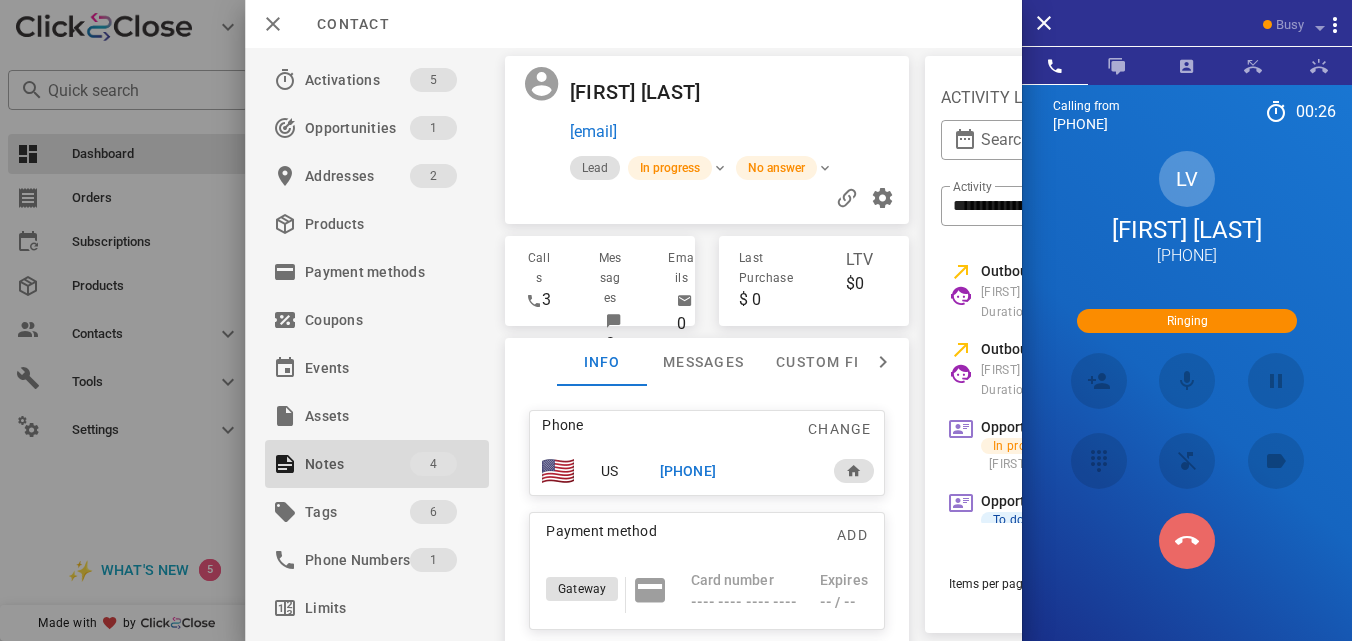 click at bounding box center (1187, 541) 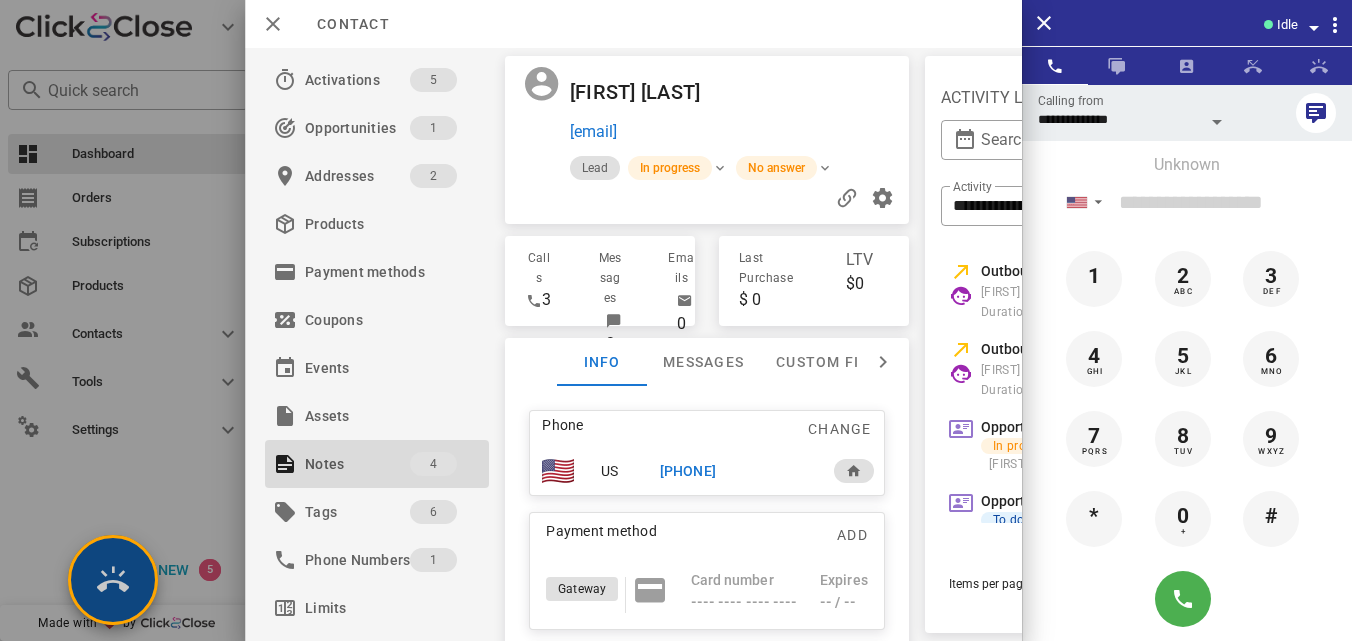 click at bounding box center [113, 580] 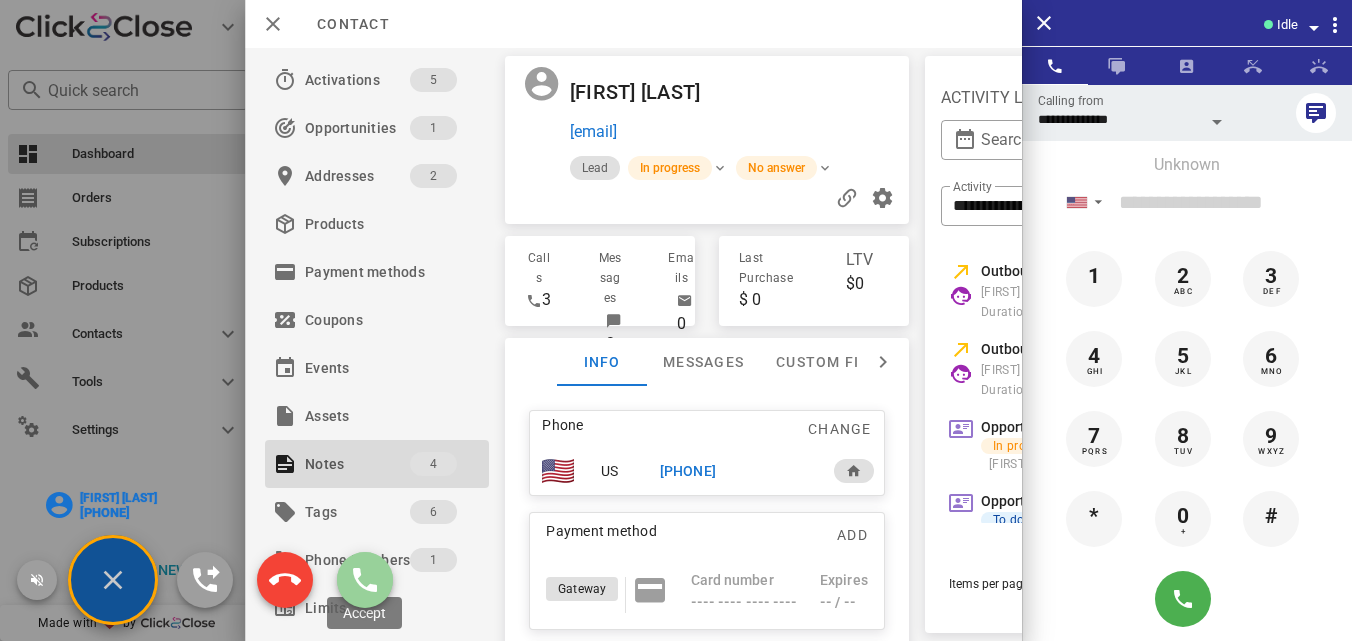 click at bounding box center (365, 580) 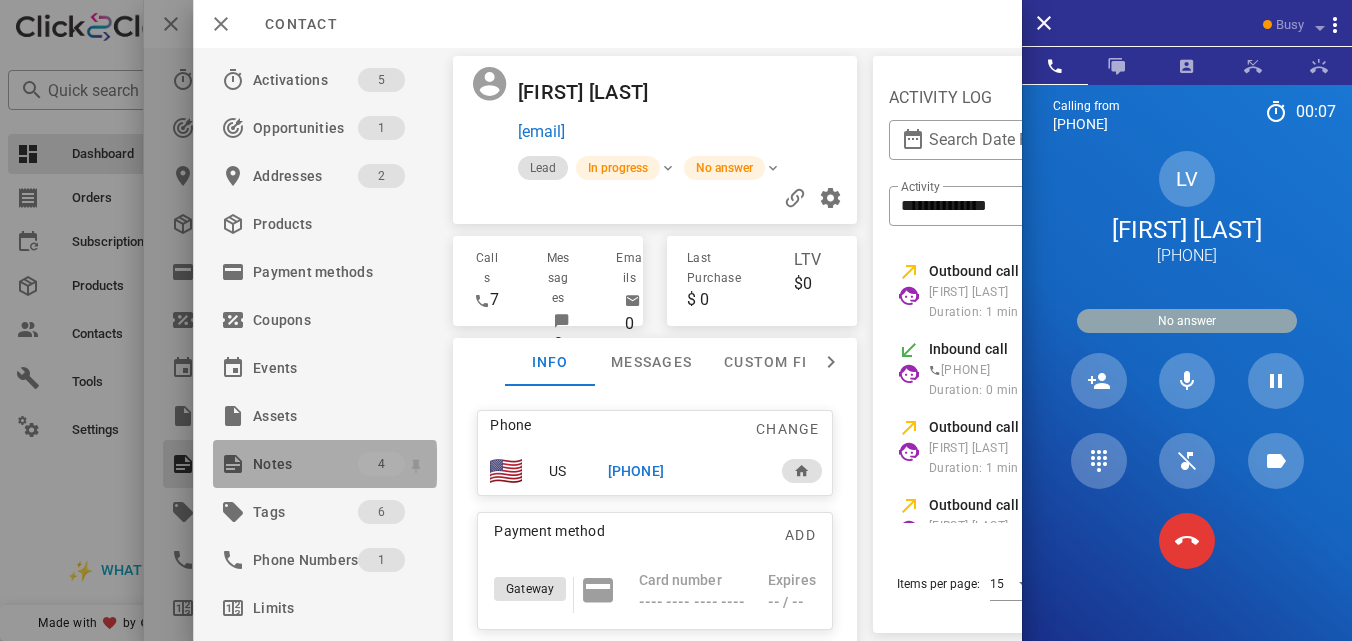 click on "Notes" at bounding box center [305, 464] 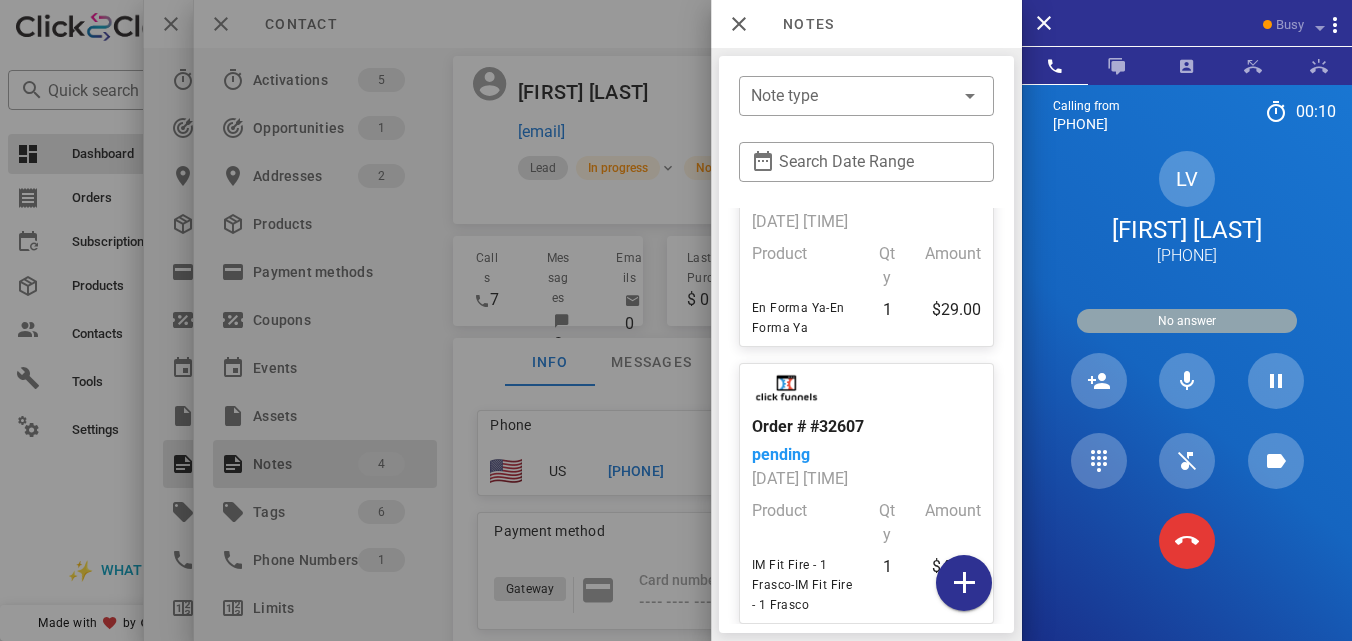 scroll, scrollTop: 670, scrollLeft: 0, axis: vertical 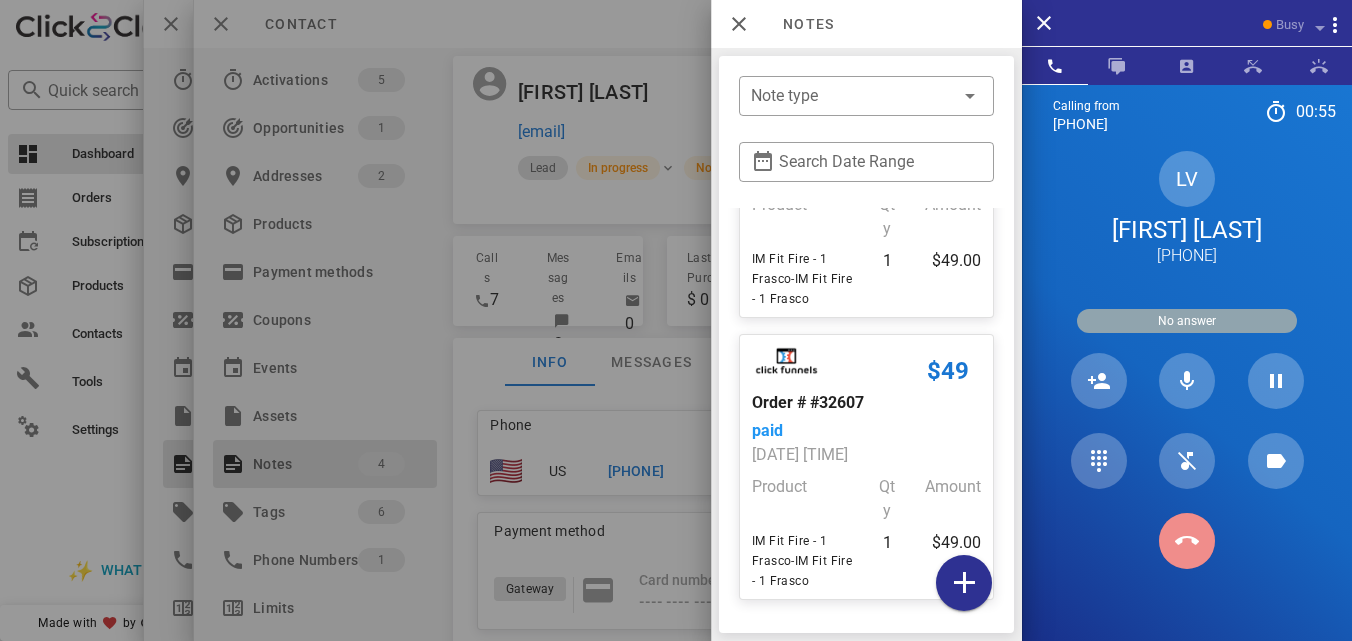 click at bounding box center (1187, 541) 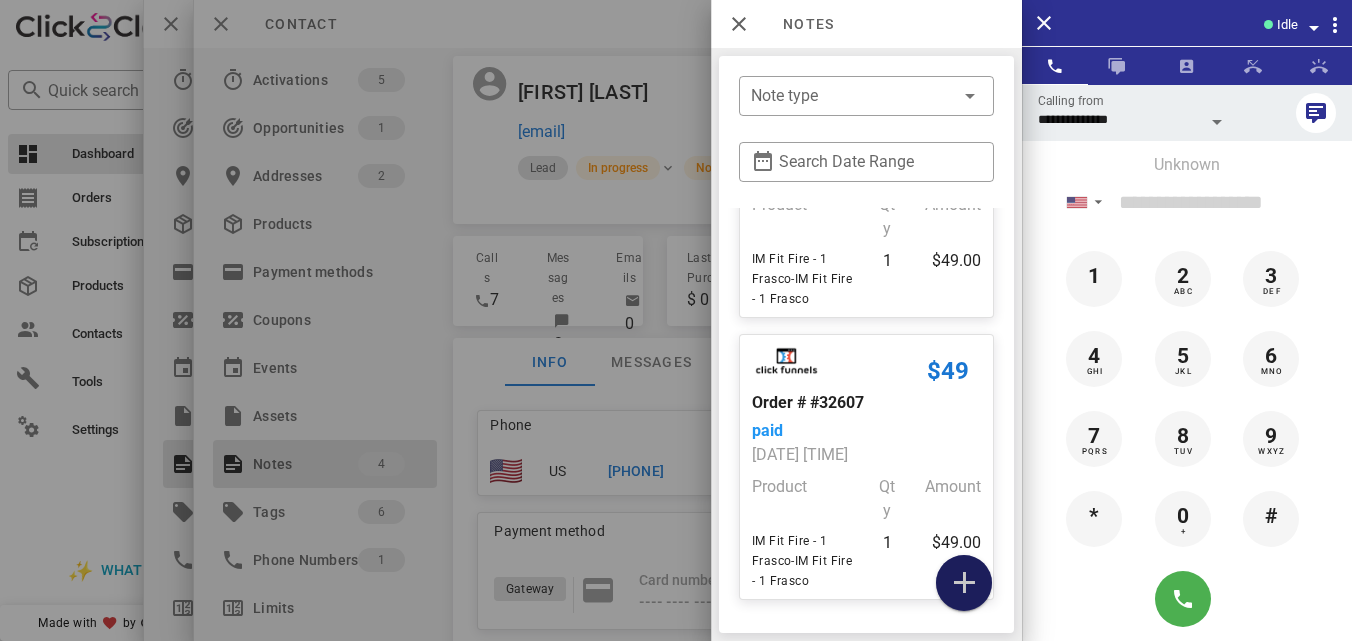 click at bounding box center (964, 583) 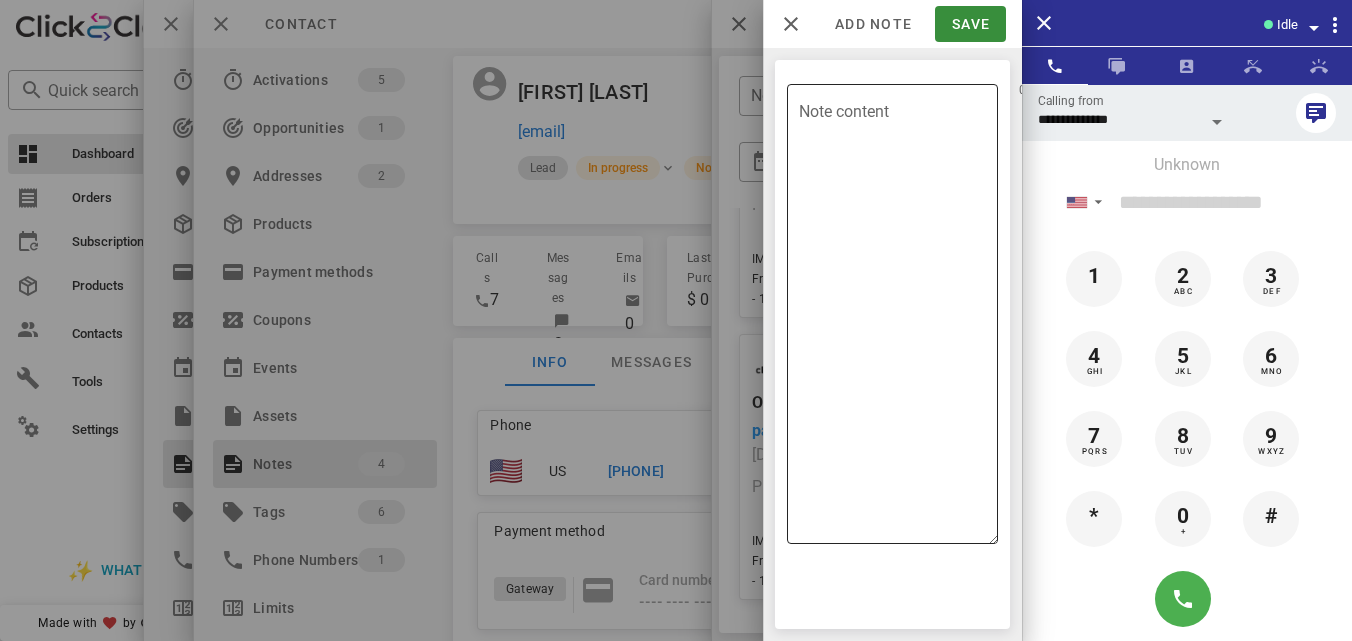 click on "Note content" at bounding box center [898, 319] 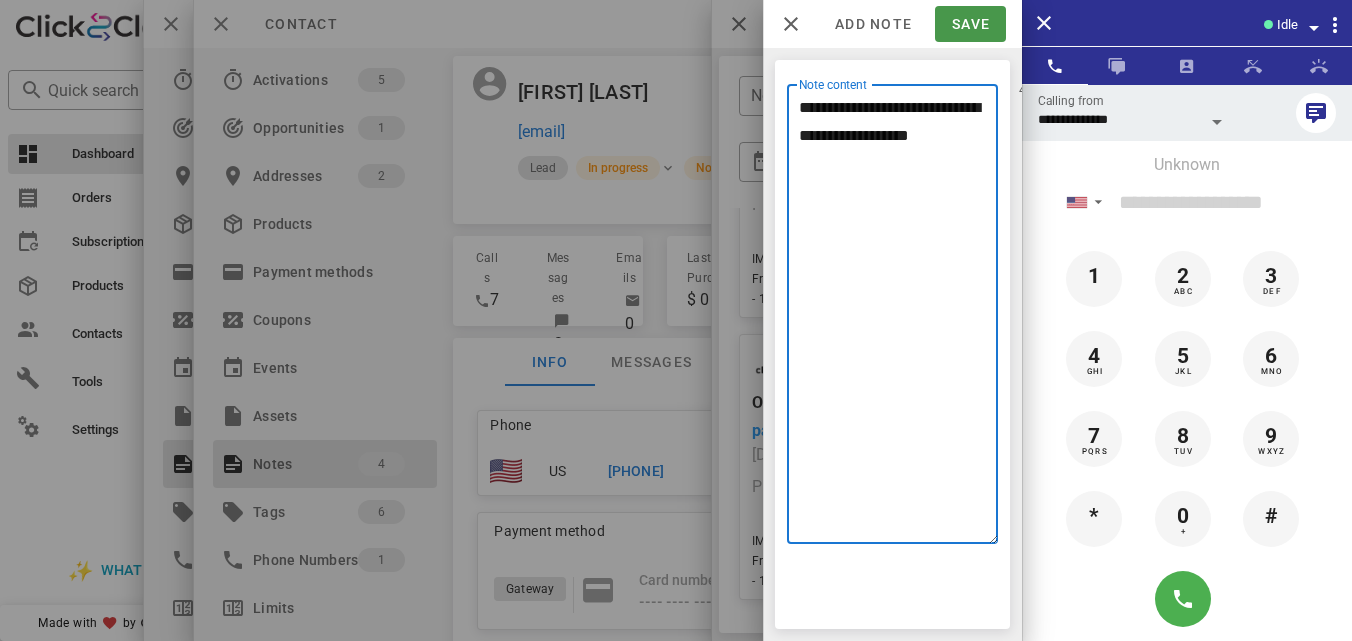 type on "**********" 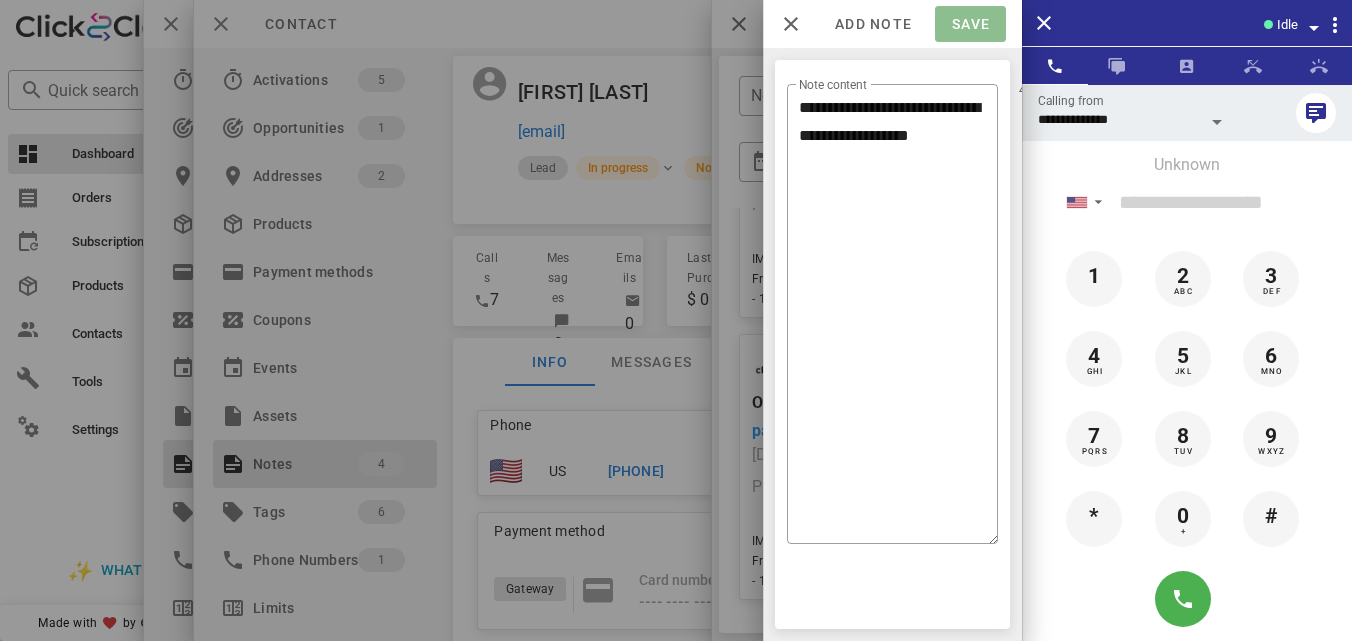 click on "Save" at bounding box center (970, 24) 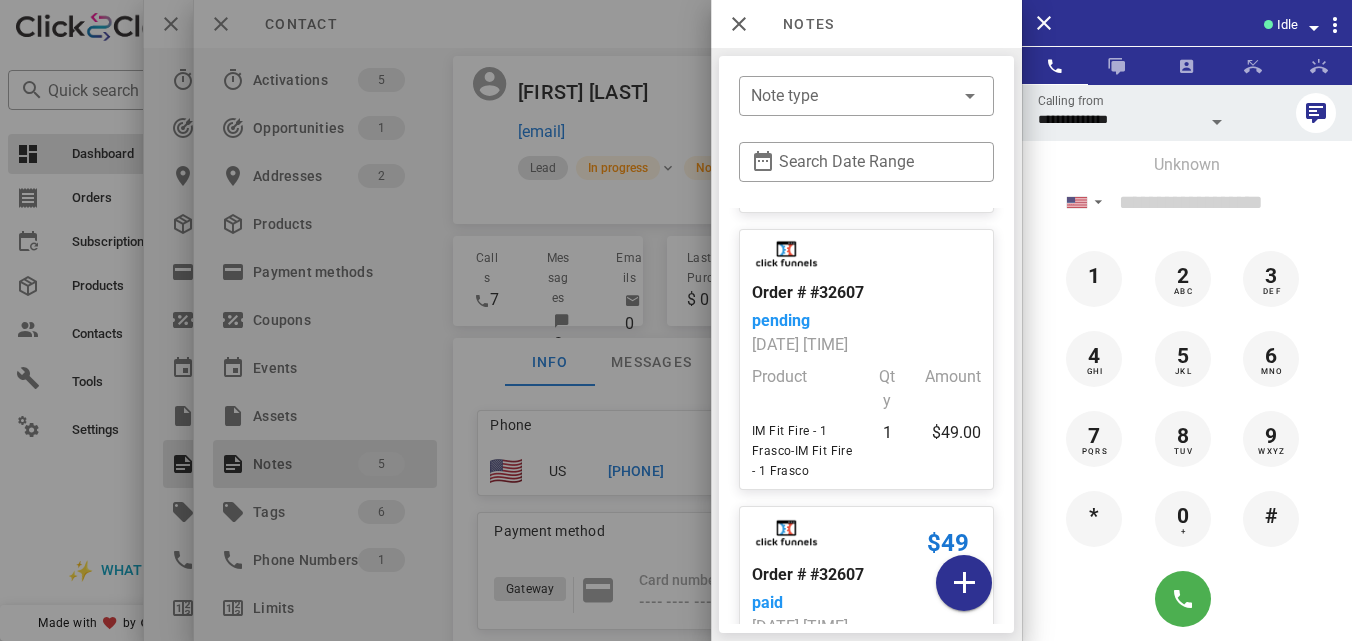 scroll, scrollTop: 860, scrollLeft: 0, axis: vertical 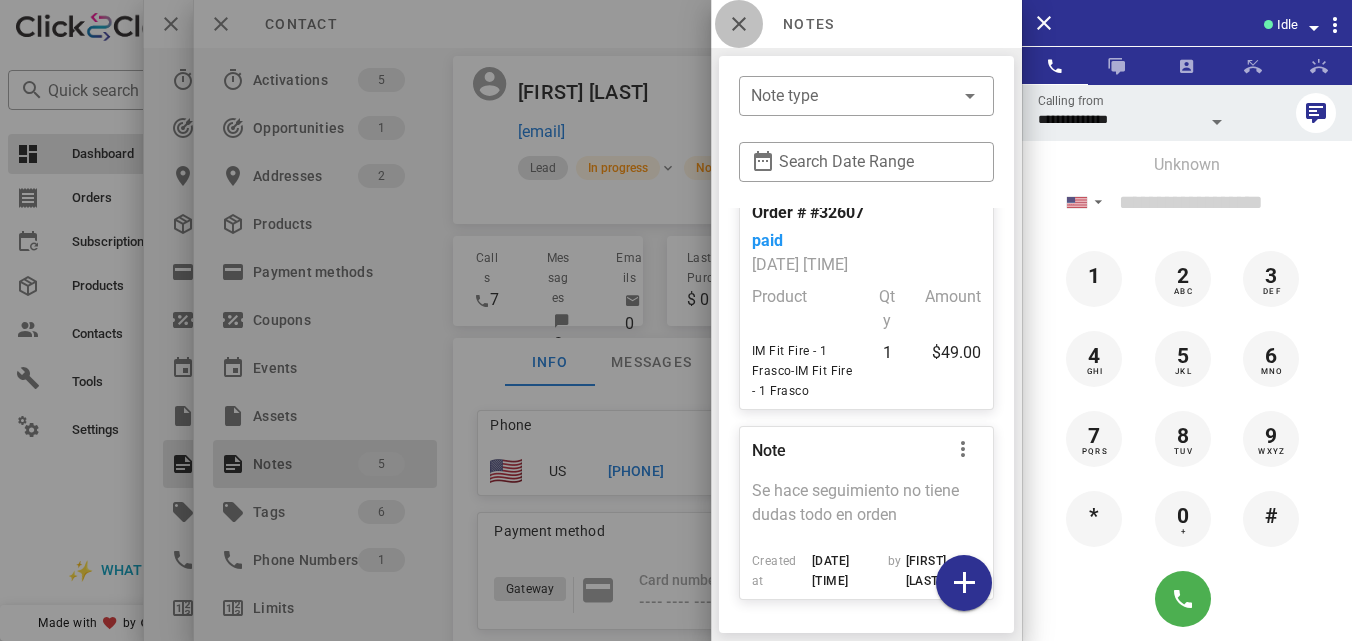 click at bounding box center (739, 24) 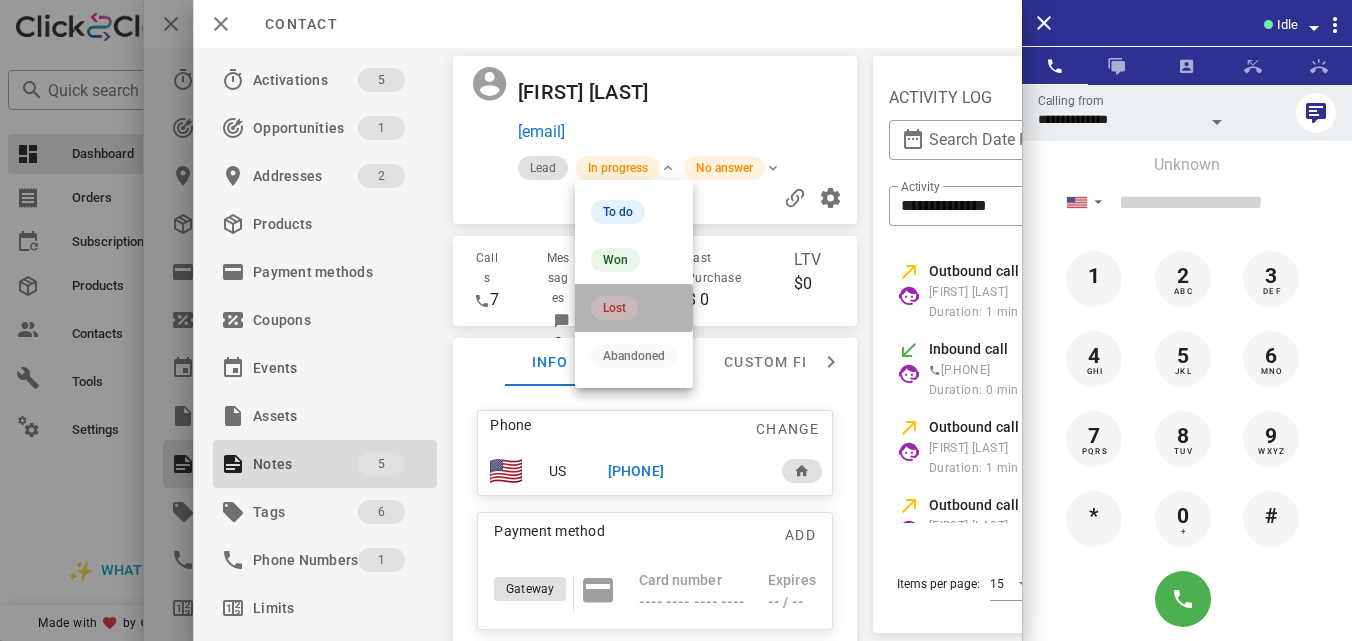 click on "Lost" at bounding box center (634, 308) 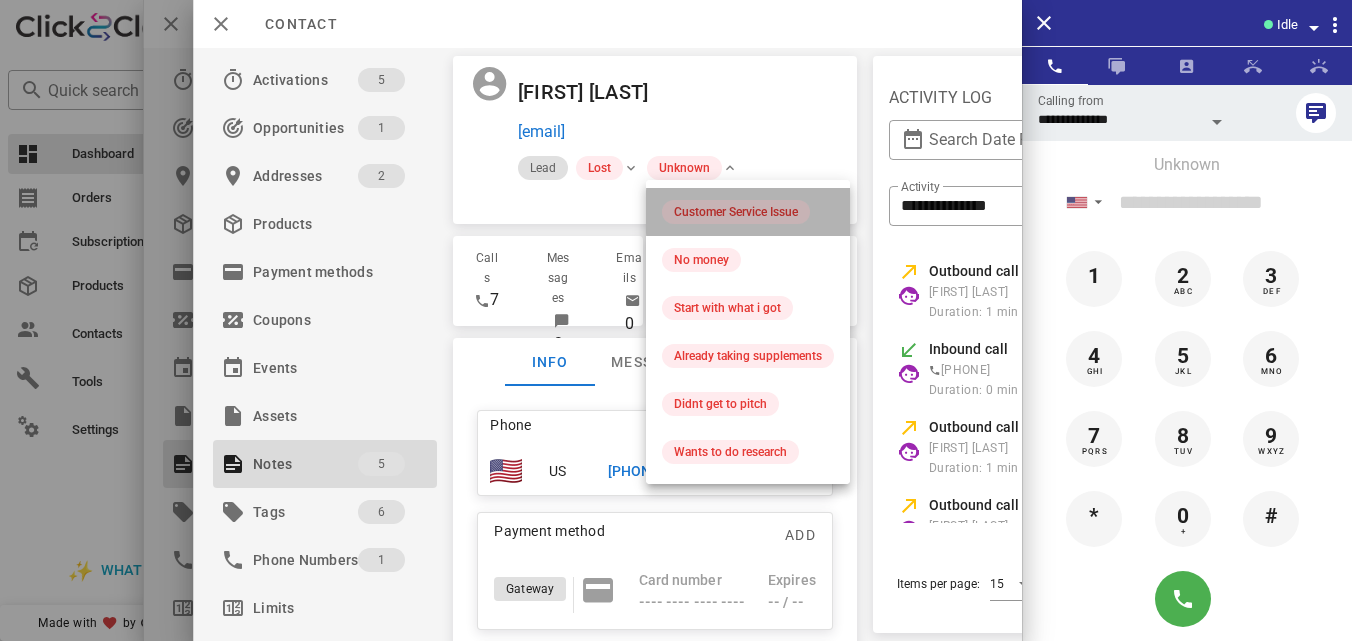 click on "Customer Service Issue" at bounding box center (736, 212) 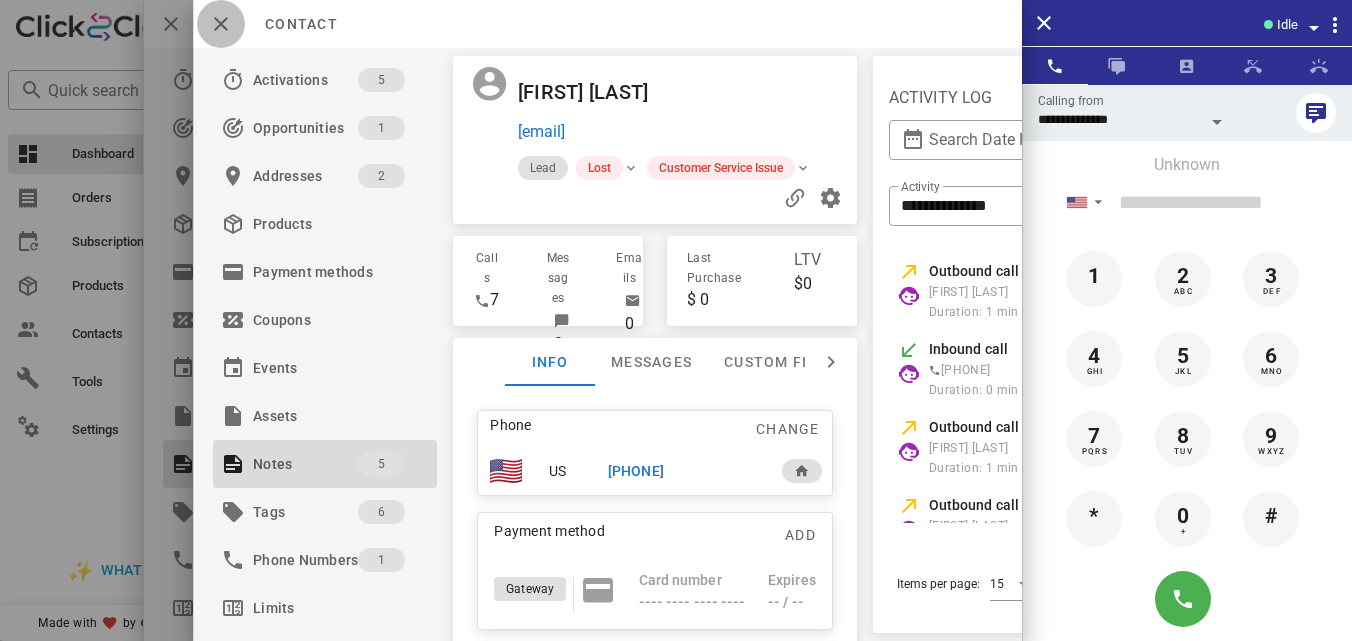 click at bounding box center (221, 24) 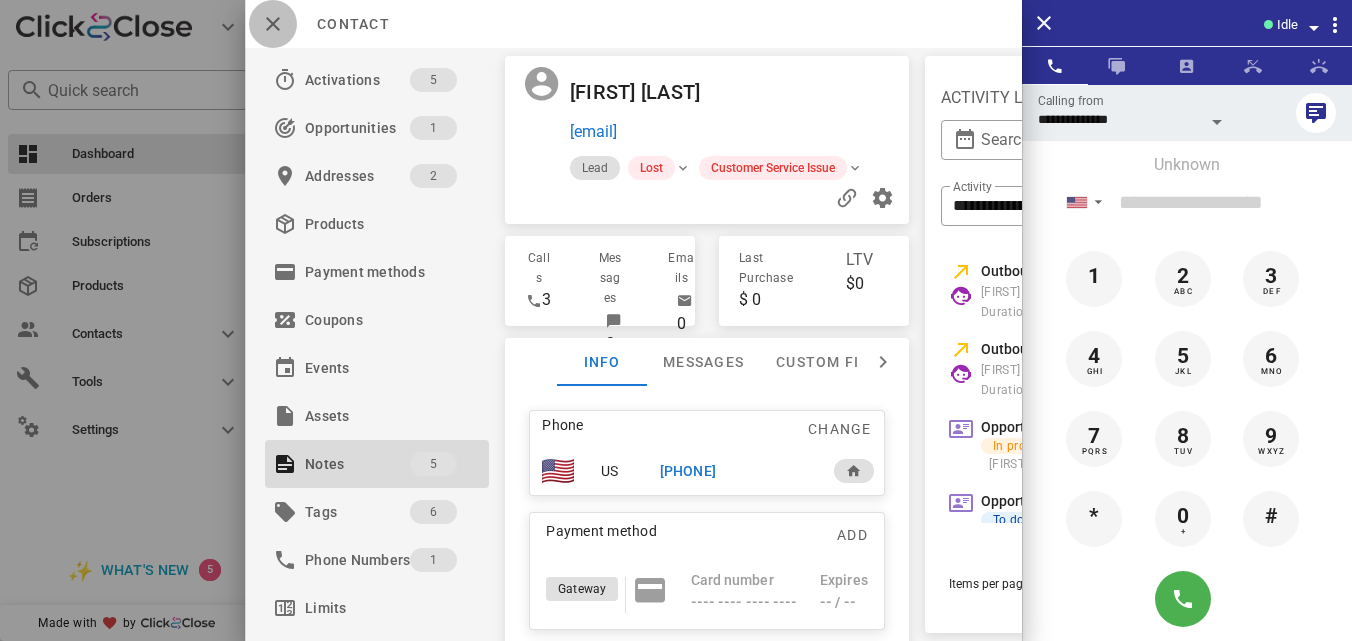 click at bounding box center [273, 24] 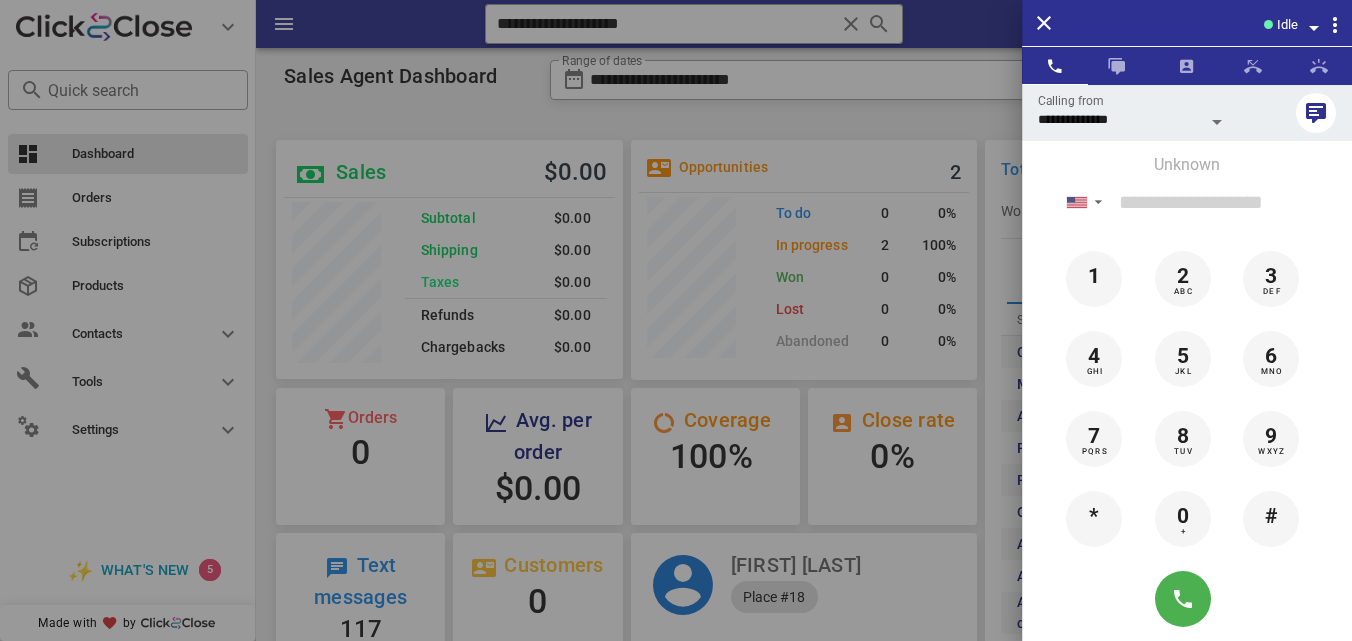 click at bounding box center (676, 320) 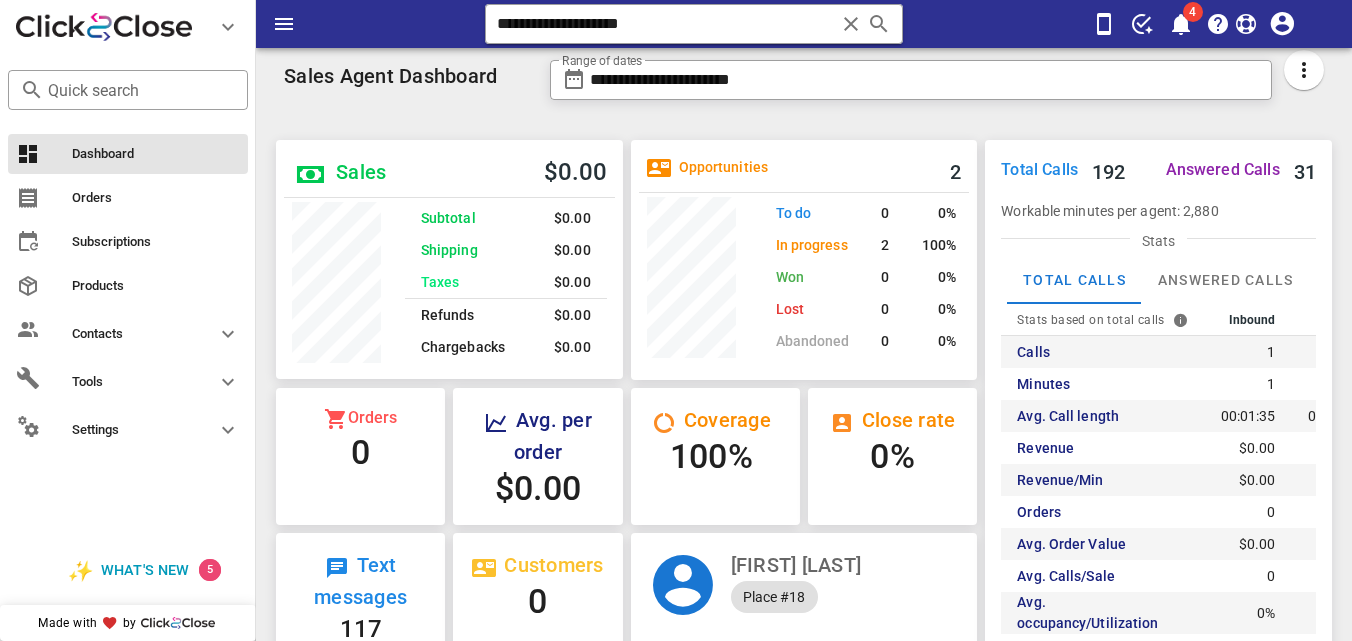 click at bounding box center [851, 24] 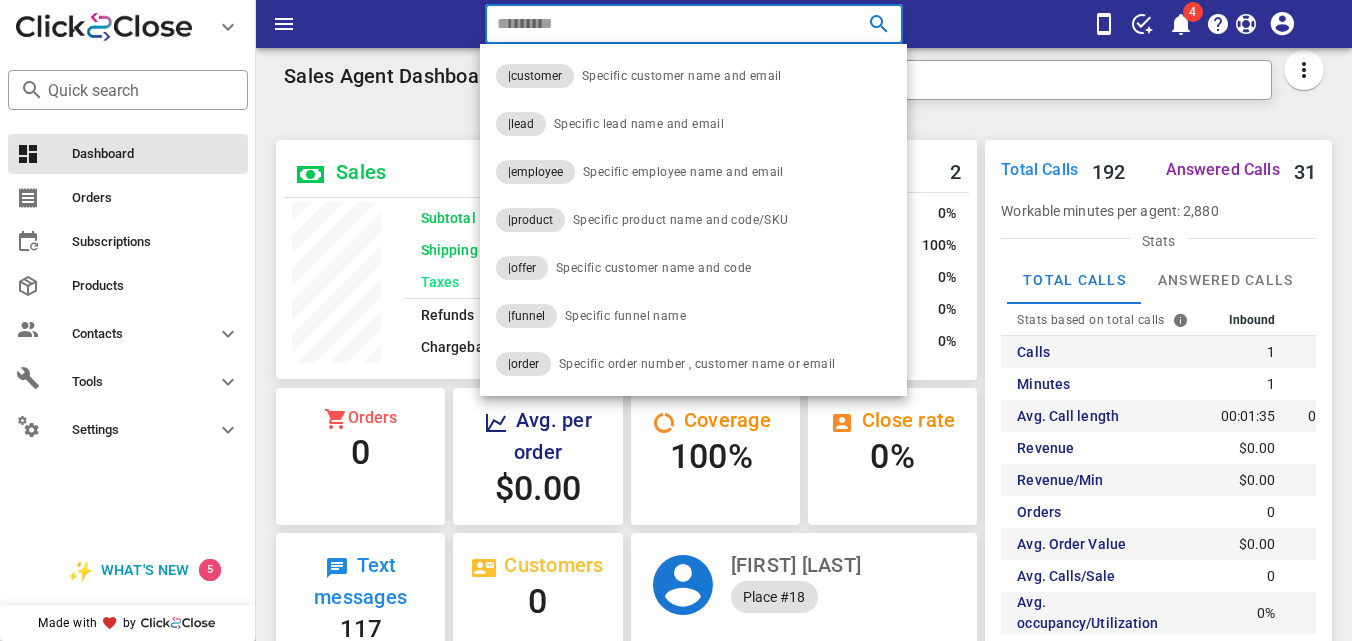paste on "**********" 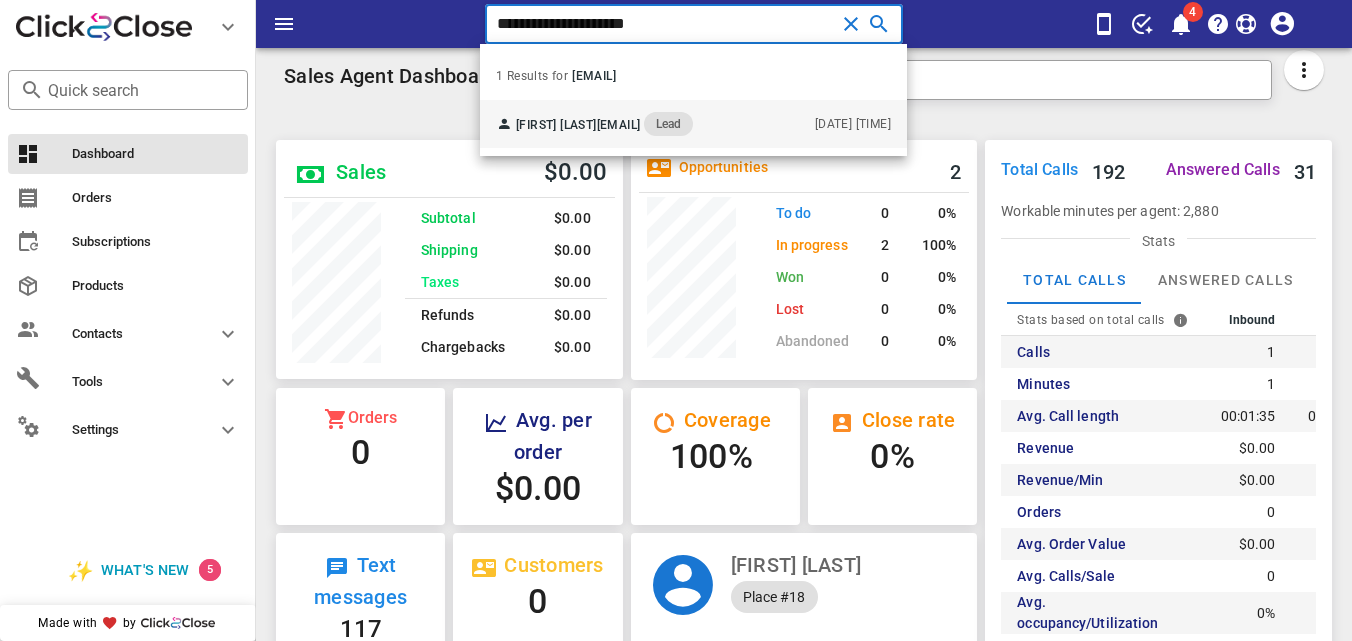 type on "**********" 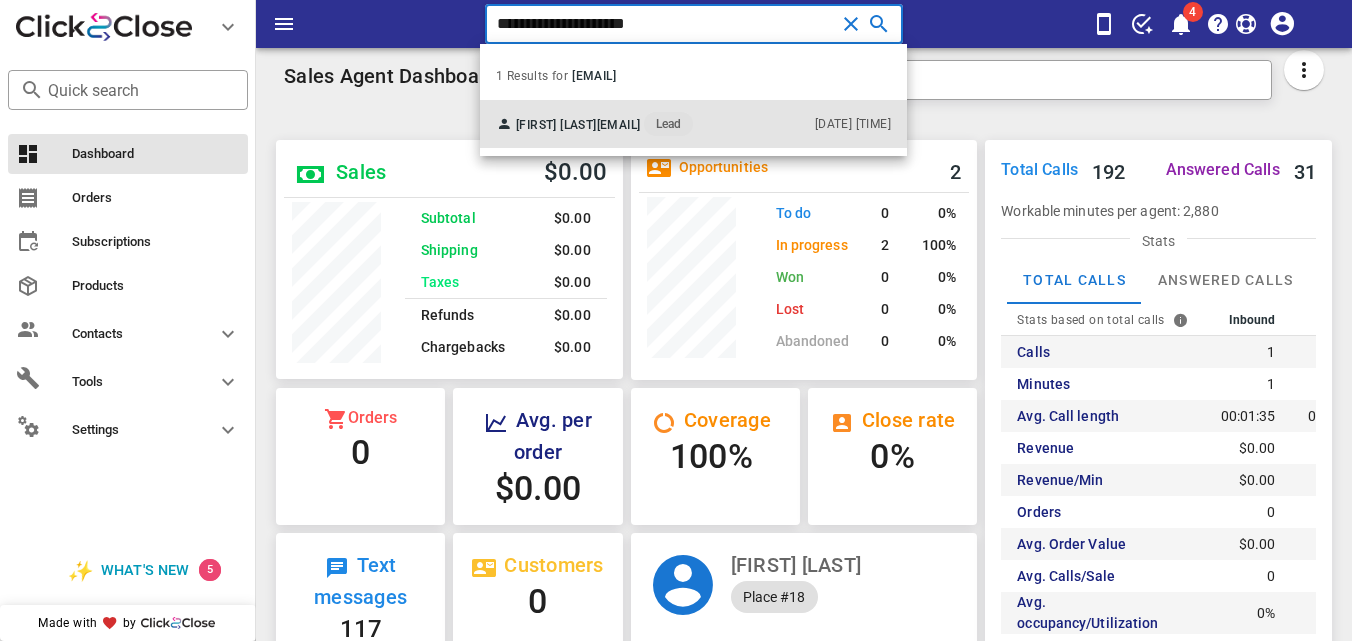 click on "[EMAIL]" at bounding box center [619, 125] 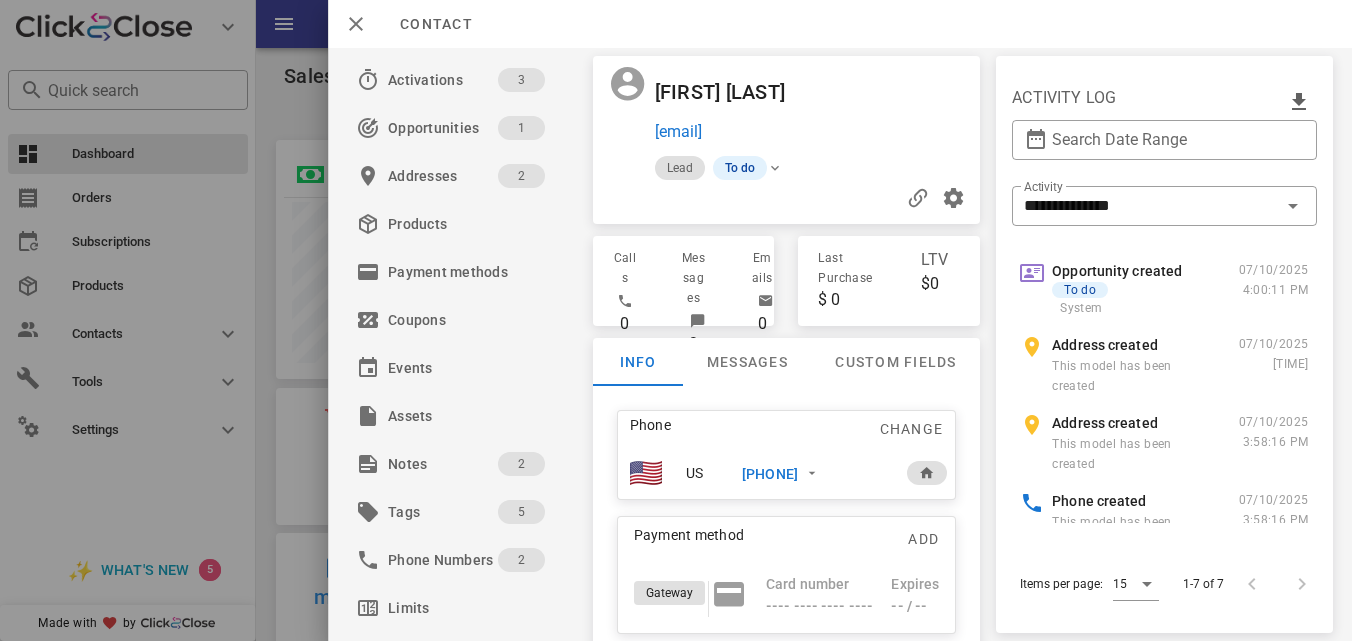 click on "[PHONE]" at bounding box center [770, 474] 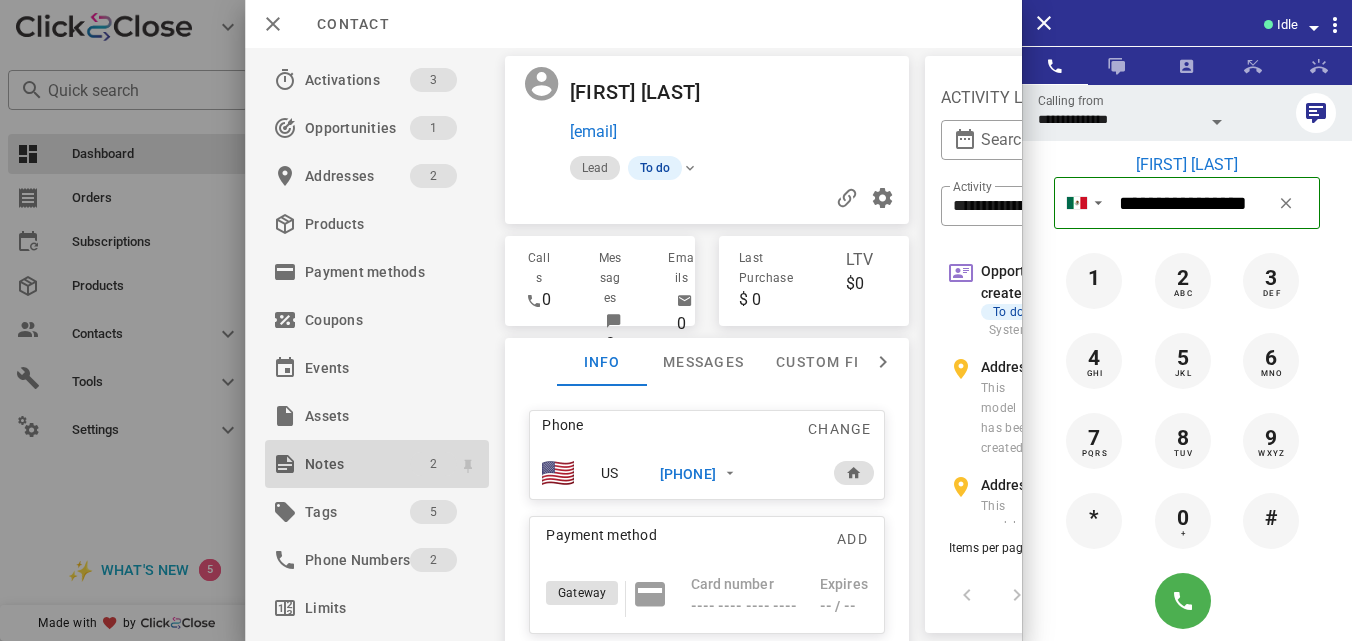 click on "2" at bounding box center (433, 464) 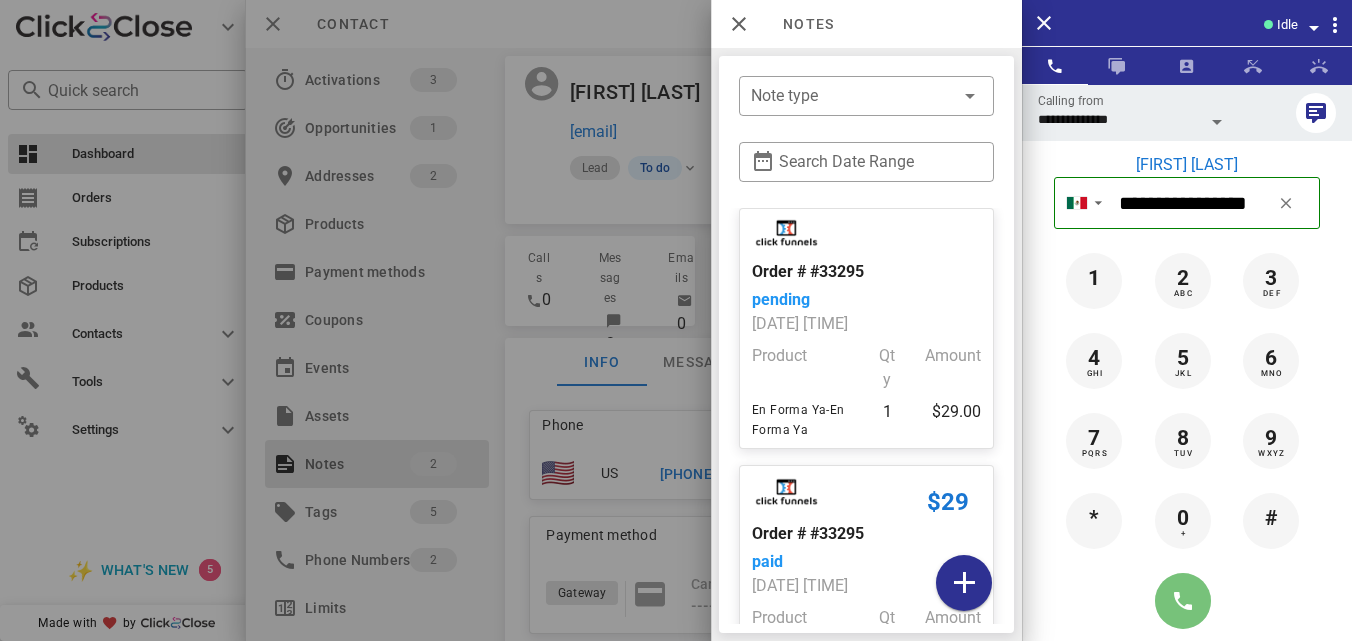 click at bounding box center [1183, 601] 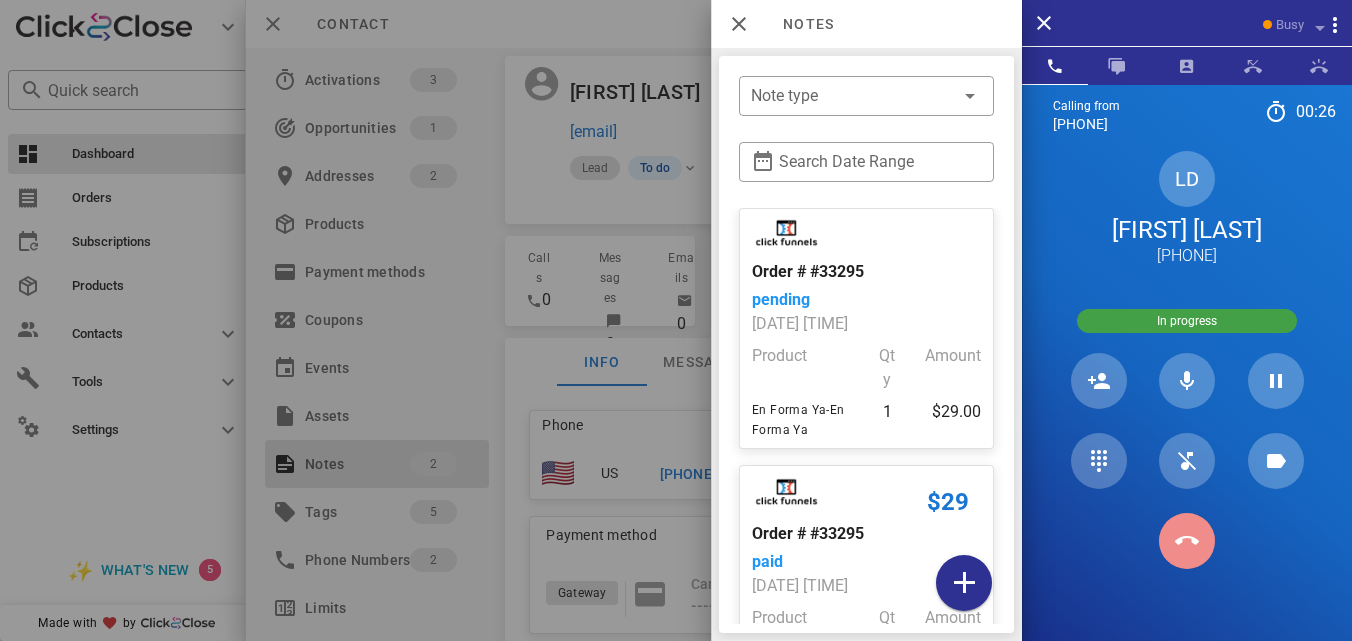 click at bounding box center (1187, 541) 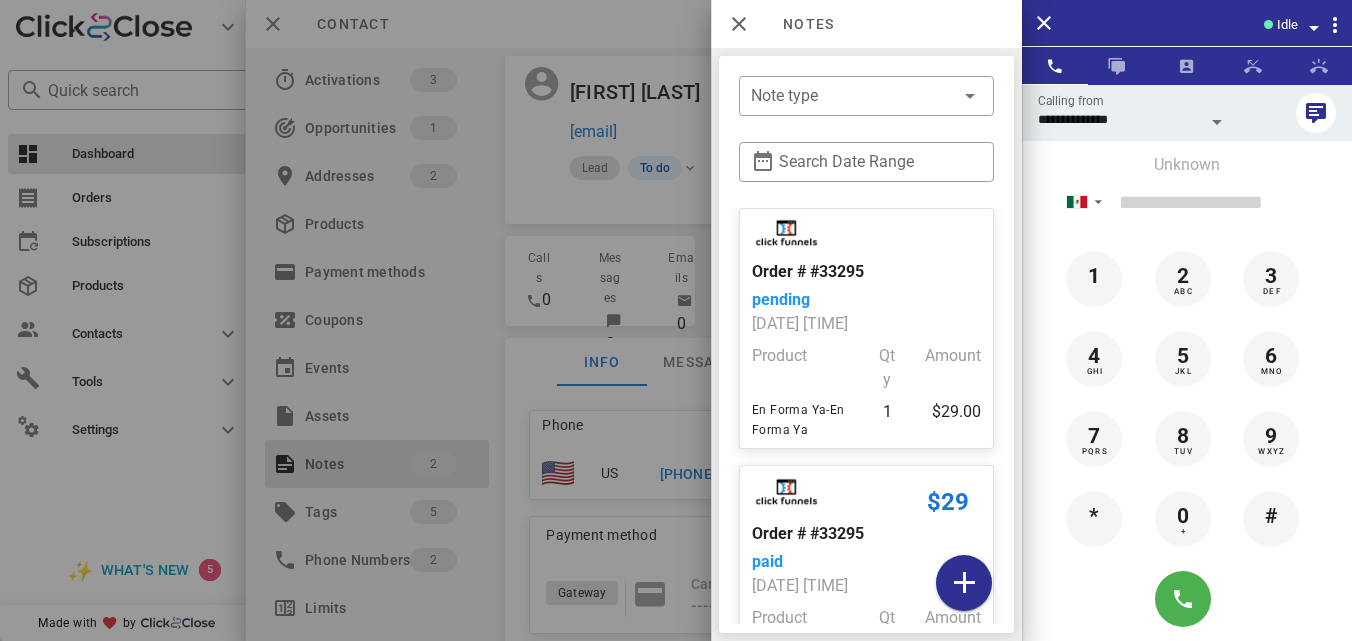 click at bounding box center [676, 320] 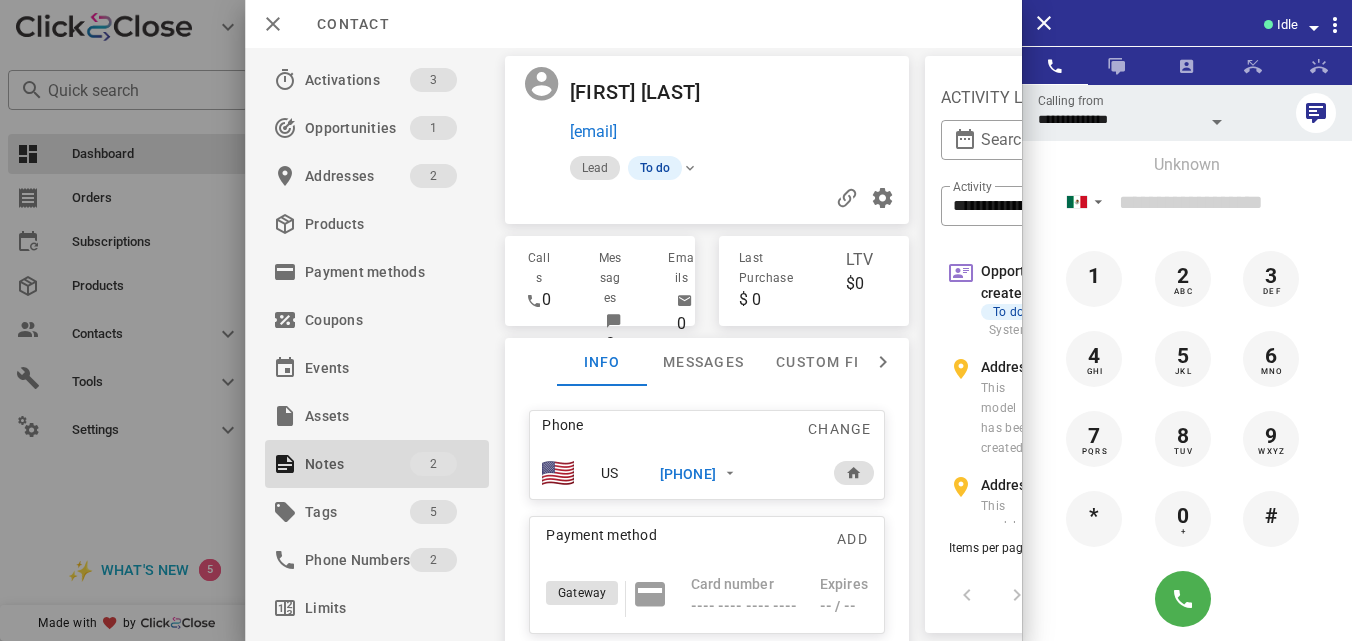 click on "[PHONE]" at bounding box center (688, 474) 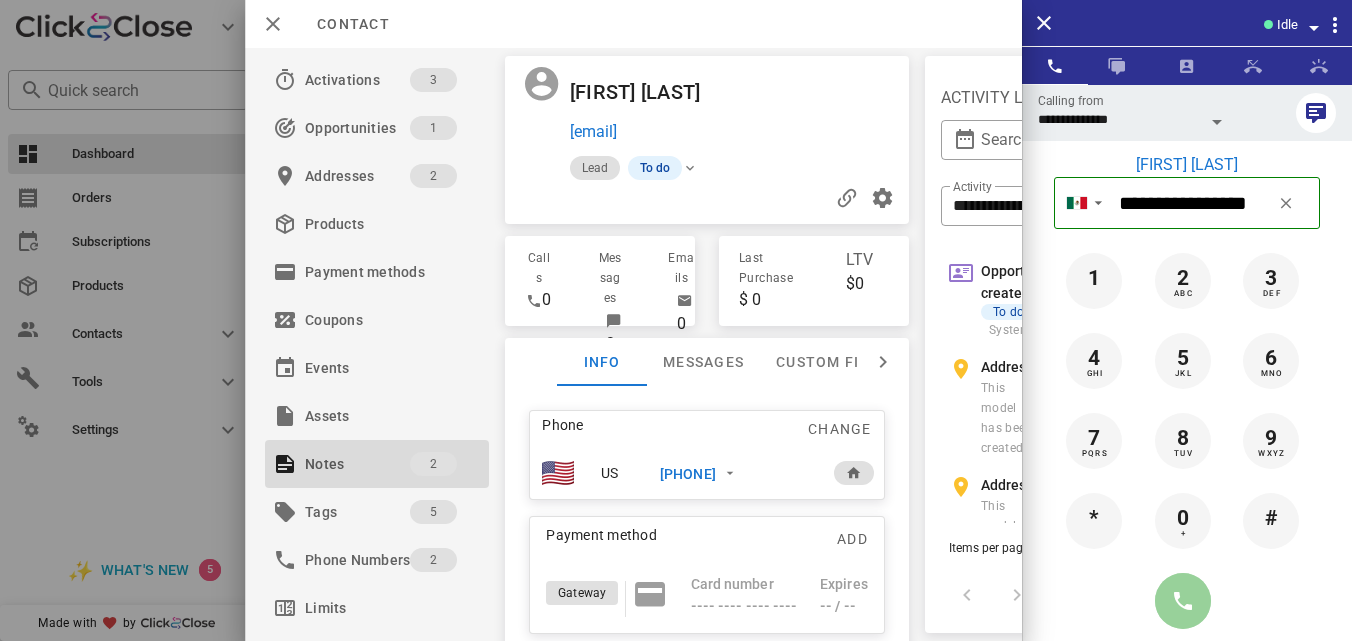 click at bounding box center (1183, 601) 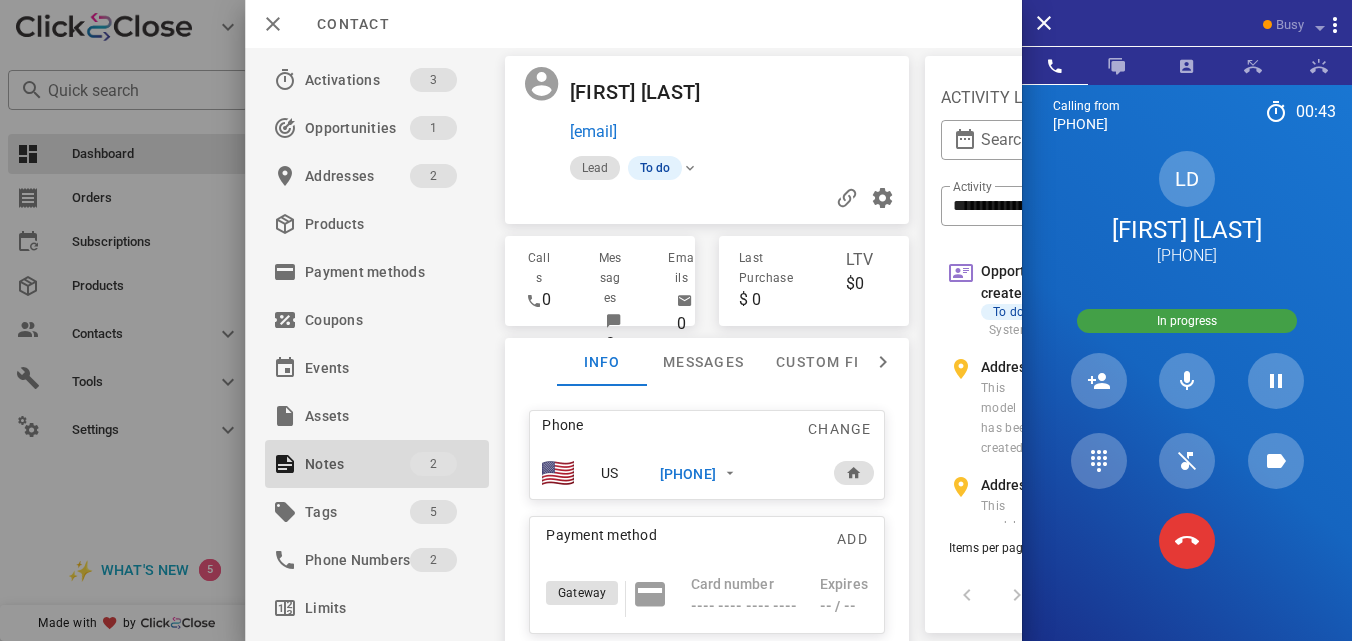 drag, startPoint x: 750, startPoint y: 140, endPoint x: 568, endPoint y: 148, distance: 182.17574 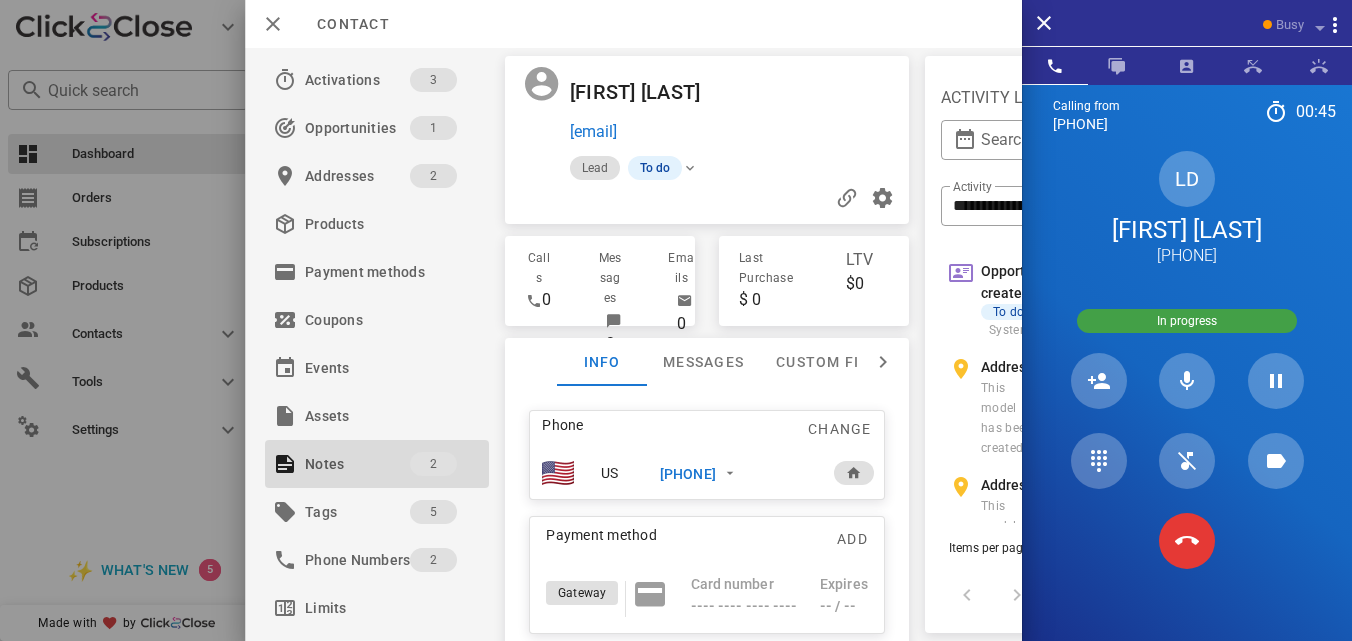 copy on "[EMAIL]" 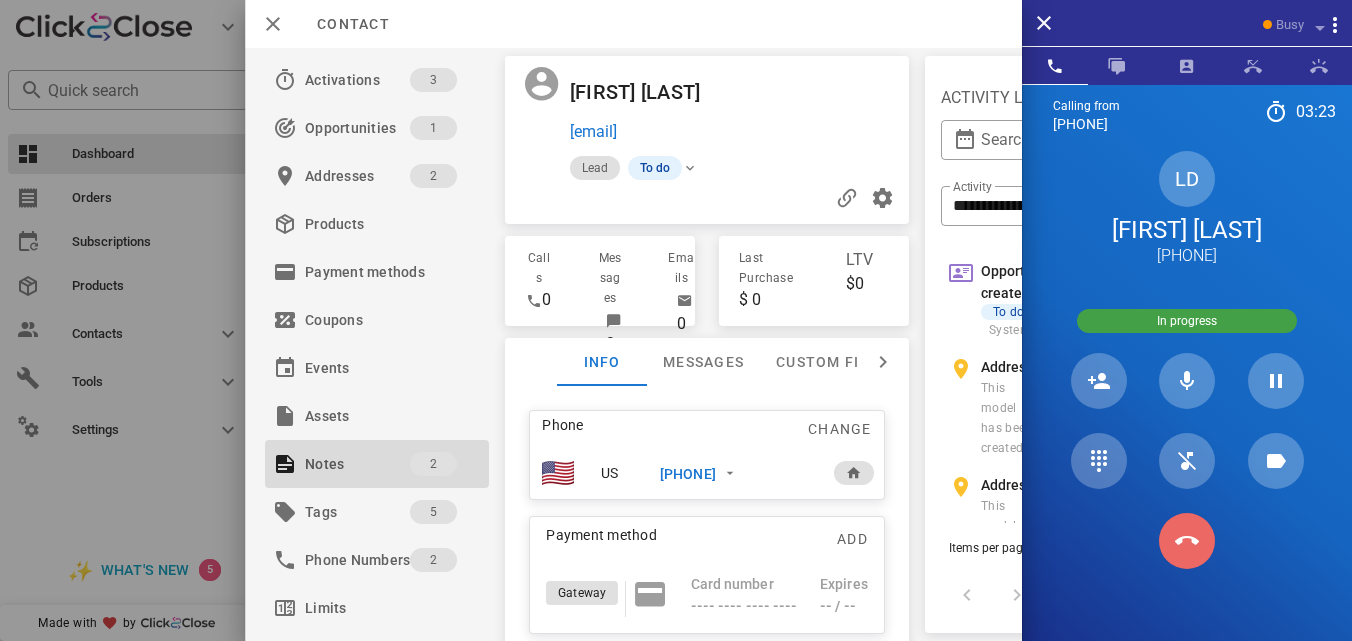 click at bounding box center [1187, 541] 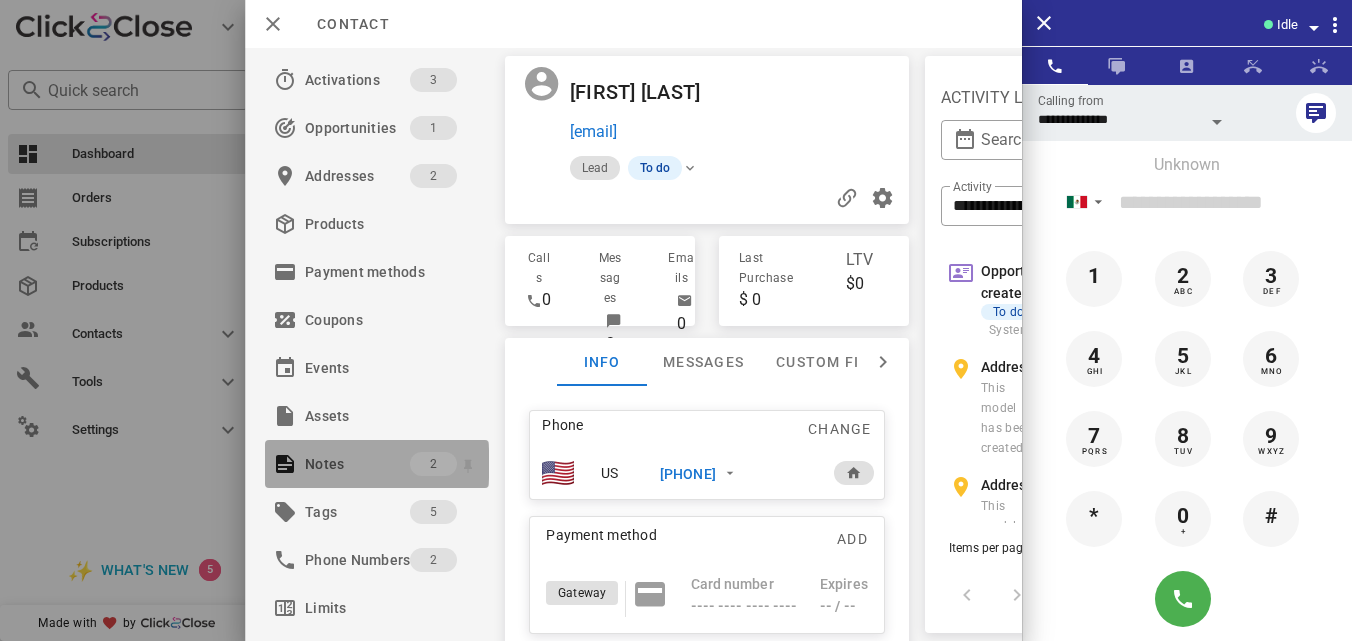 click on "Notes  2" at bounding box center [377, 464] 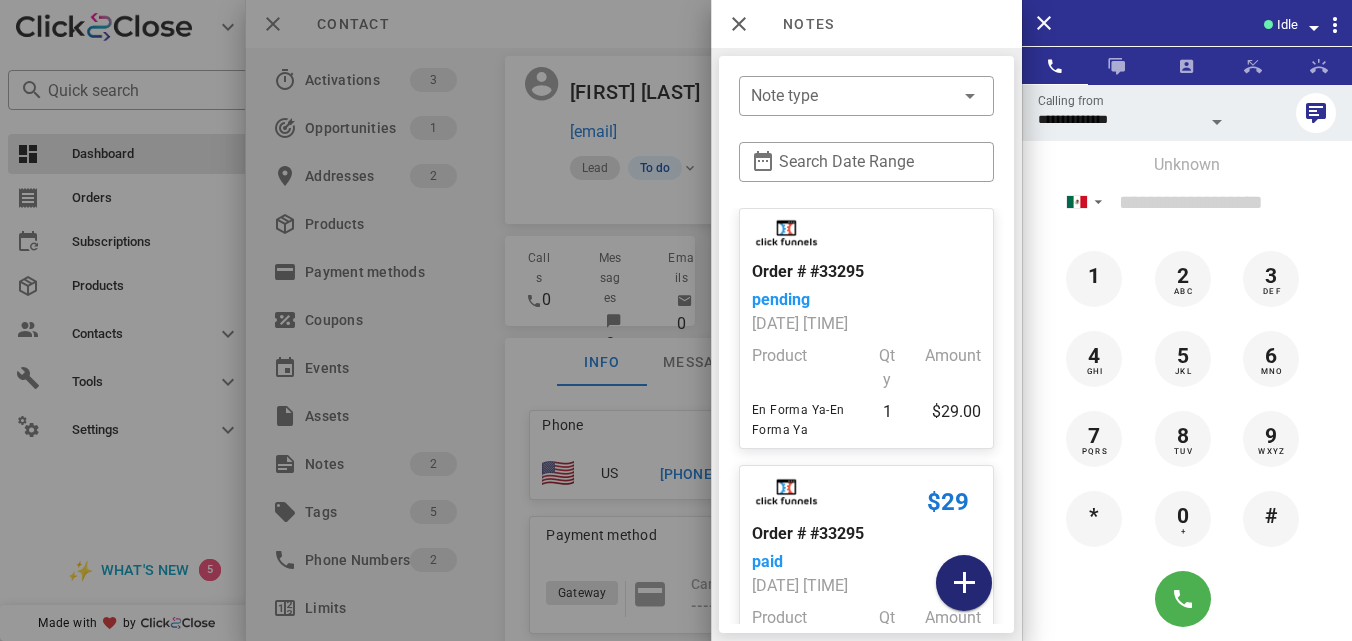 click at bounding box center (964, 583) 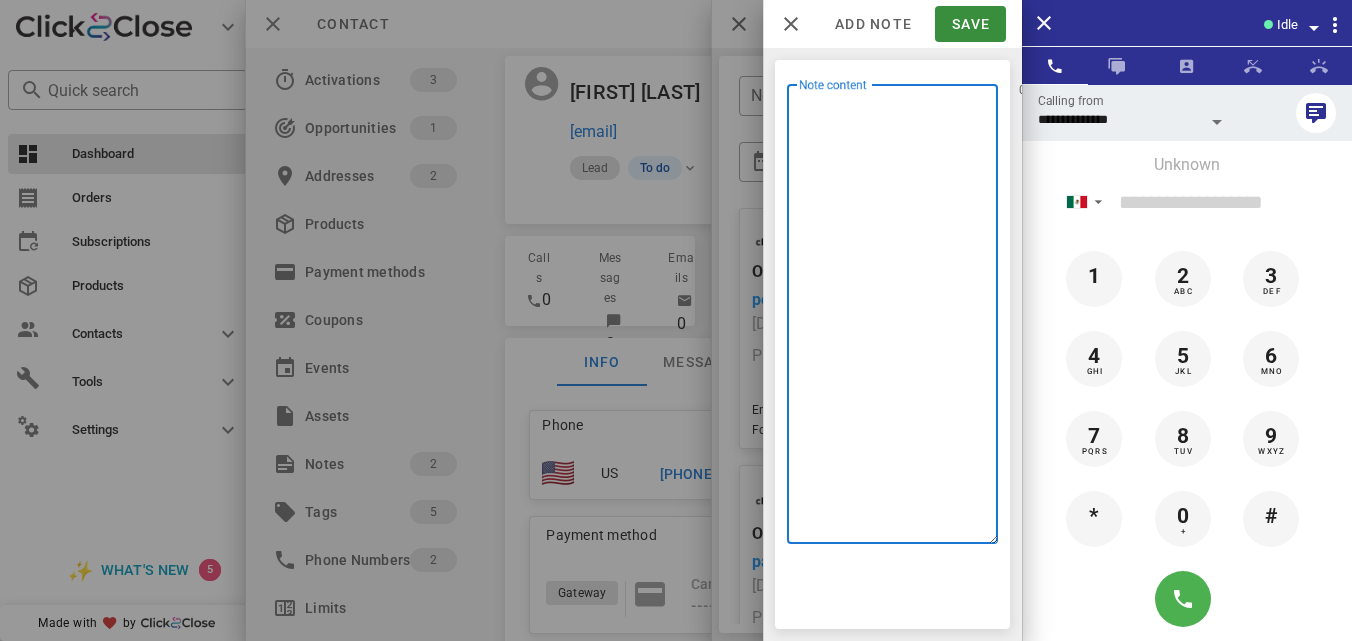 click on "Note content" at bounding box center [898, 319] 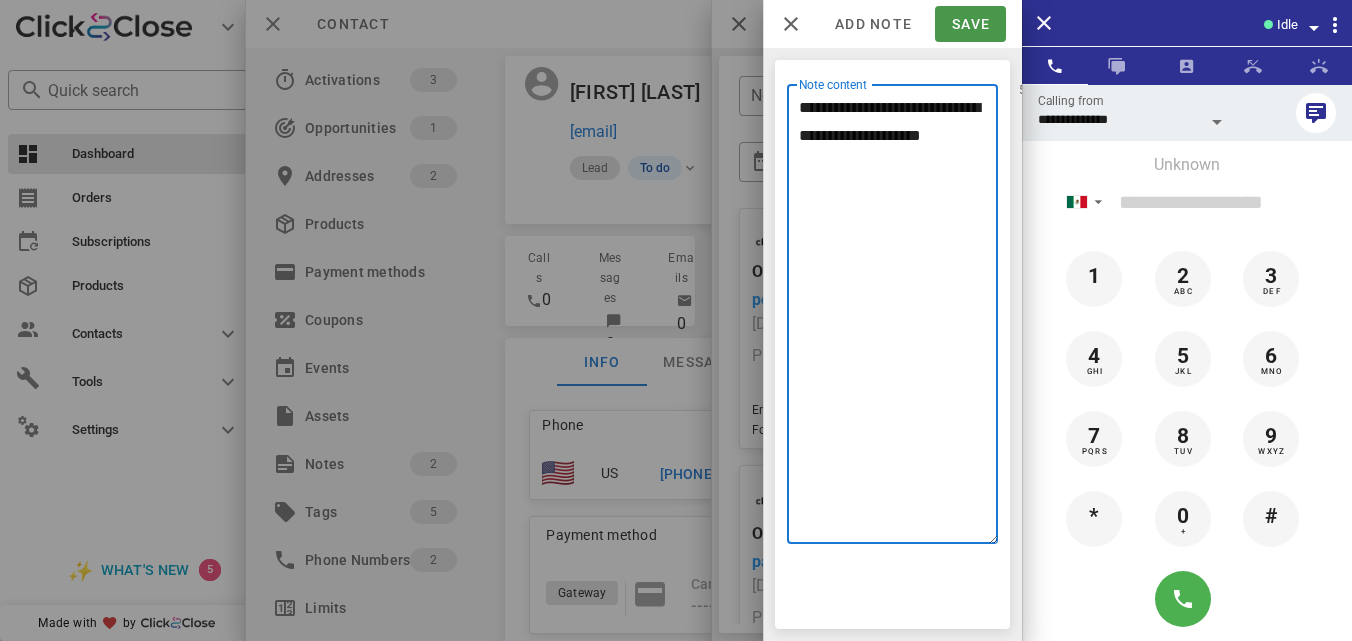 type on "**********" 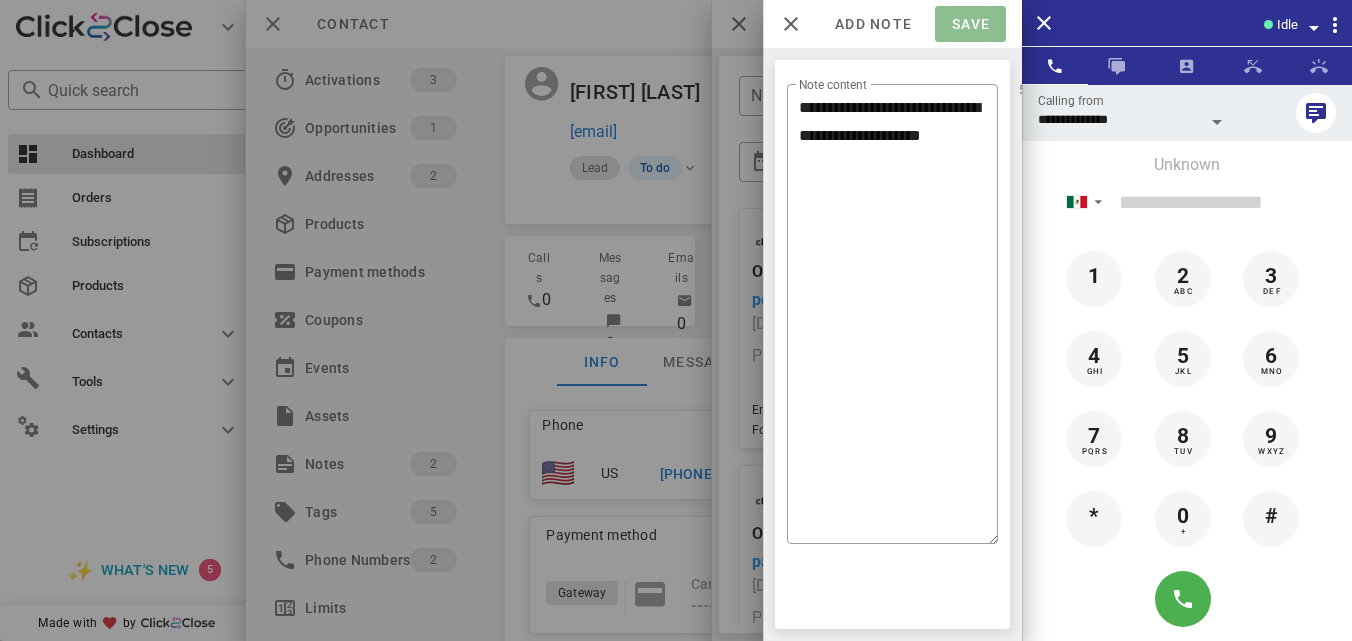 click on "Save" at bounding box center [970, 24] 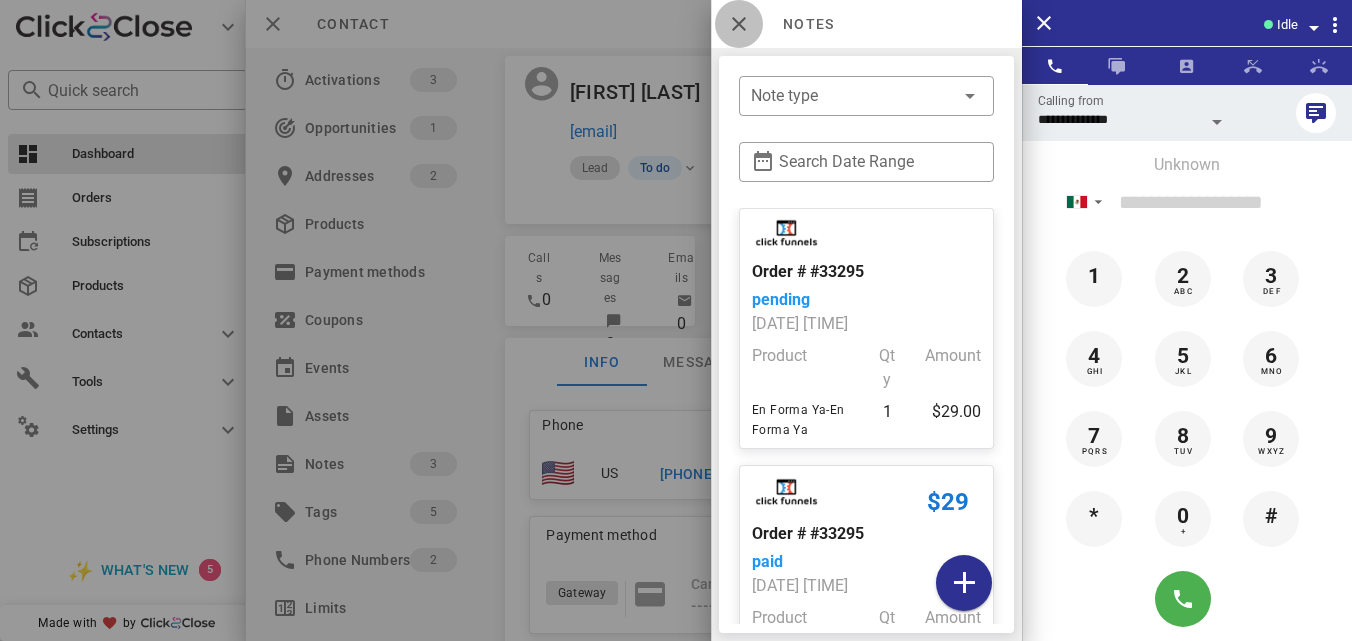 click at bounding box center (739, 24) 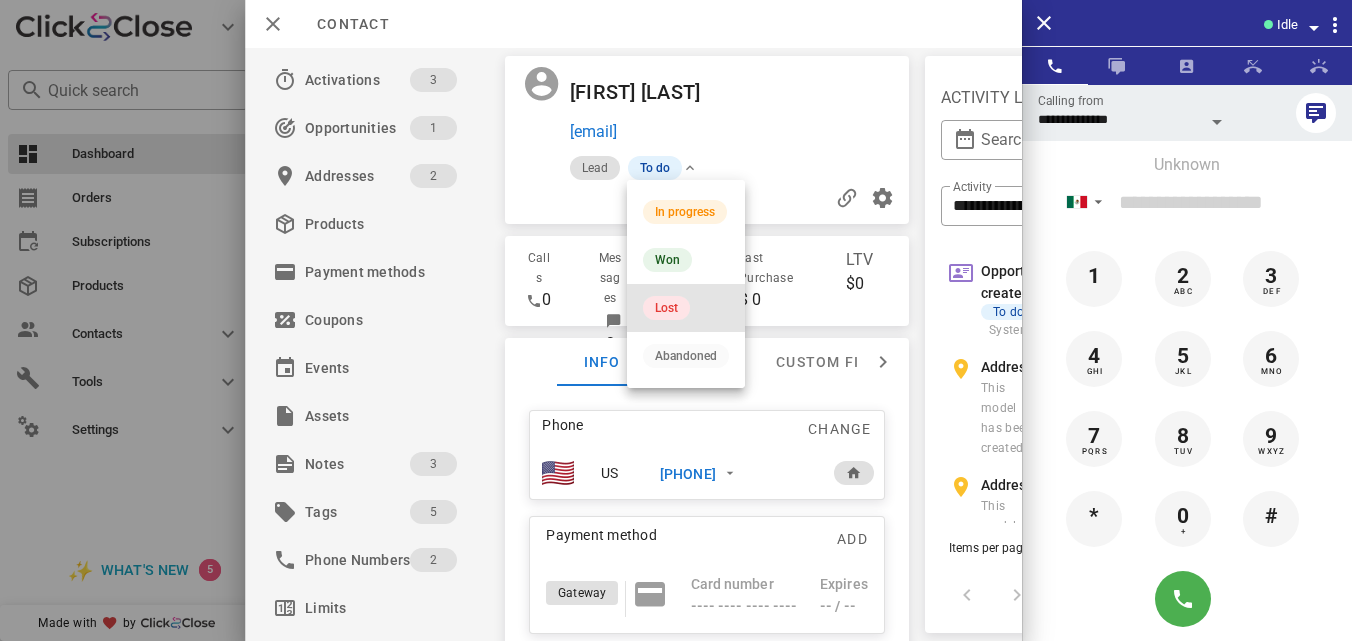 click on "Lost" at bounding box center [666, 308] 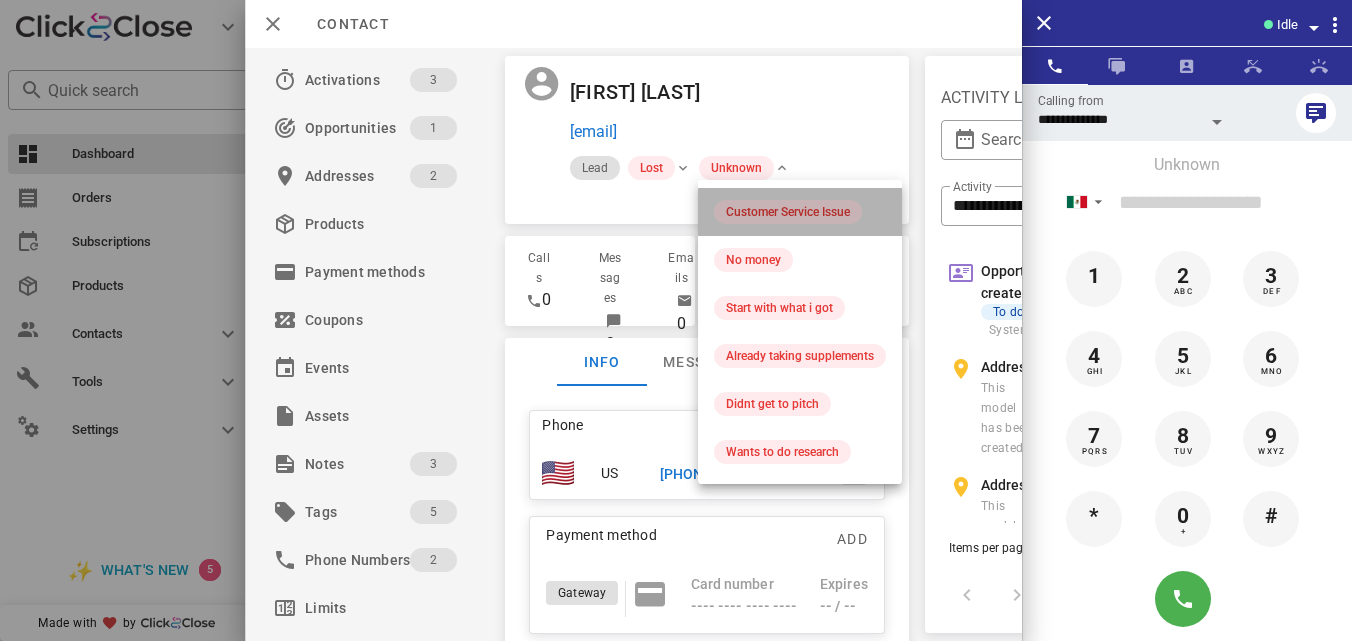 click on "Customer Service Issue" at bounding box center (788, 212) 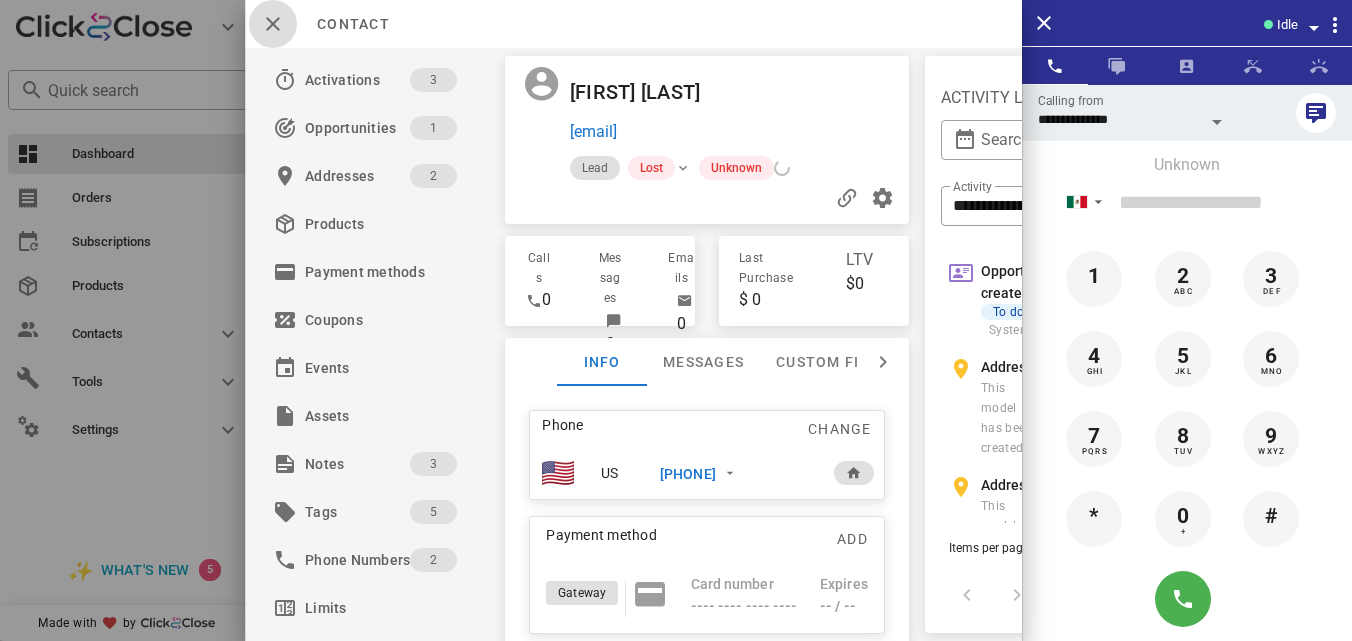 click at bounding box center [273, 24] 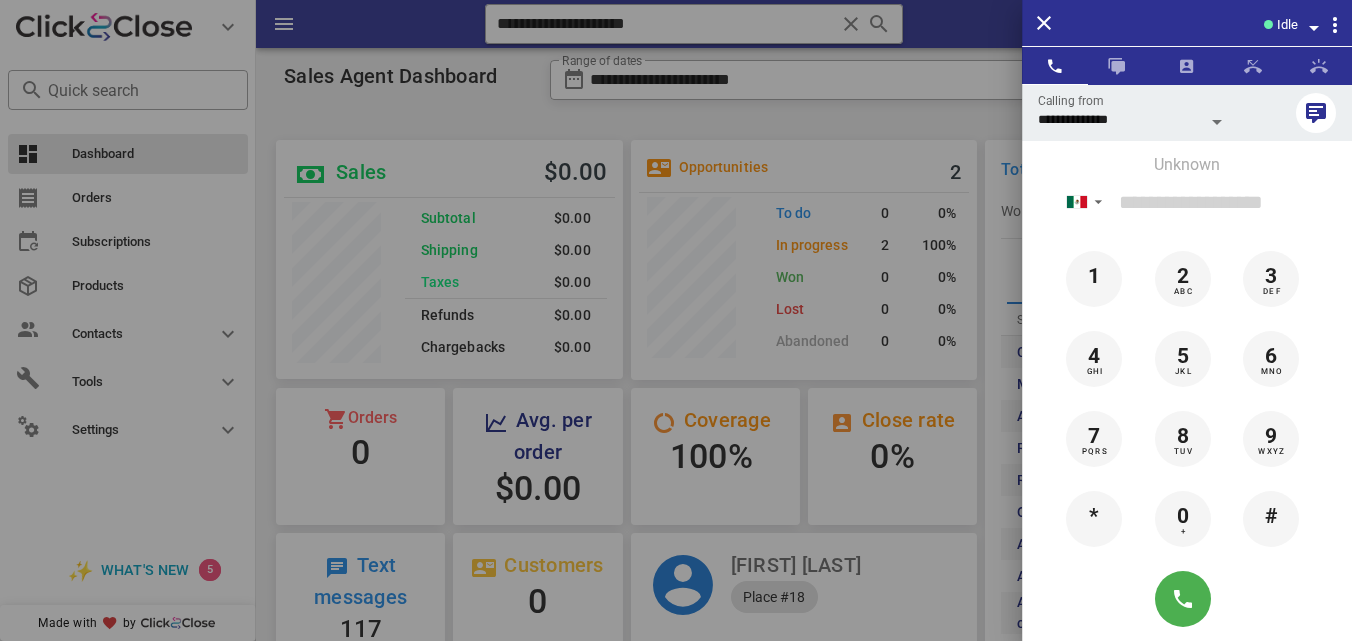 click at bounding box center [676, 320] 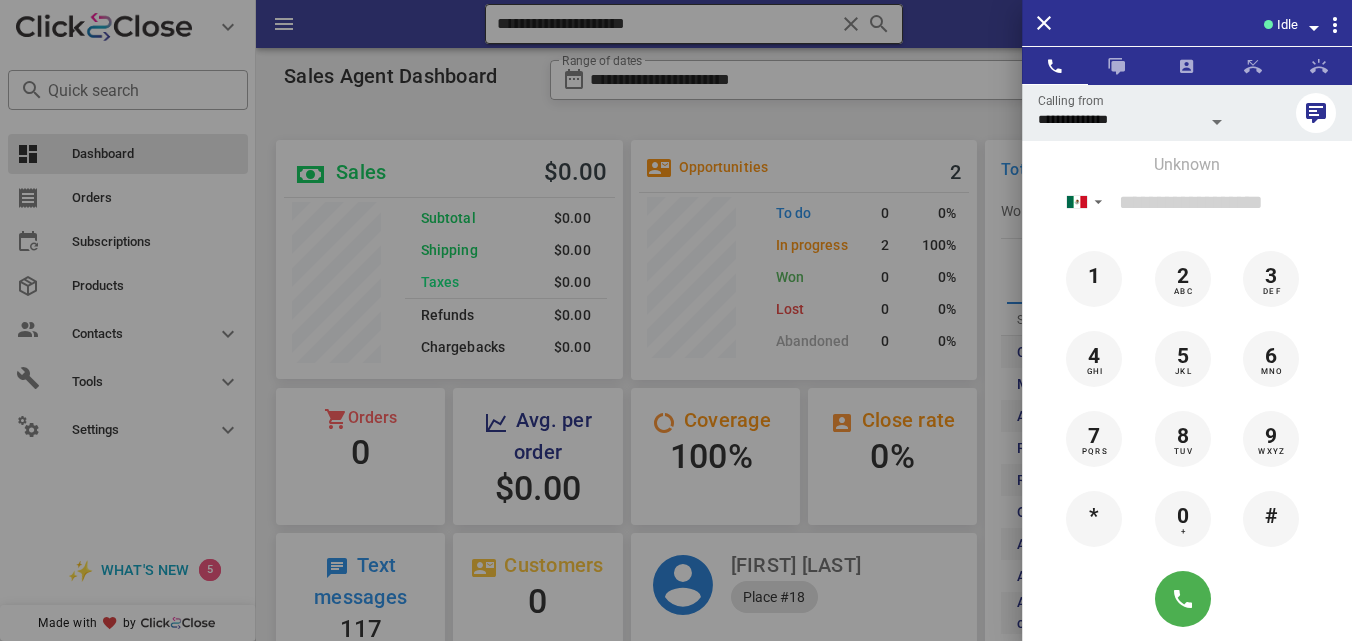 click at bounding box center [851, 24] 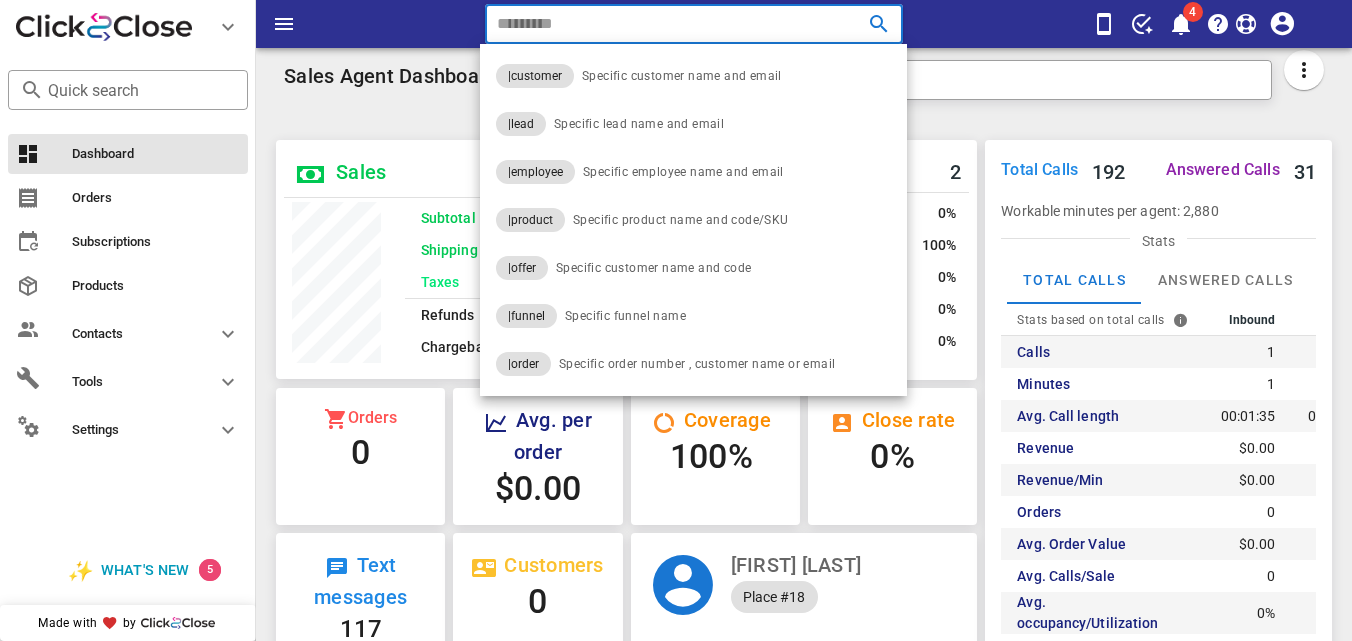 click at bounding box center (851, 24) 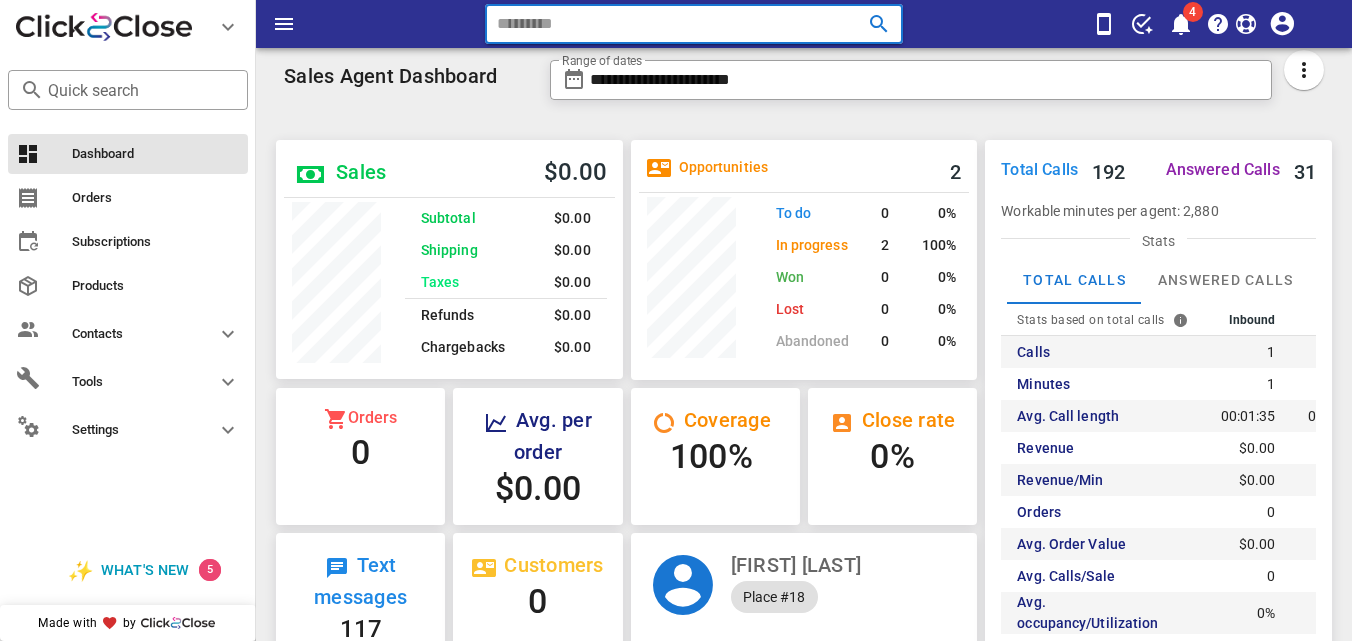 paste on "**********" 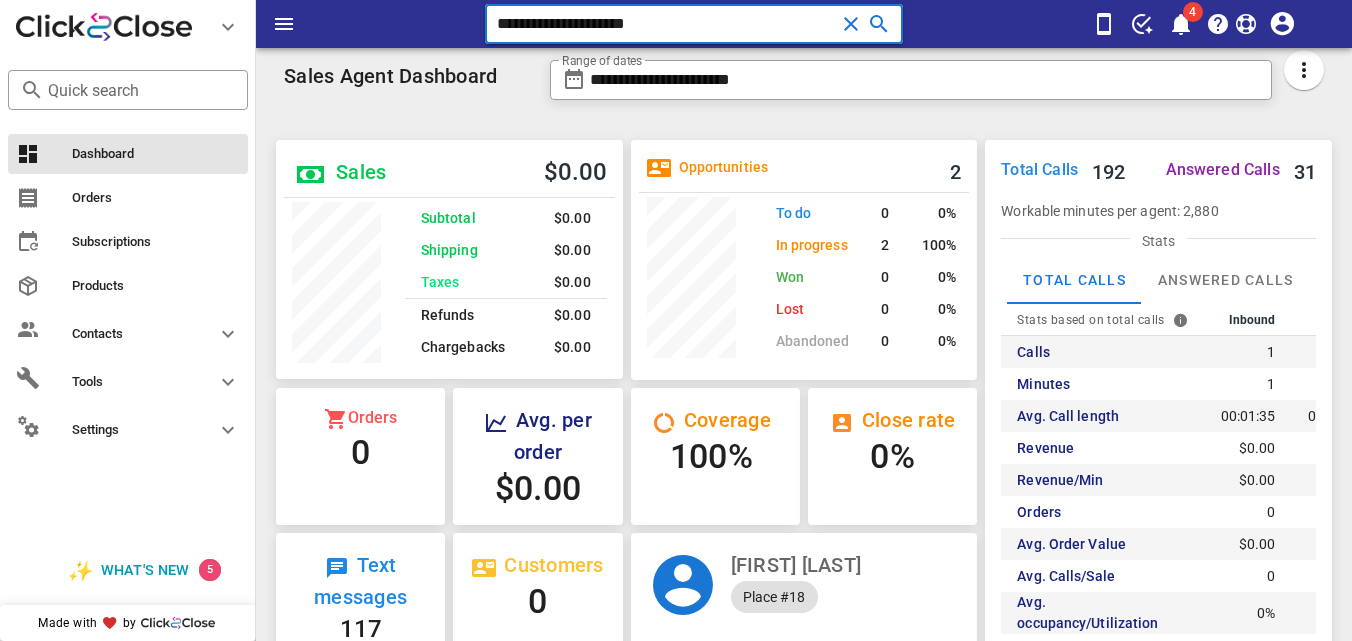 type on "**********" 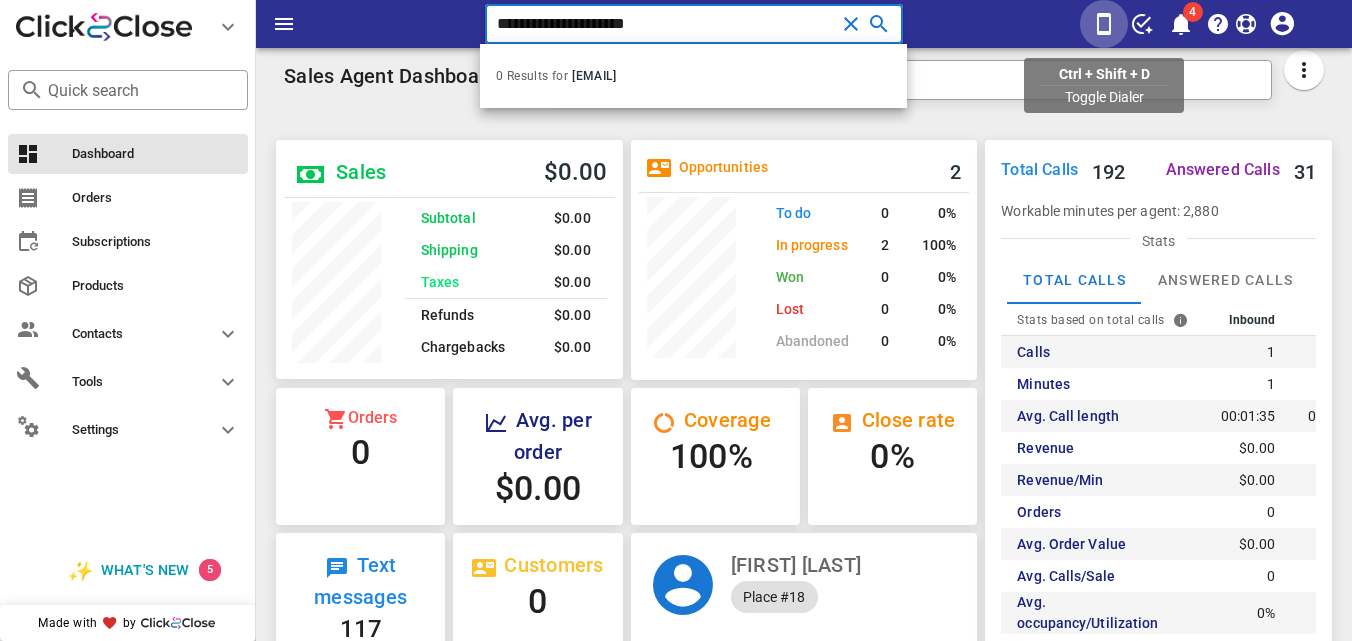 click at bounding box center [1104, 24] 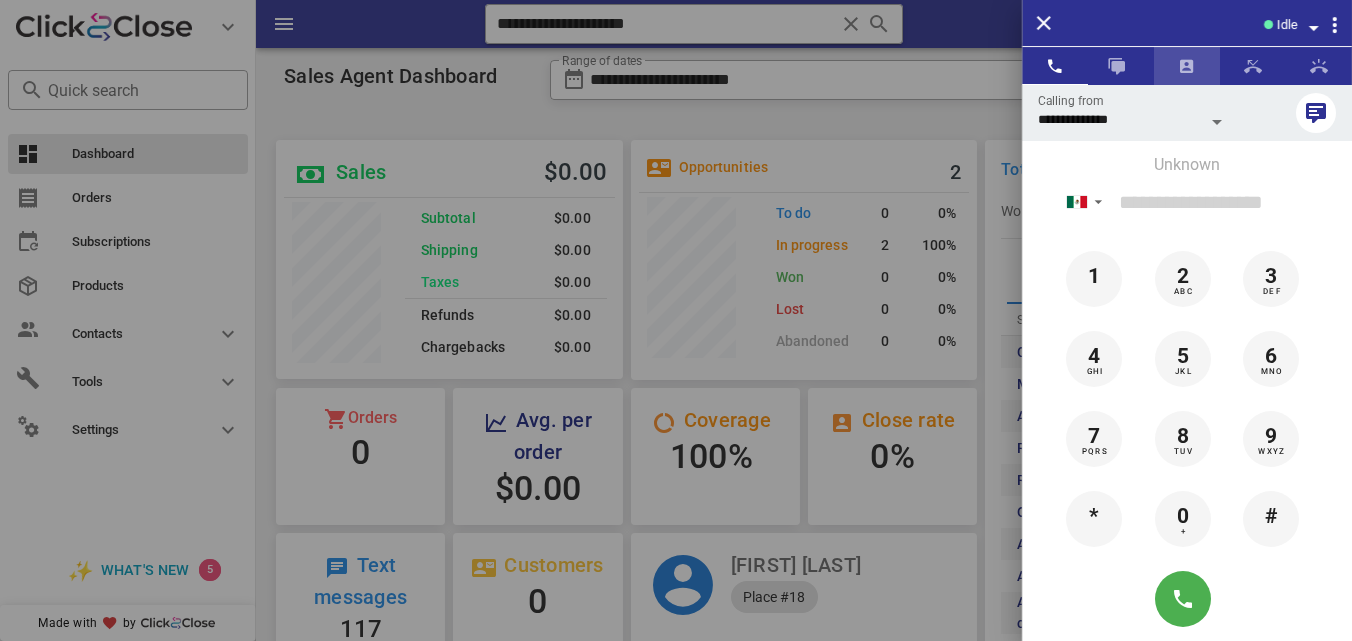 click at bounding box center (1187, 66) 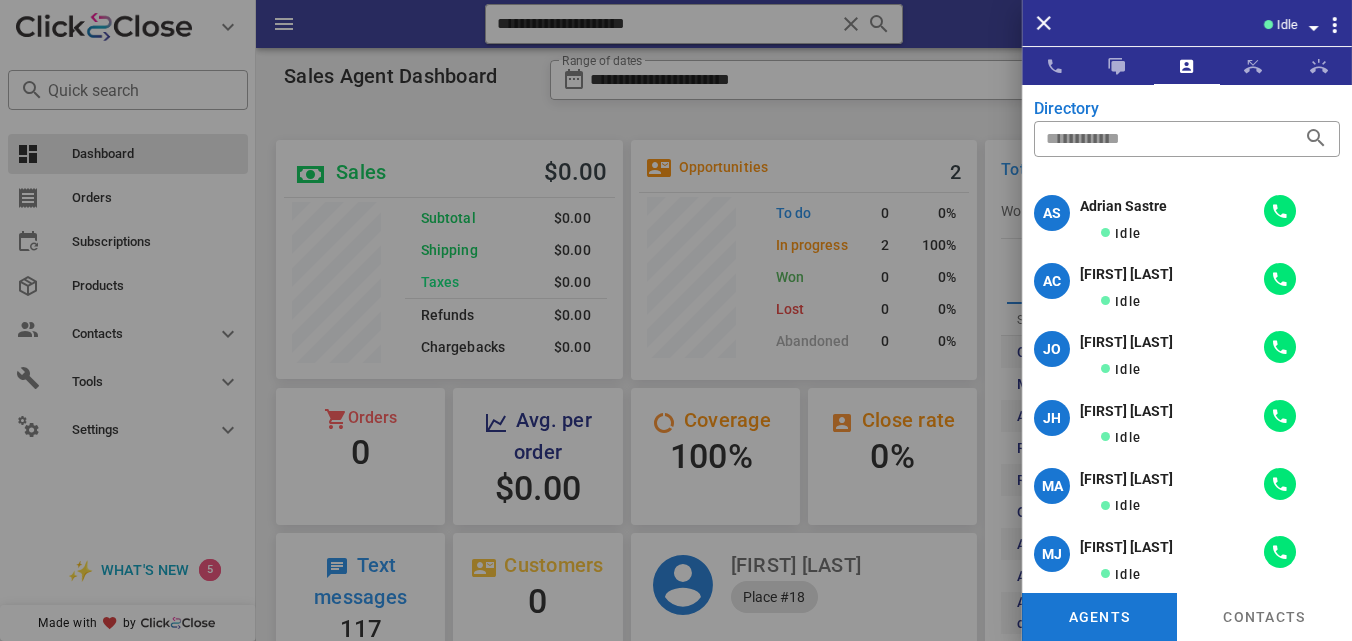 click at bounding box center (676, 320) 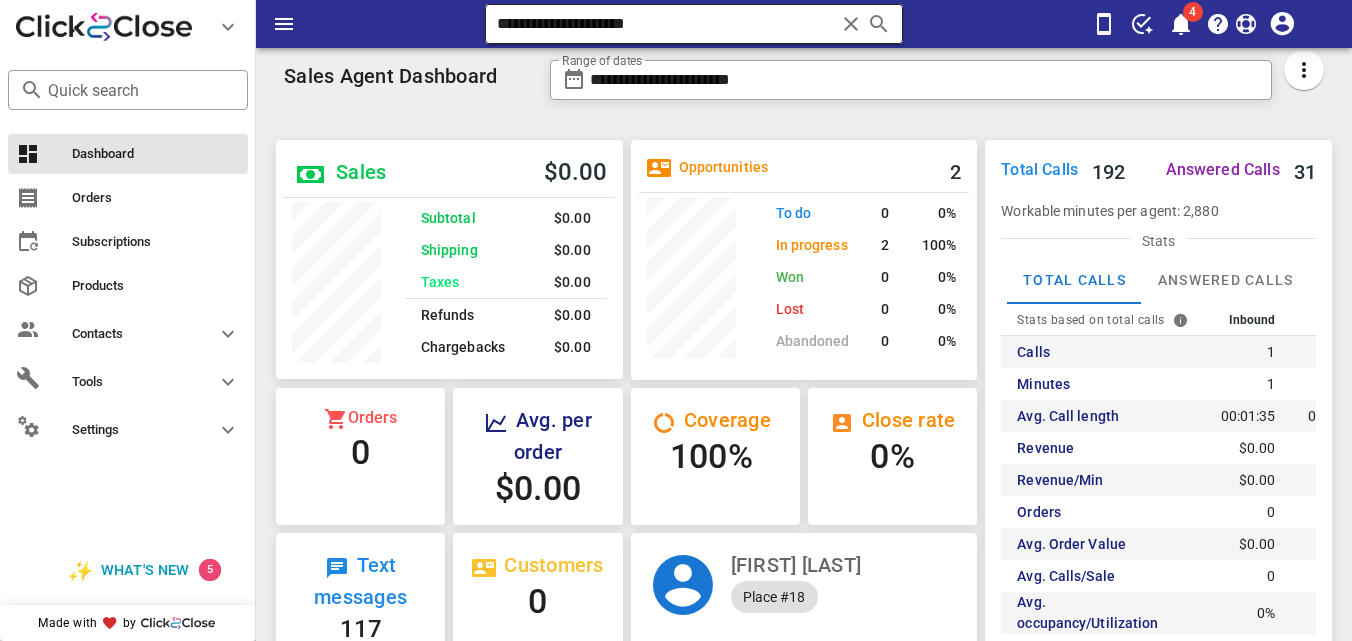 click at bounding box center (851, 24) 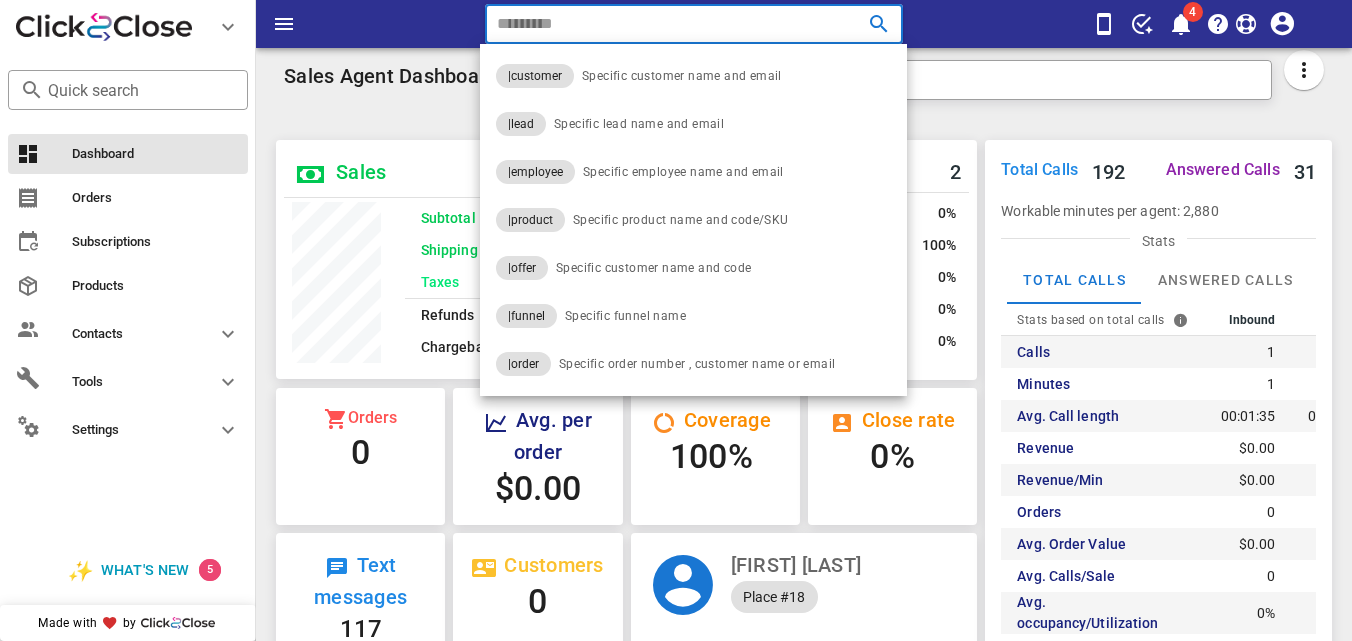 paste on "**********" 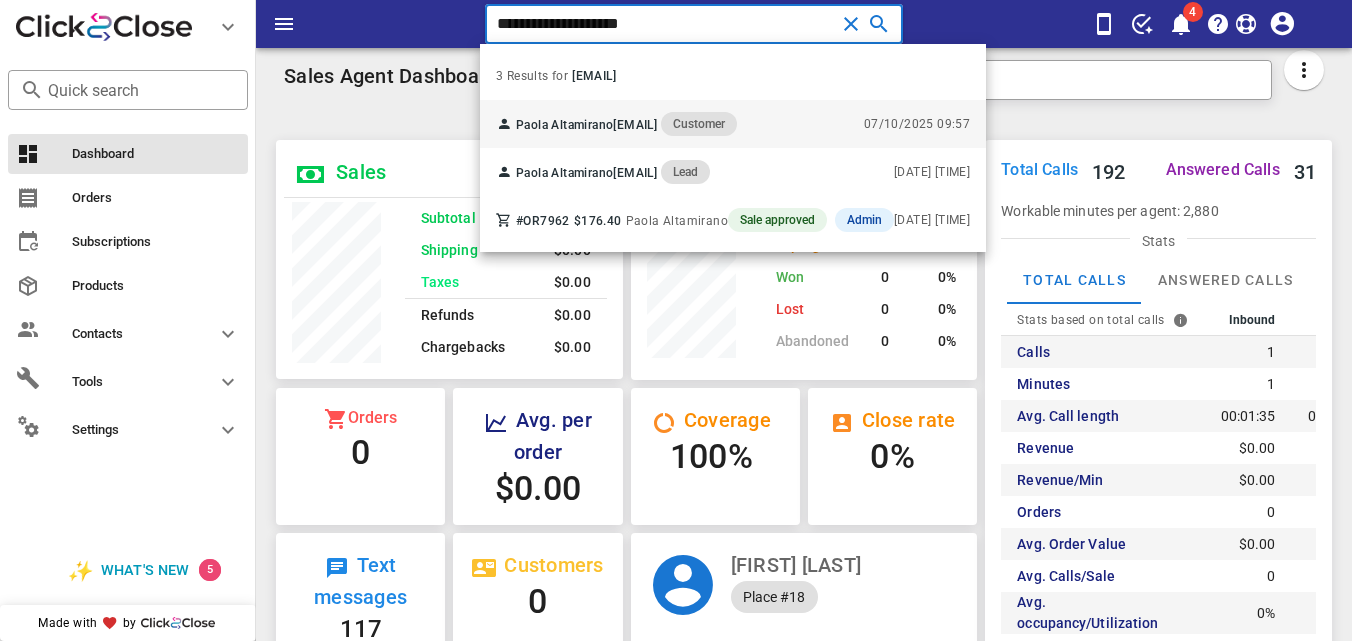 type on "**********" 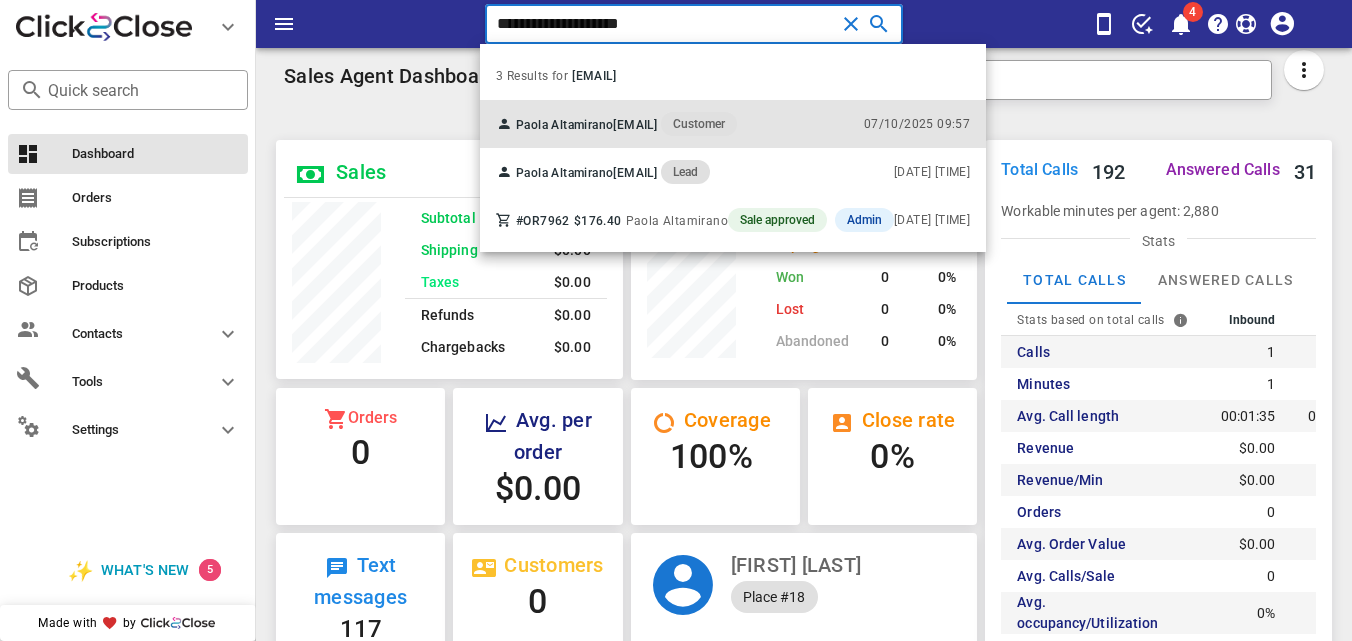 click on "[EMAIL]" at bounding box center (635, 125) 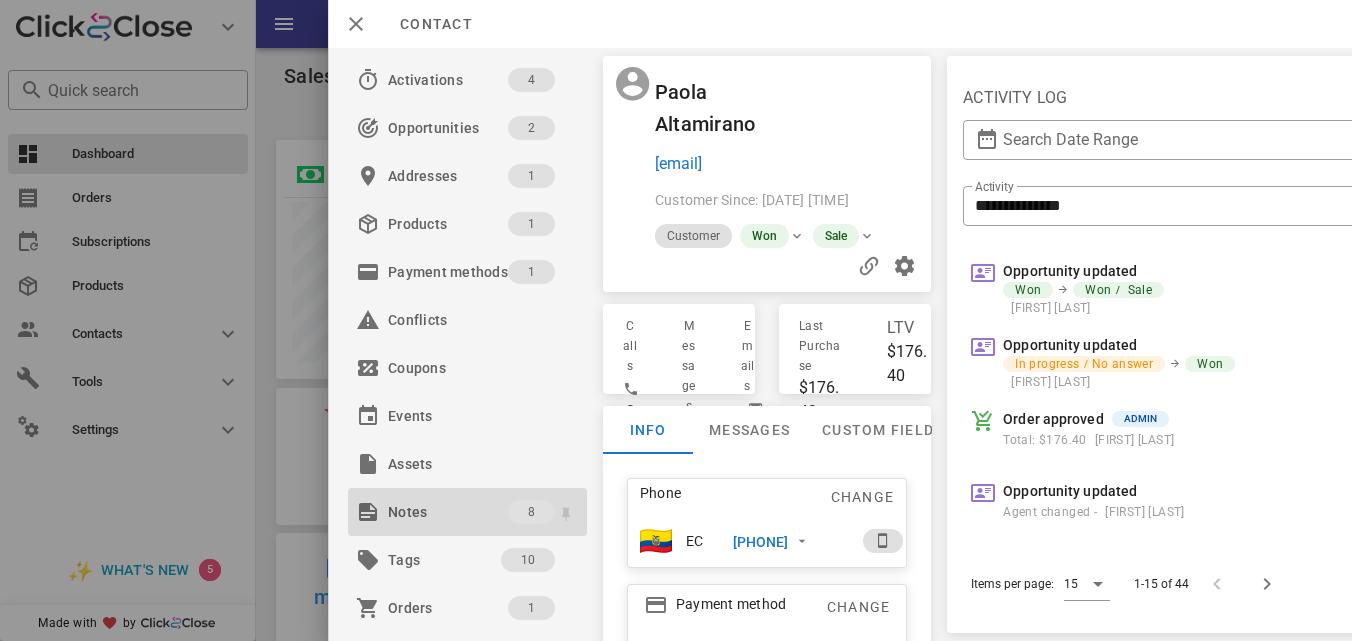 click on "Notes" at bounding box center (448, 512) 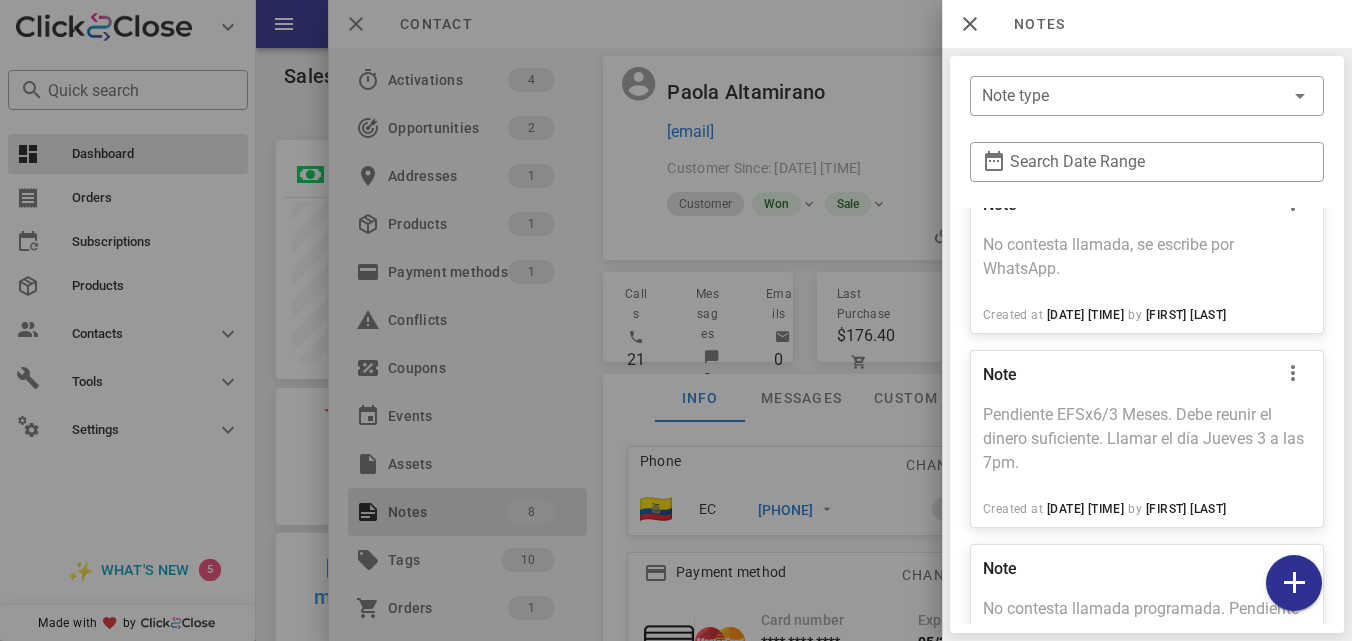 scroll, scrollTop: 1456, scrollLeft: 0, axis: vertical 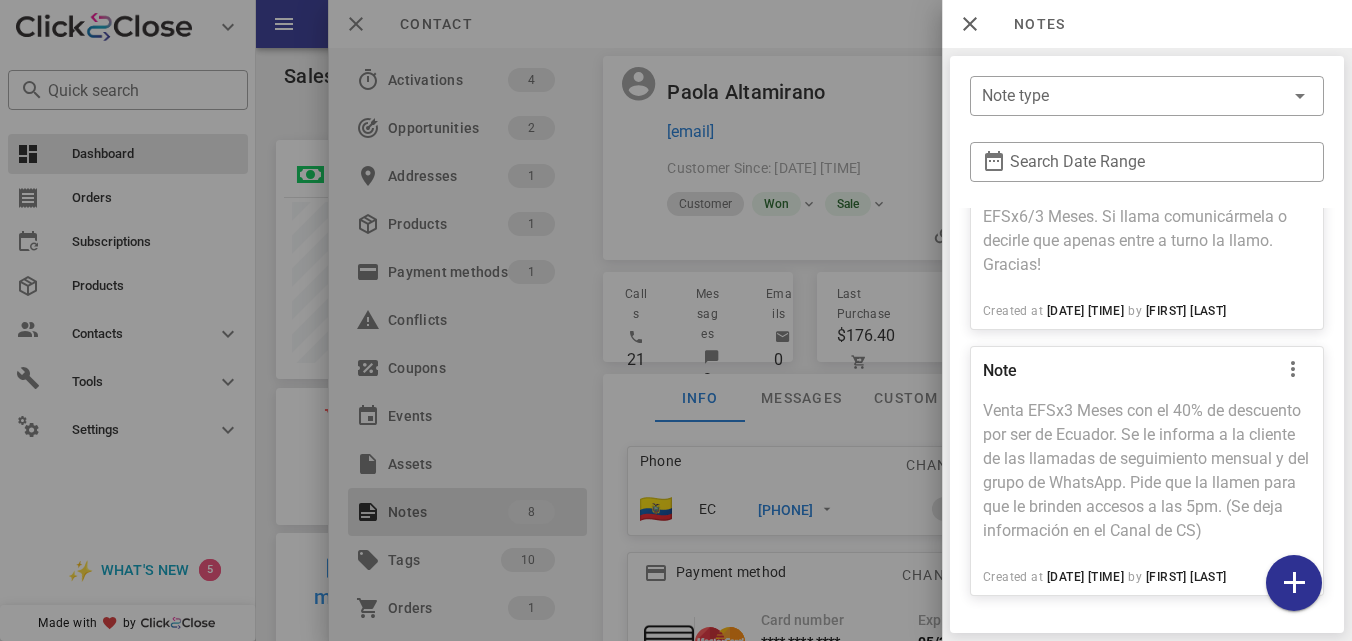 click at bounding box center (676, 320) 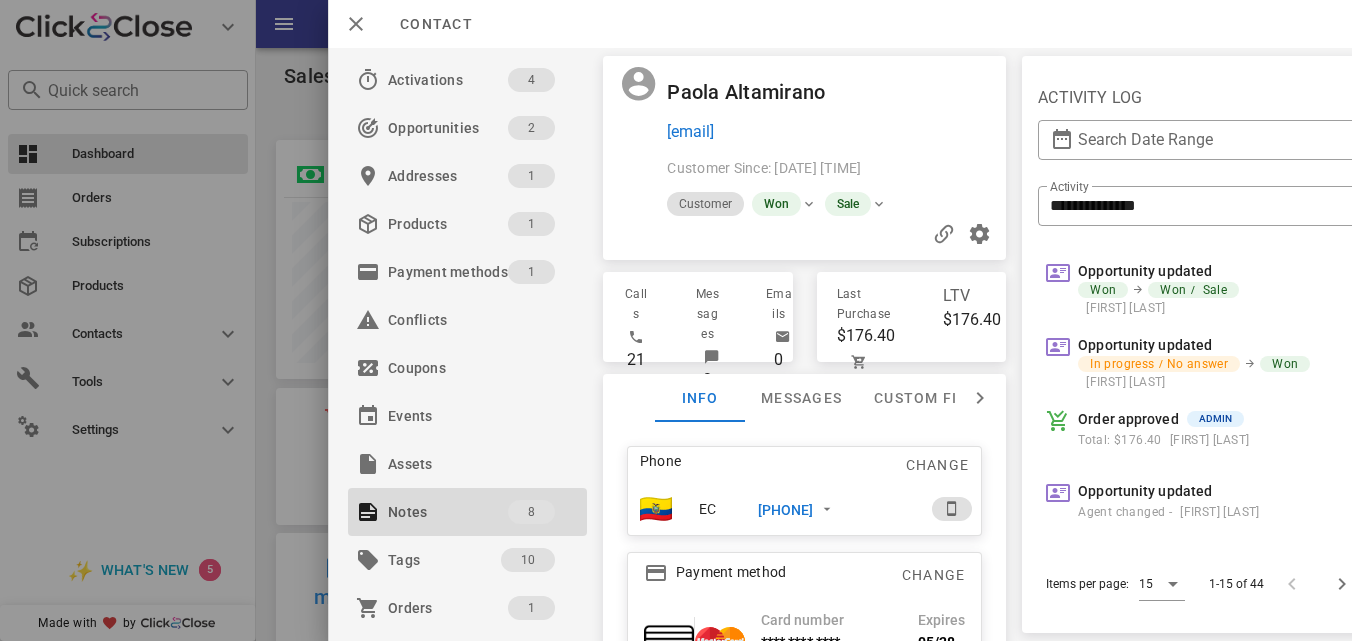 click on "[PHONE]" at bounding box center (785, 510) 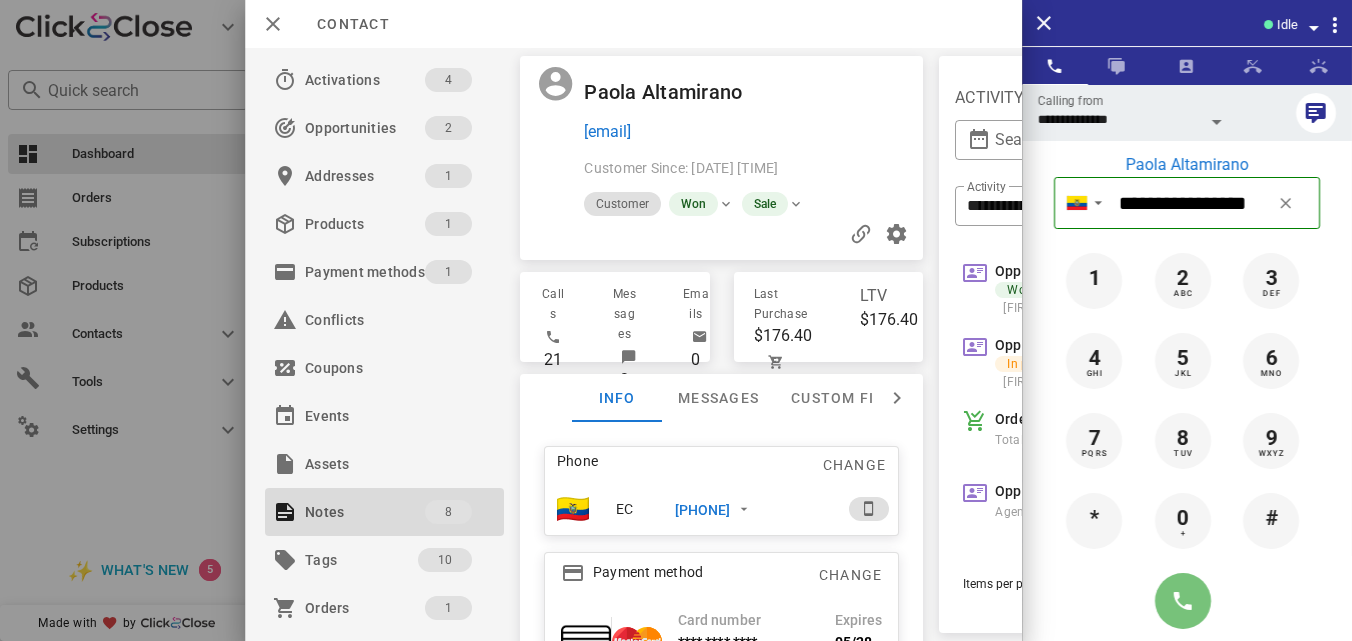 click at bounding box center [1183, 601] 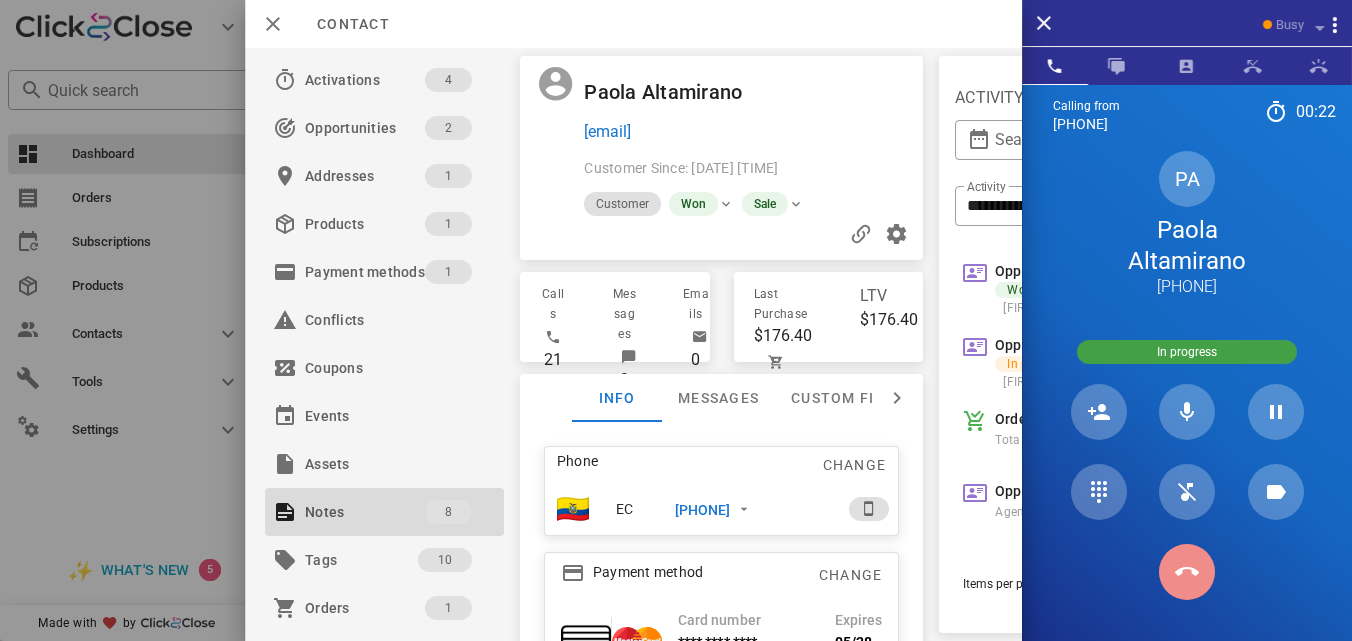 click at bounding box center (1187, 572) 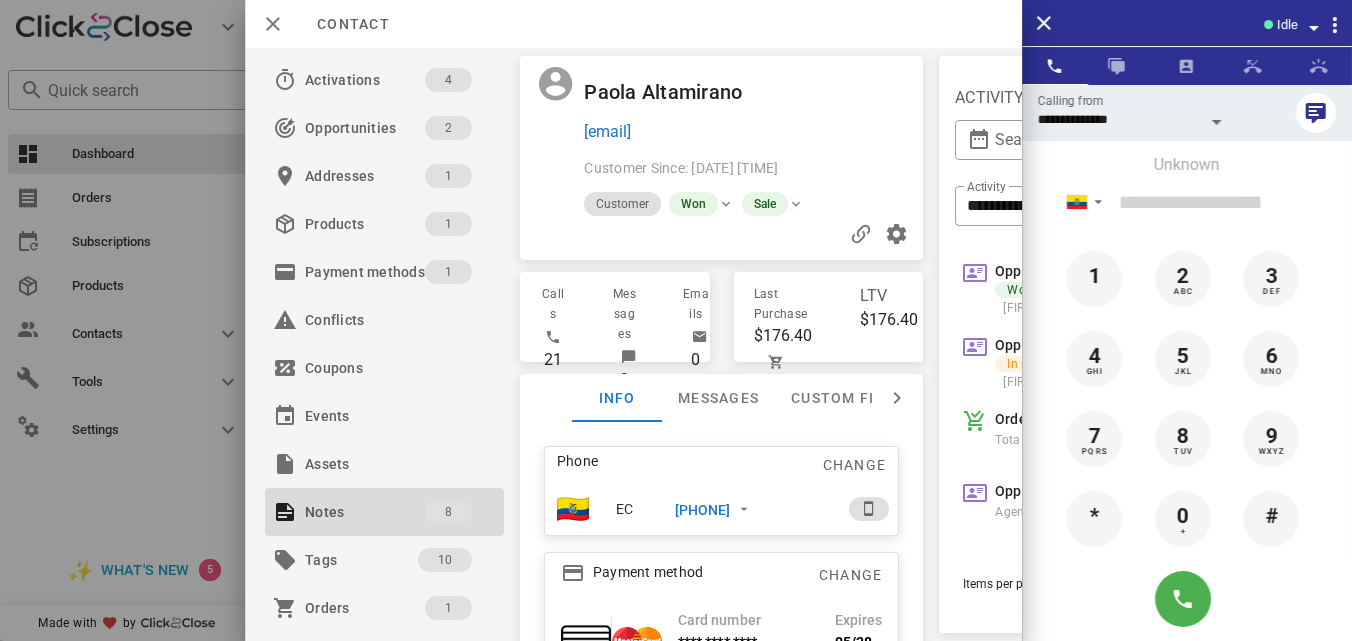 click on "[PHONE]" at bounding box center [703, 510] 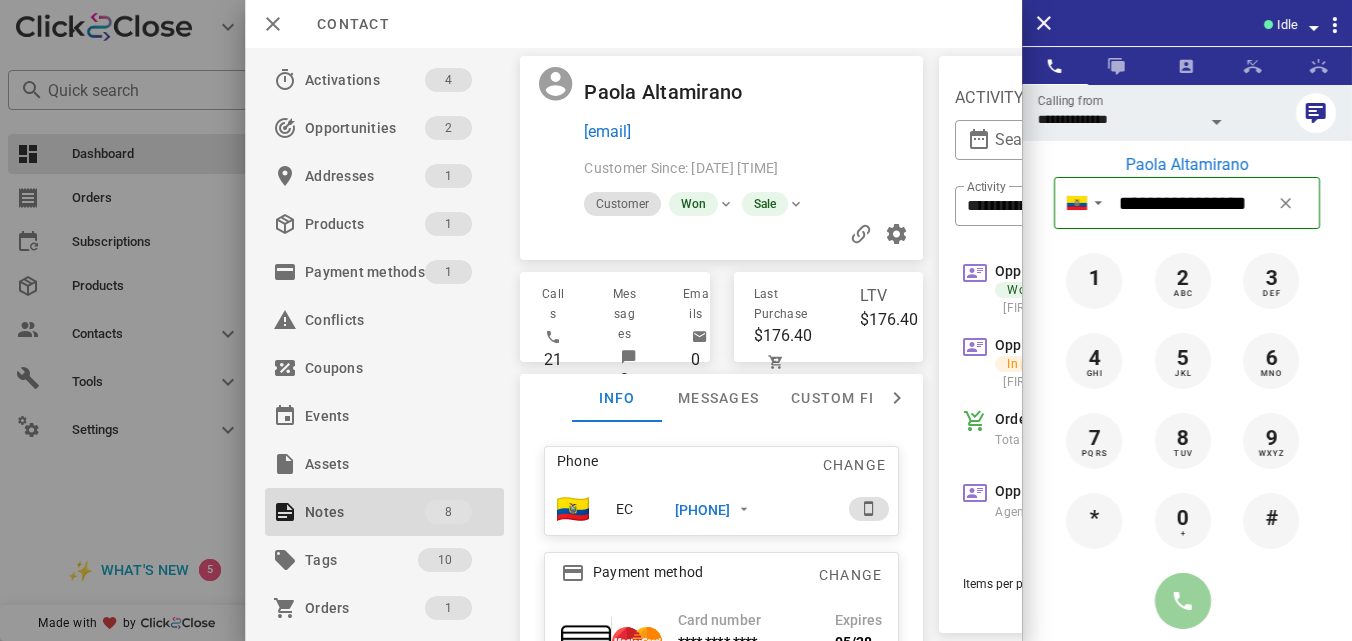 click at bounding box center [1183, 601] 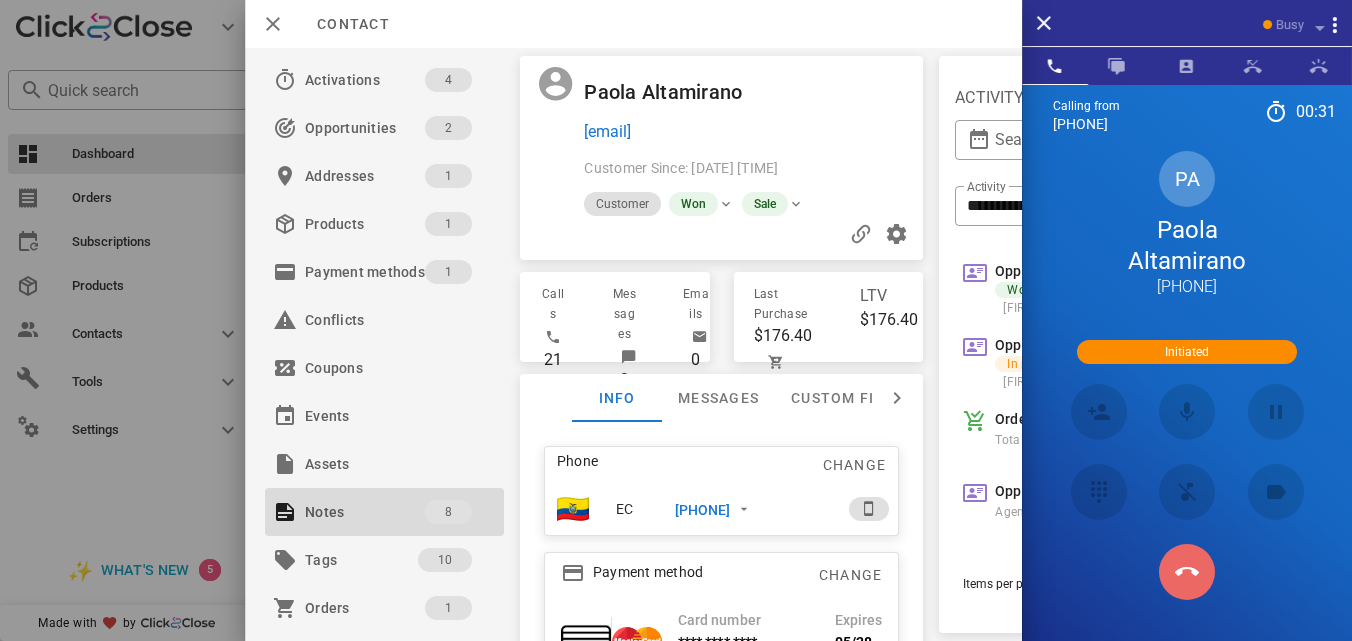 click at bounding box center (1187, 572) 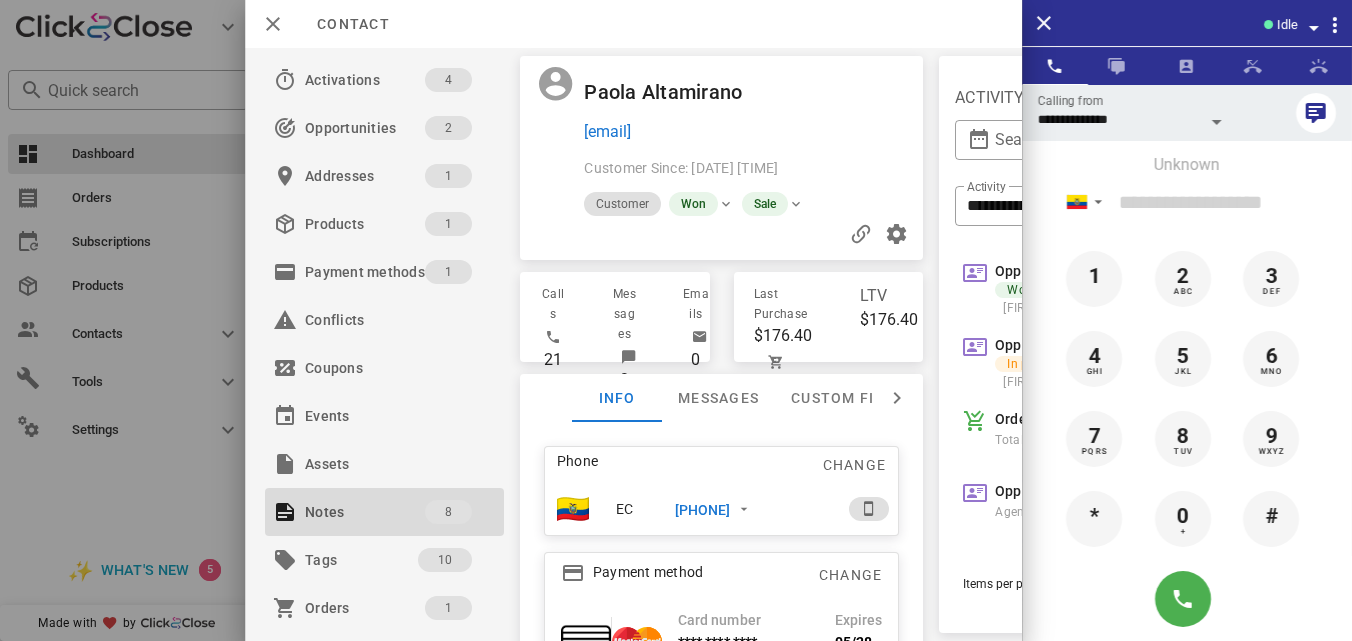 click on "[PHONE]" at bounding box center (703, 510) 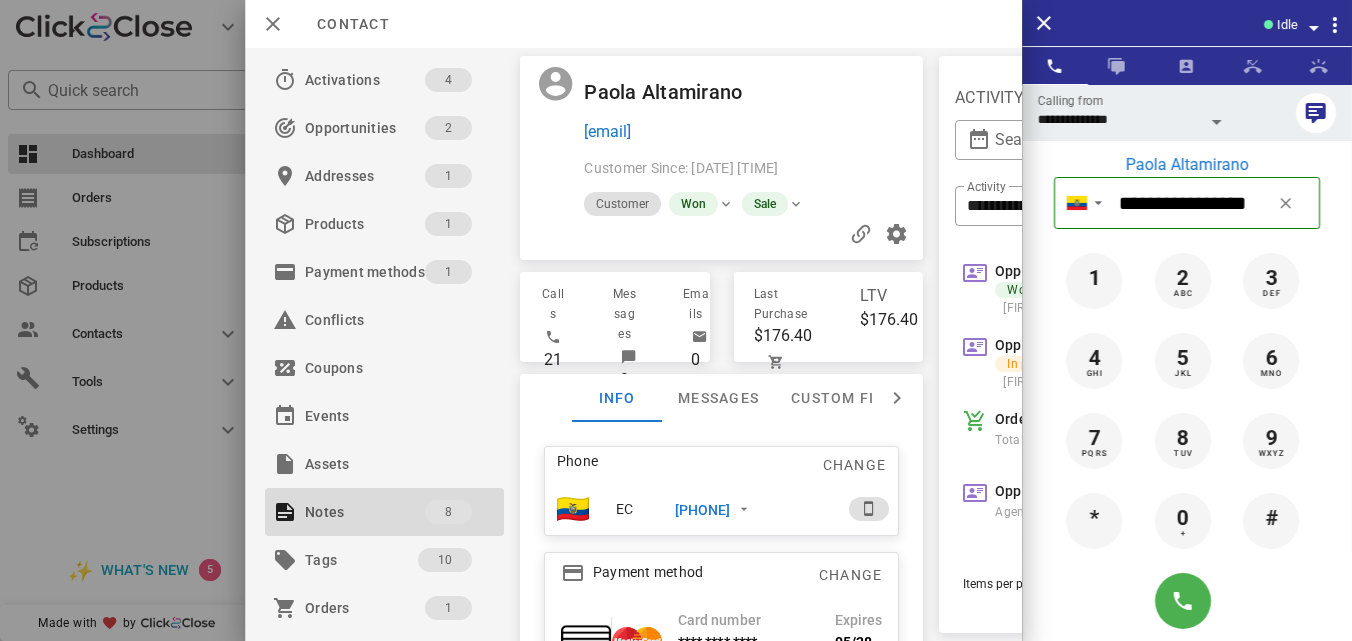 scroll, scrollTop: 231, scrollLeft: 0, axis: vertical 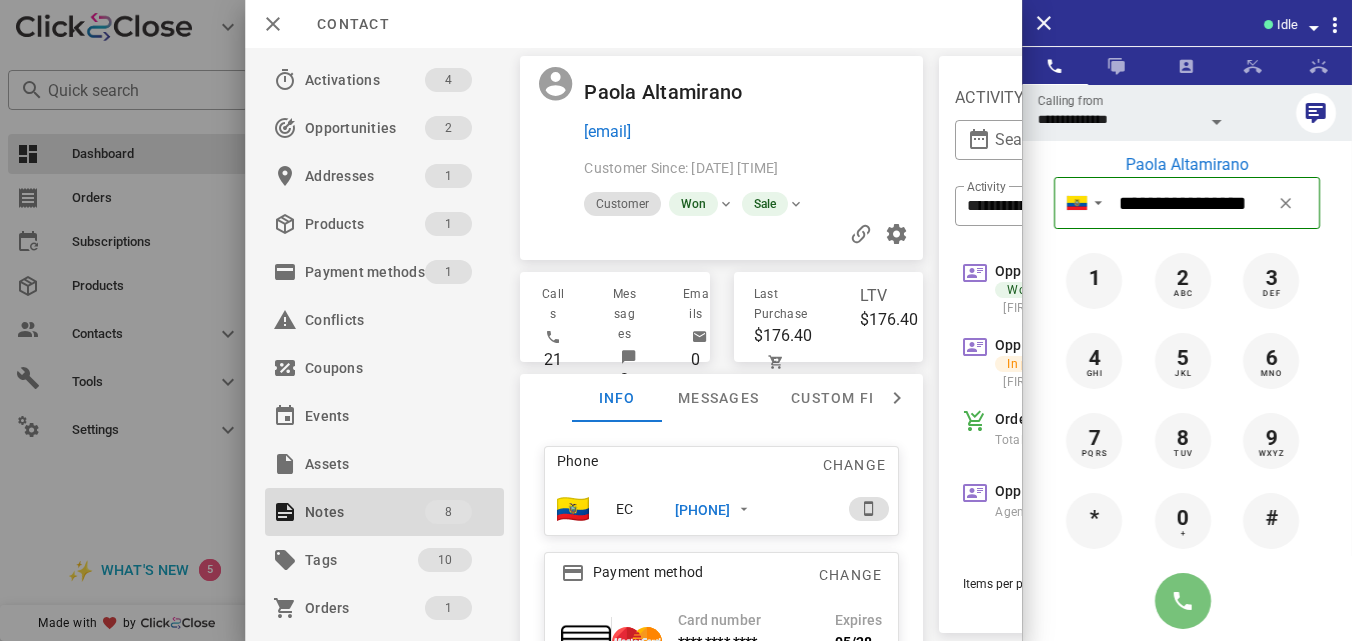 click at bounding box center (1183, 601) 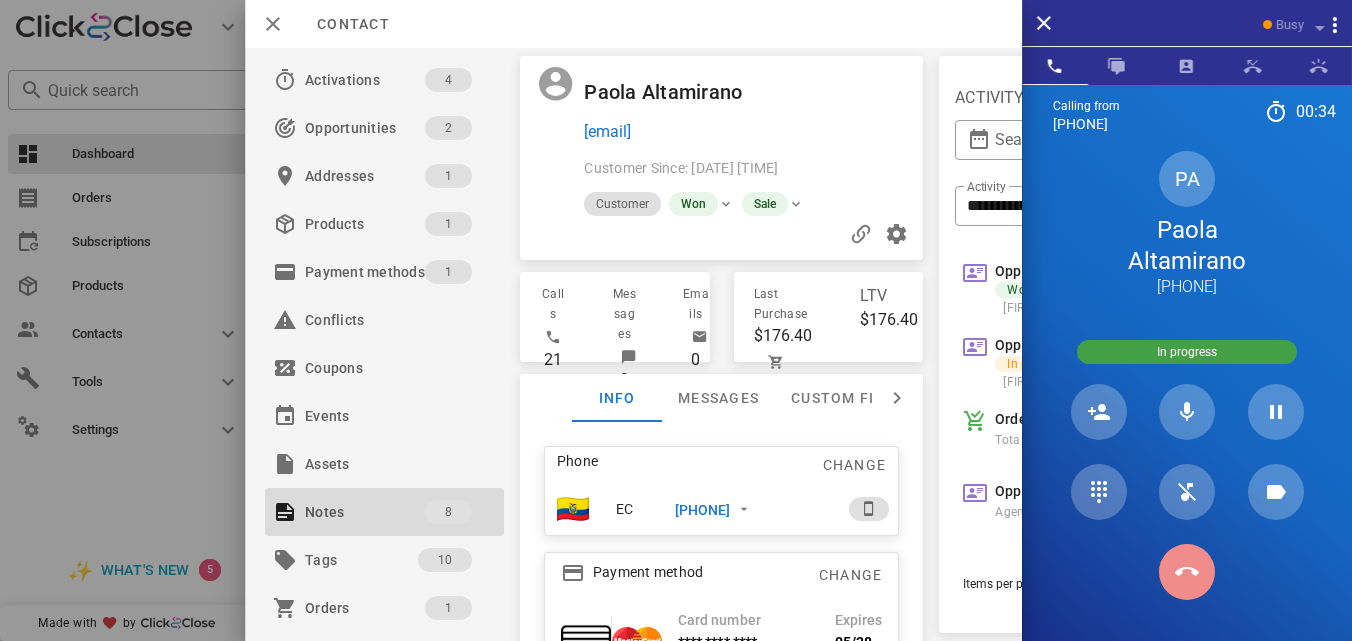 click at bounding box center [1187, 572] 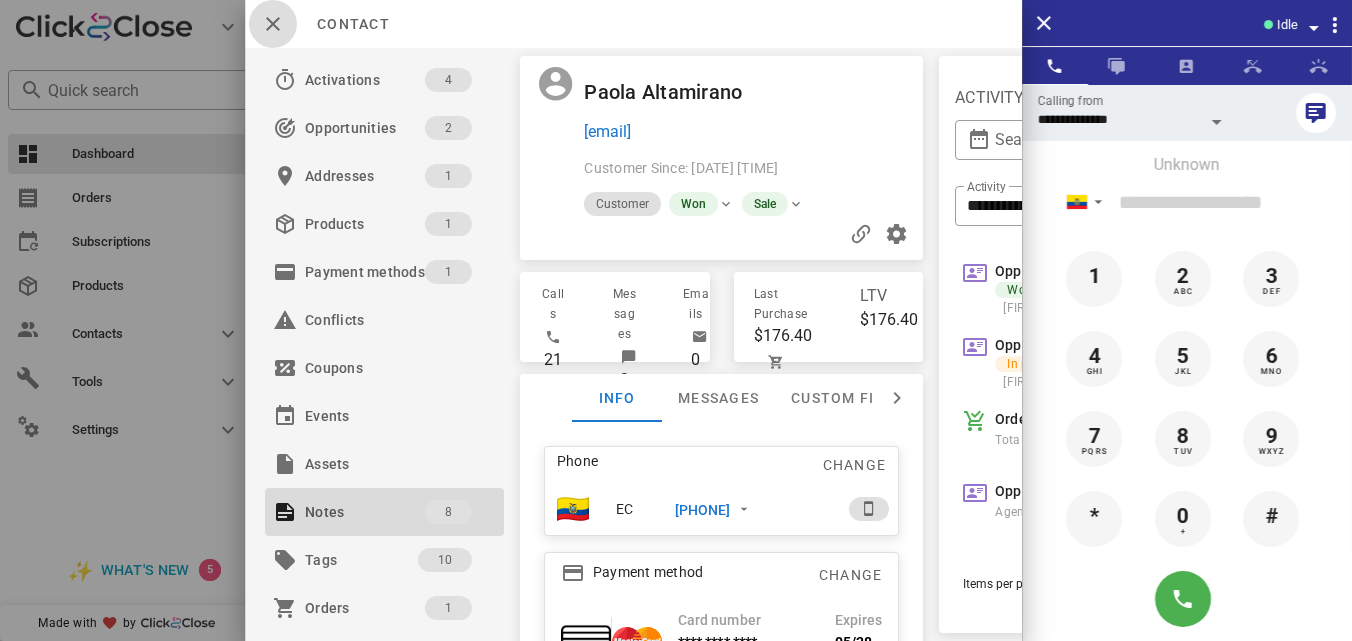 click at bounding box center [273, 24] 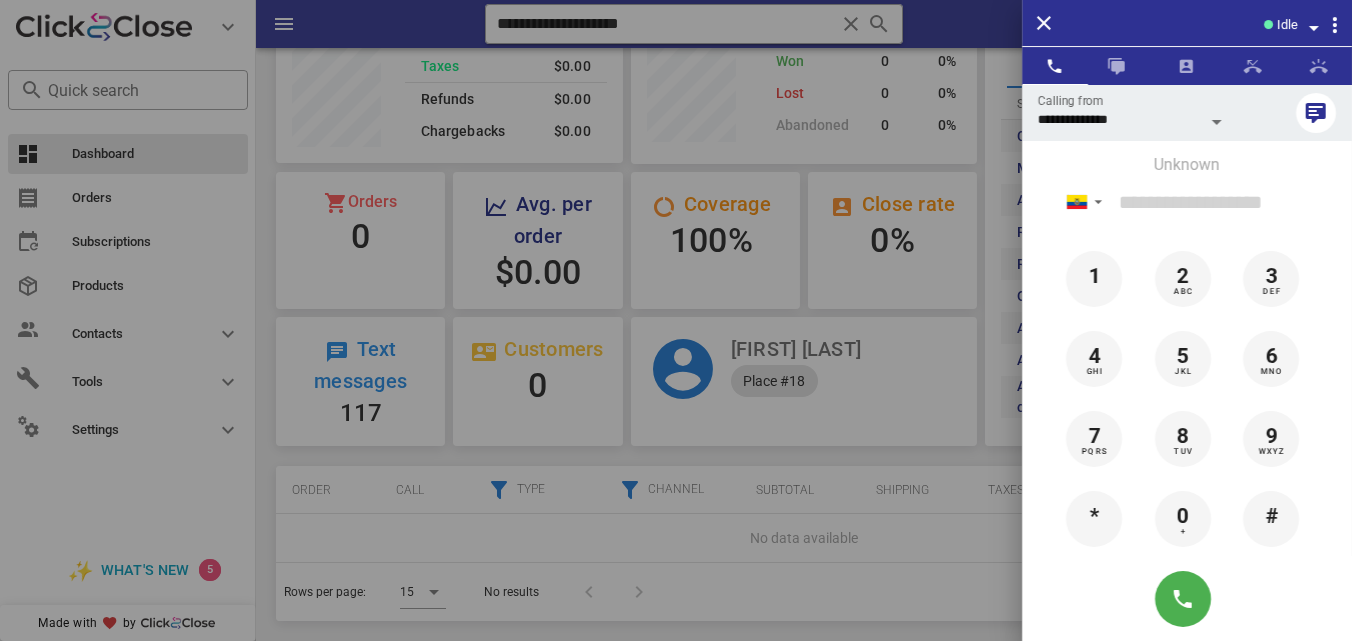 click at bounding box center (676, 320) 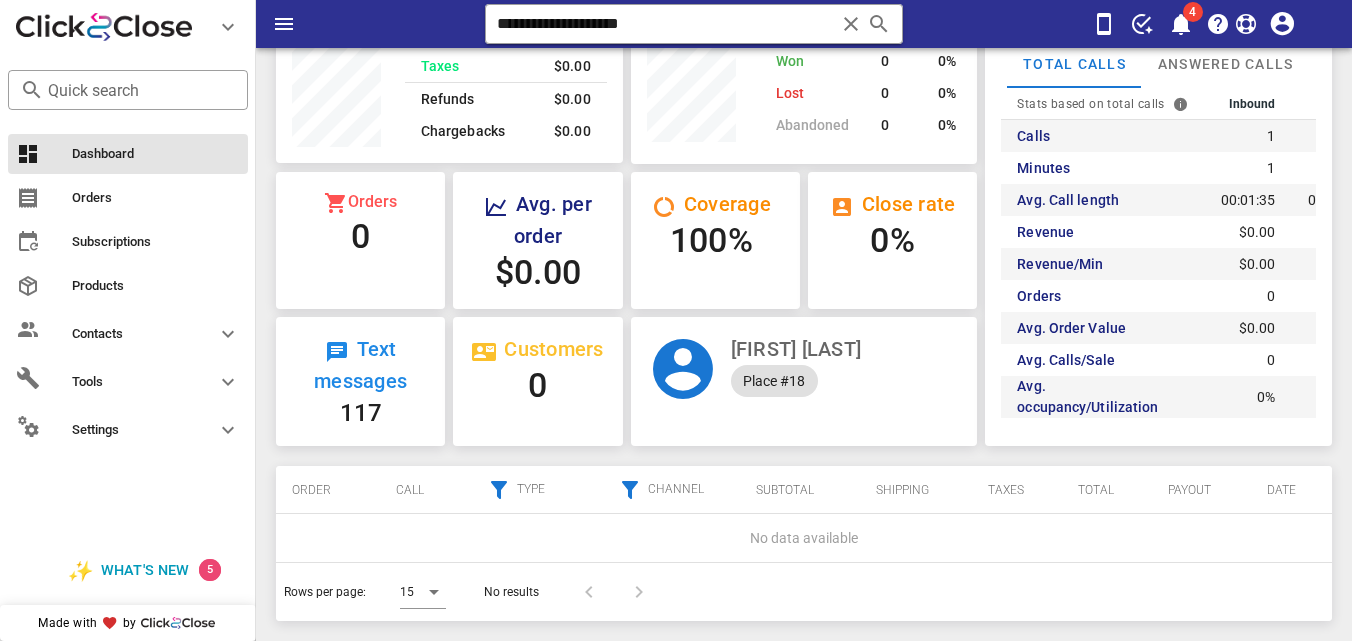 click at bounding box center [851, 24] 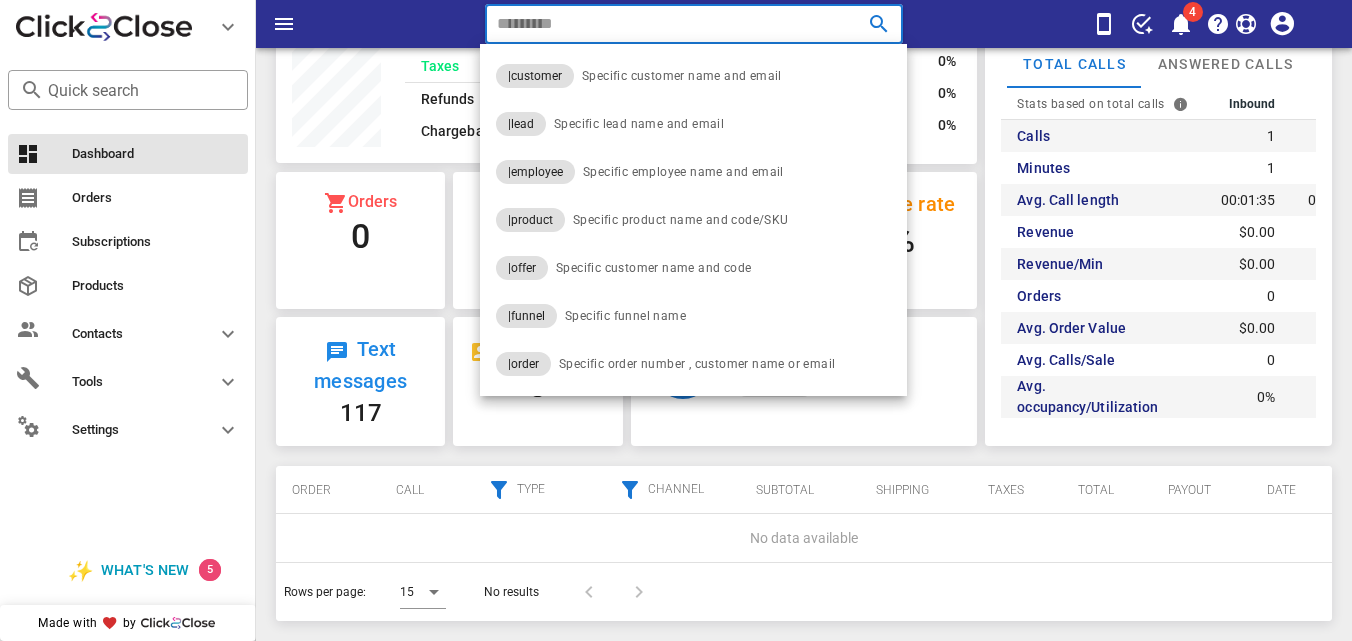 paste on "**********" 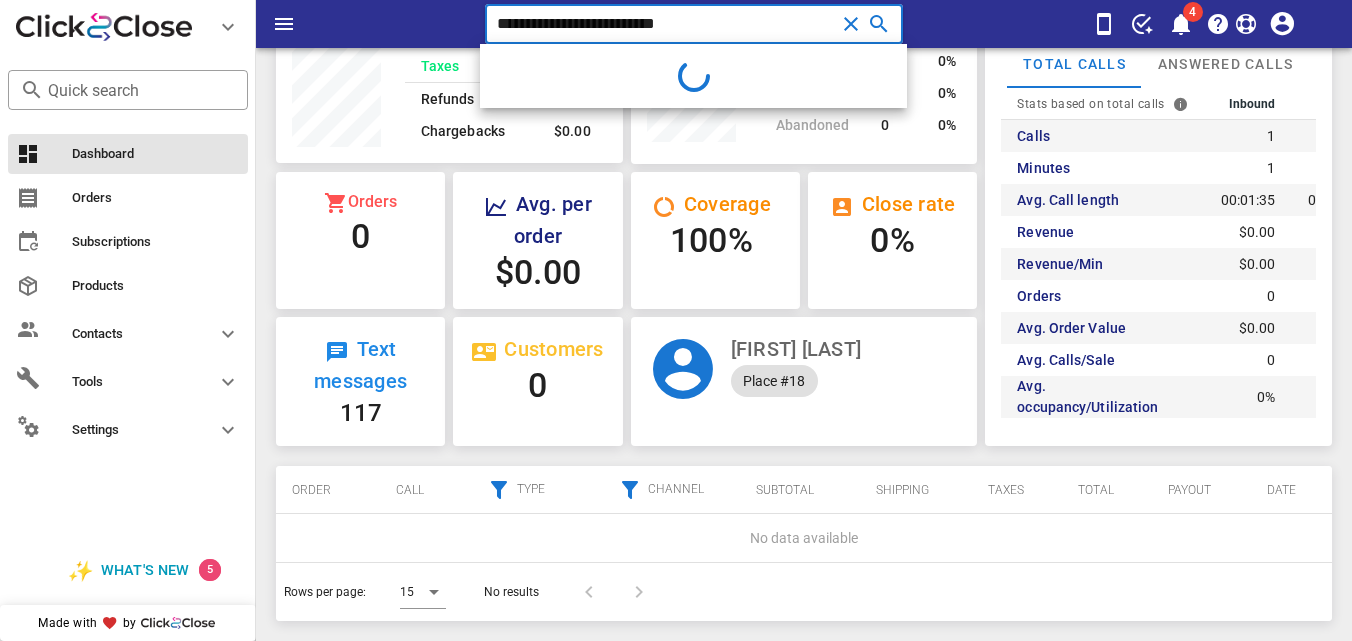 type on "**********" 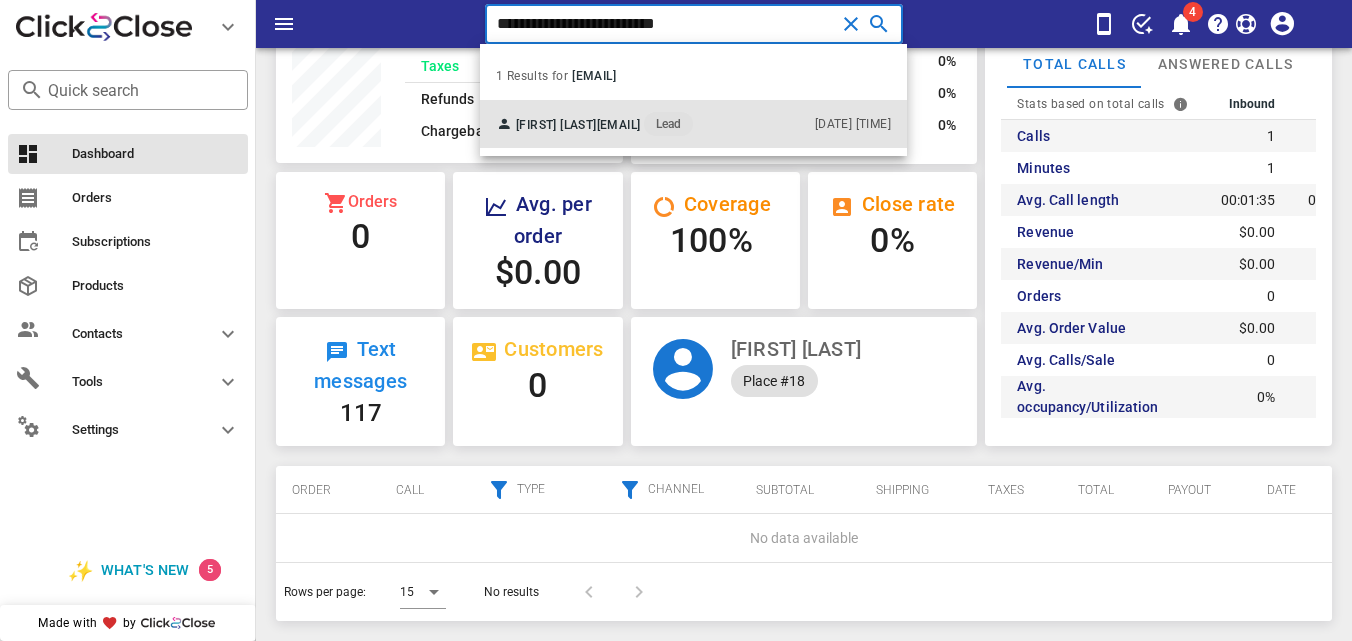 click on "[EMAIL]" at bounding box center [619, 125] 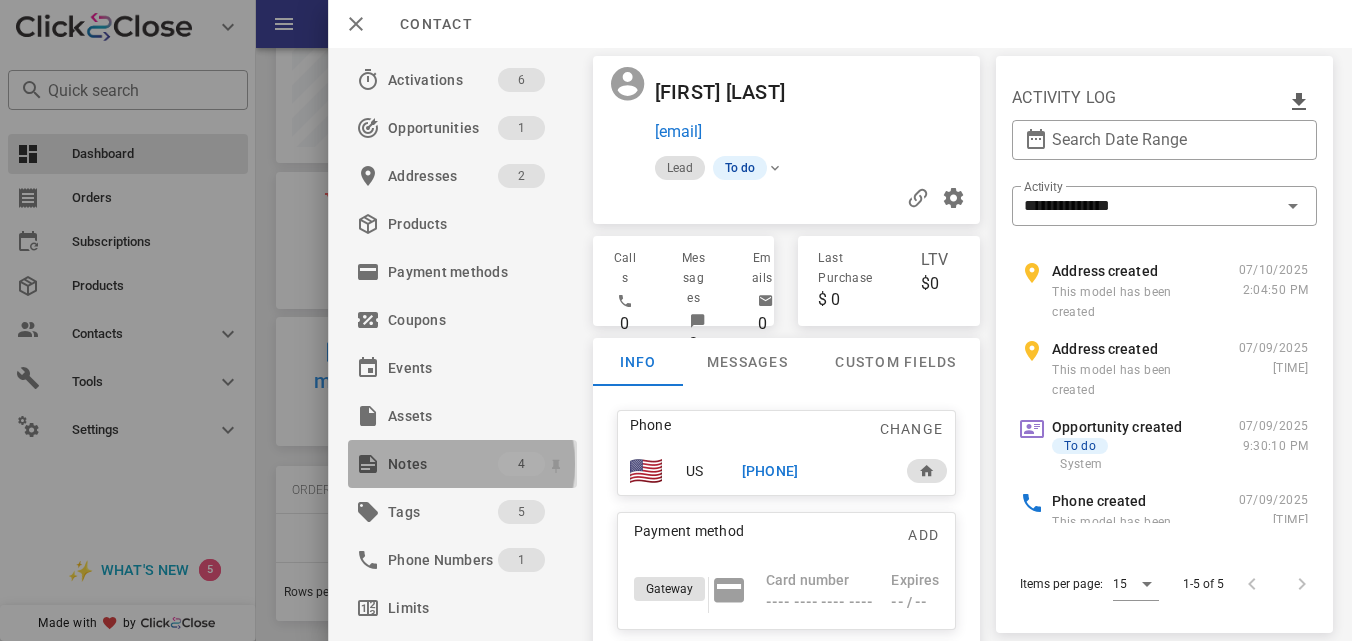 click on "Notes" at bounding box center [443, 464] 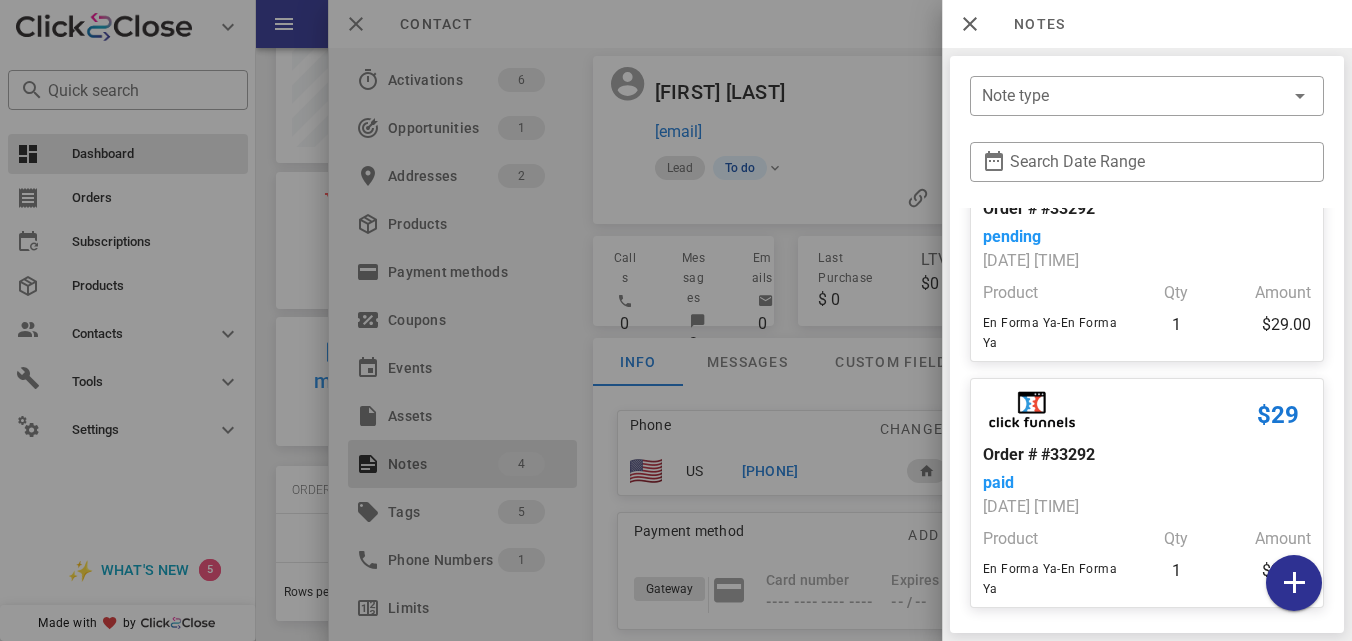scroll, scrollTop: 573, scrollLeft: 0, axis: vertical 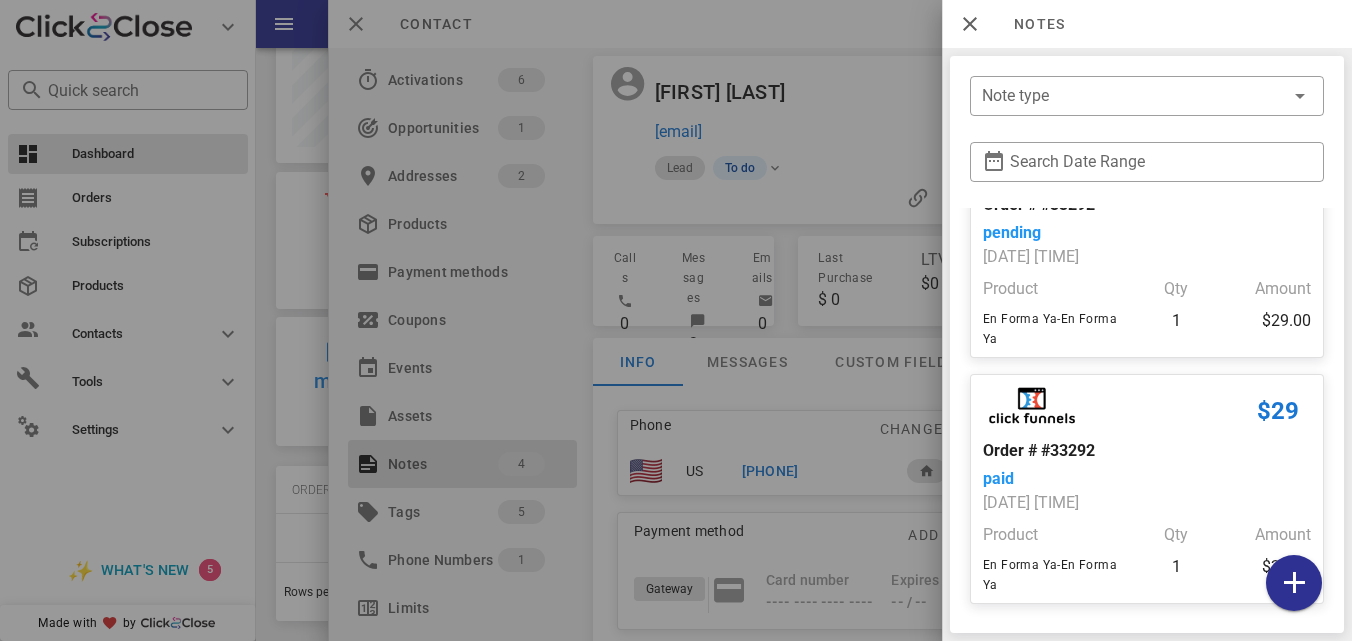 click at bounding box center (676, 320) 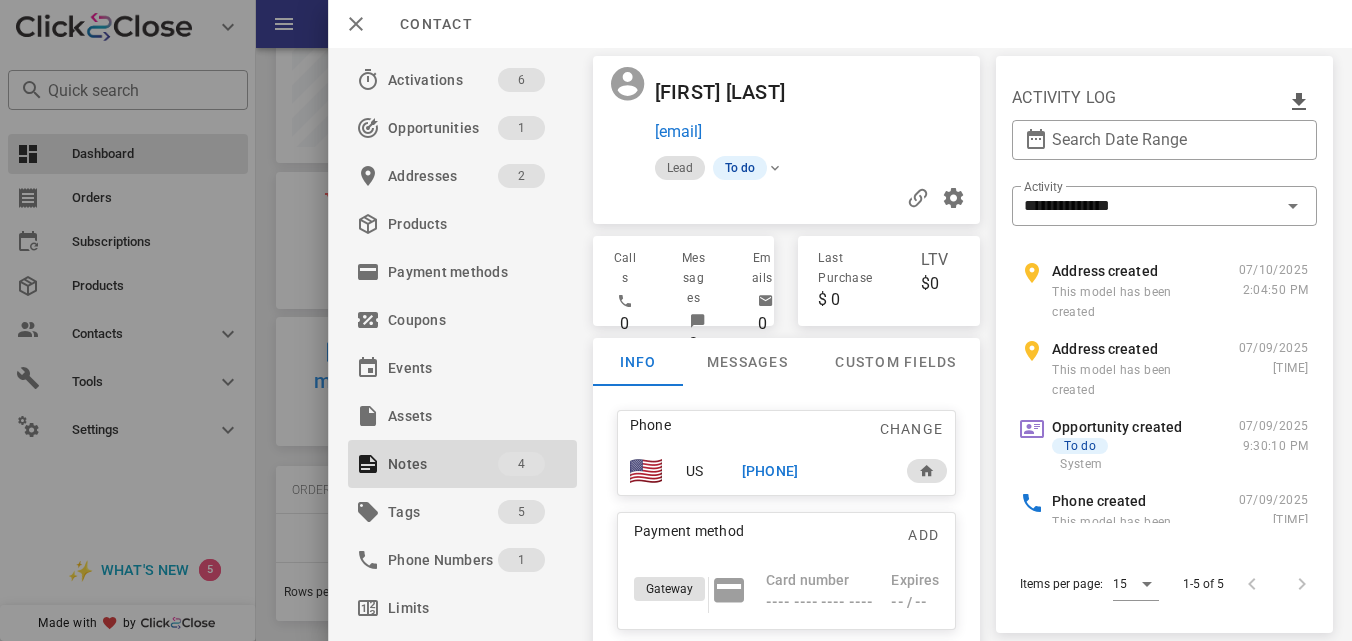 click on "[PHONE]" at bounding box center (770, 471) 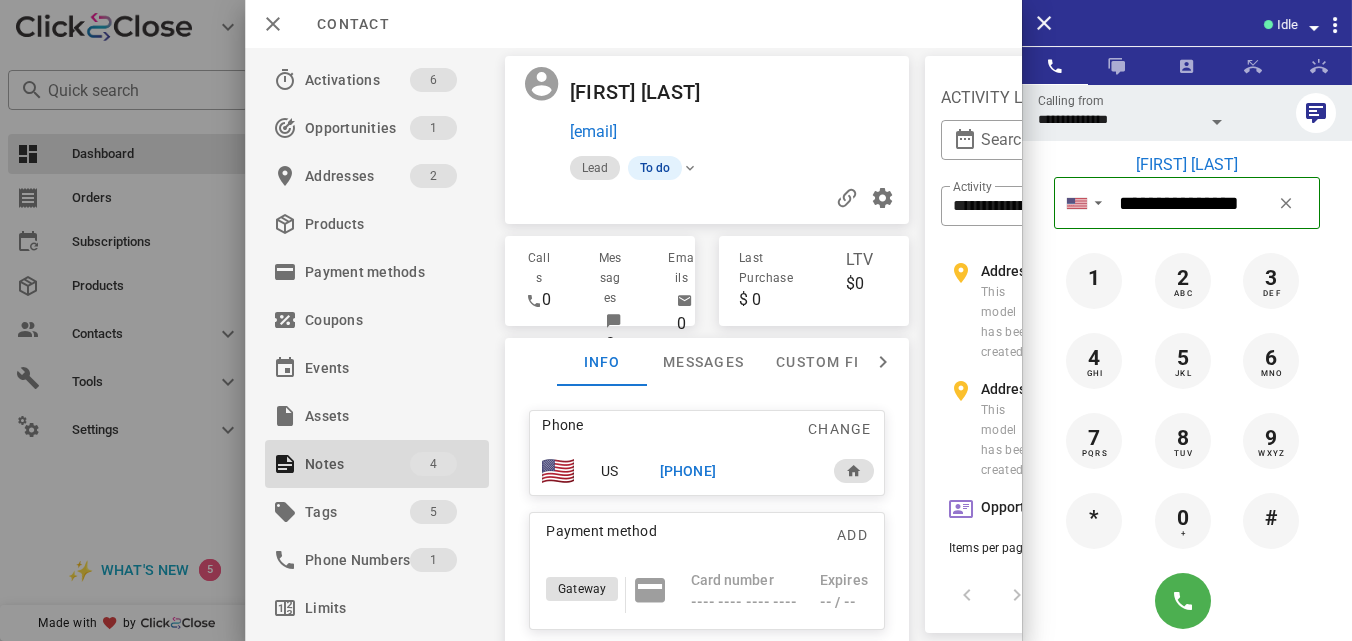 click at bounding box center [1187, 601] 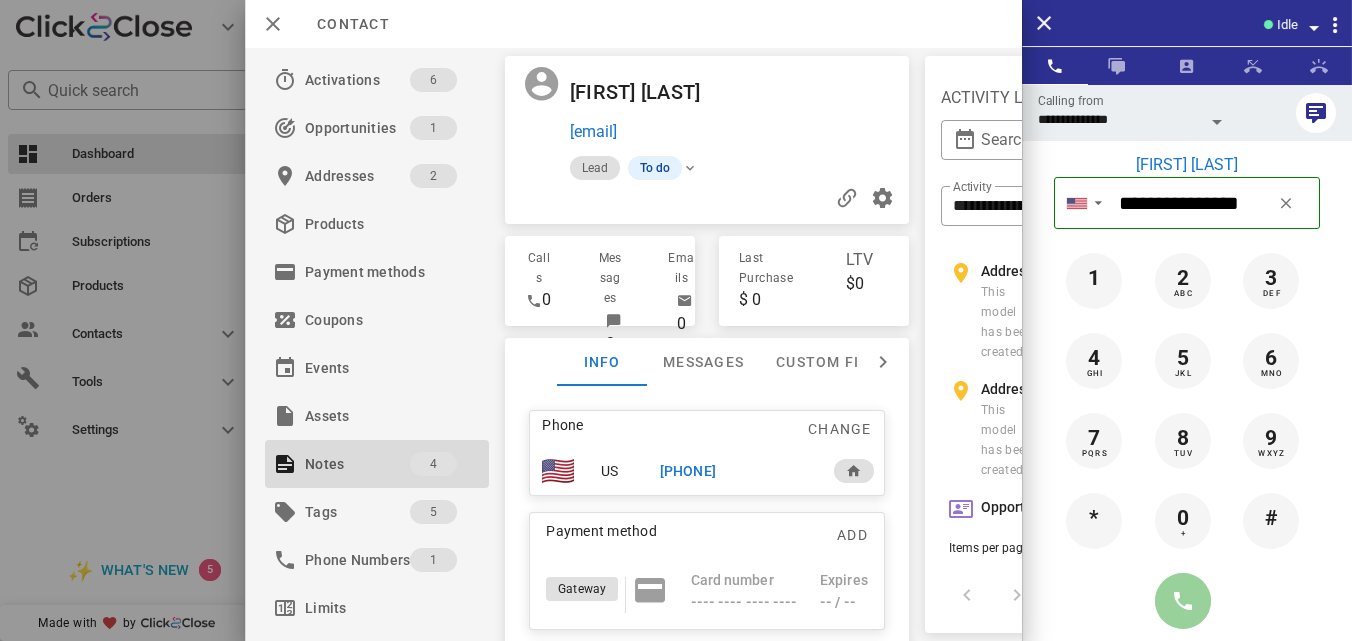 click at bounding box center [1183, 601] 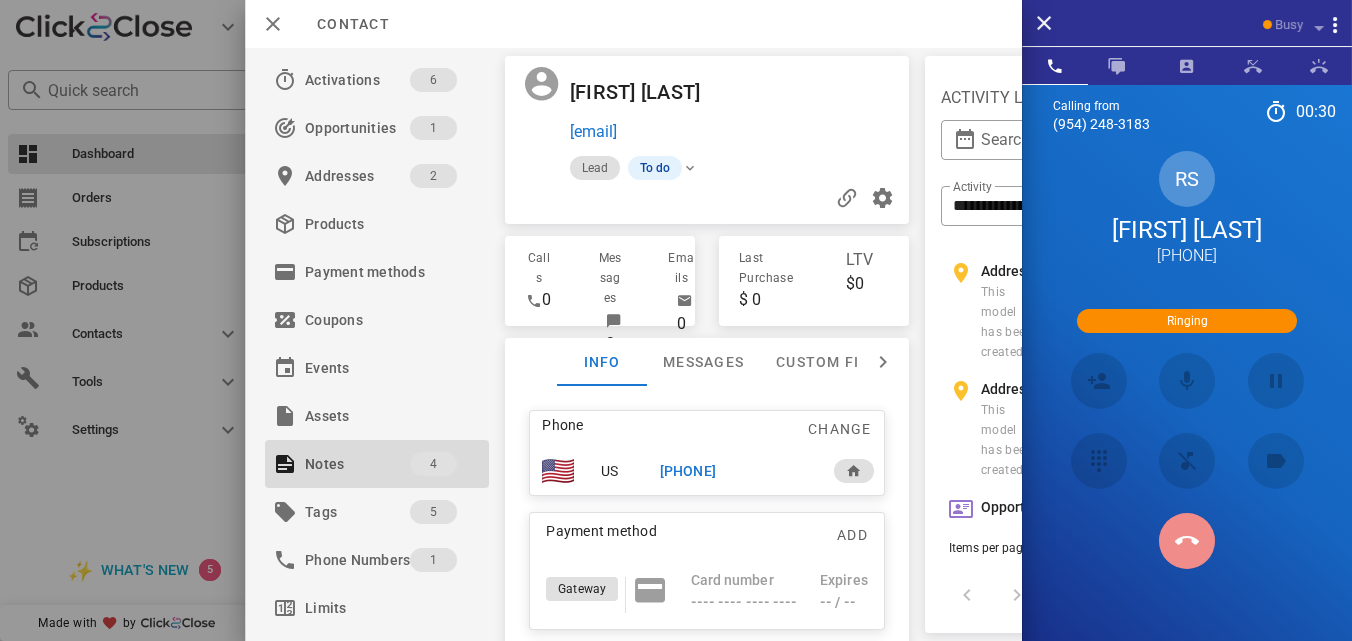 click at bounding box center [1187, 540] 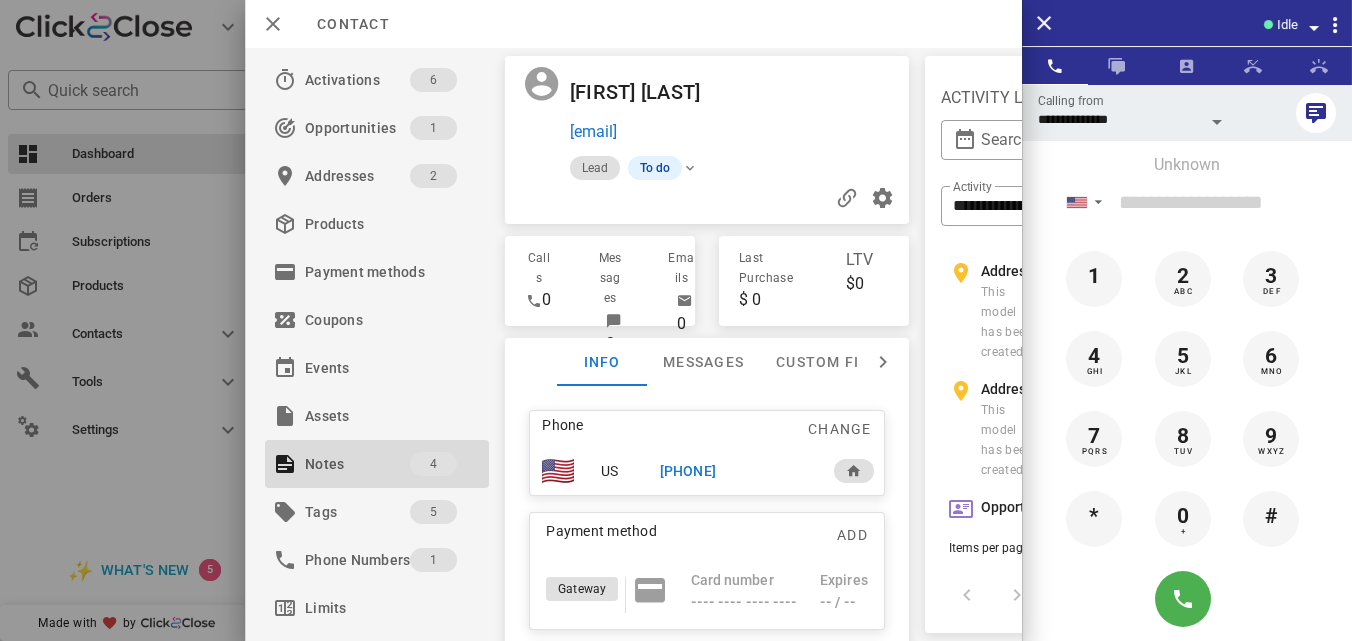 click on "[PHONE]" at bounding box center [688, 471] 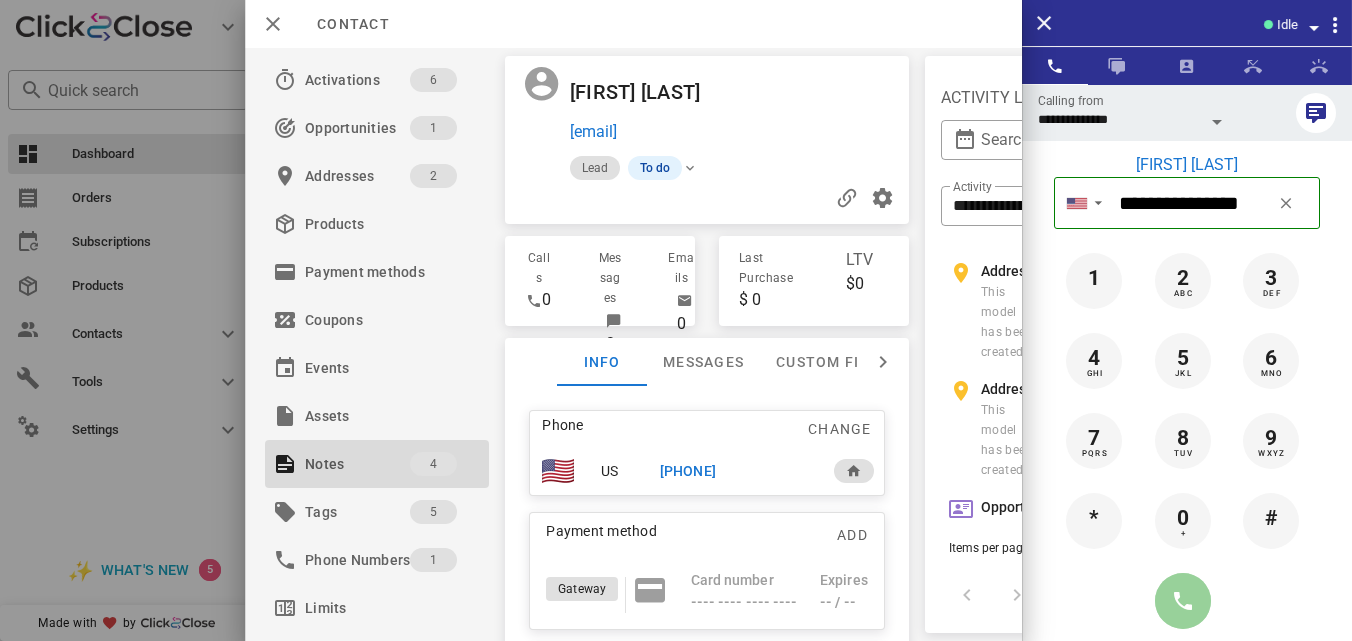 click at bounding box center [1183, 601] 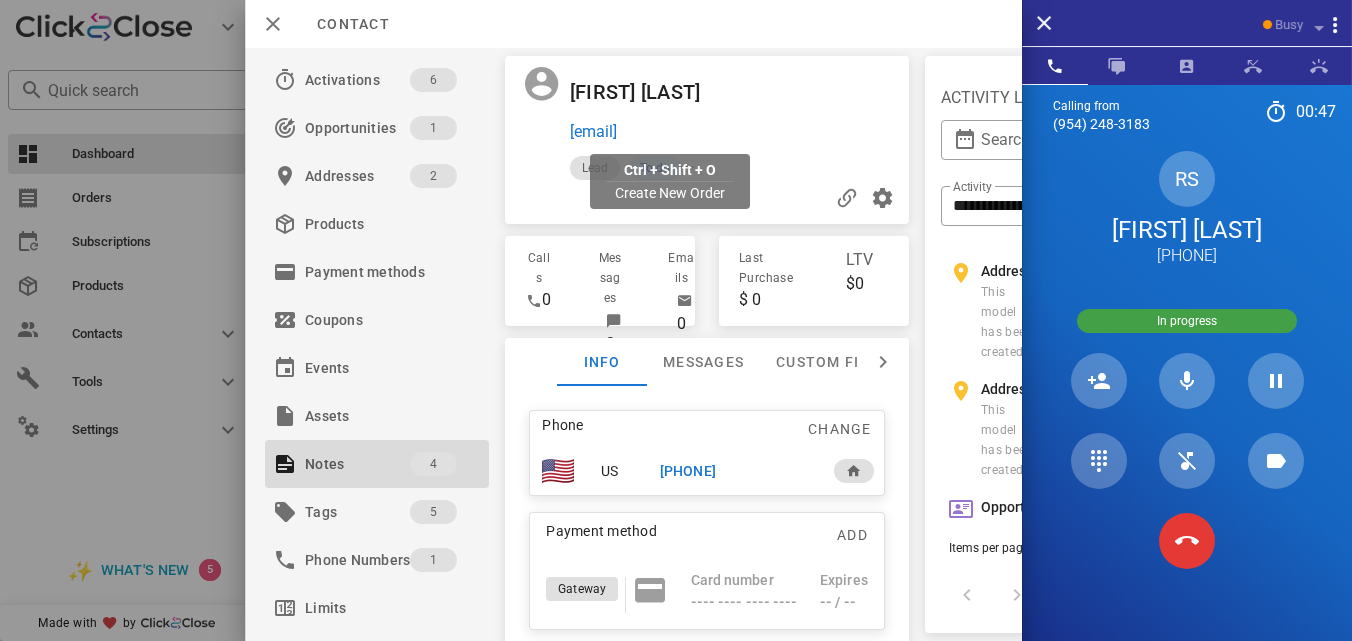 drag, startPoint x: 799, startPoint y: 131, endPoint x: 629, endPoint y: 121, distance: 170.29387 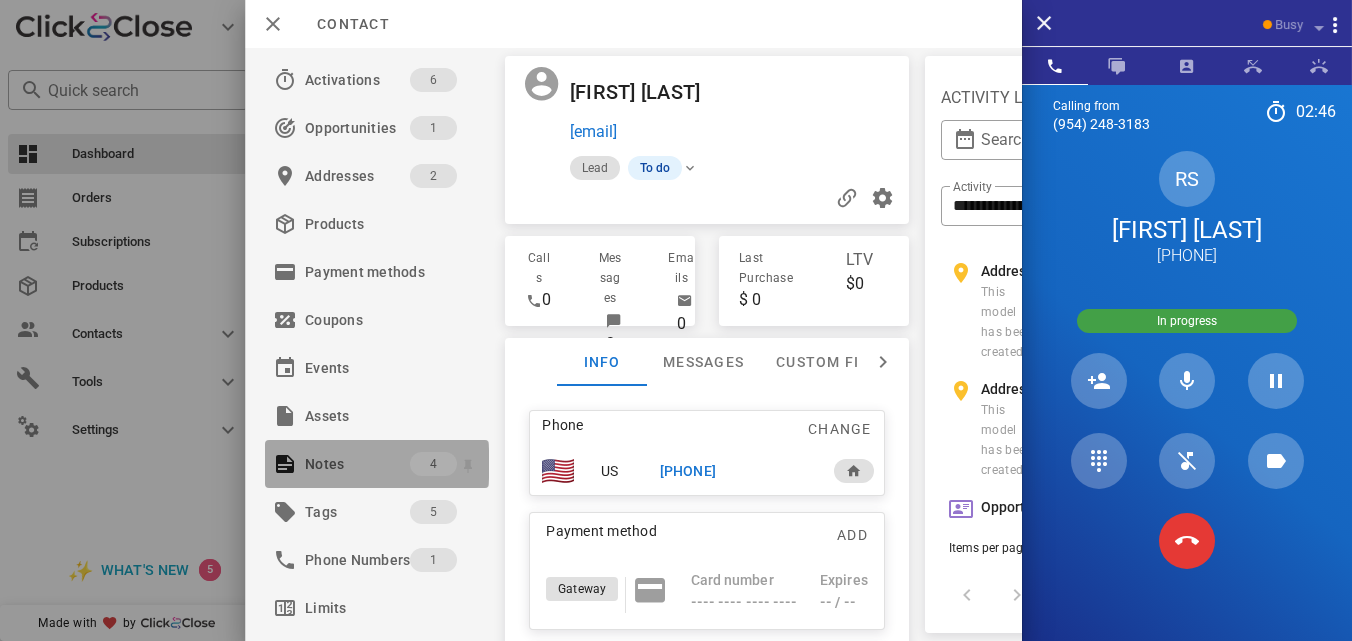 click on "Notes" at bounding box center (357, 464) 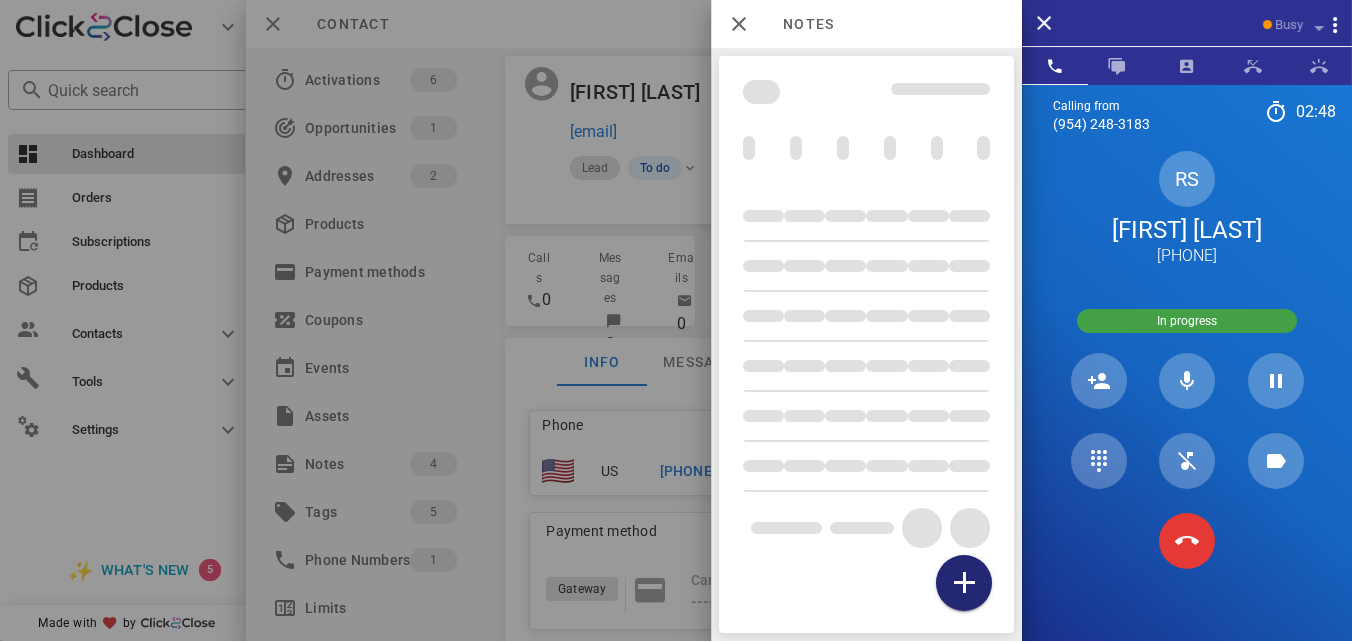 click at bounding box center [964, 583] 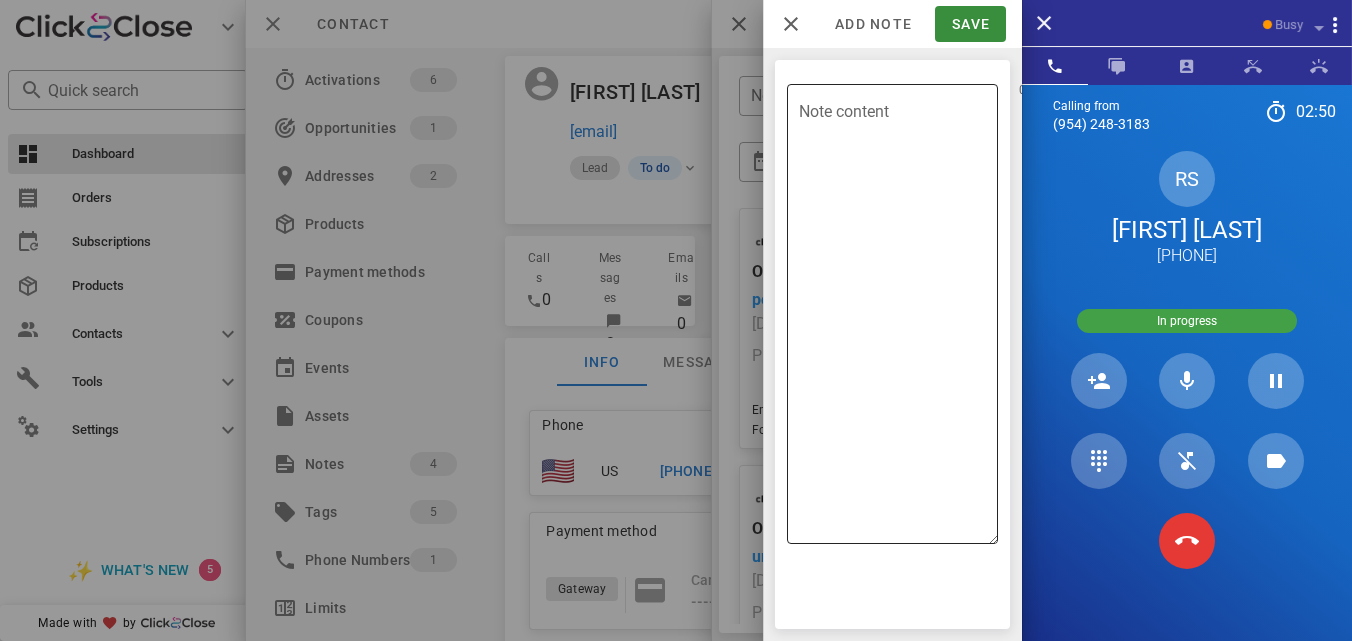 click on "Note content" at bounding box center (898, 319) 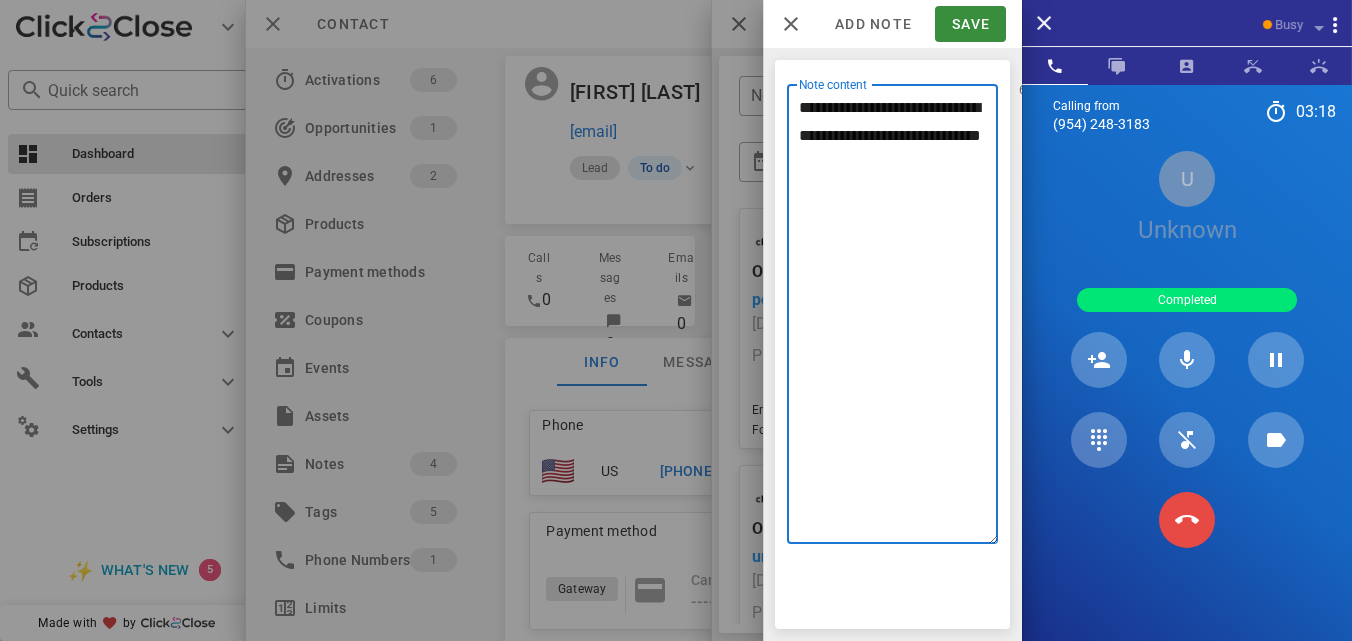 type on "**********" 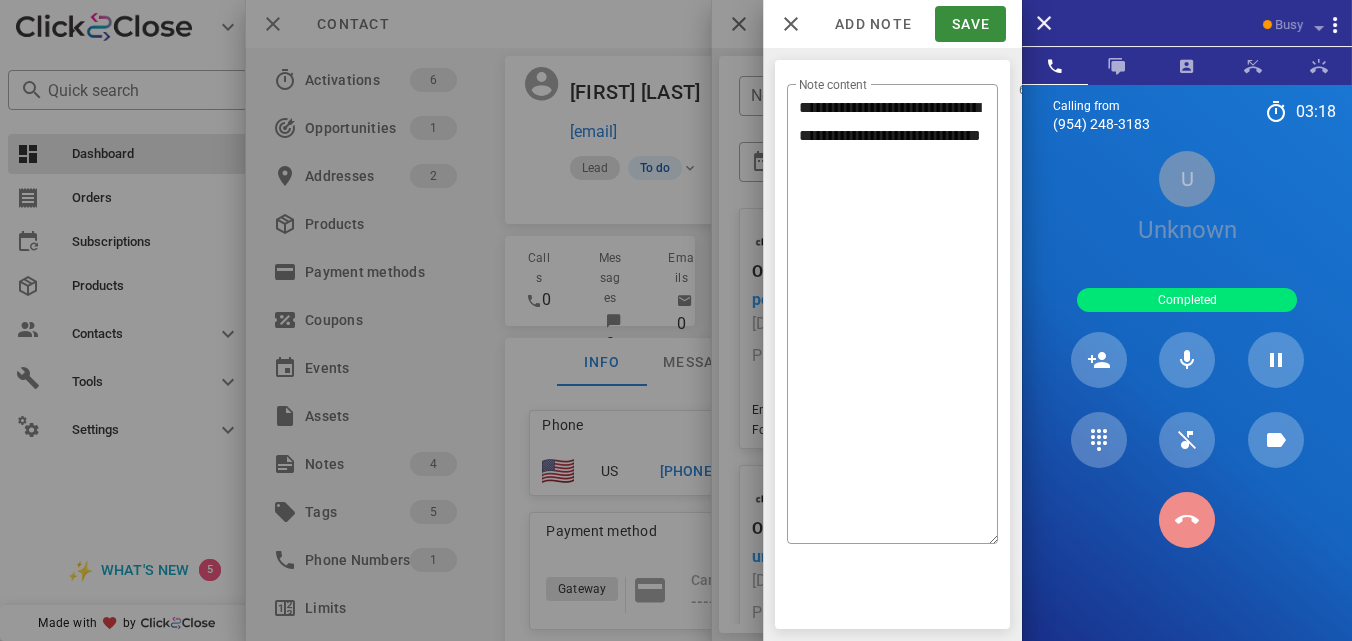click at bounding box center (1187, 520) 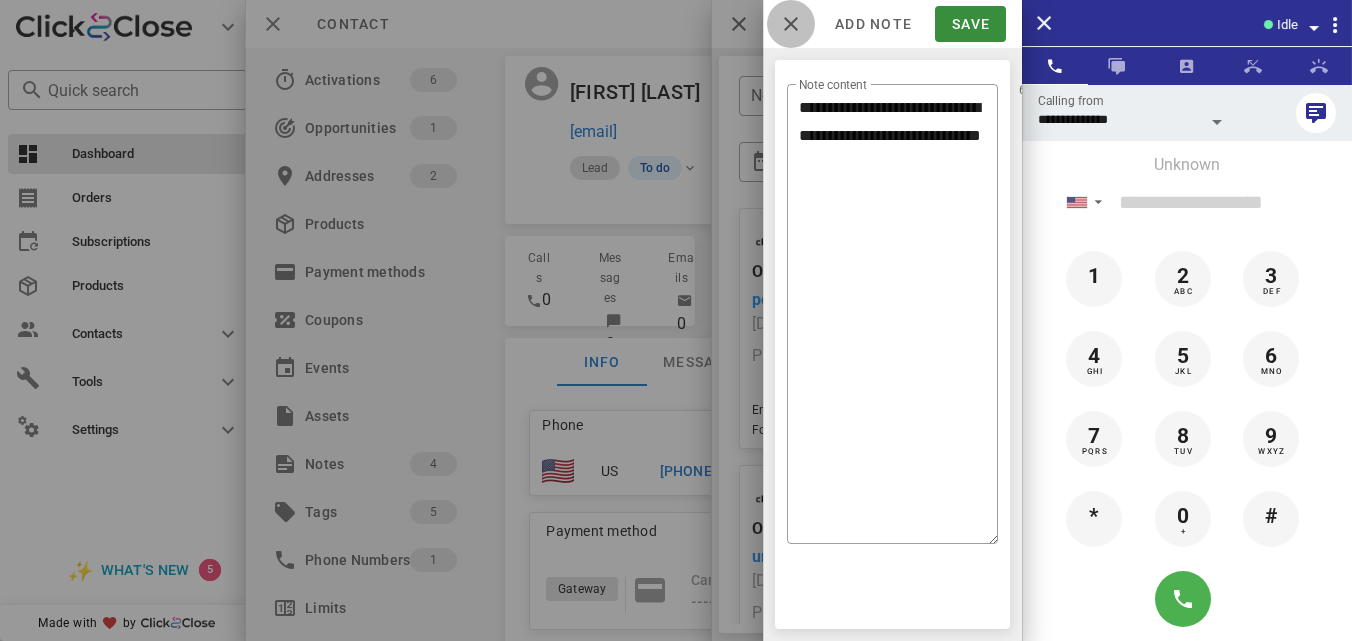 click at bounding box center [791, 24] 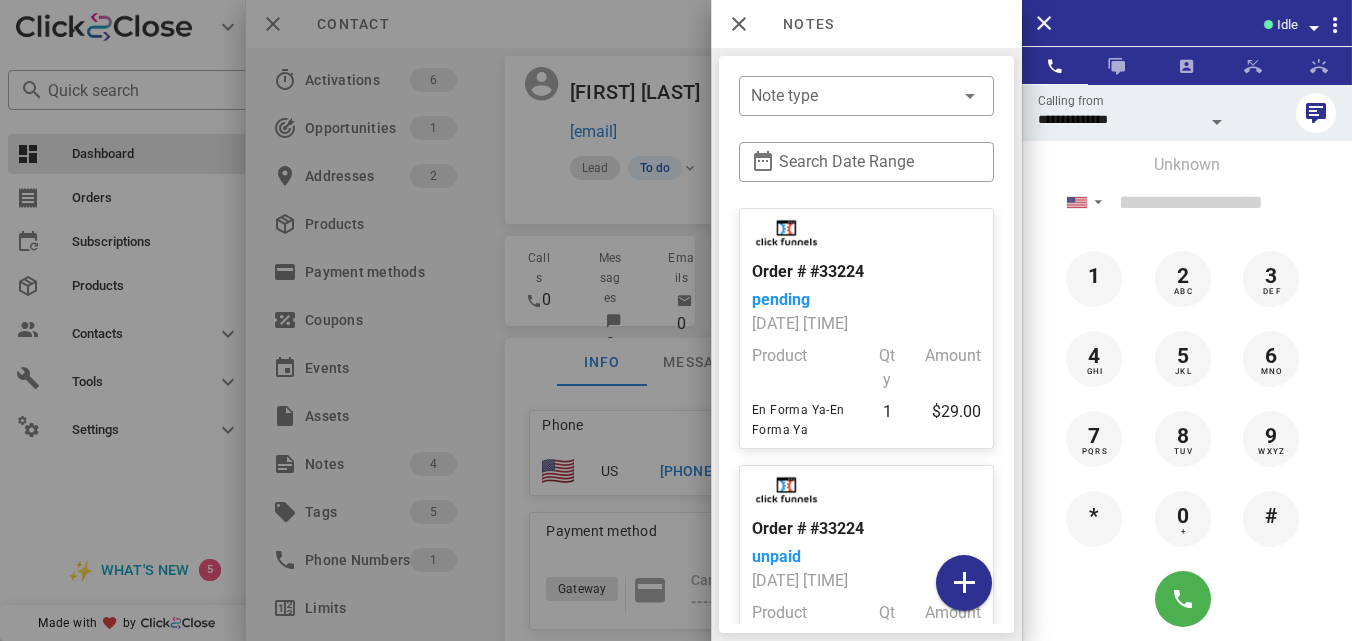 click at bounding box center [676, 320] 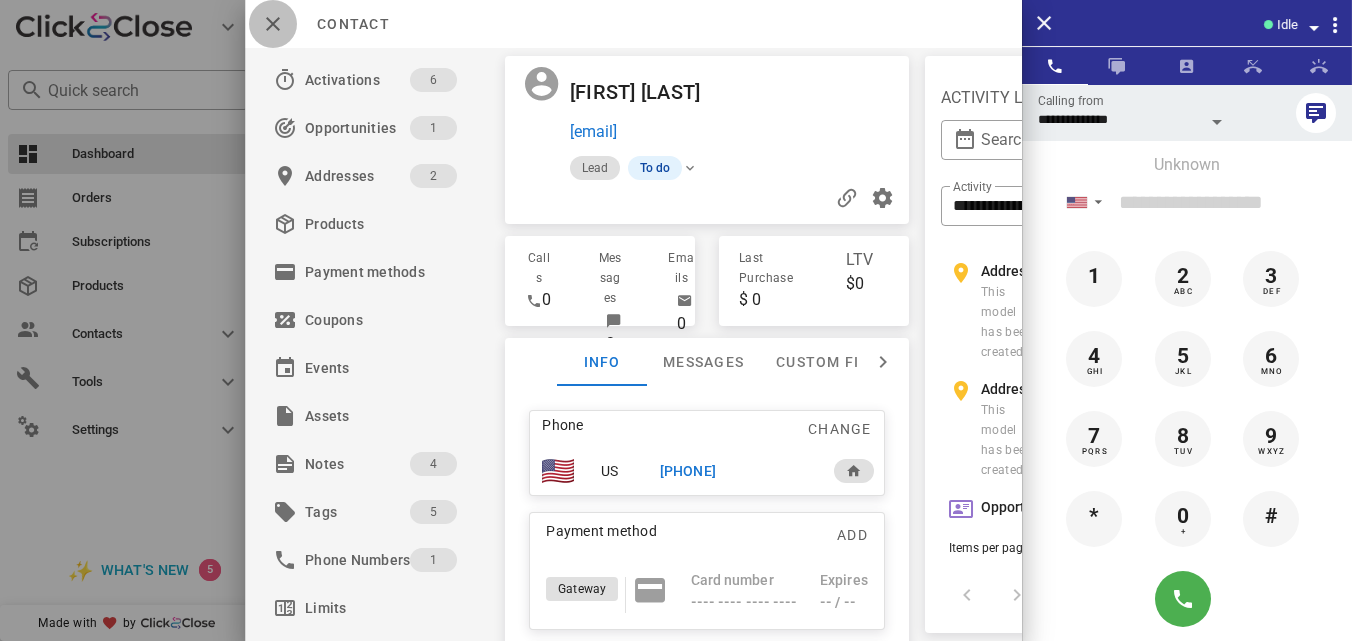 click at bounding box center [273, 24] 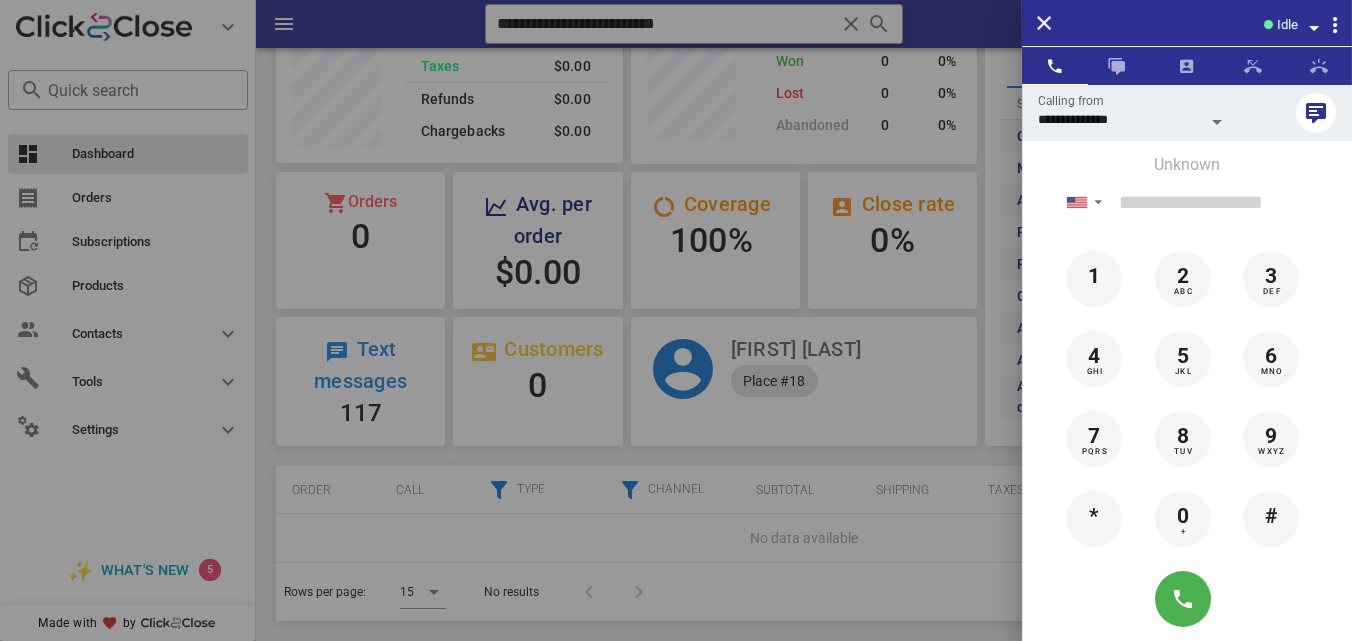click at bounding box center (676, 320) 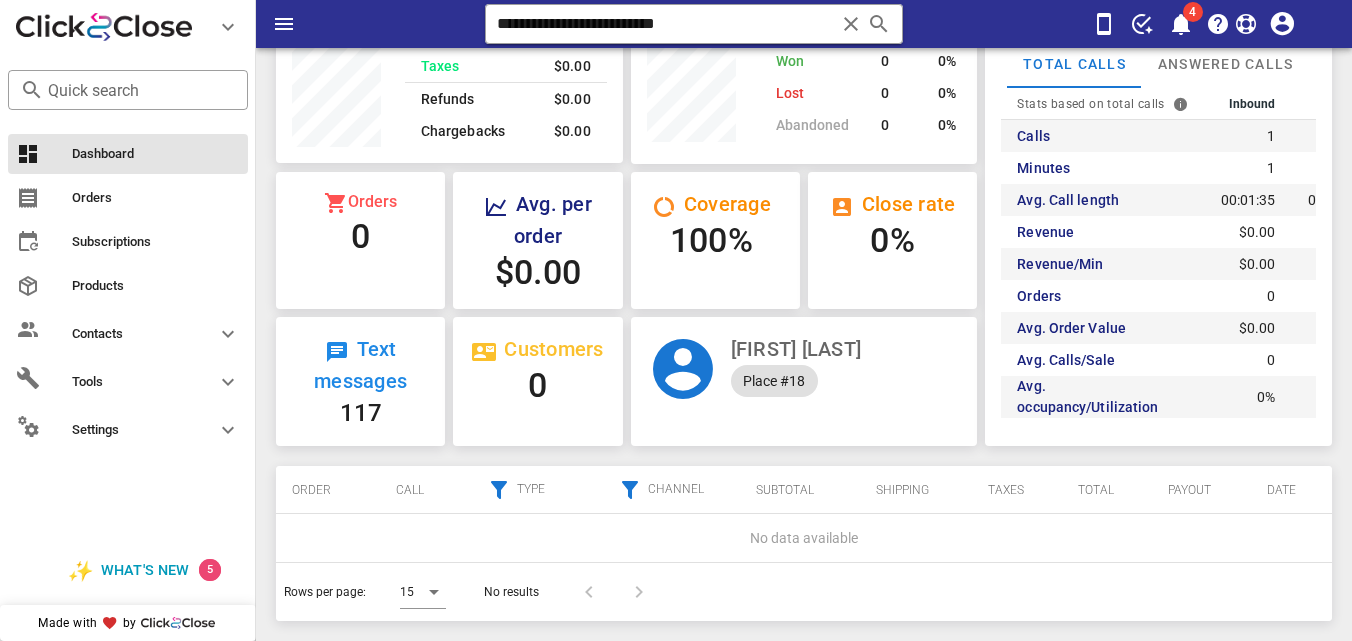click at bounding box center (851, 24) 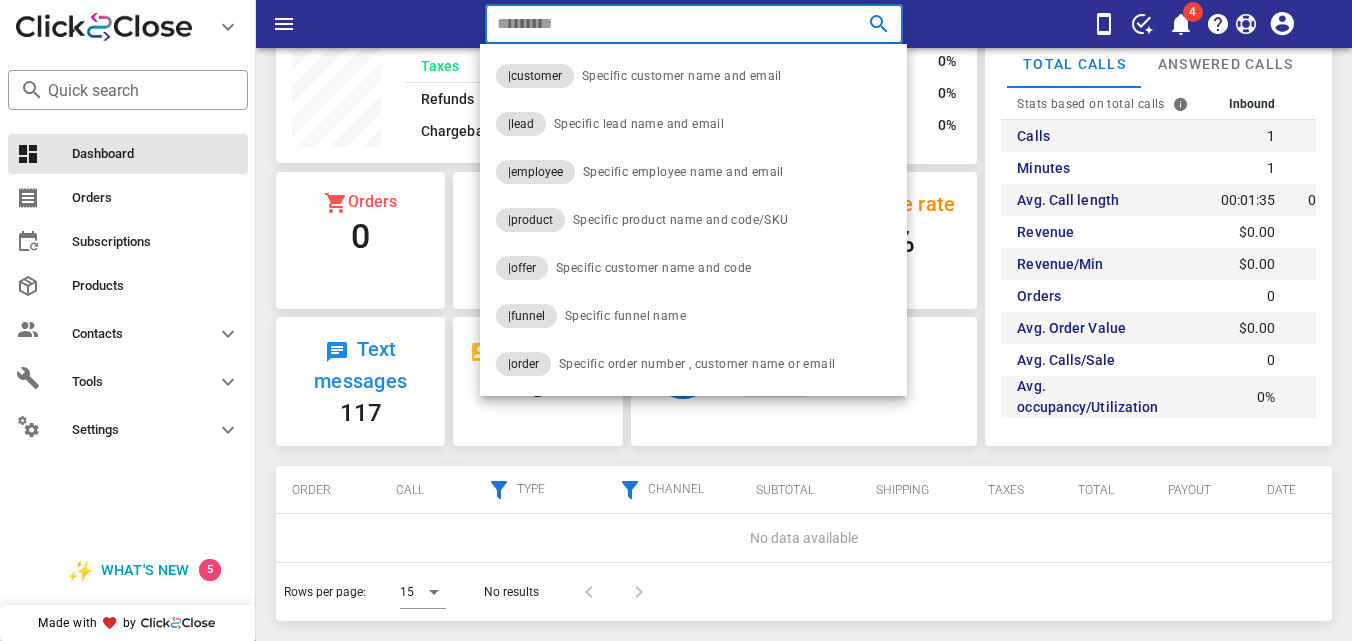 paste on "**********" 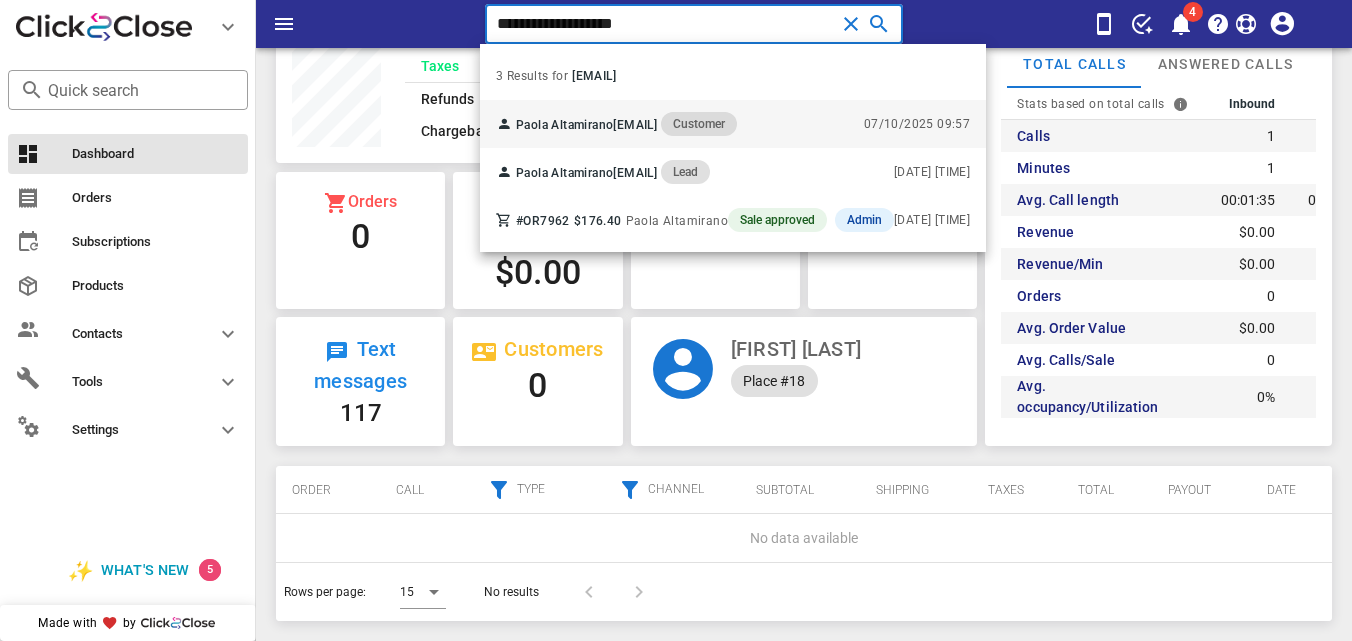 type on "**********" 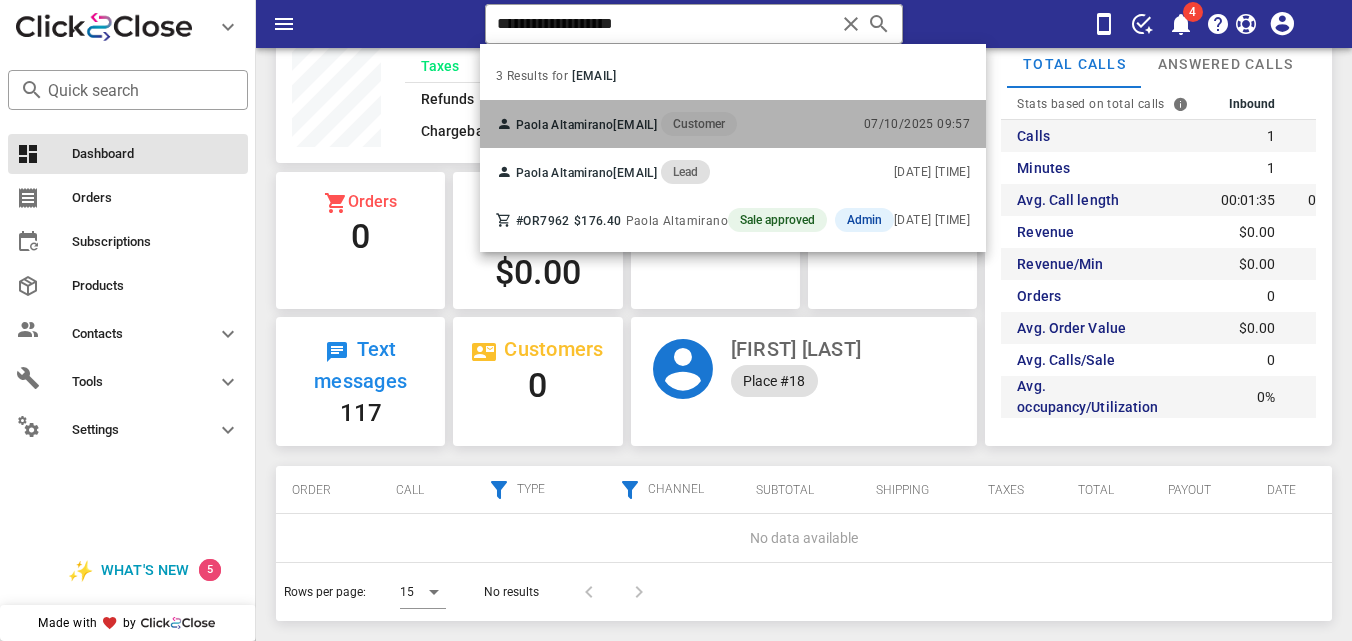 click on "Customer" at bounding box center [699, 124] 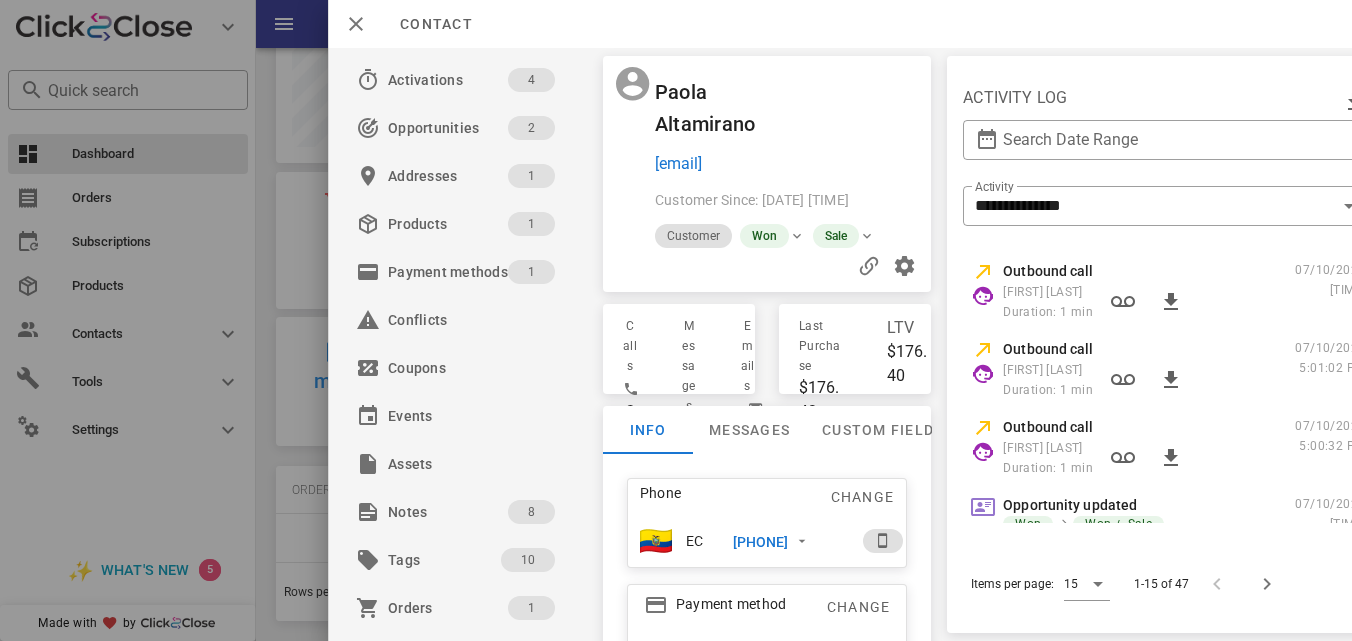 click on "[PHONE]" at bounding box center (760, 542) 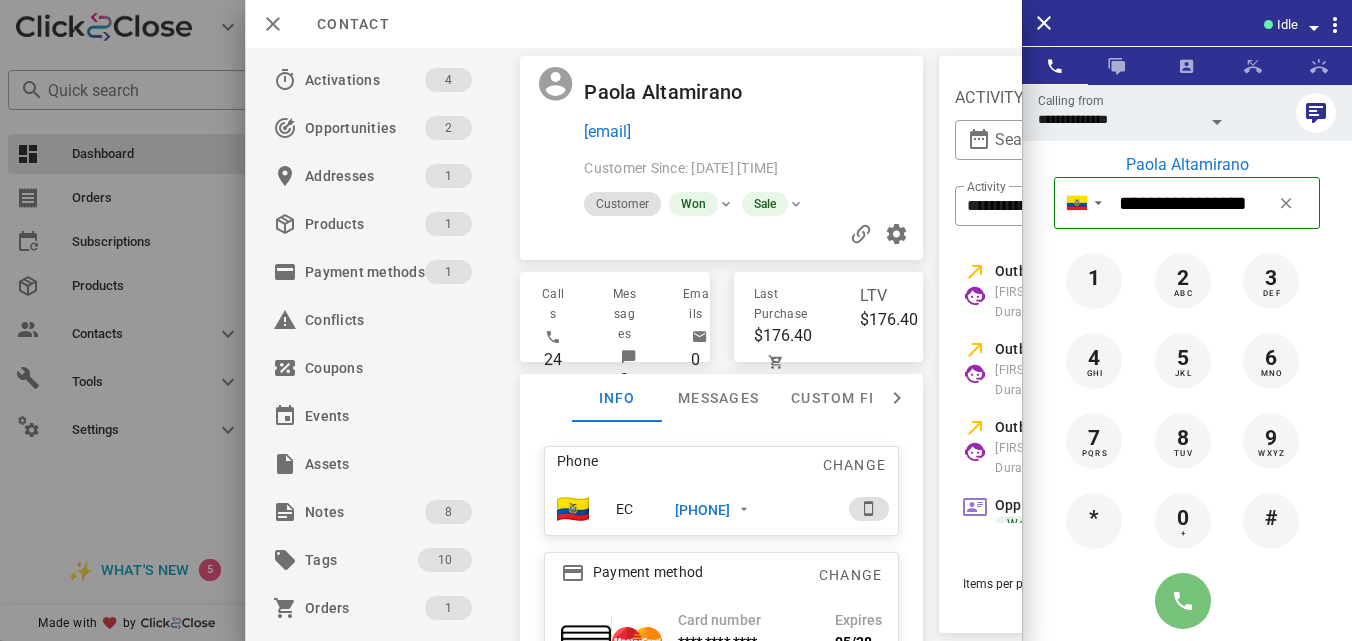 click at bounding box center (1183, 601) 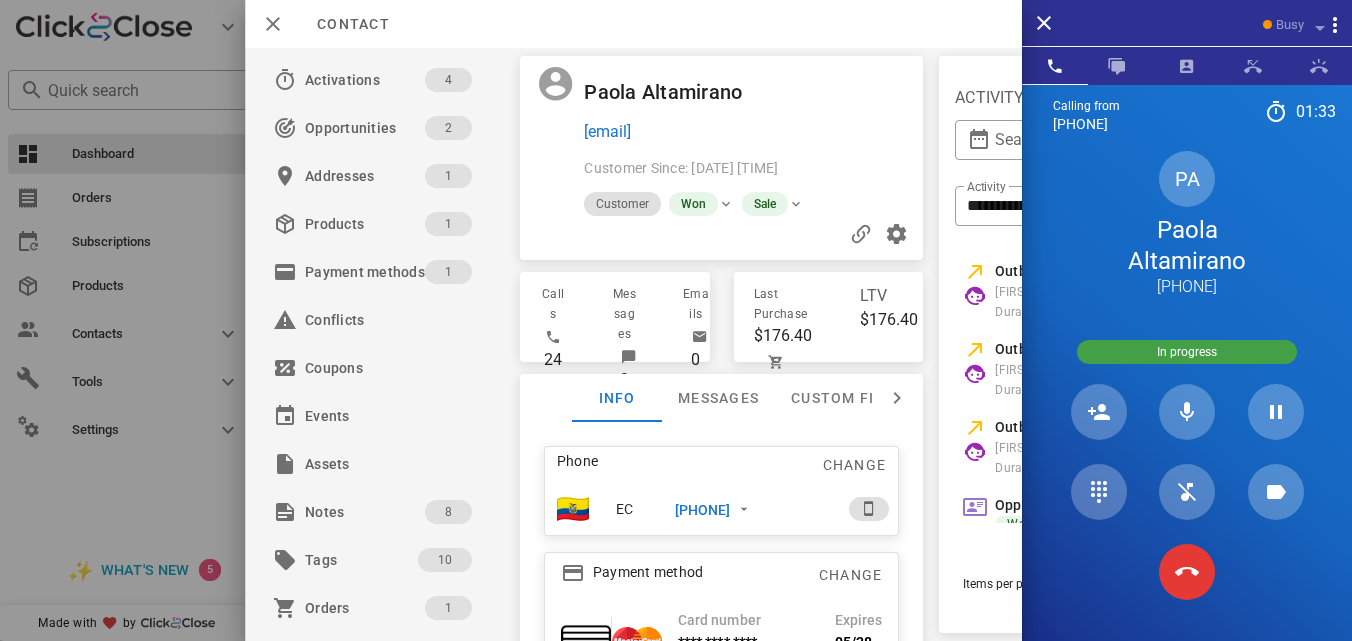 click at bounding box center (676, 320) 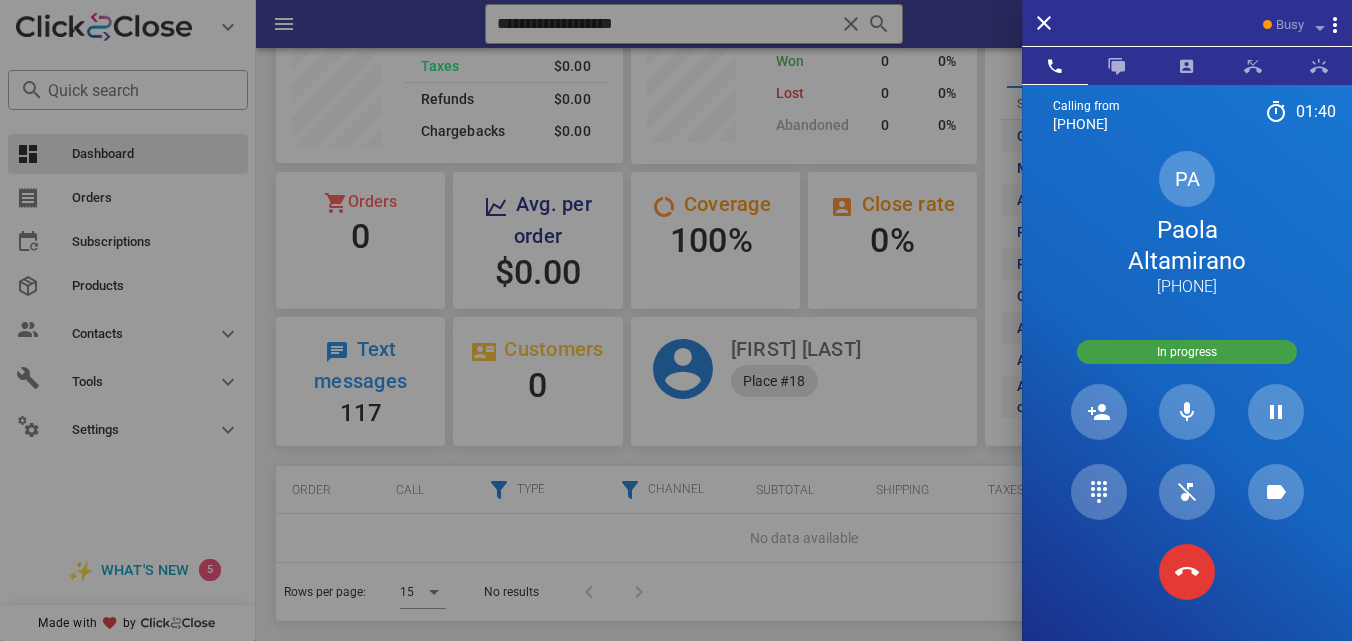 click on "Paola Altamirano" at bounding box center (1187, 246) 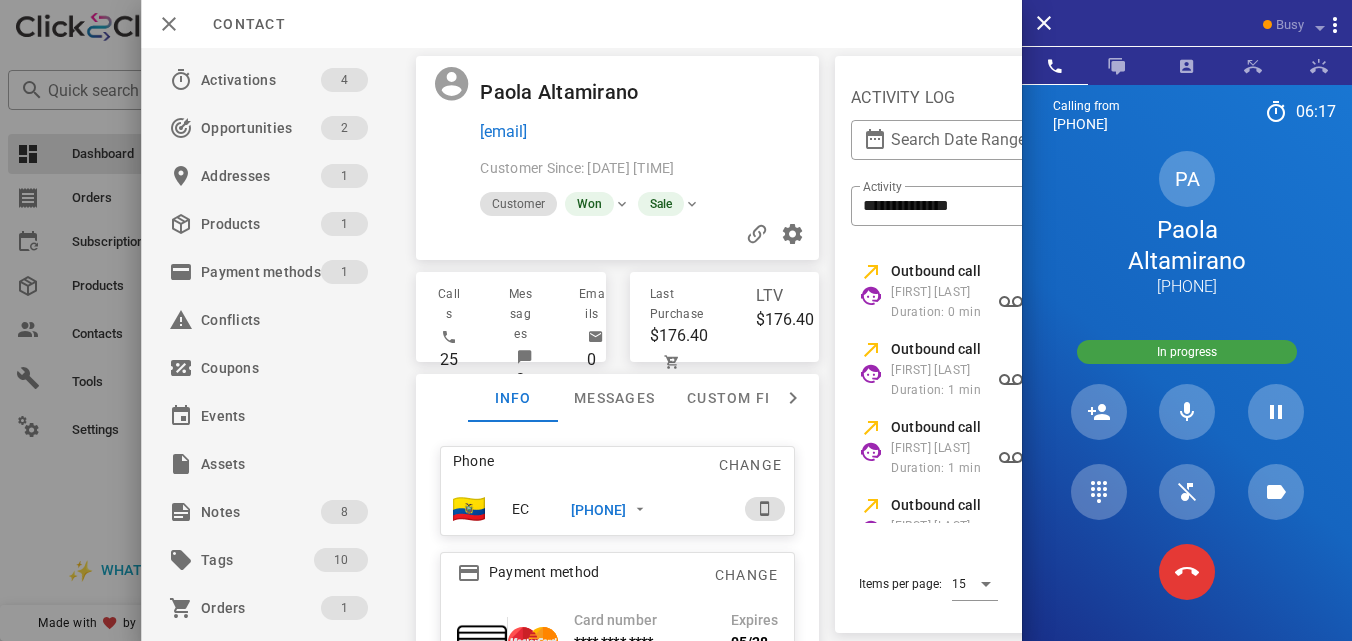 click on "**********" at bounding box center [1057, 297] 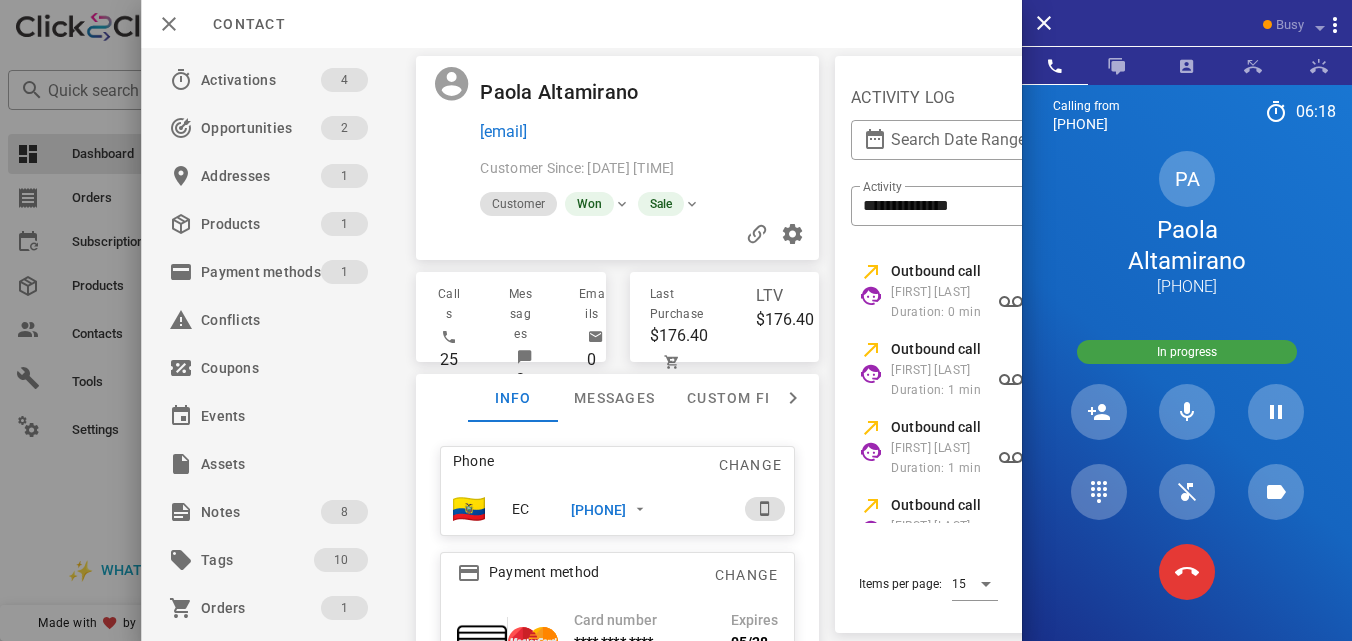 click on "Customer Since:  [DATE] [TIME]" at bounding box center [652, 174] 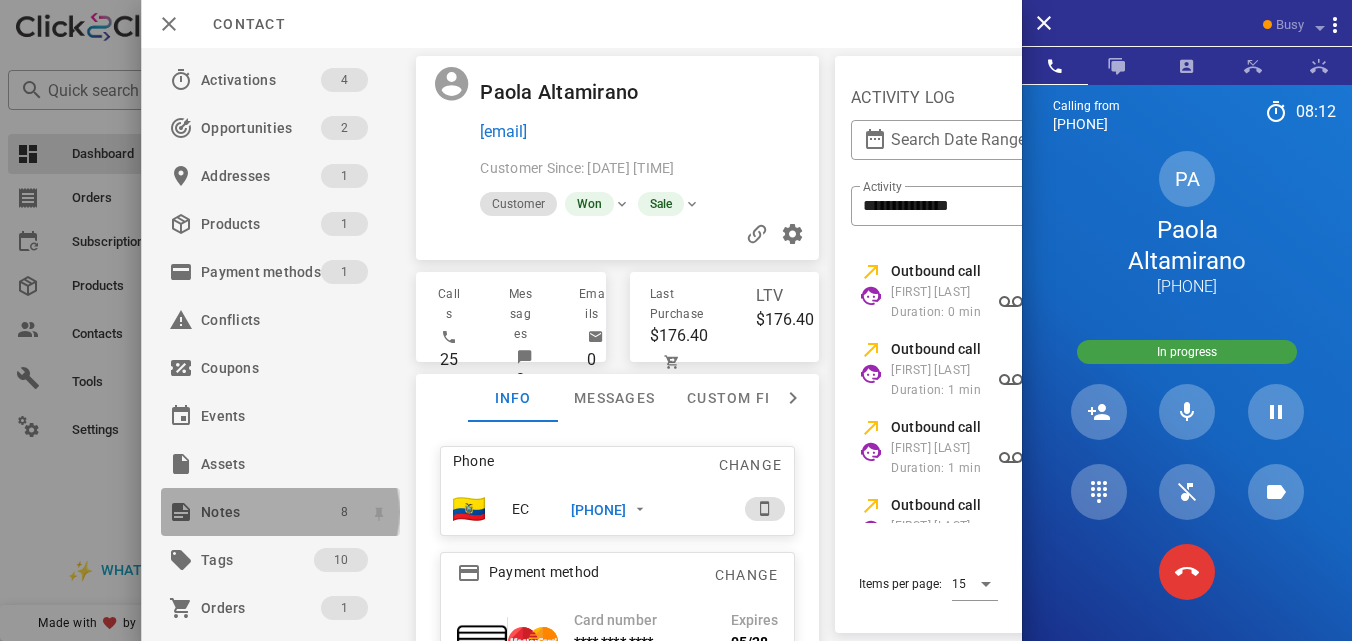 click on "8" at bounding box center (344, 512) 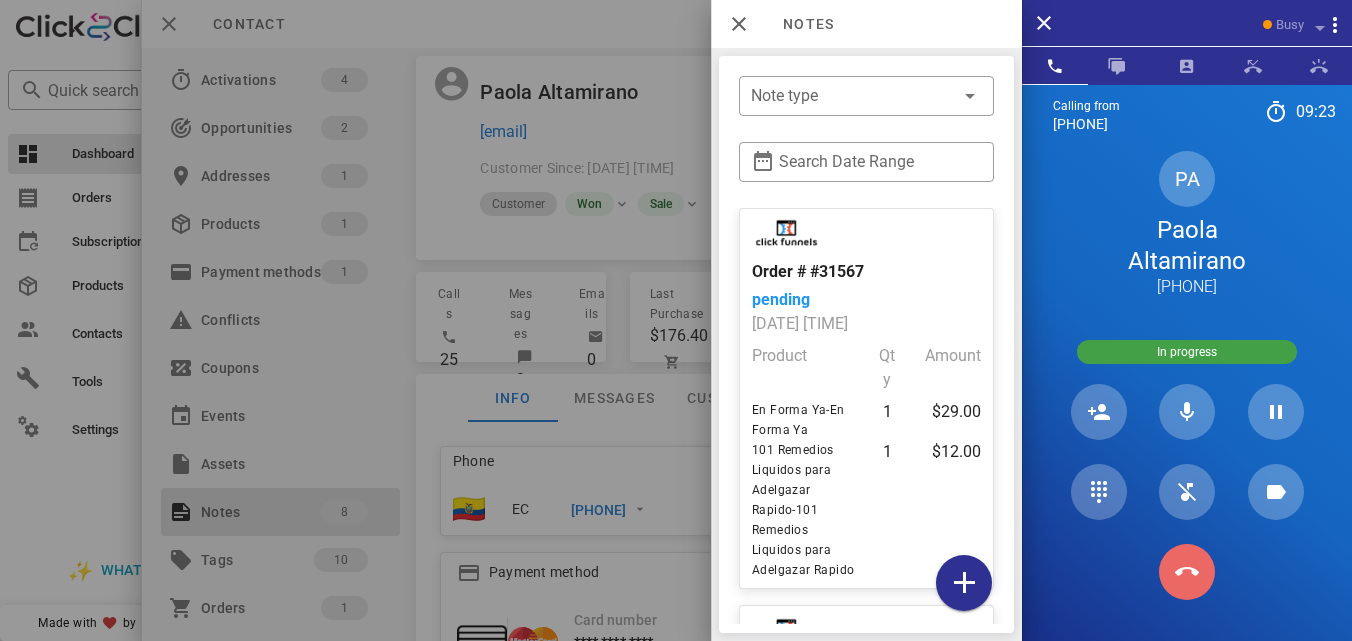 click at bounding box center [1187, 572] 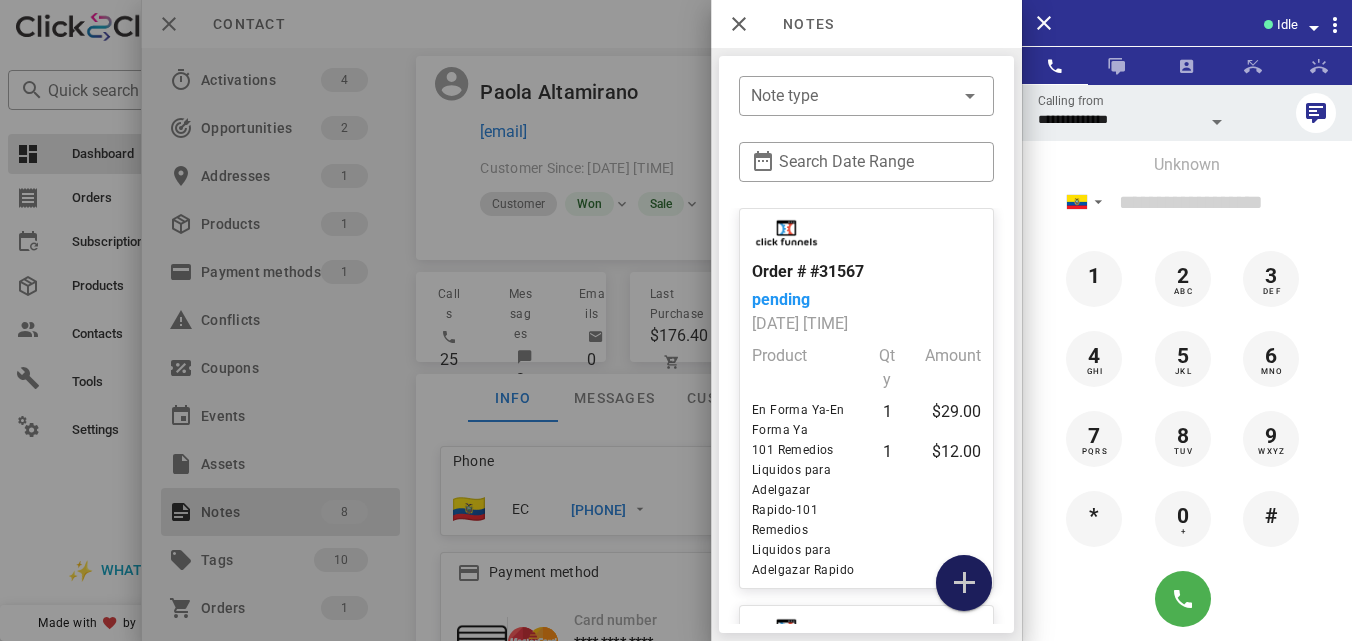 click at bounding box center (964, 583) 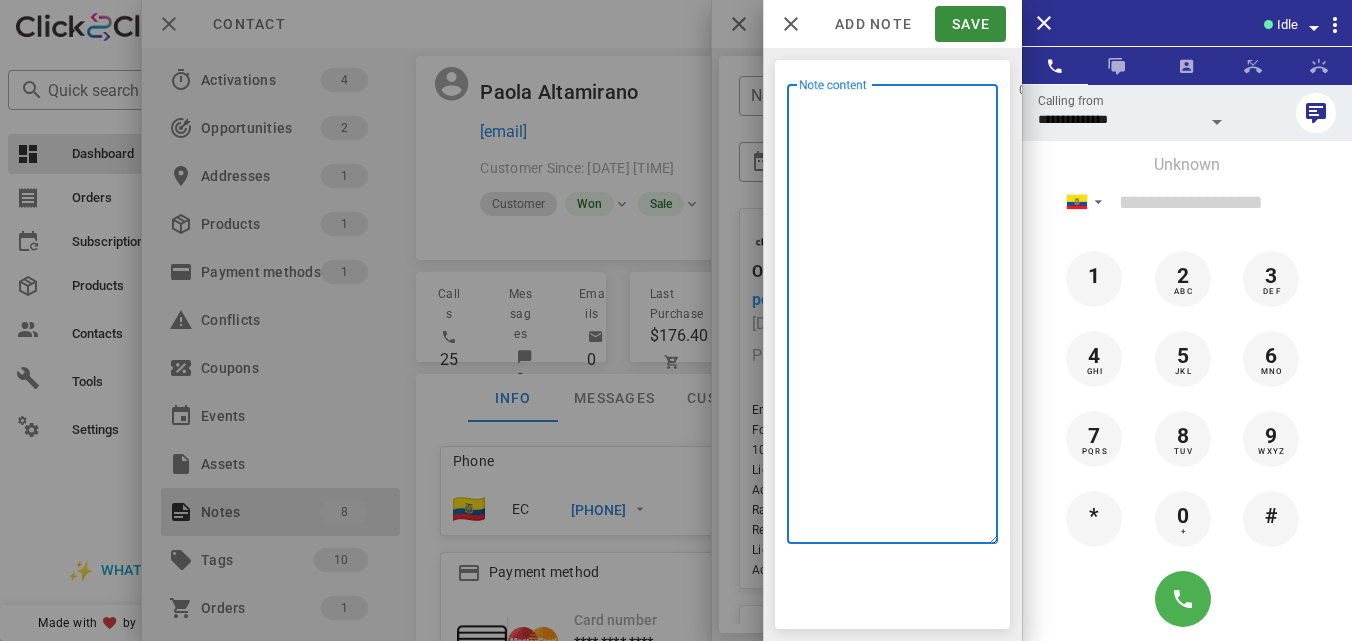 click on "Note content" at bounding box center [898, 319] 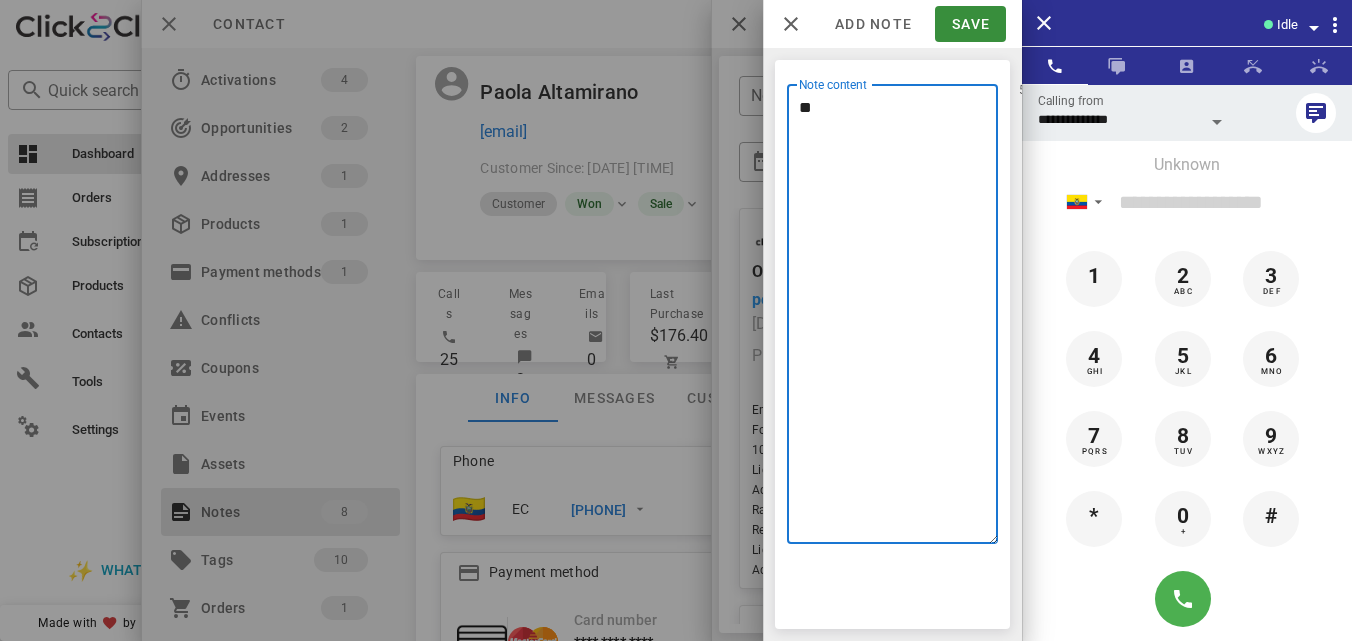type on "*" 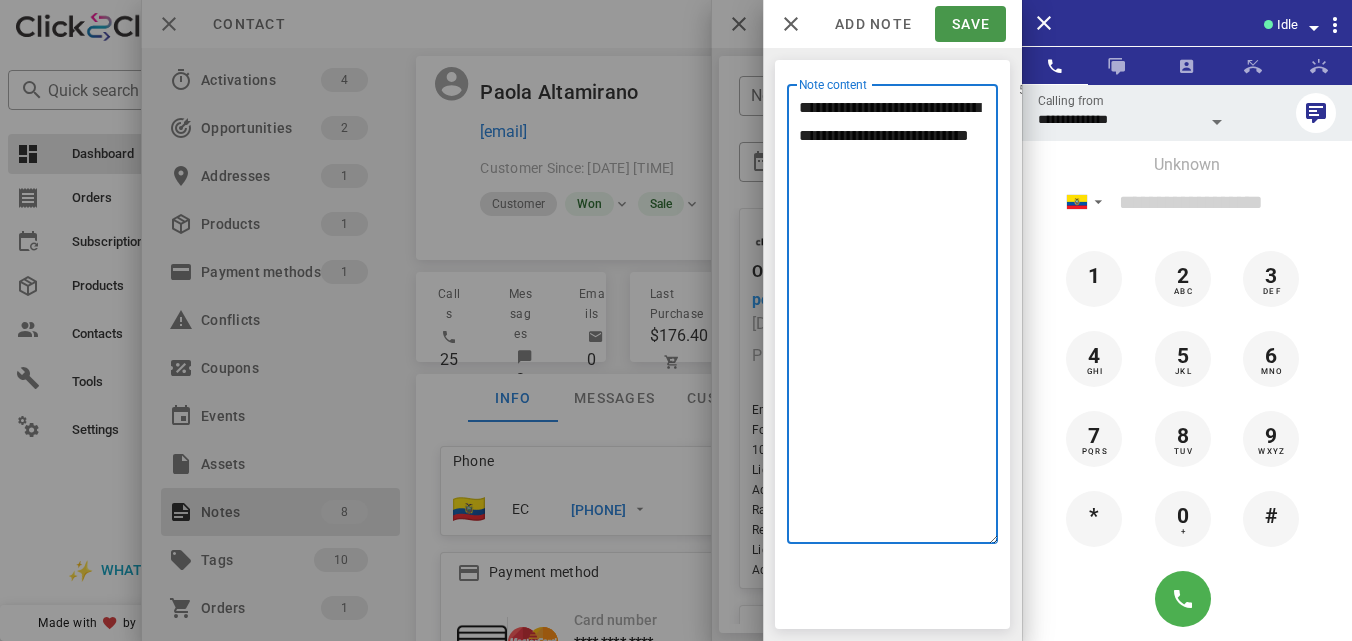 type on "**********" 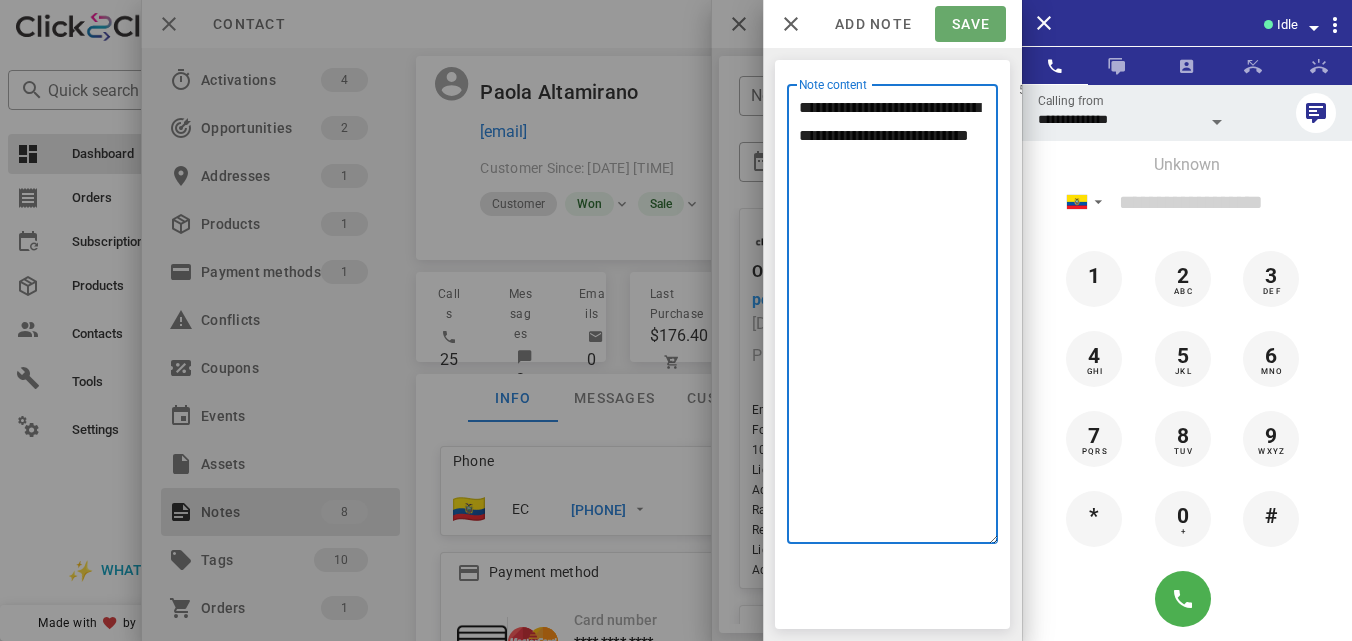 click on "Save" at bounding box center (970, 24) 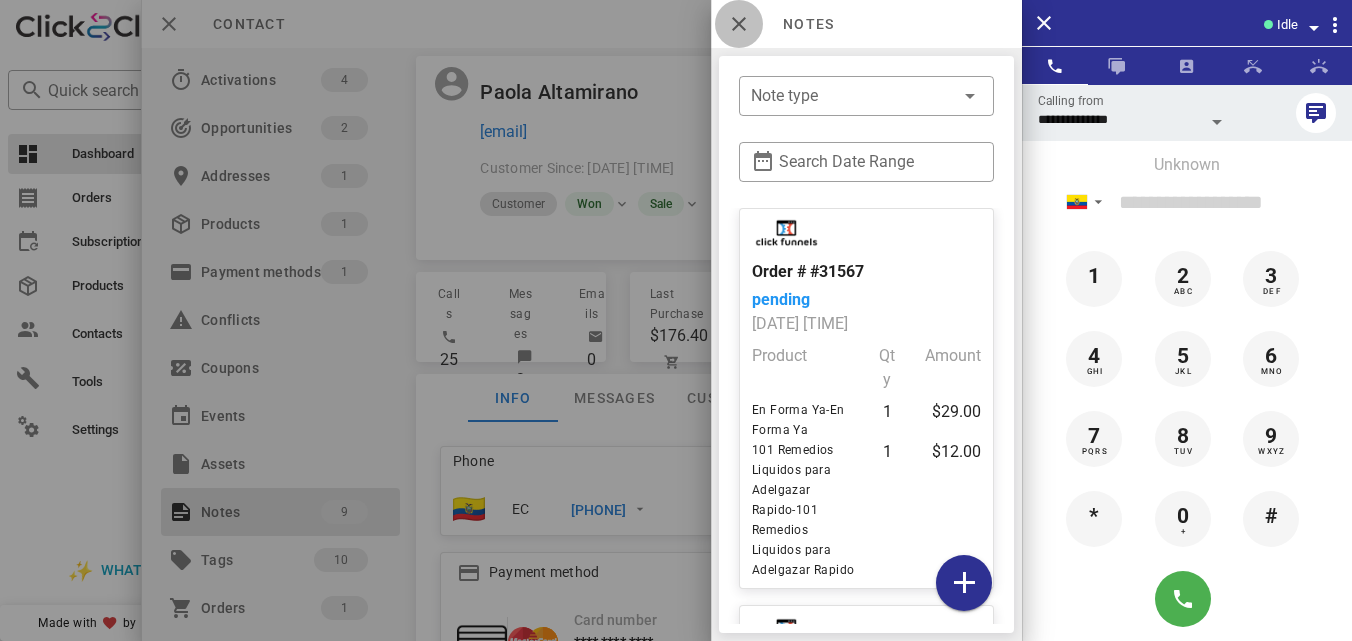 click at bounding box center [739, 24] 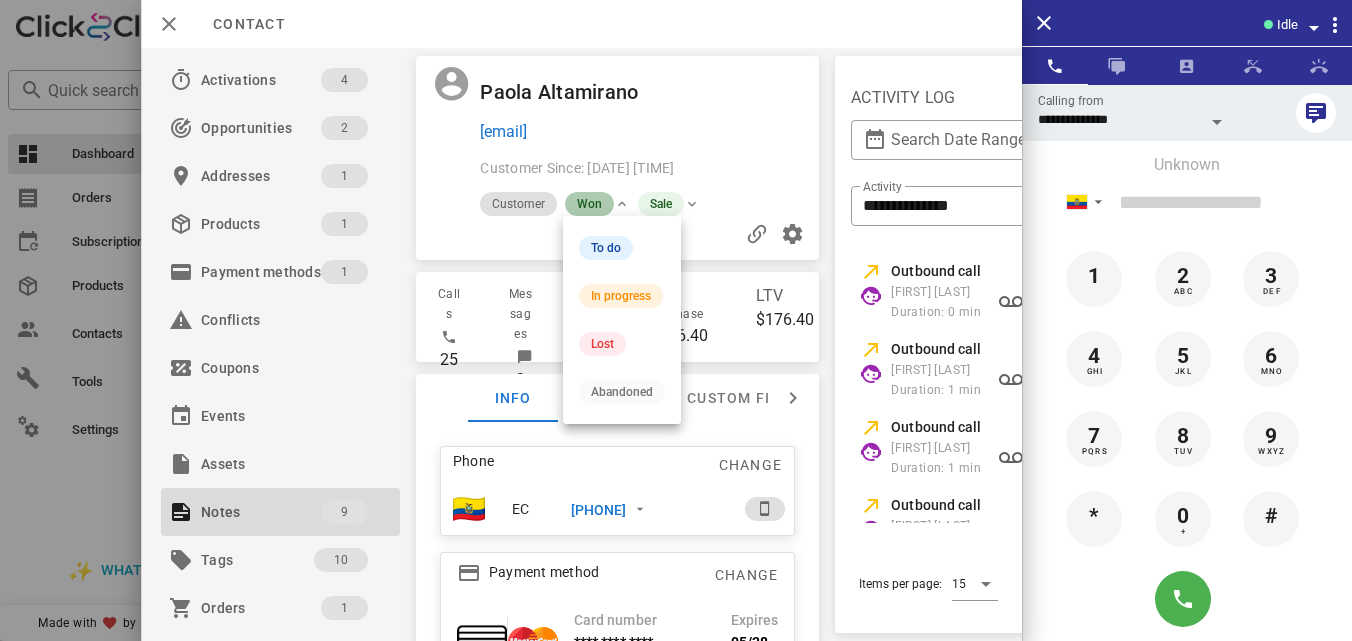 click on "Won" at bounding box center [590, 204] 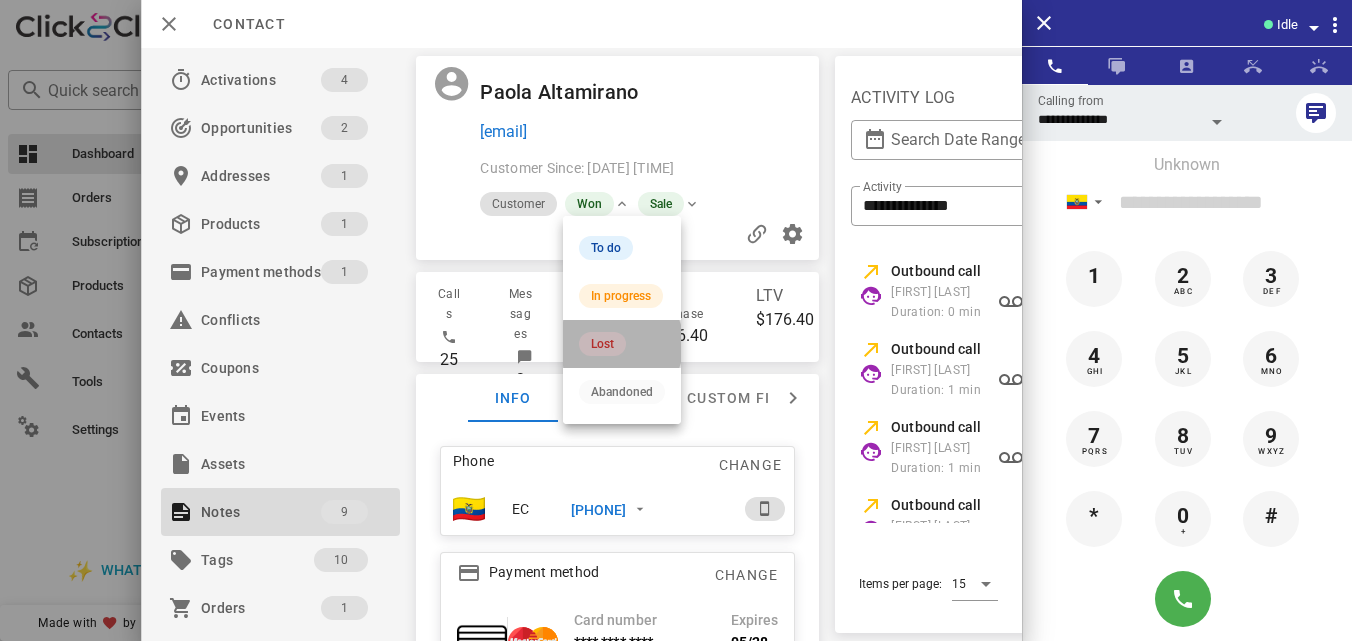click on "Lost" at bounding box center (622, 344) 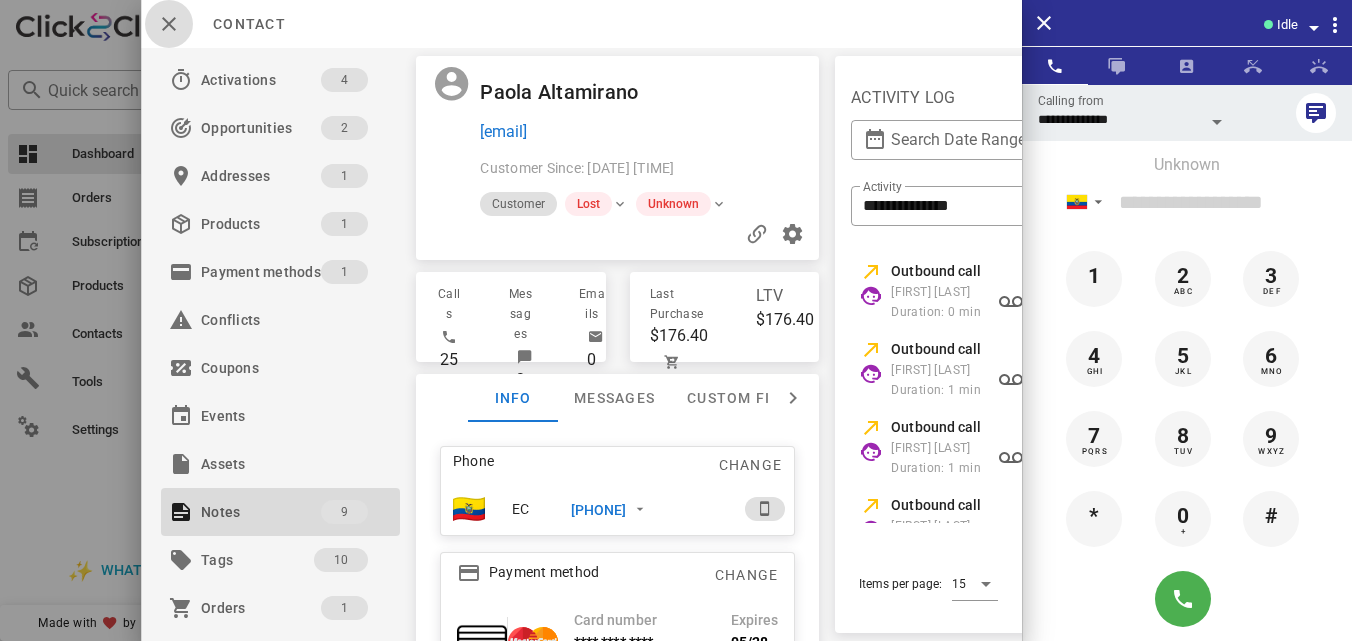 click at bounding box center [169, 24] 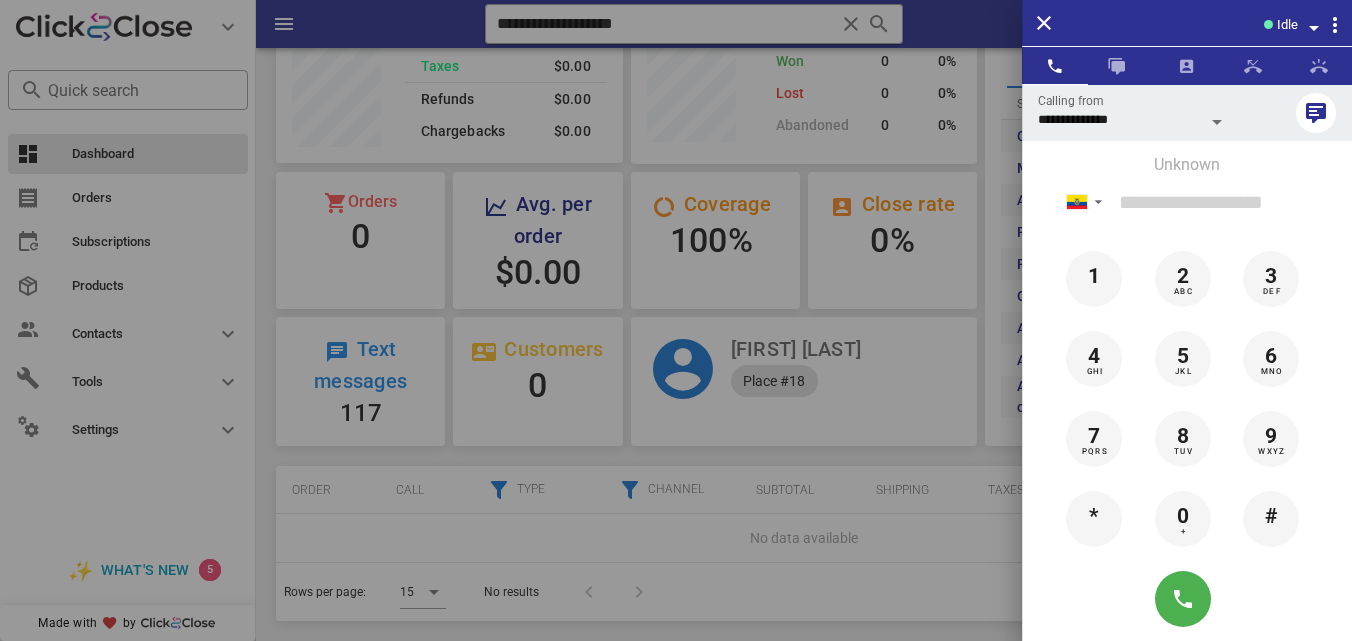 click on "Idle" at bounding box center (1187, 23) 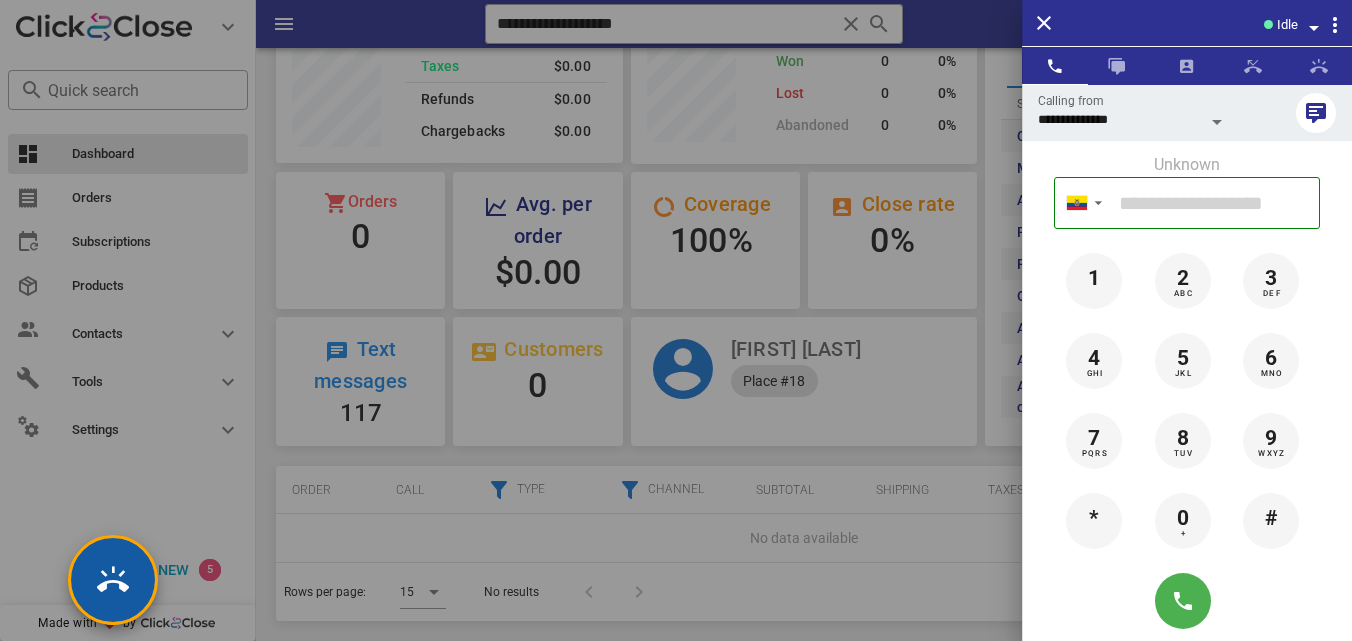 click at bounding box center [113, 580] 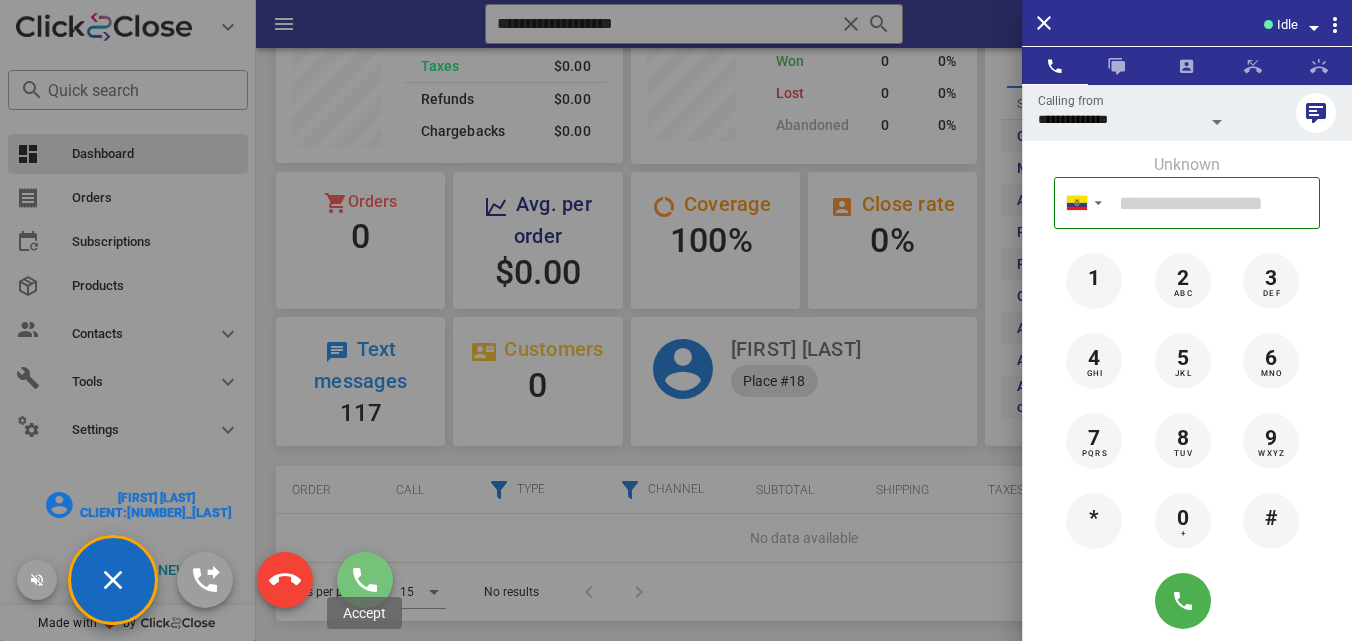 click at bounding box center [365, 580] 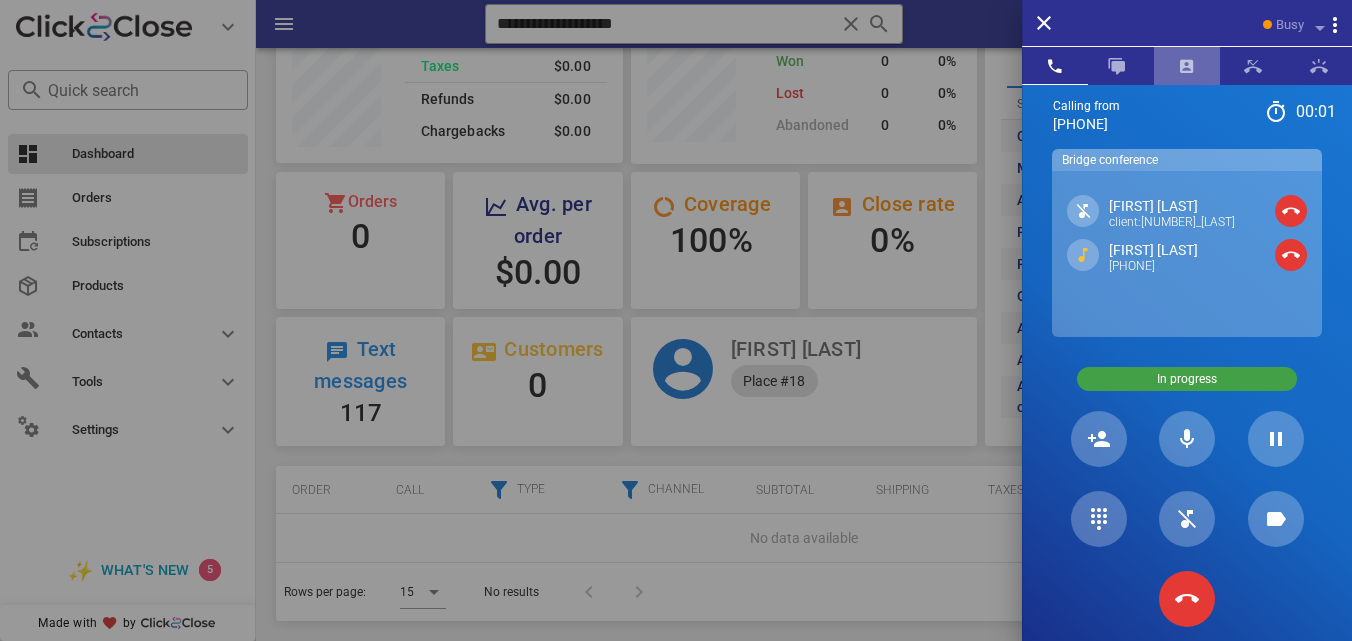 click at bounding box center [1187, 66] 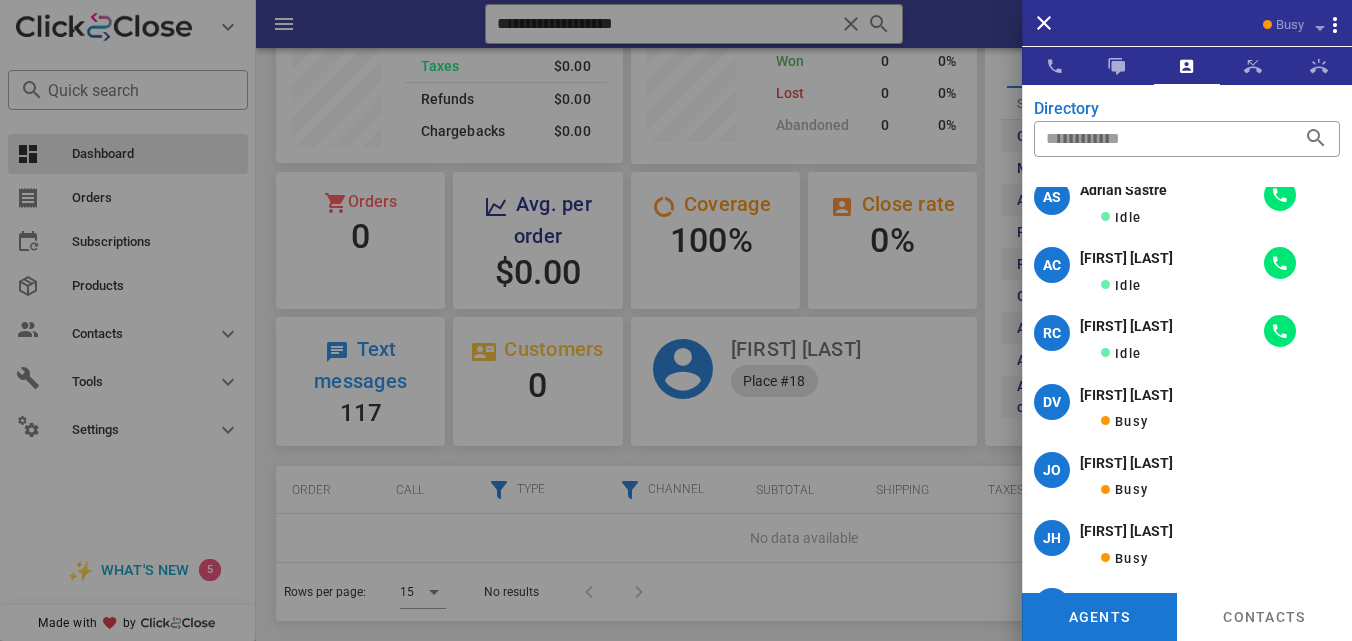 scroll, scrollTop: 0, scrollLeft: 0, axis: both 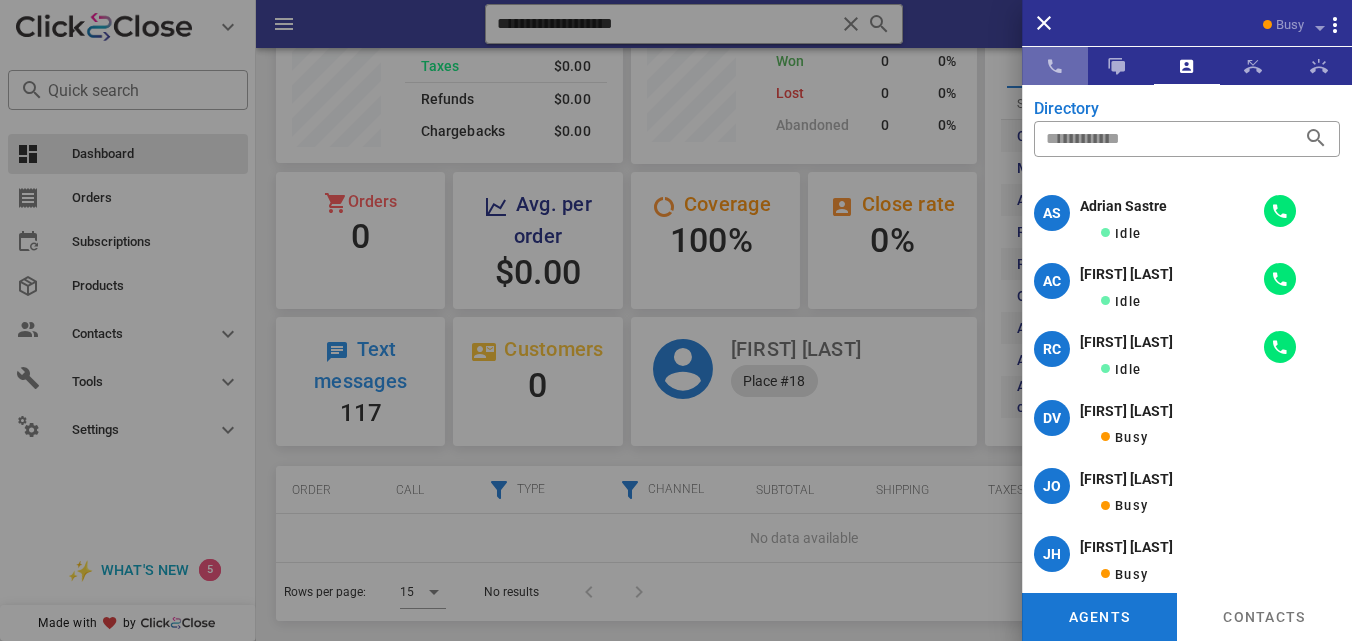 click at bounding box center [1055, 66] 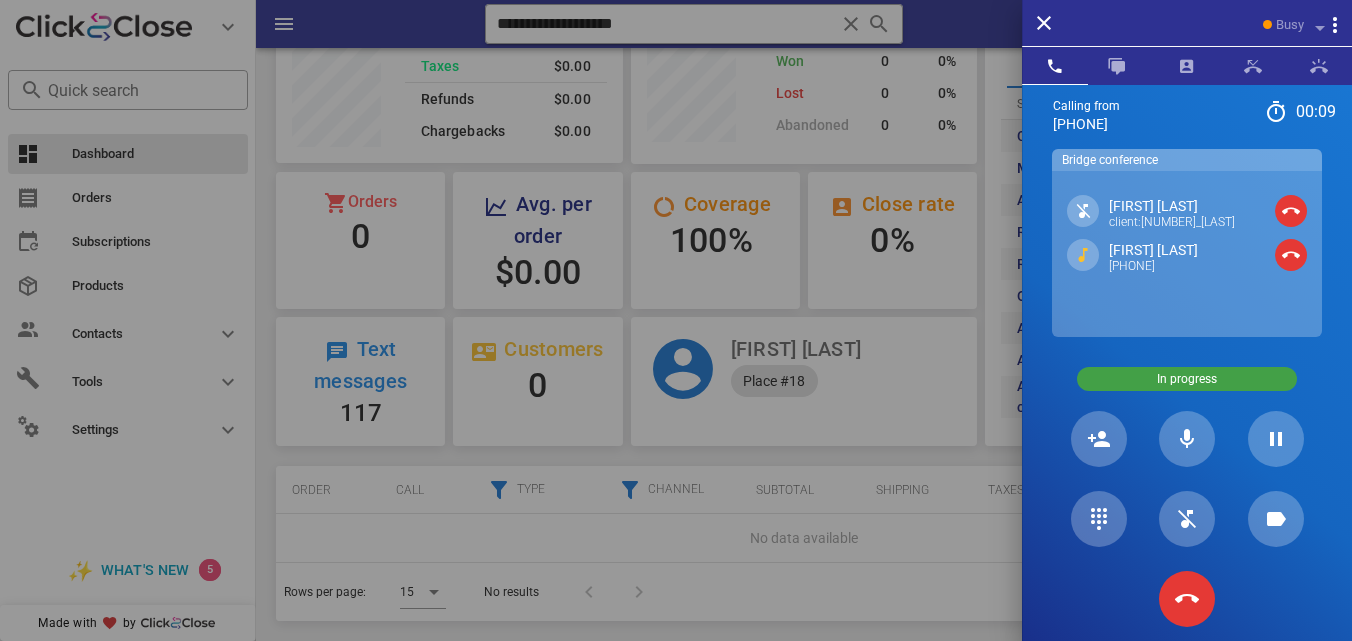 click on "[FIRST] [LAST]" at bounding box center (1153, 250) 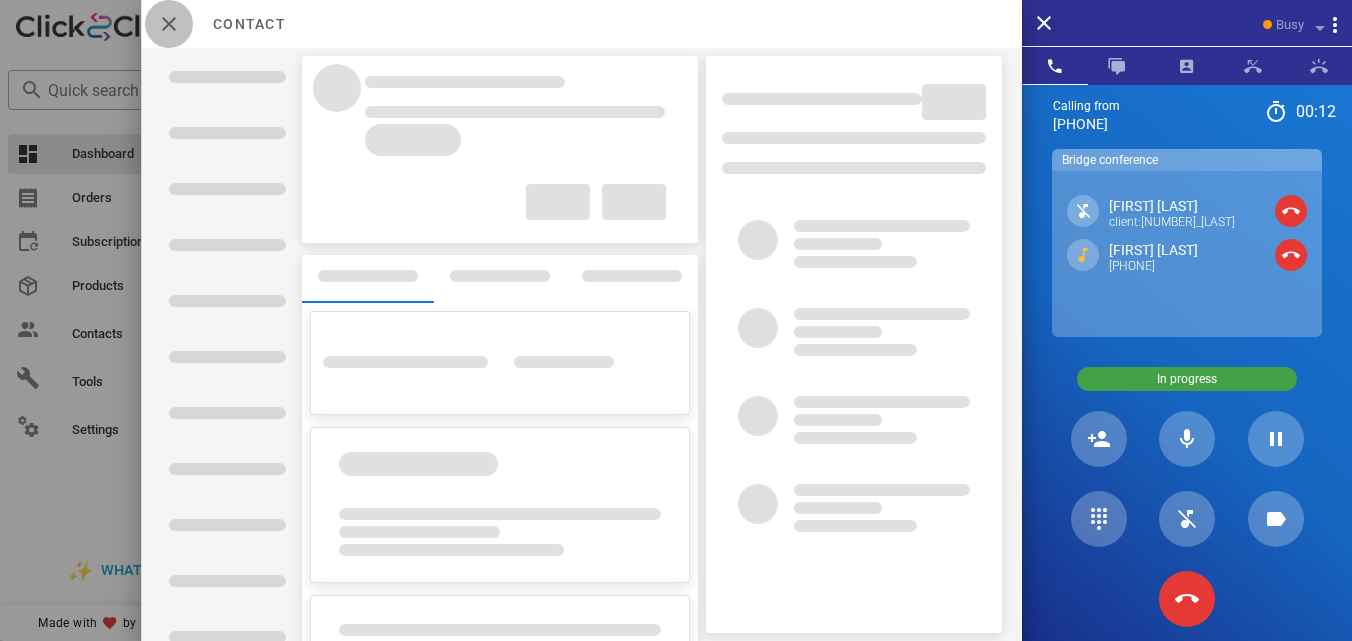click at bounding box center [169, 24] 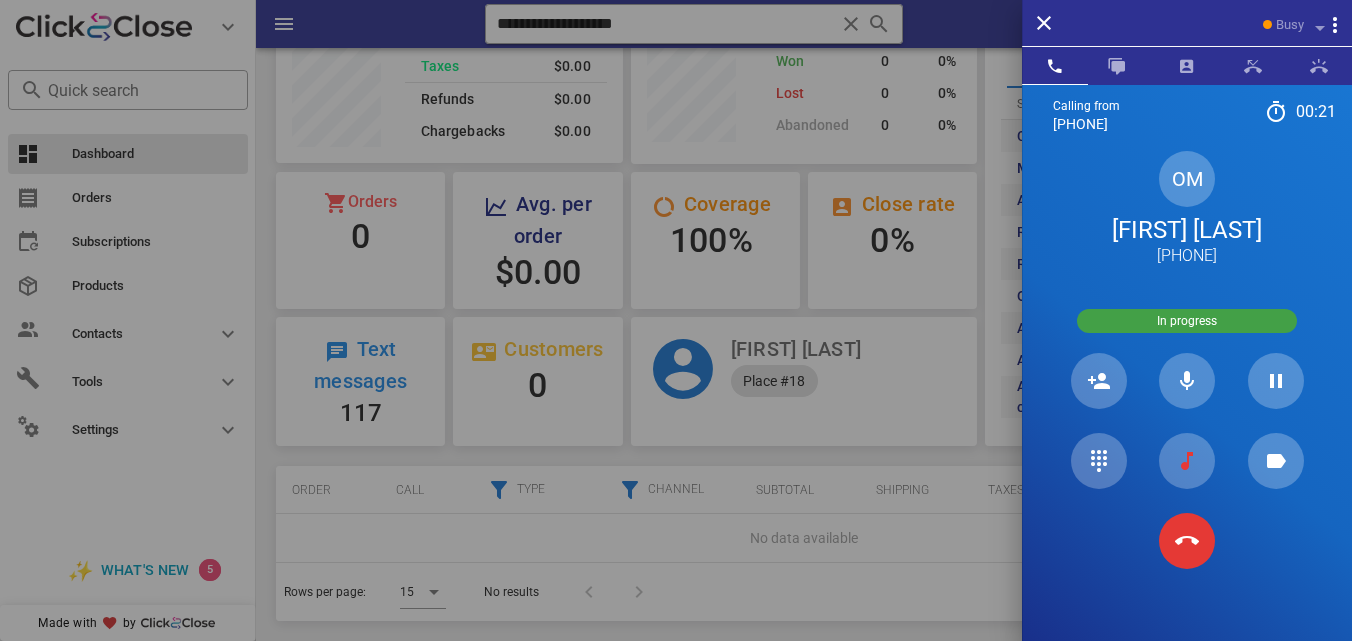 click on "[FIRST] [LAST]" at bounding box center [1187, 230] 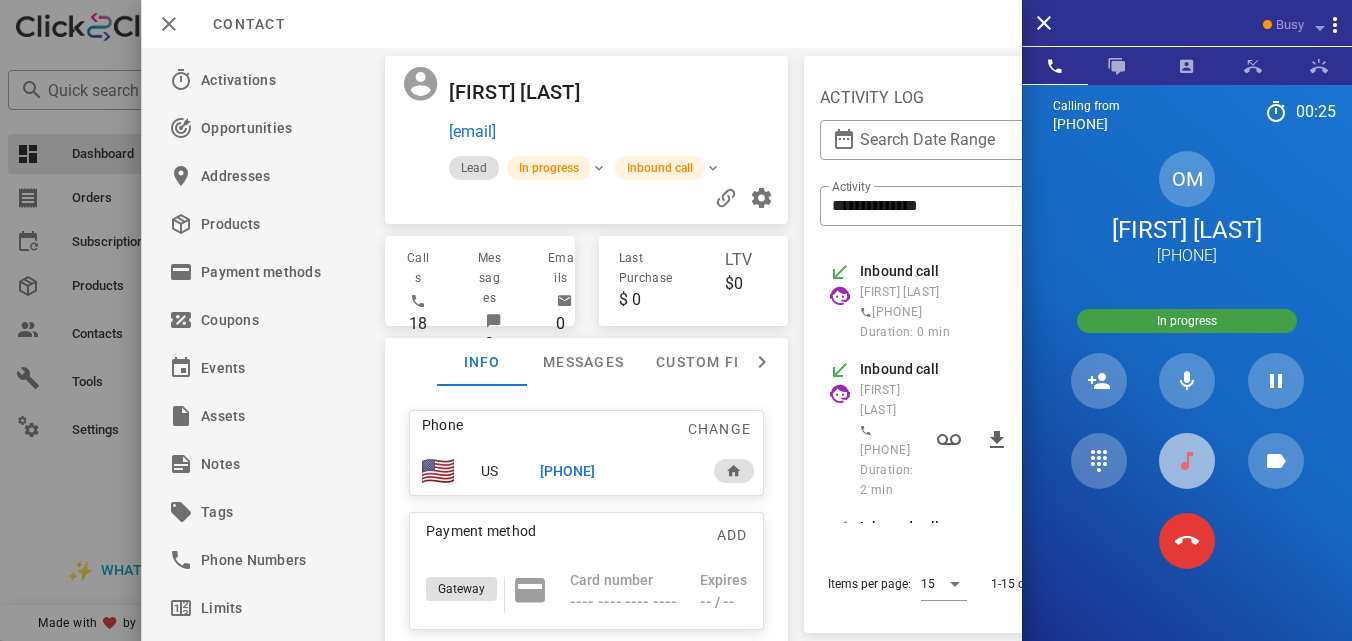 click at bounding box center (1187, 461) 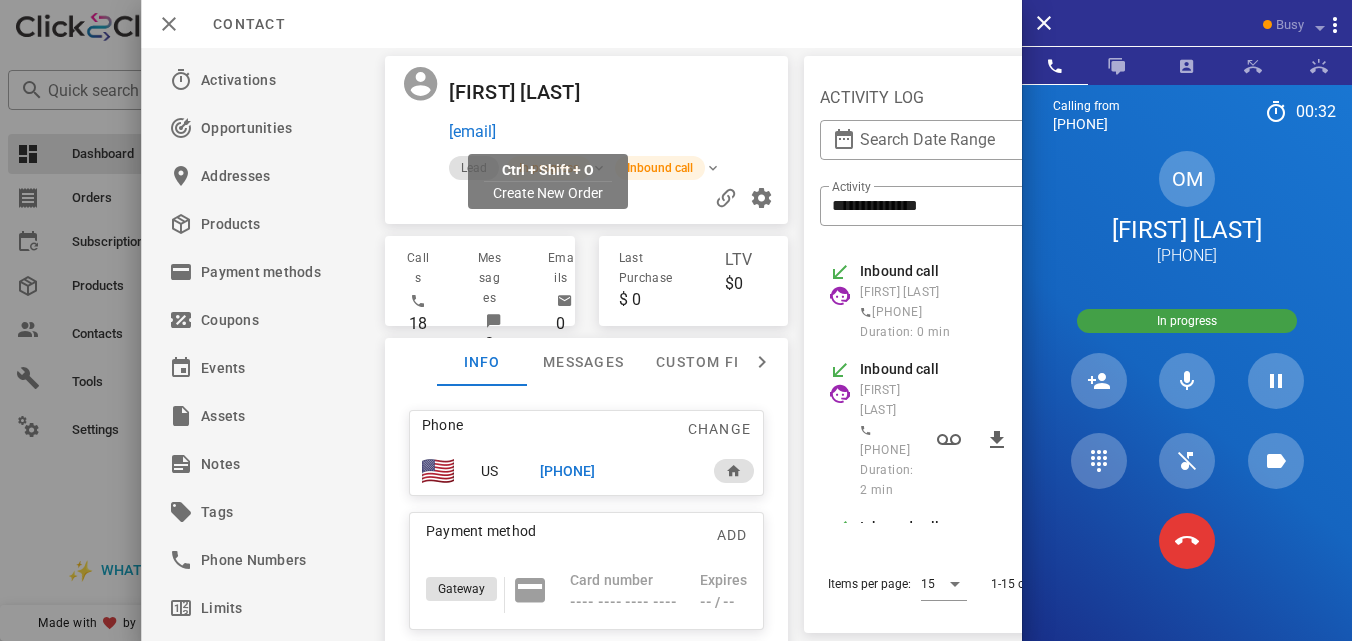 drag, startPoint x: 668, startPoint y: 134, endPoint x: 449, endPoint y: 135, distance: 219.00229 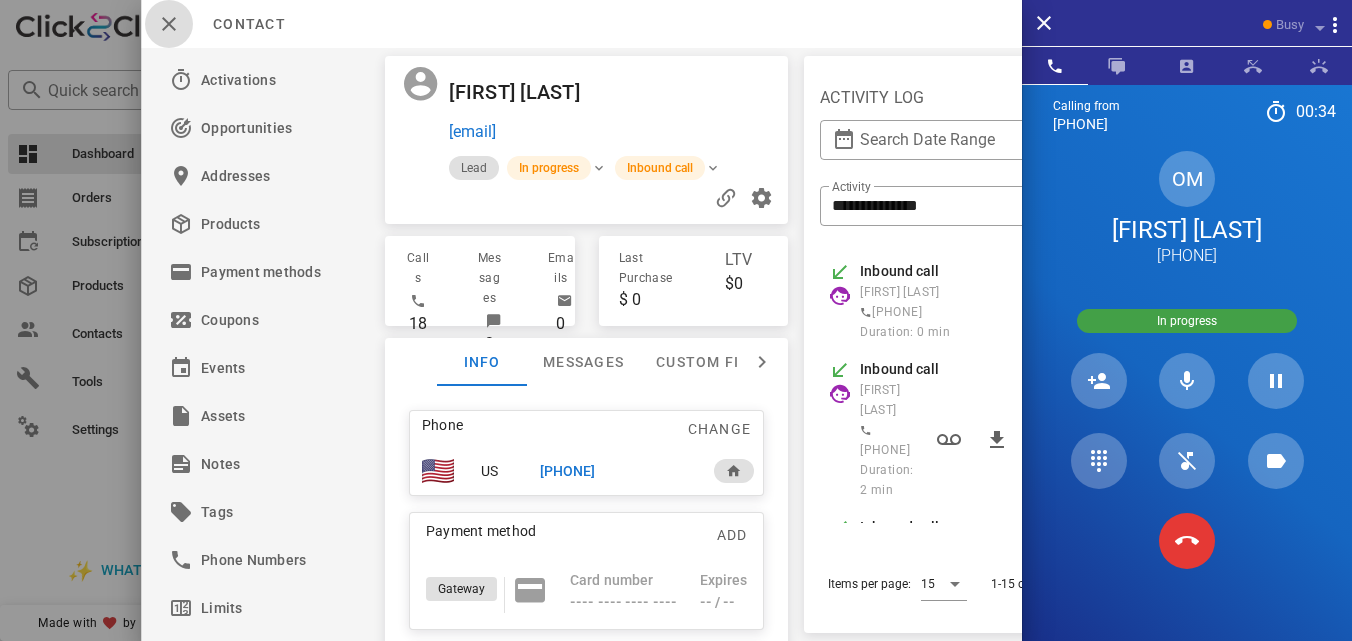 click at bounding box center (169, 24) 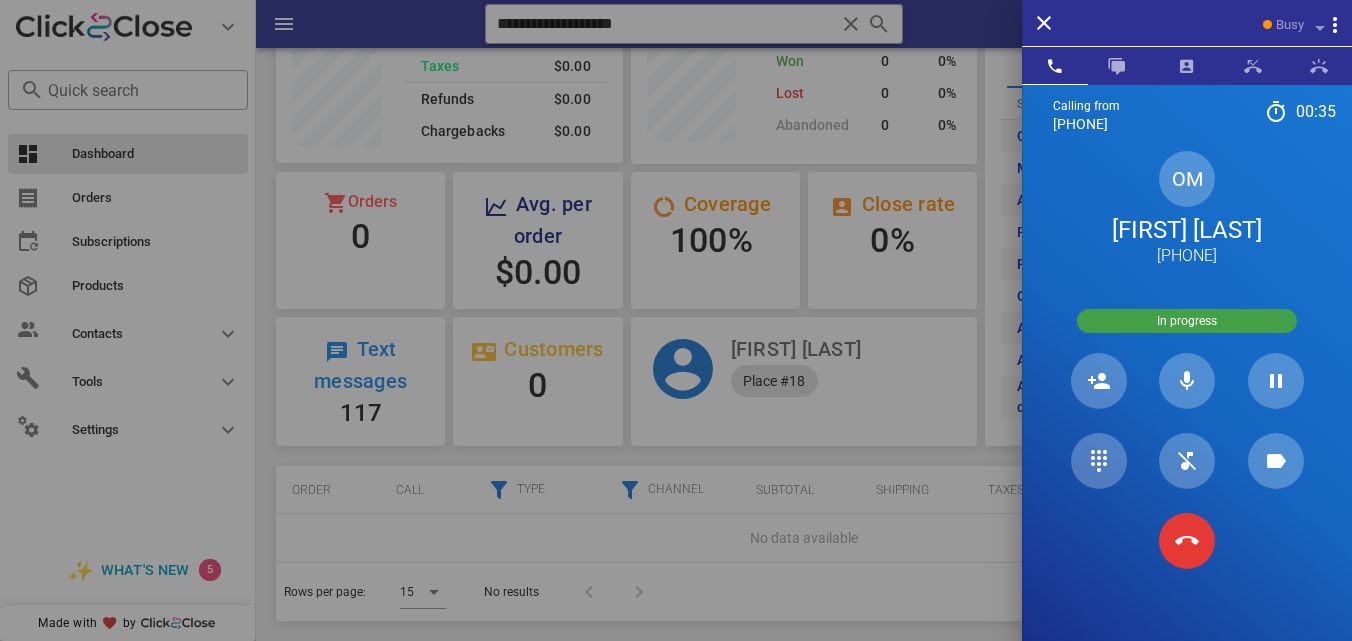 click at bounding box center (676, 320) 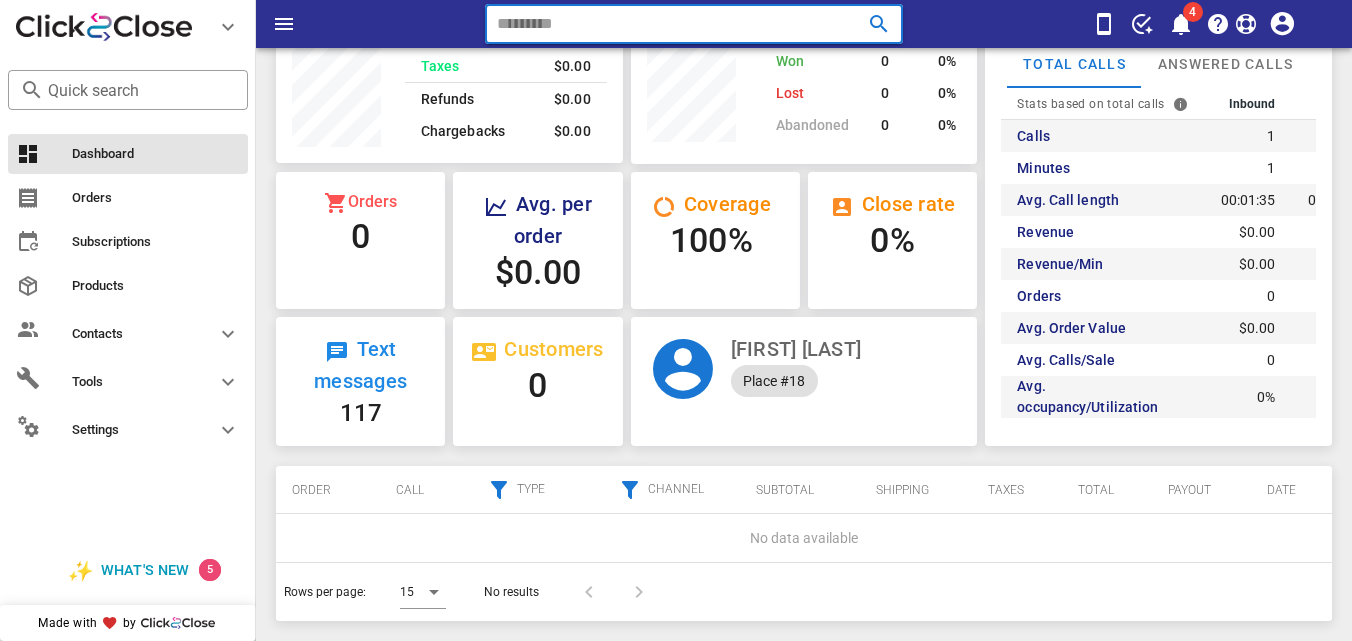 click at bounding box center [851, 24] 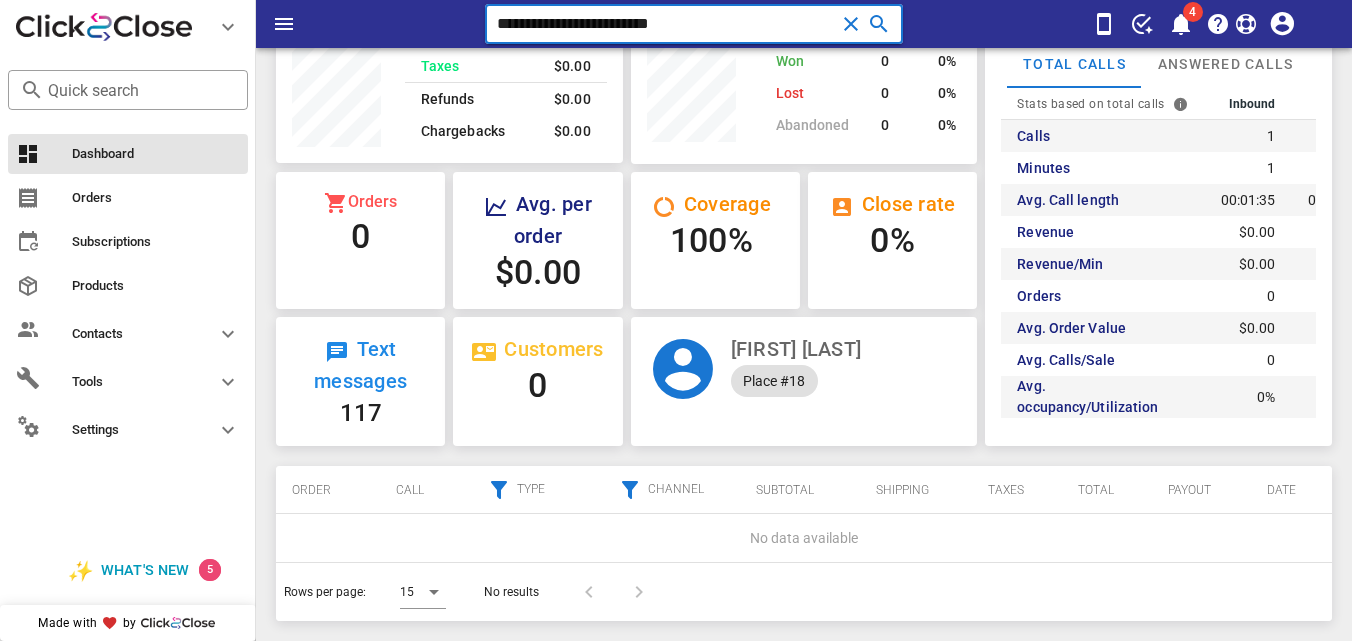 type on "**********" 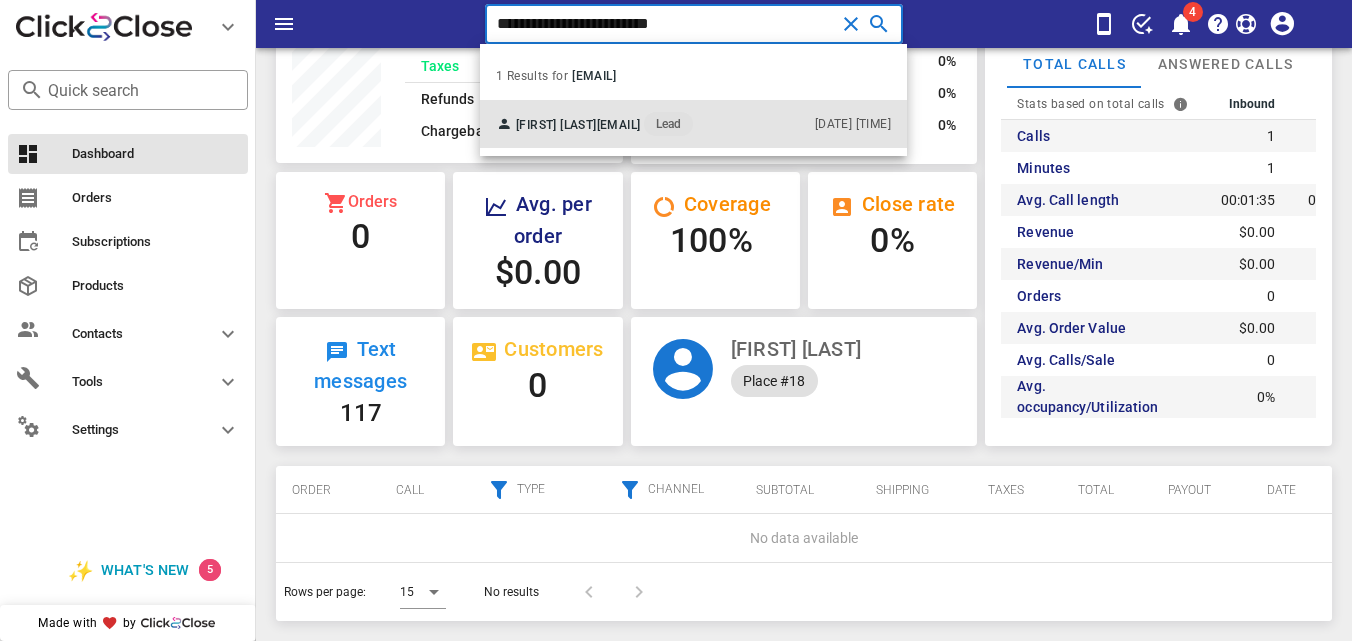 click on "[FIRST] [LAST]   [EMAIL]   Lead" at bounding box center [594, 124] 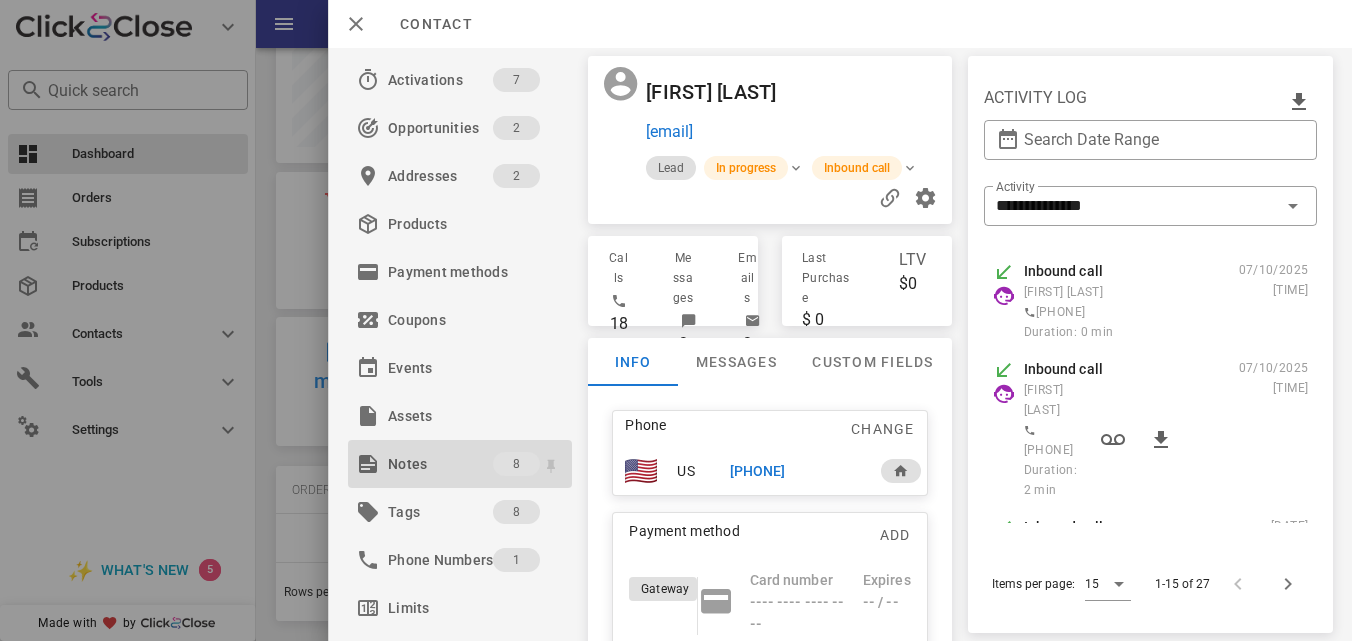 click on "Notes" at bounding box center [440, 464] 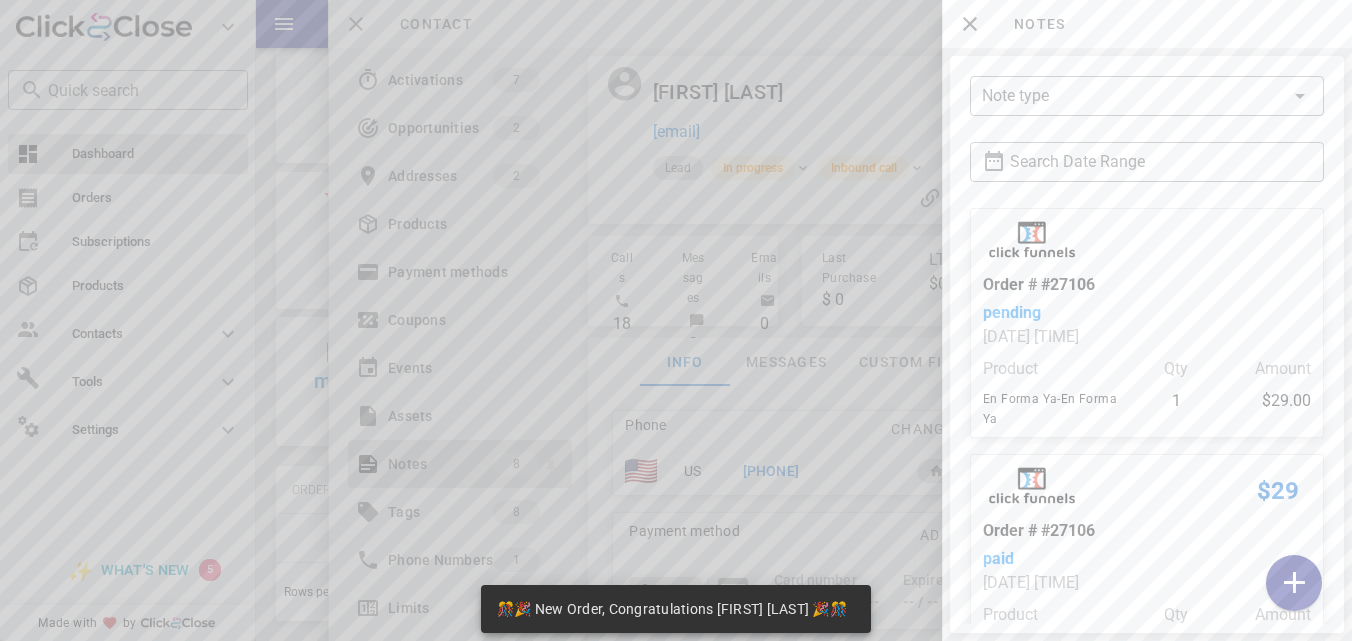 scroll, scrollTop: 999761, scrollLeft: 999653, axis: both 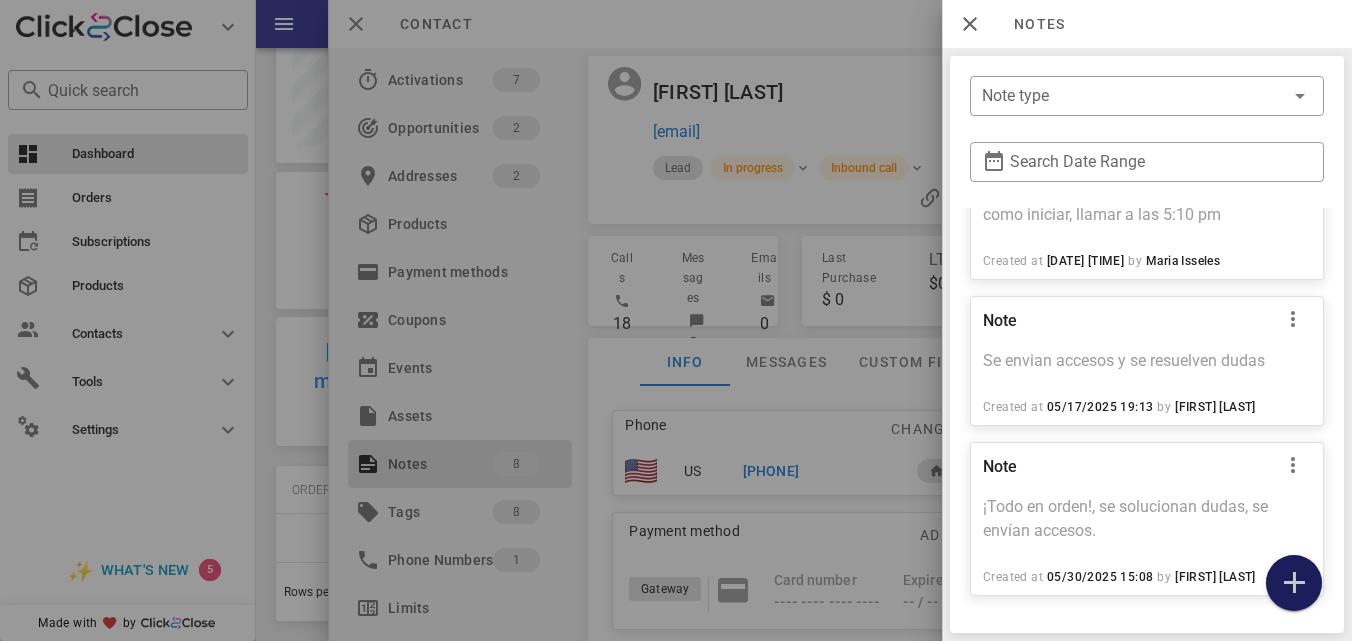 click at bounding box center (1294, 583) 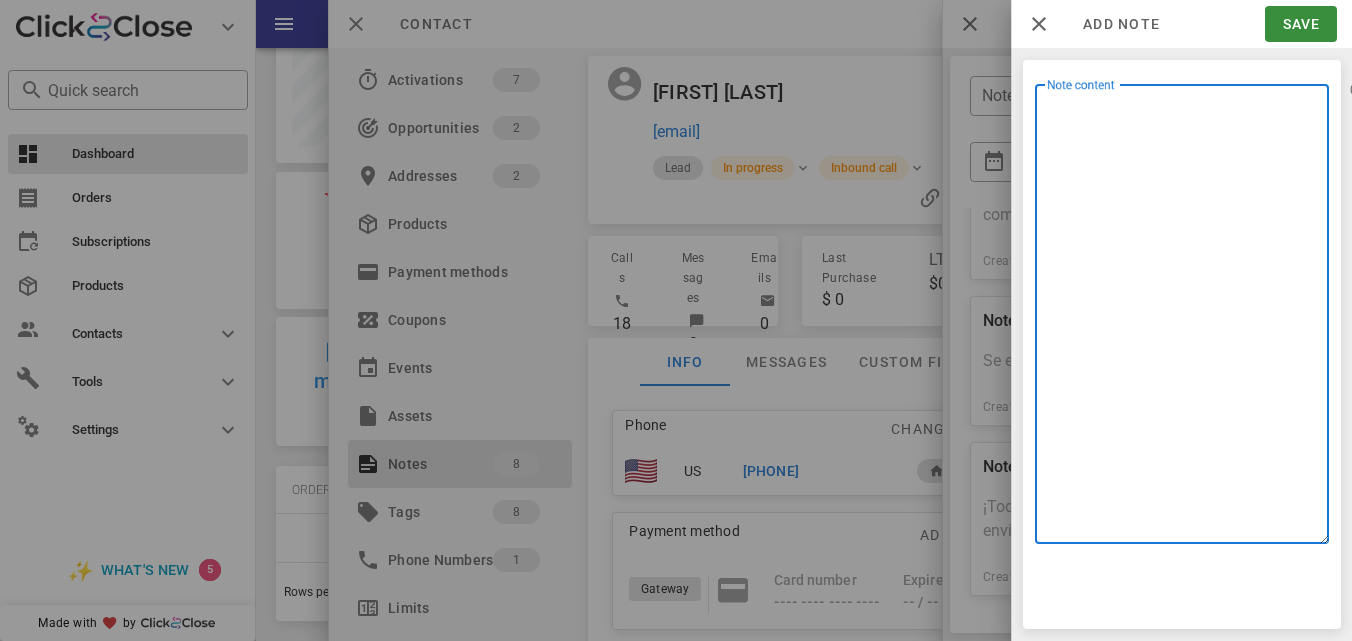 click on "Note content" at bounding box center [1188, 319] 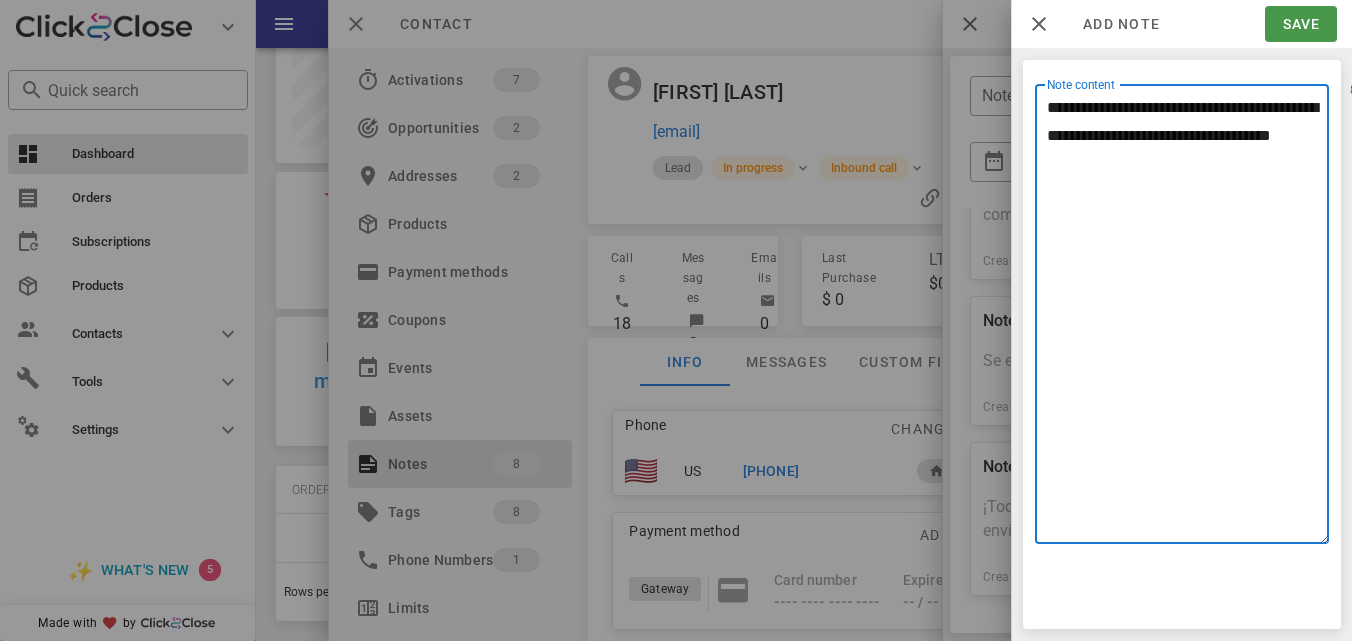 type on "**********" 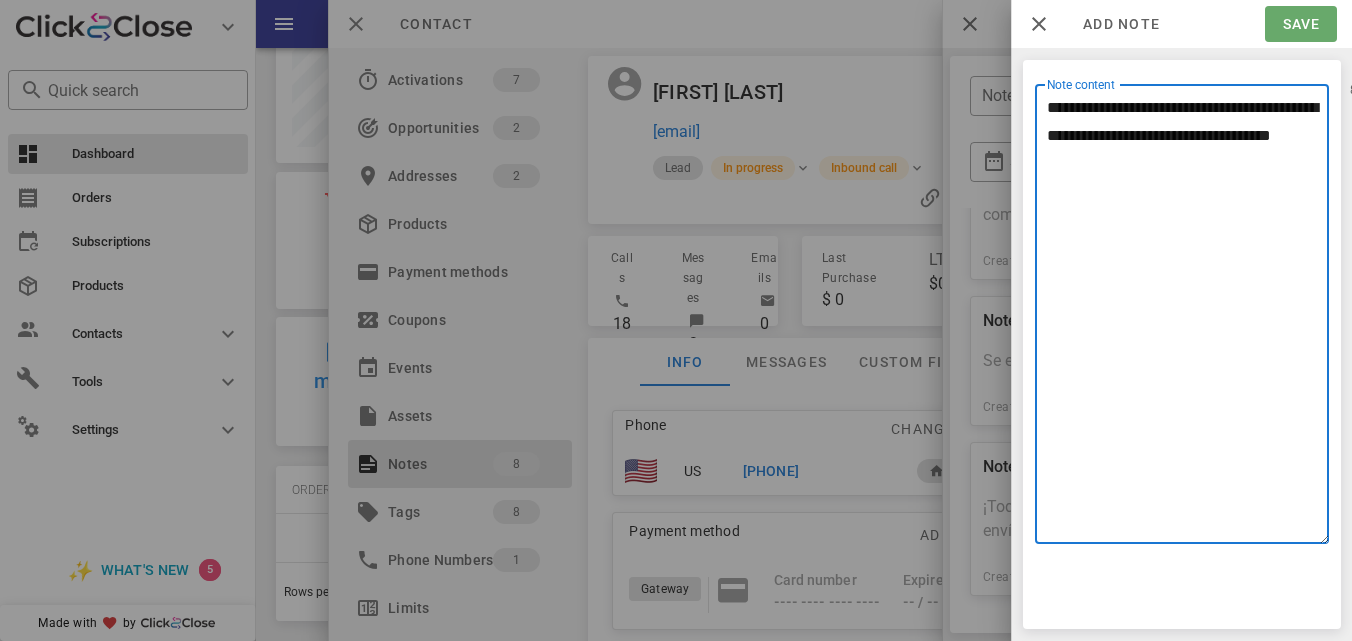 click on "Save" at bounding box center (1300, 24) 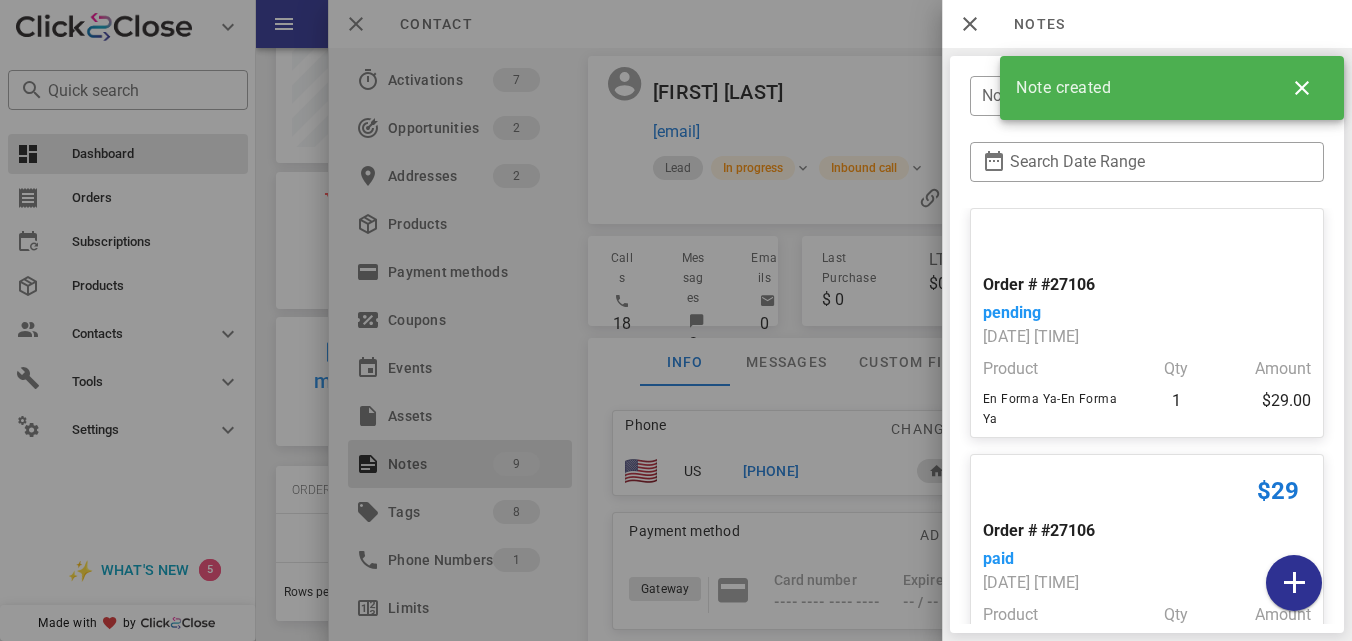 click at bounding box center (676, 320) 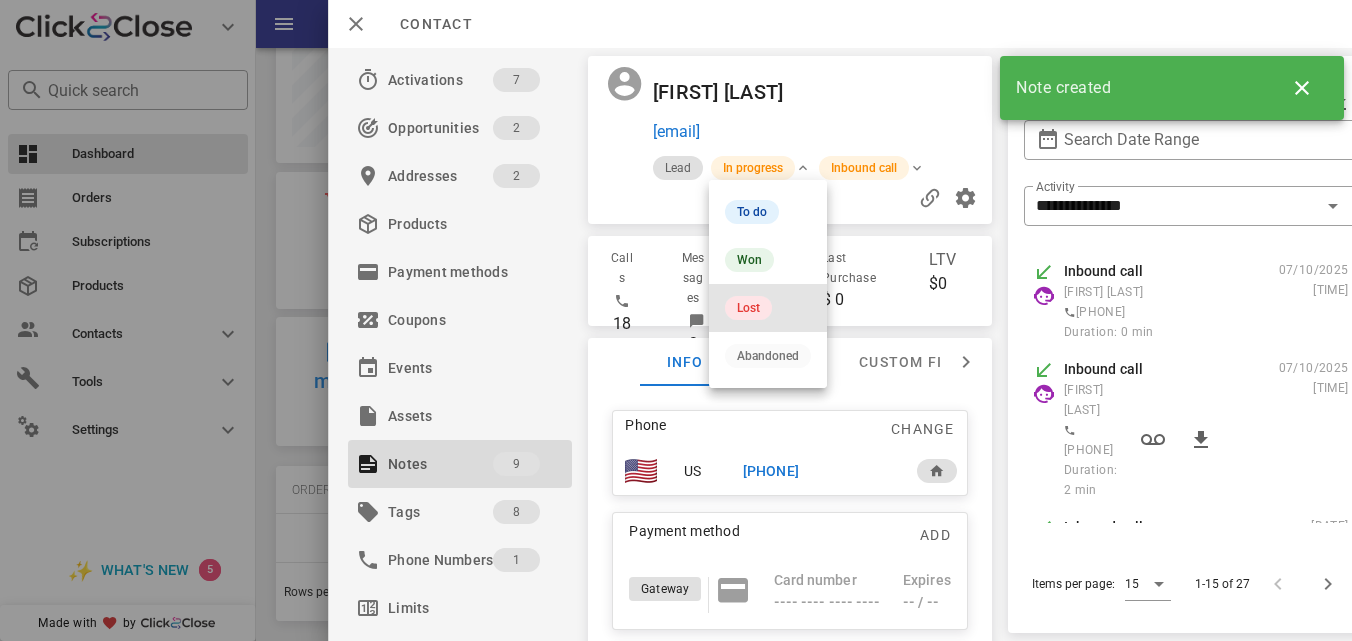 click on "Lost" at bounding box center (748, 308) 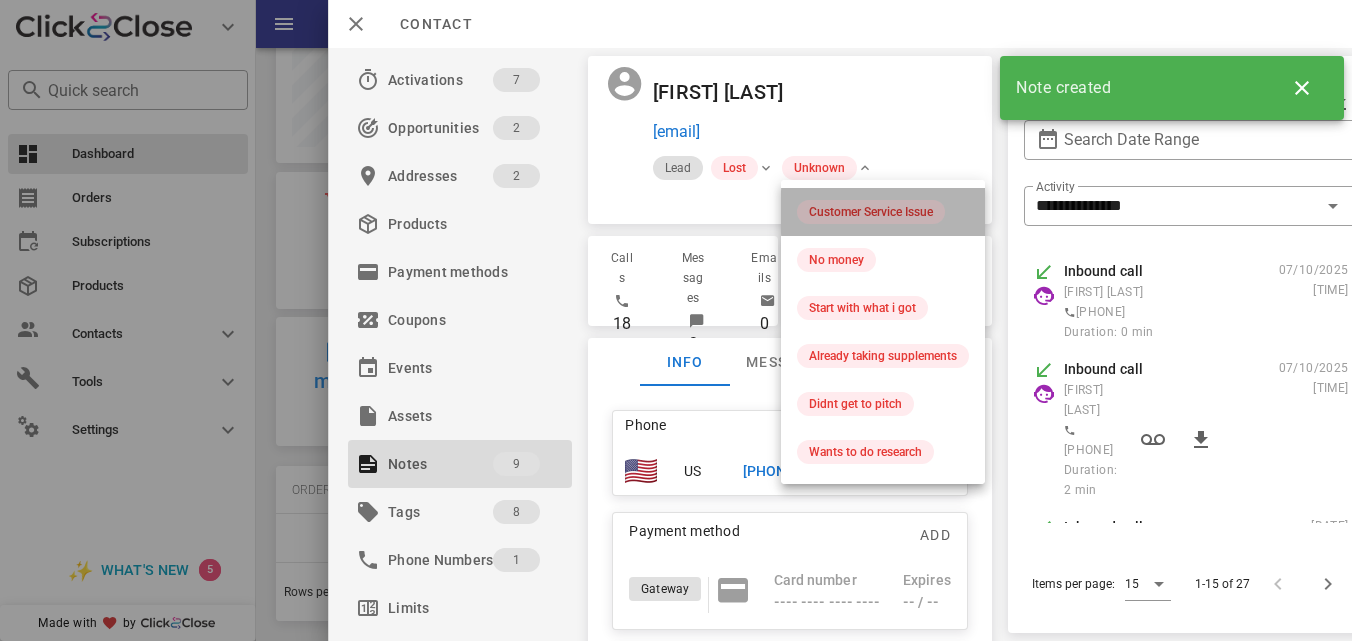 click on "Customer Service Issue" at bounding box center [871, 212] 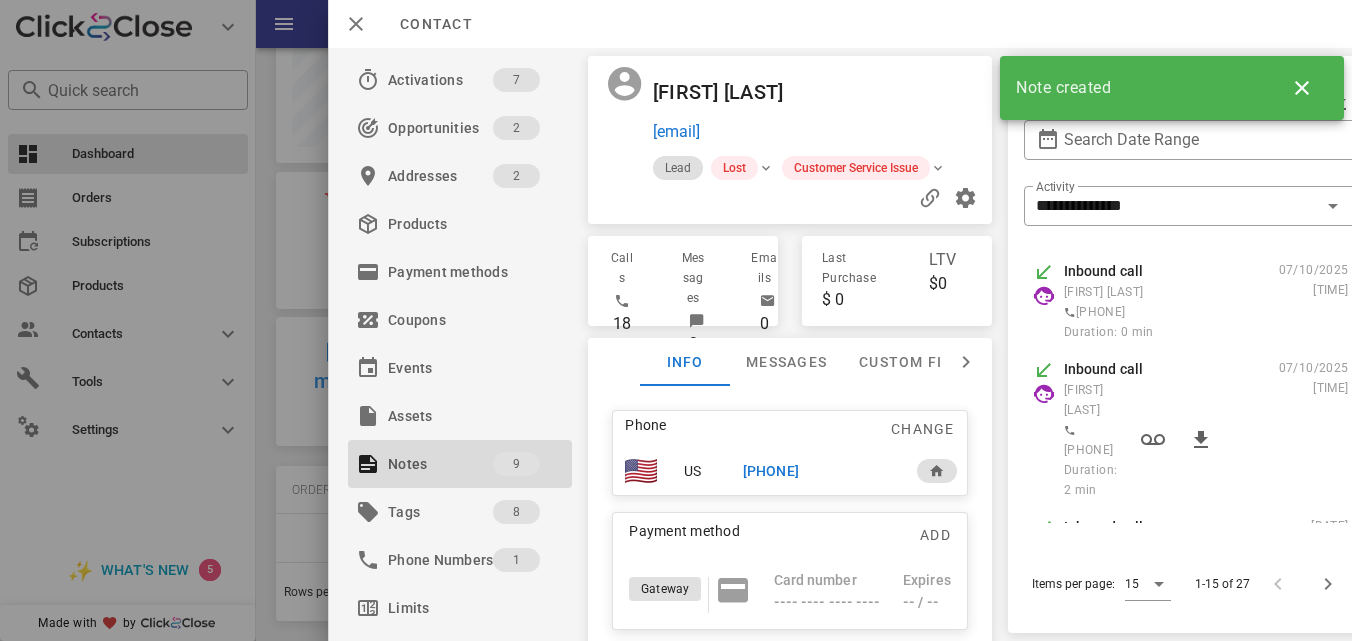 drag, startPoint x: 852, startPoint y: 466, endPoint x: 688, endPoint y: 455, distance: 164.36848 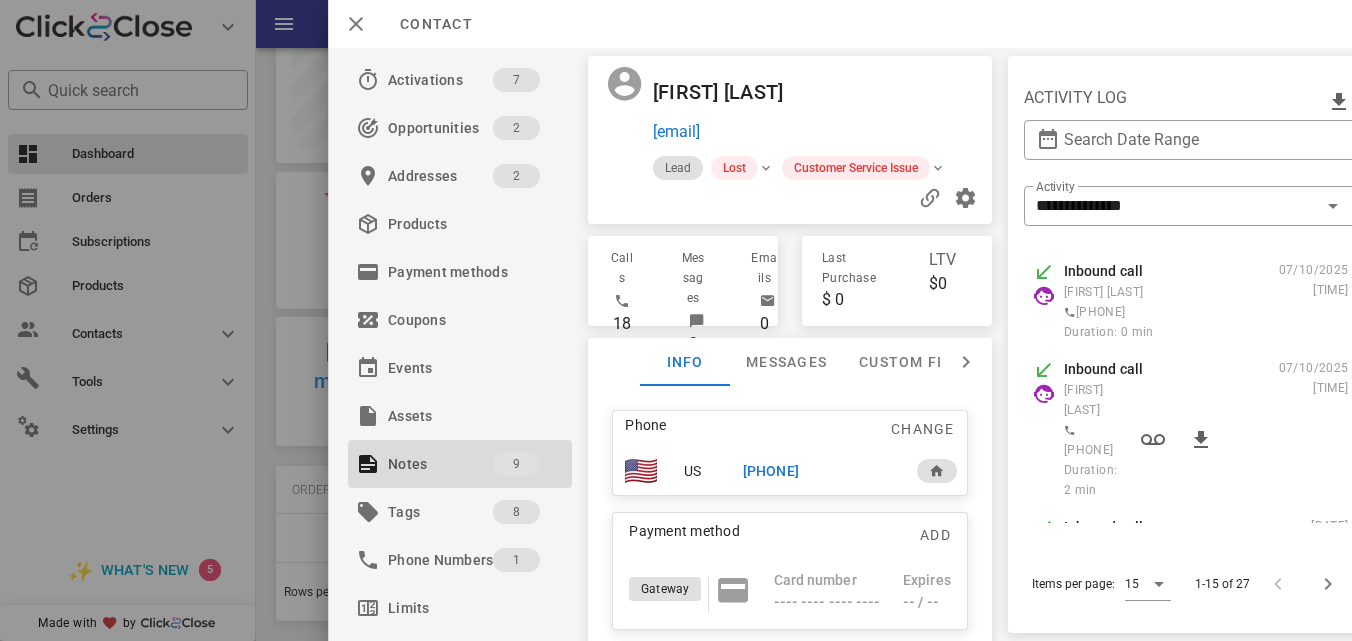 drag, startPoint x: 857, startPoint y: 469, endPoint x: 724, endPoint y: 467, distance: 133.01503 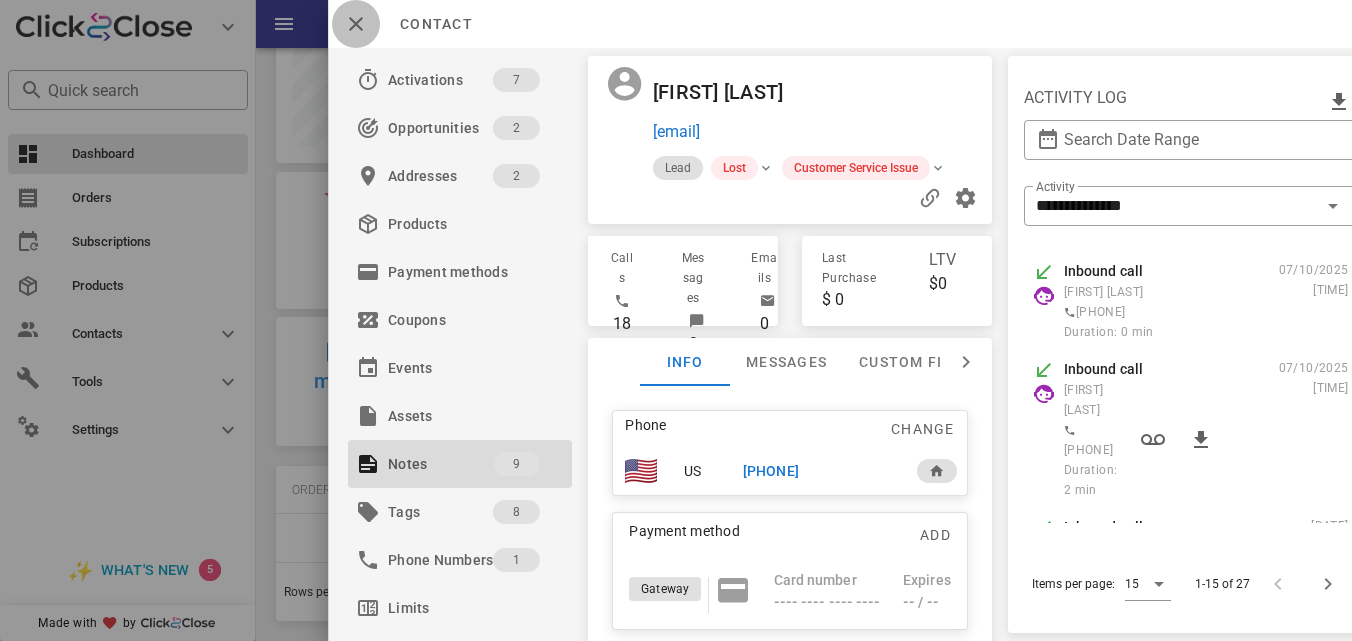 click at bounding box center (356, 24) 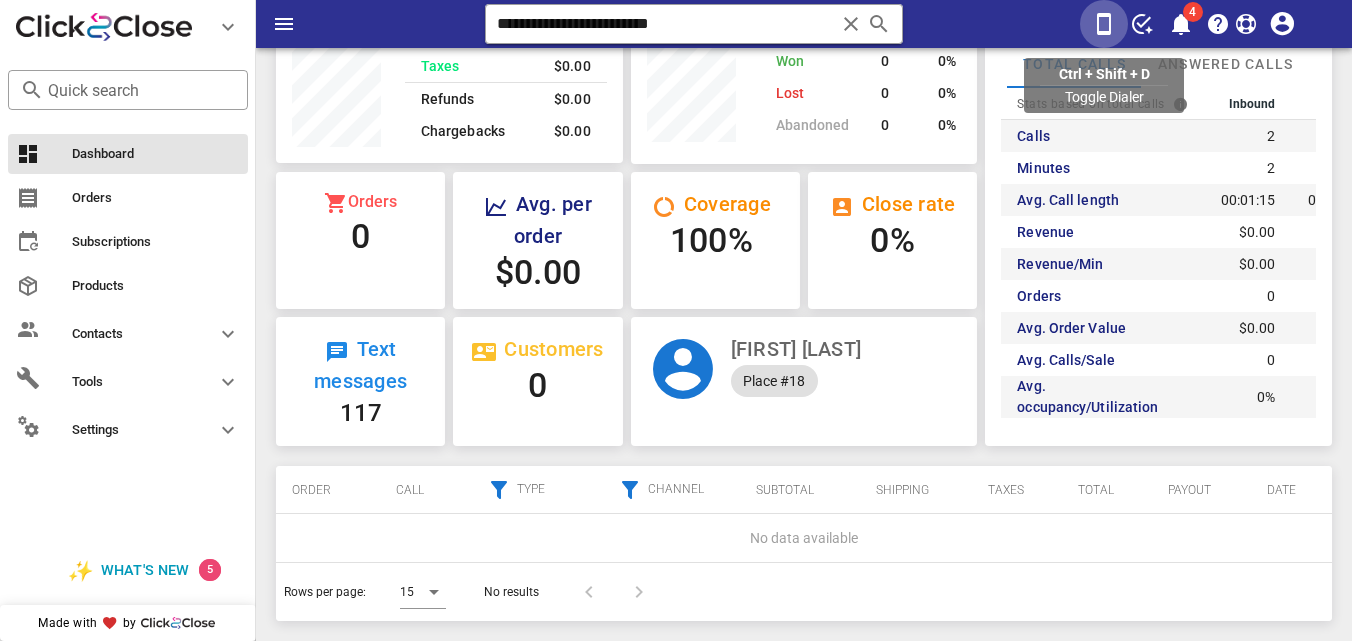click at bounding box center (1104, 24) 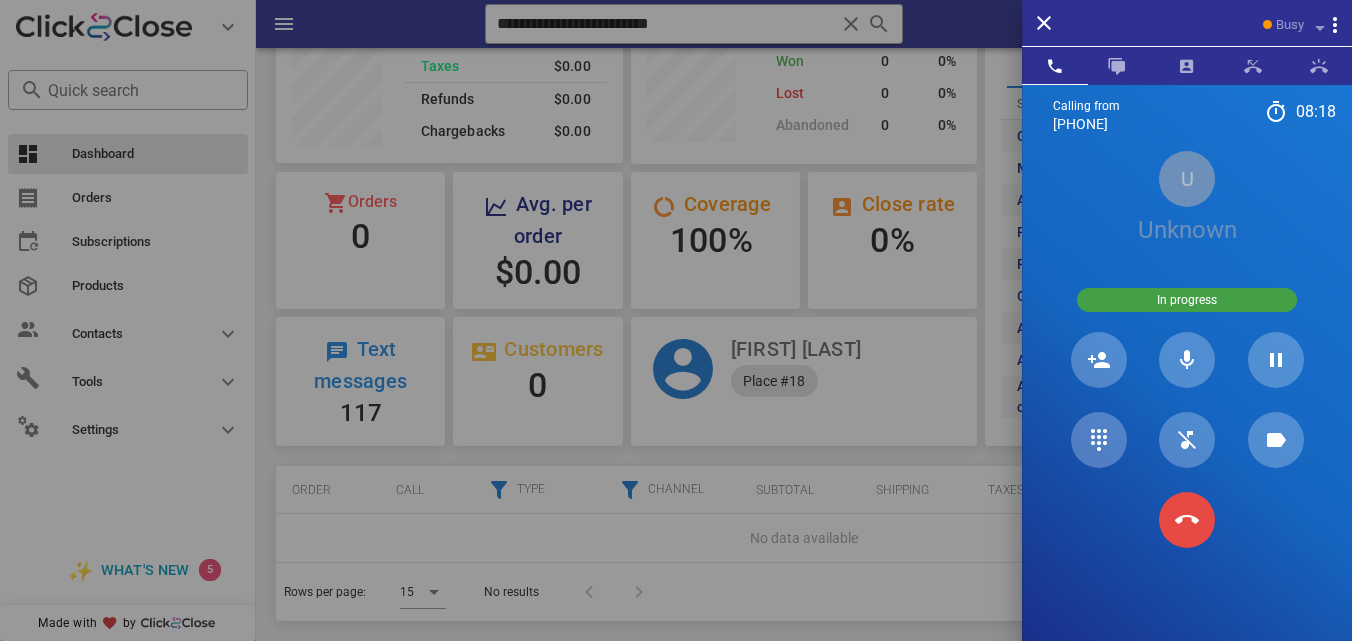 click at bounding box center (1187, 520) 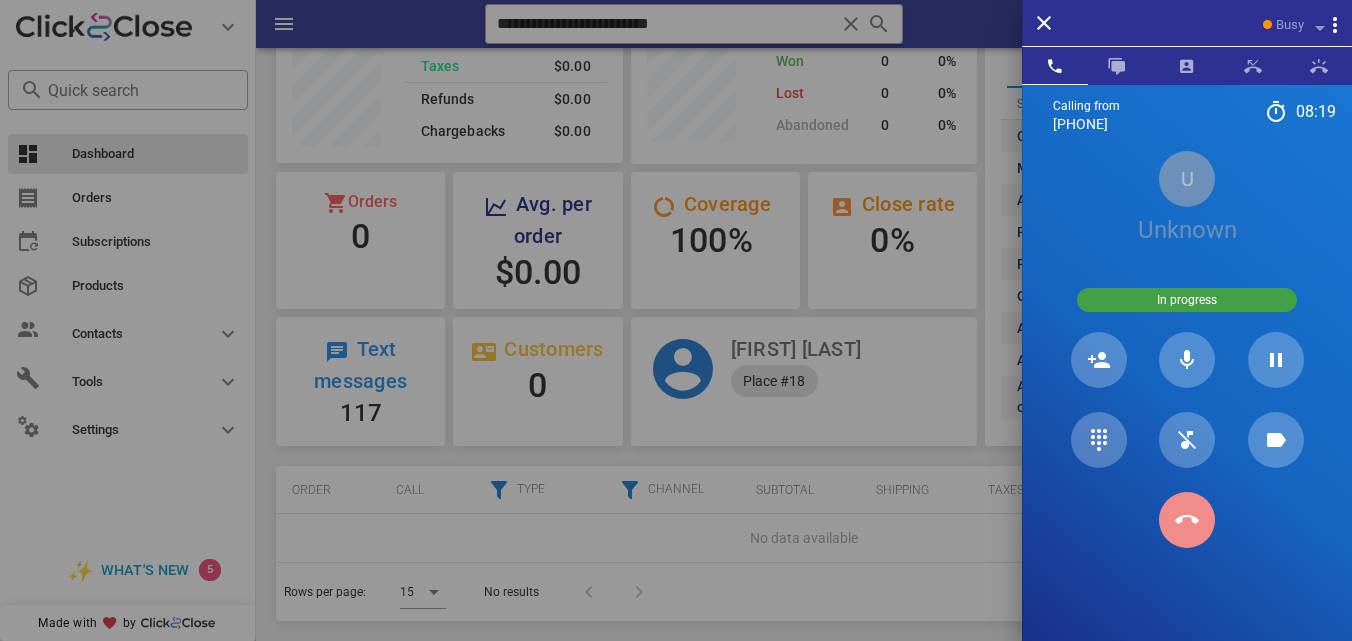 click at bounding box center [1187, 520] 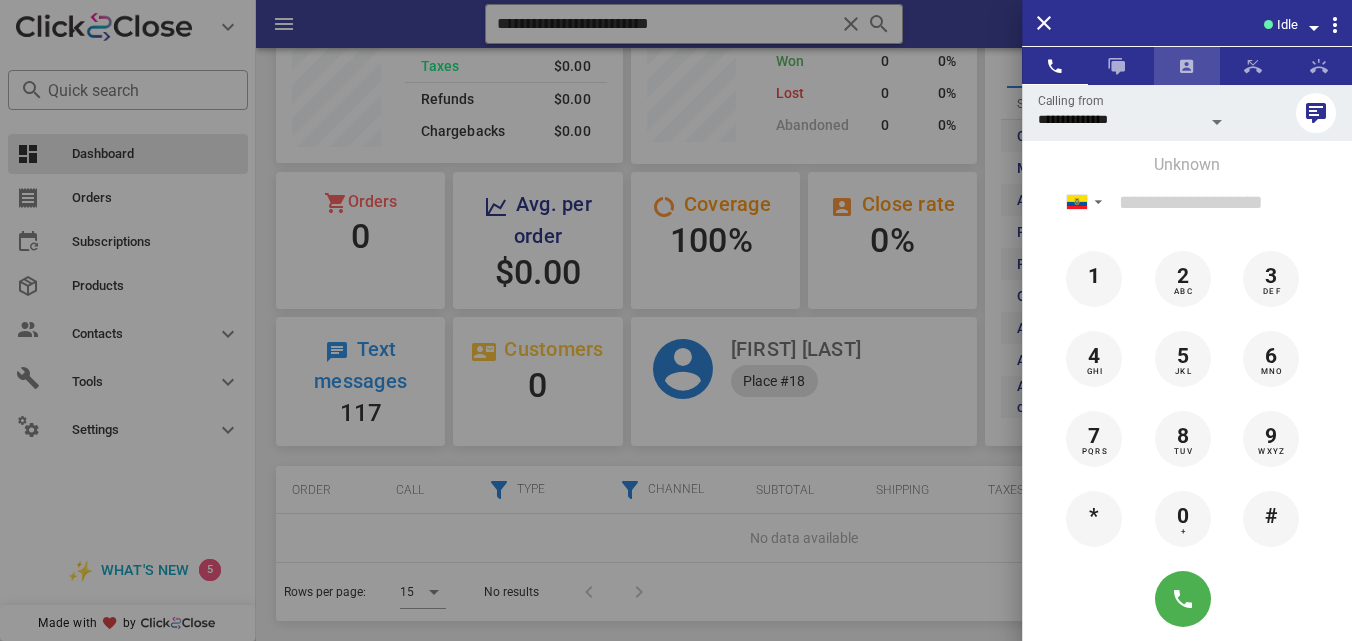 click at bounding box center (1187, 66) 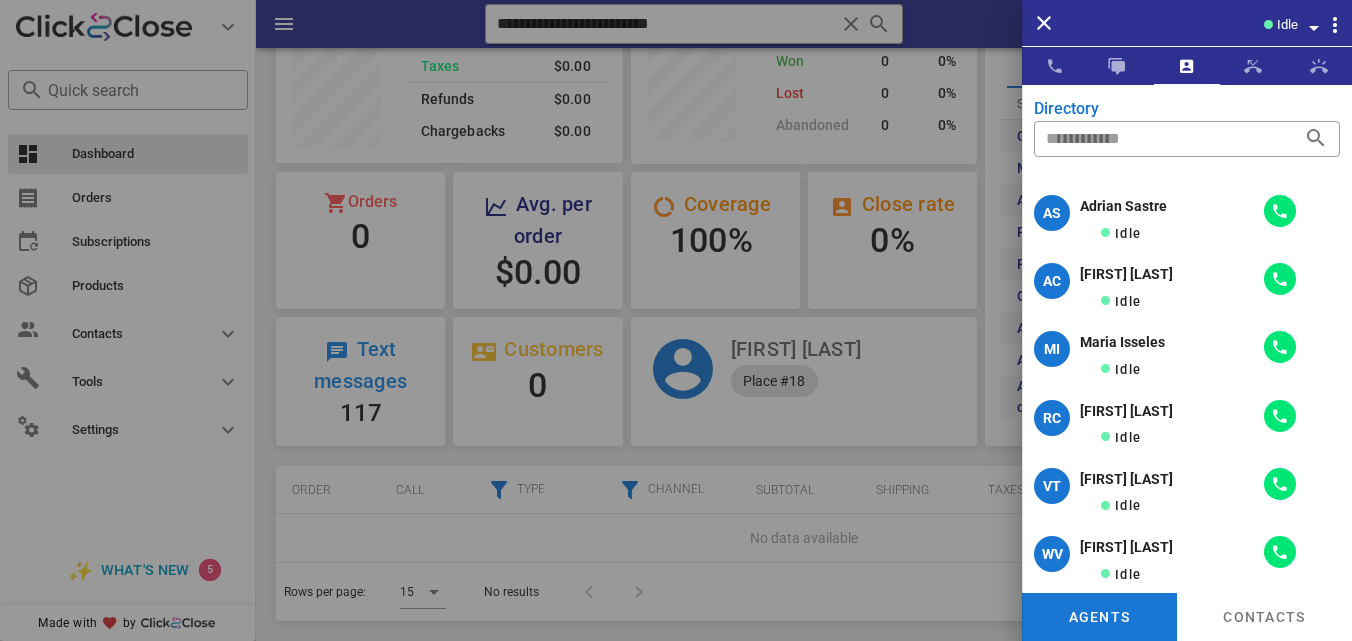 scroll, scrollTop: 454, scrollLeft: 0, axis: vertical 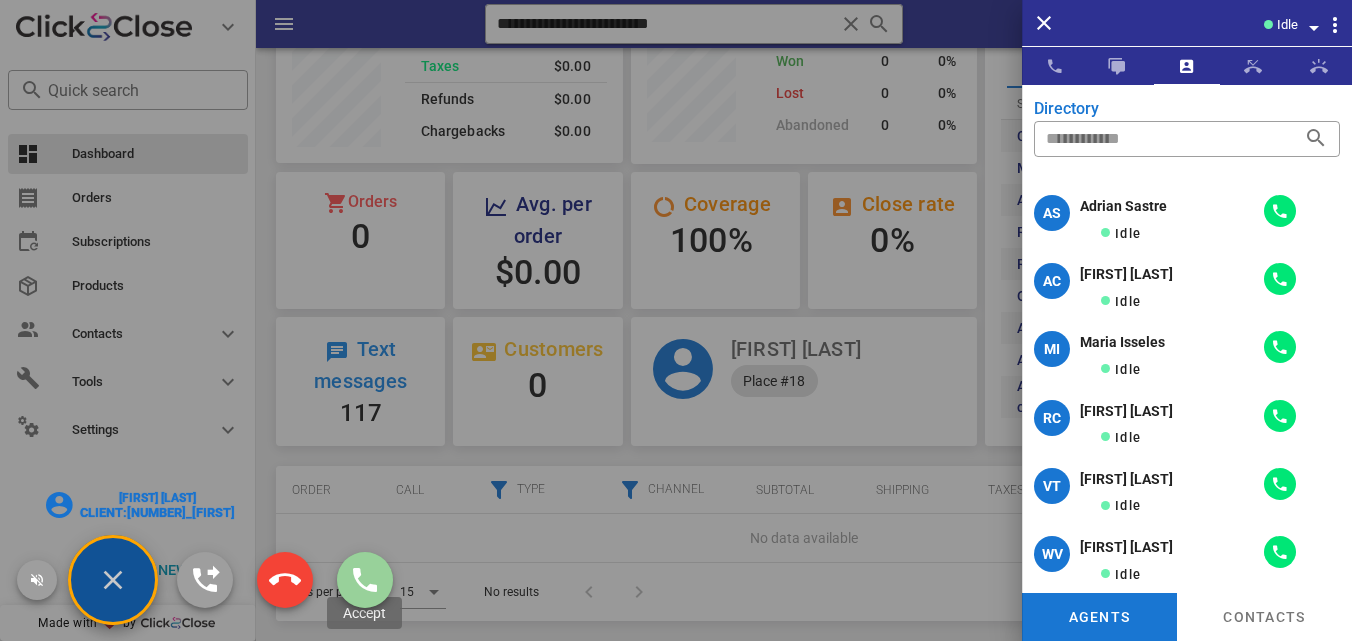 click at bounding box center (365, 580) 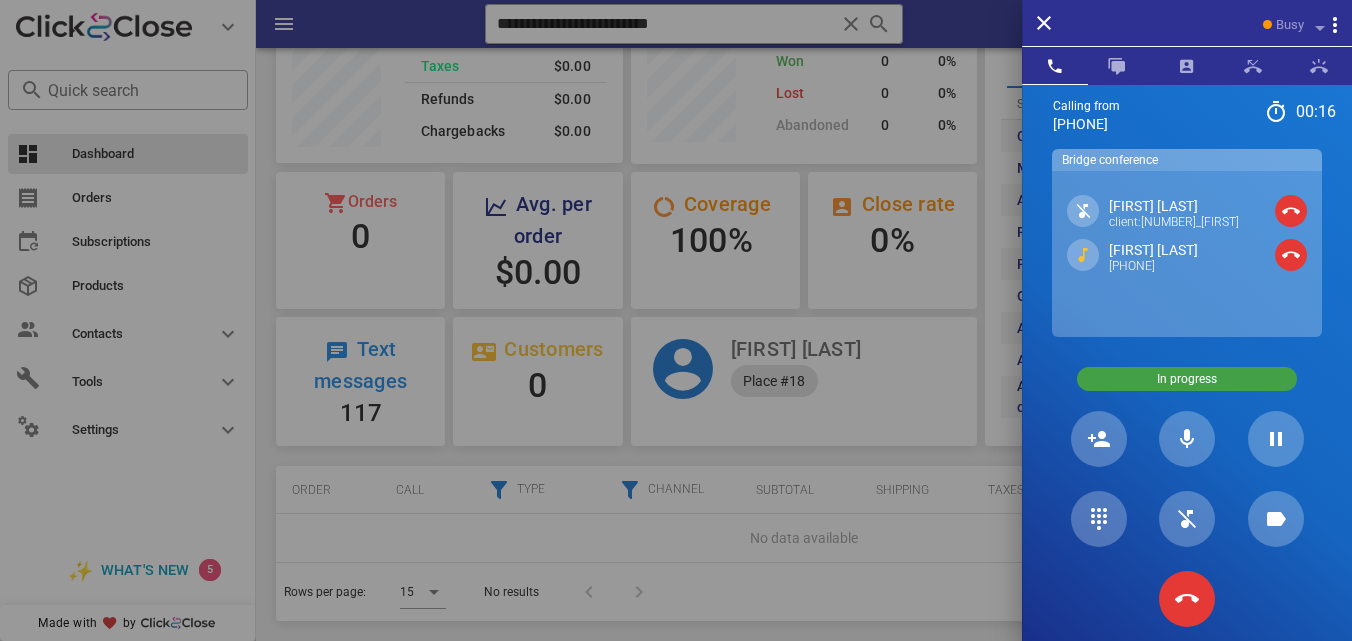 click on "[PHONE]" at bounding box center [1153, 267] 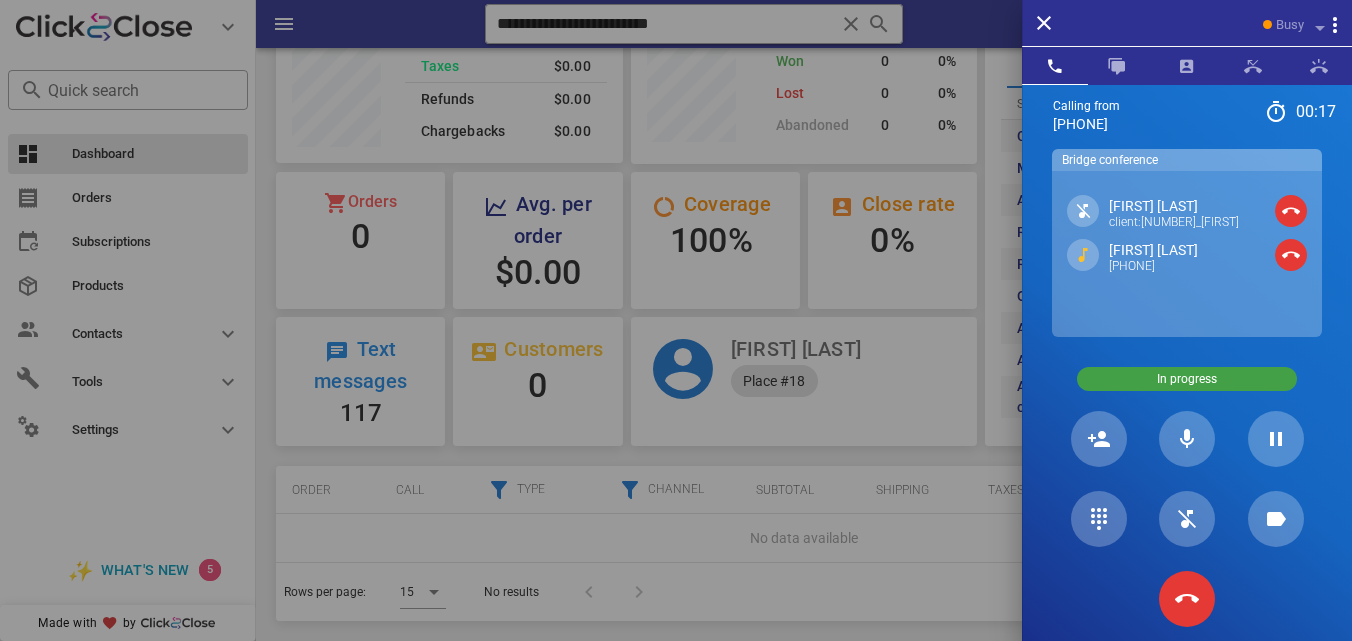 click on "[FIRST] [LAST]" at bounding box center [1153, 250] 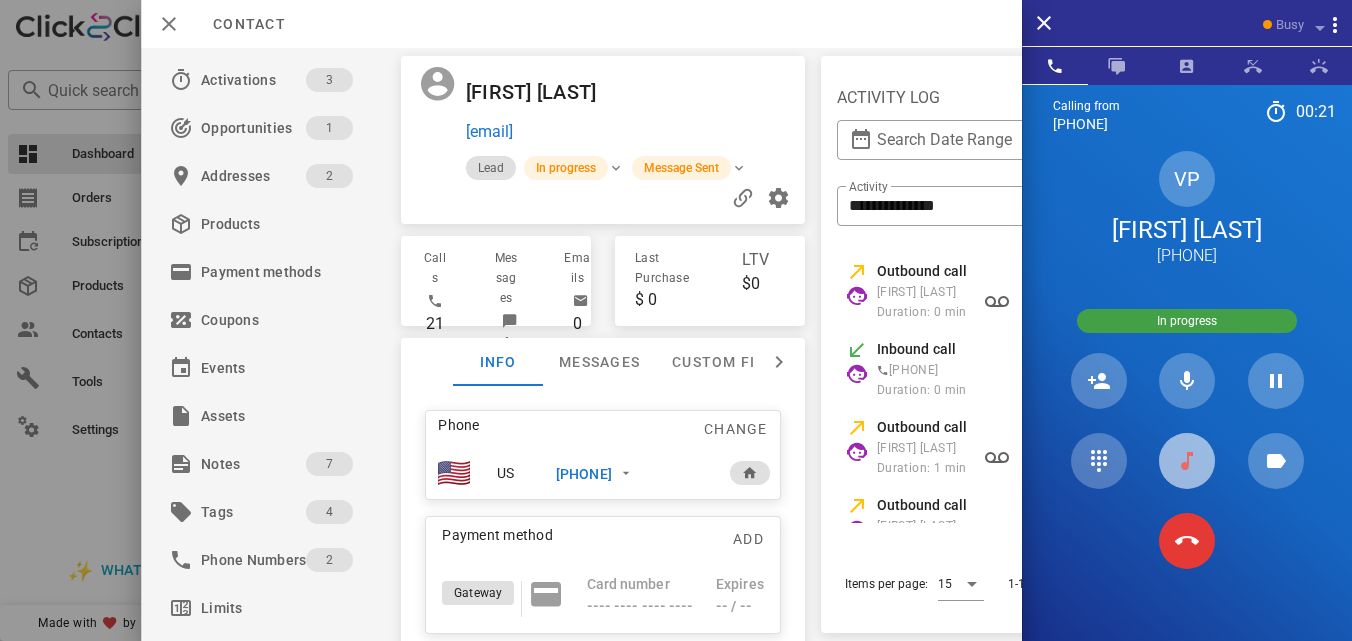 click at bounding box center (1187, 461) 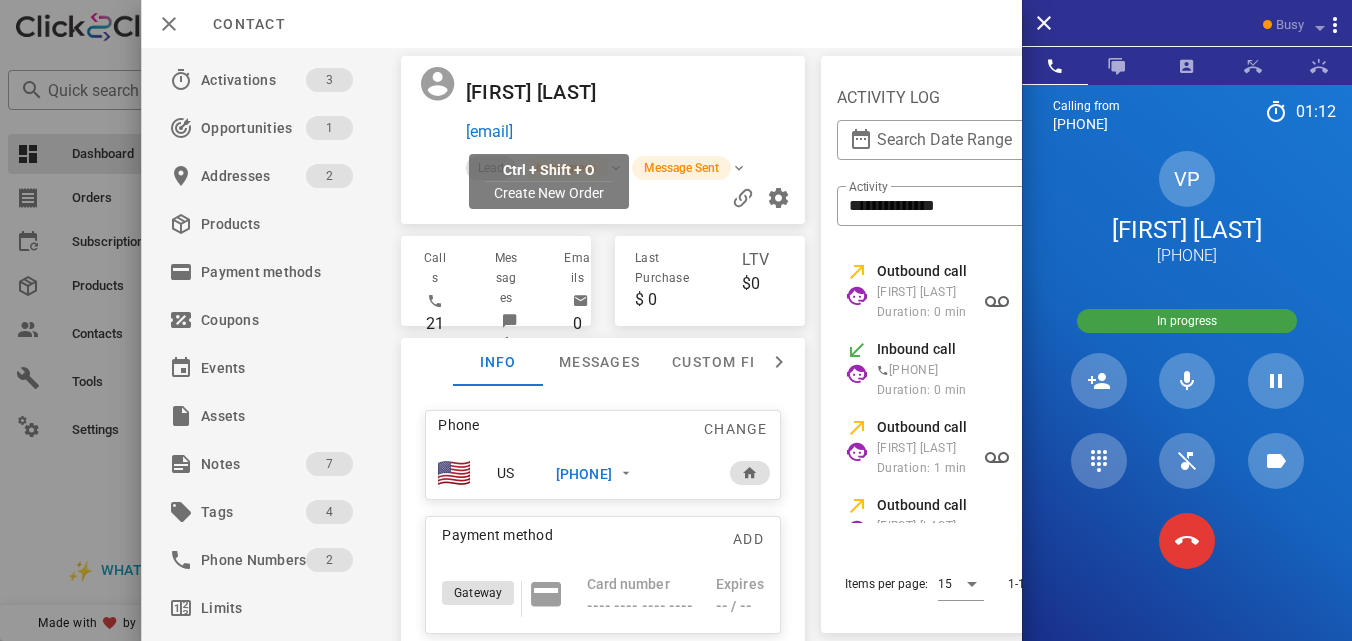 drag, startPoint x: 644, startPoint y: 137, endPoint x: 468, endPoint y: 135, distance: 176.01137 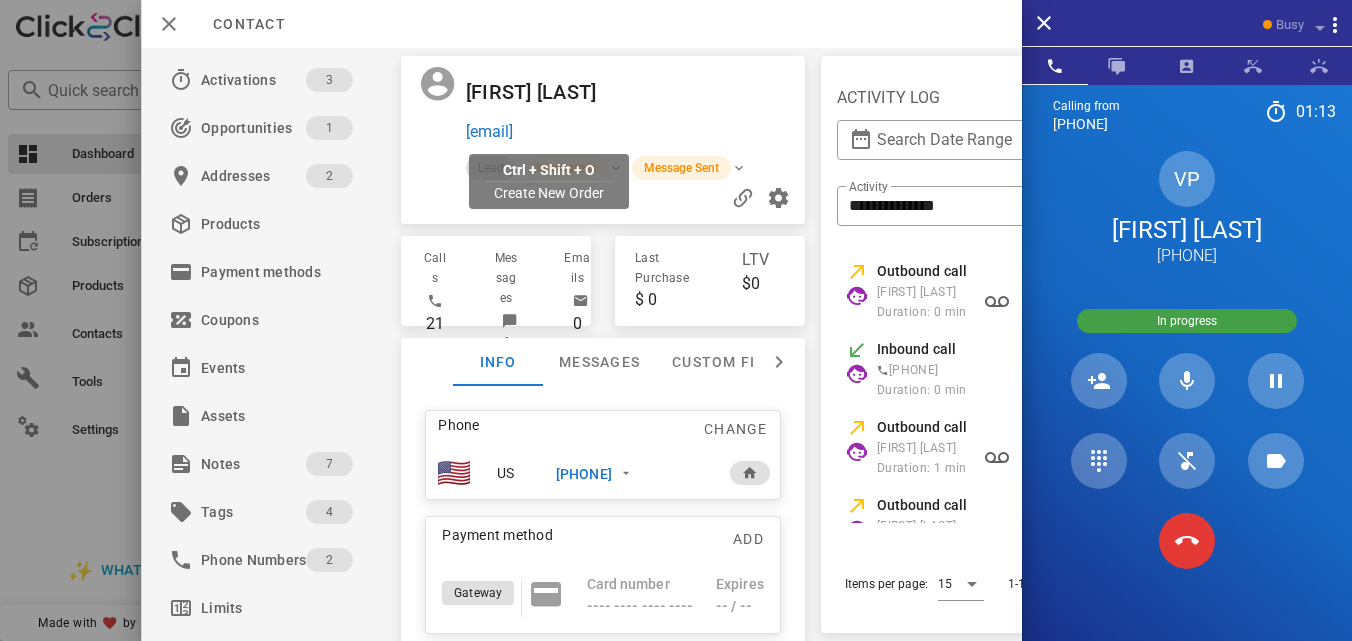 copy on "[EMAIL]" 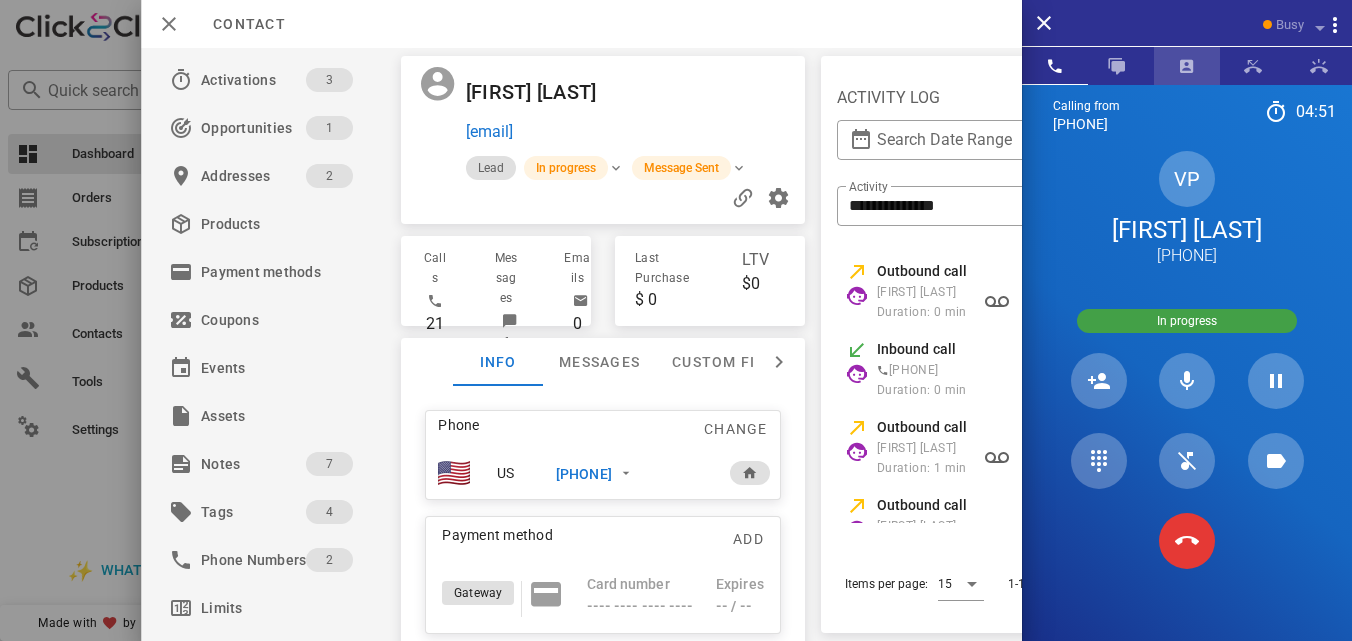 click at bounding box center (1187, 66) 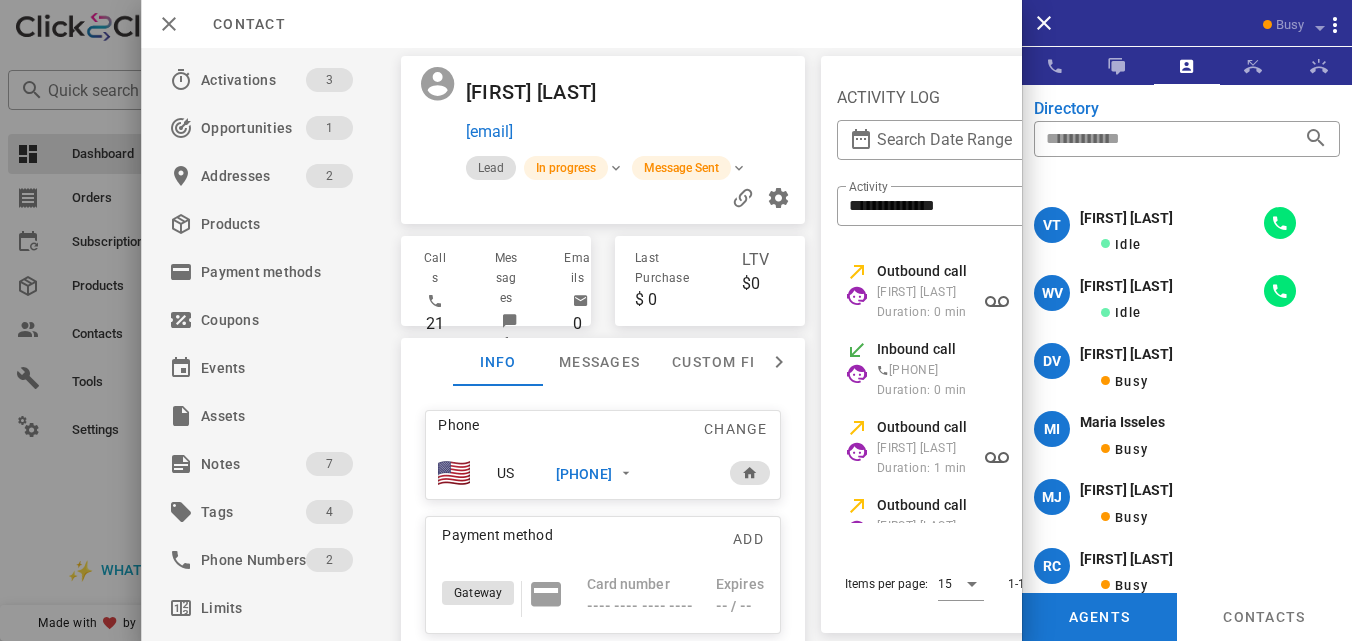 scroll, scrollTop: 0, scrollLeft: 0, axis: both 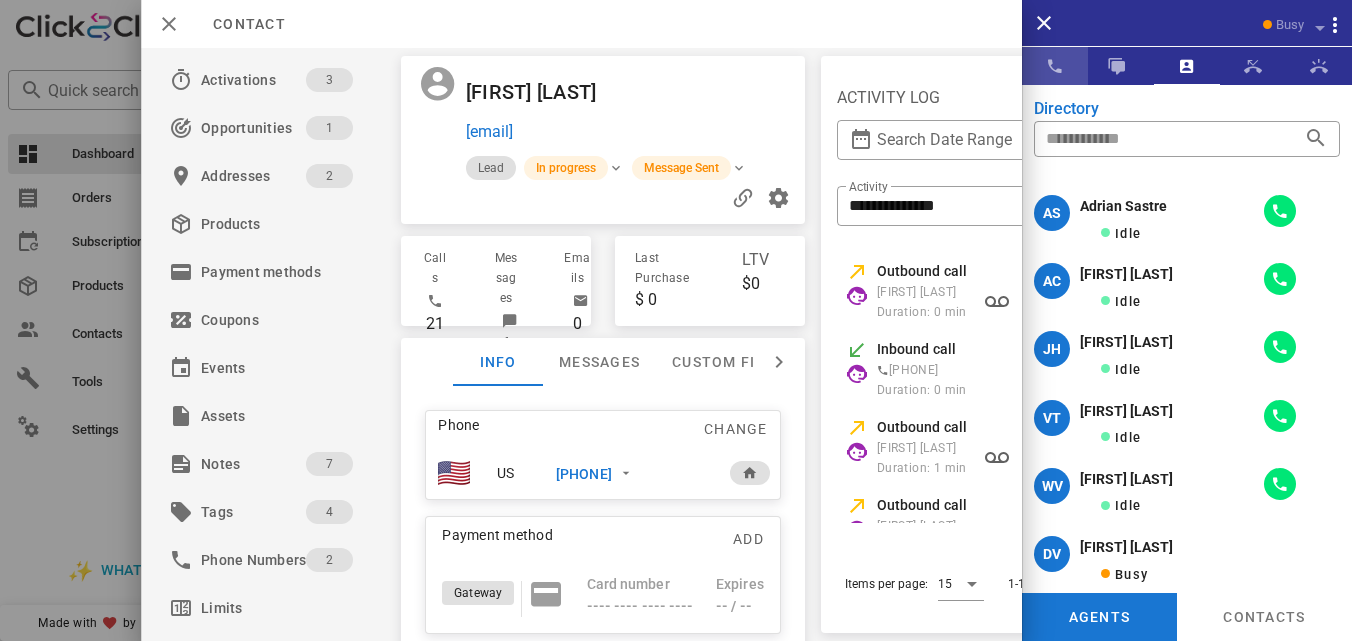 click at bounding box center (1055, 66) 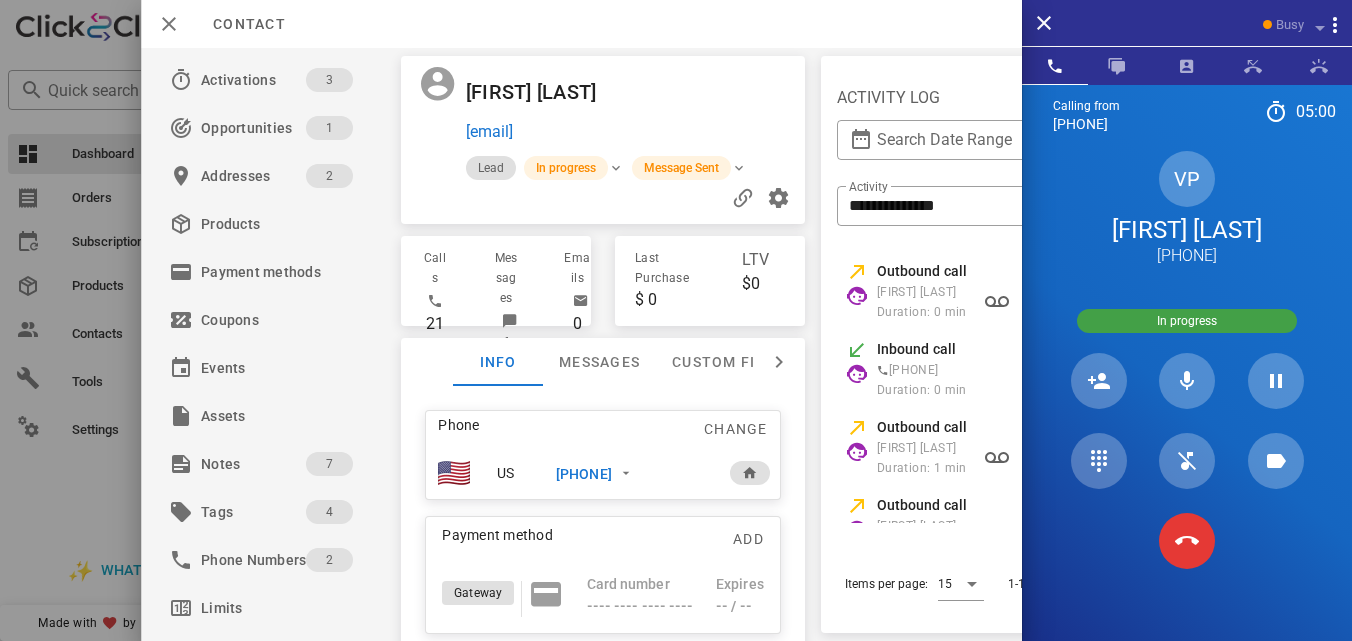 click on "[PHONE]" at bounding box center (1187, 256) 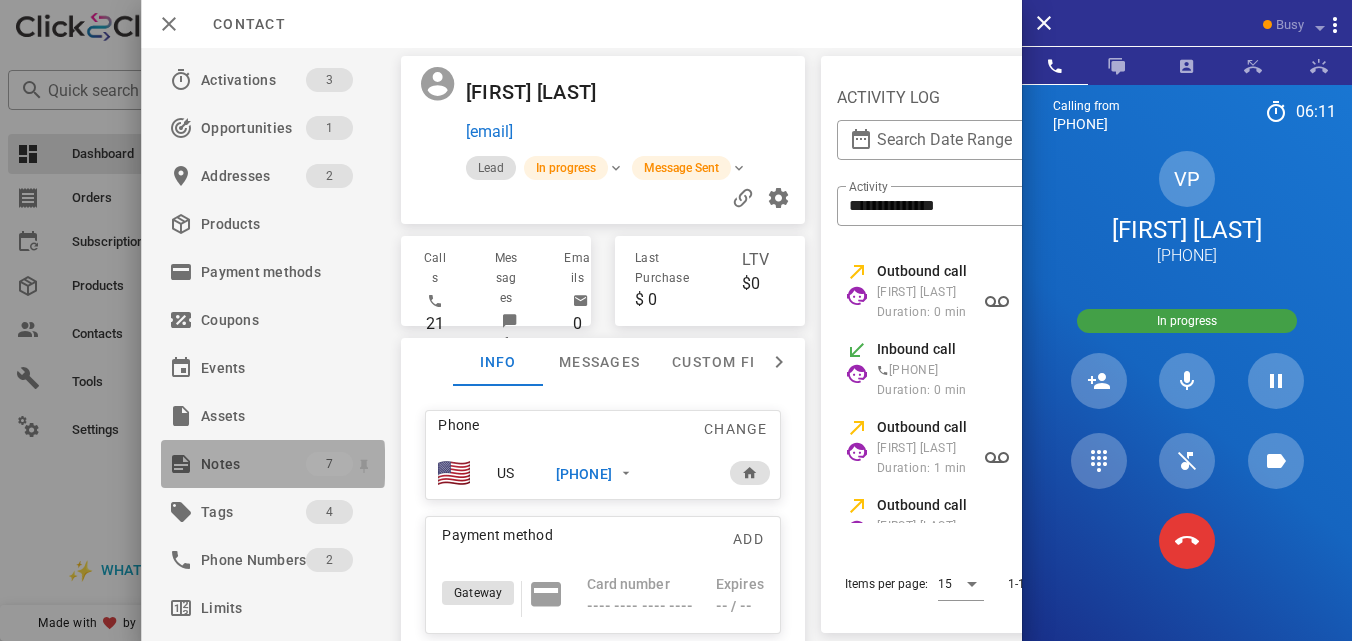 click on "Notes" at bounding box center (253, 464) 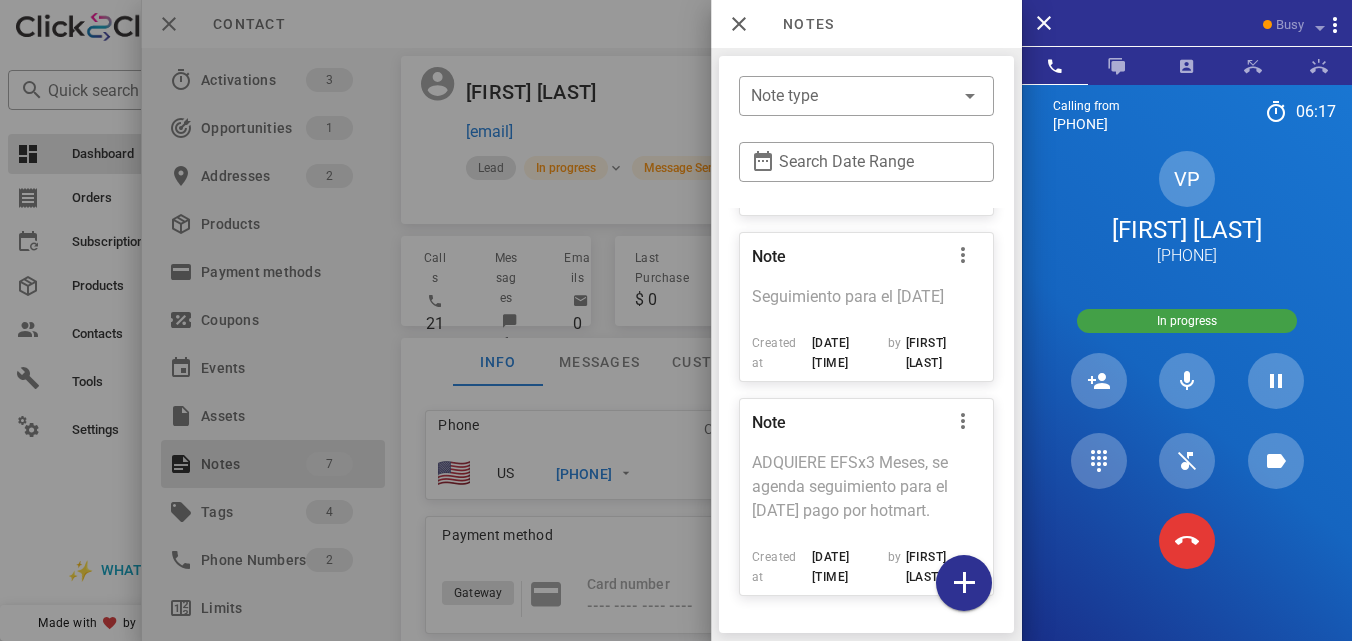scroll, scrollTop: 1577, scrollLeft: 0, axis: vertical 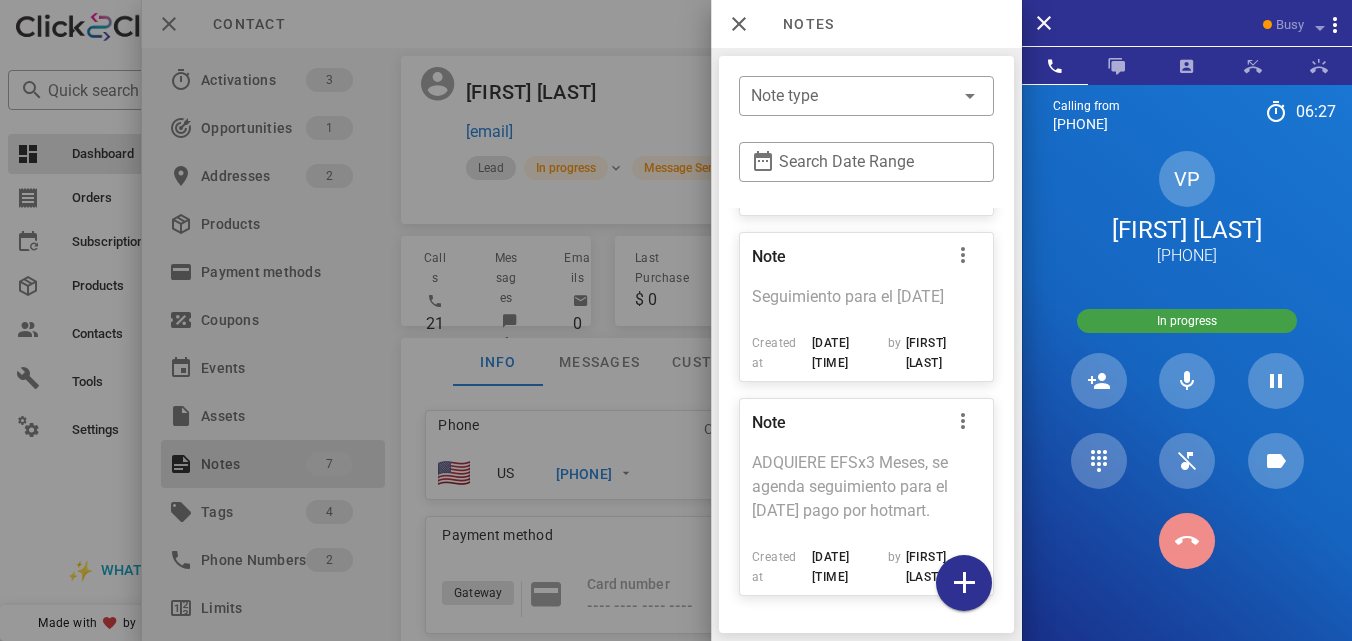 click at bounding box center [1187, 541] 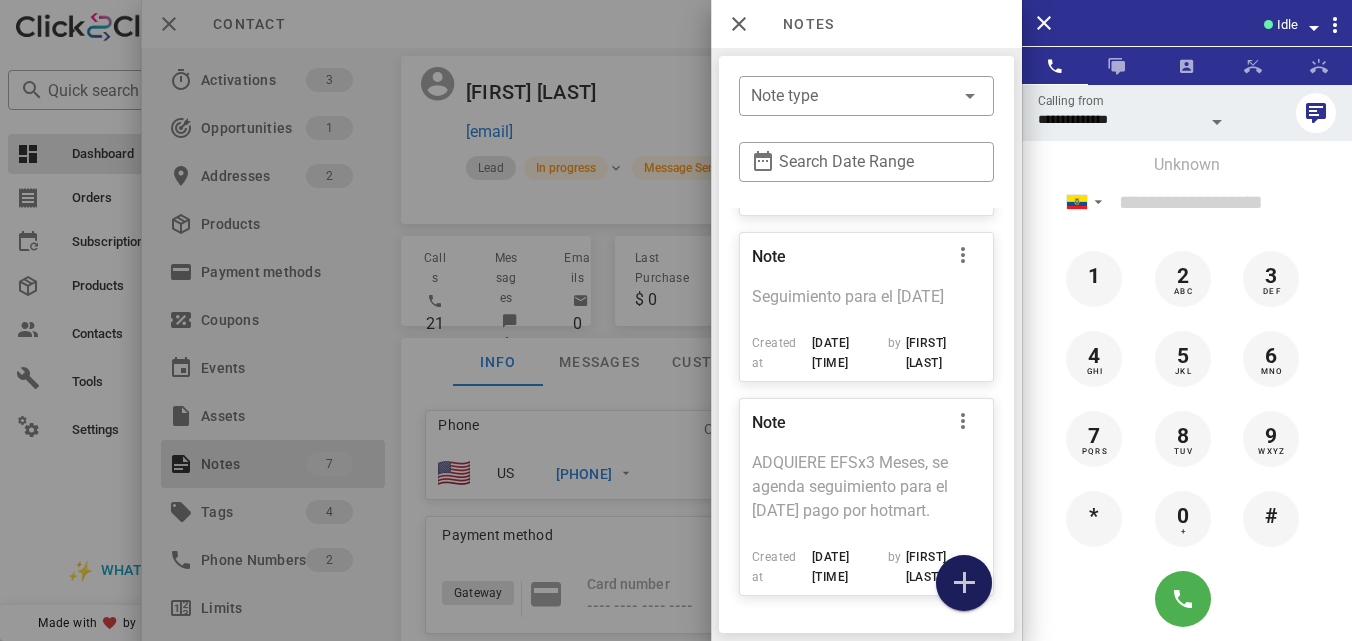 click at bounding box center (964, 583) 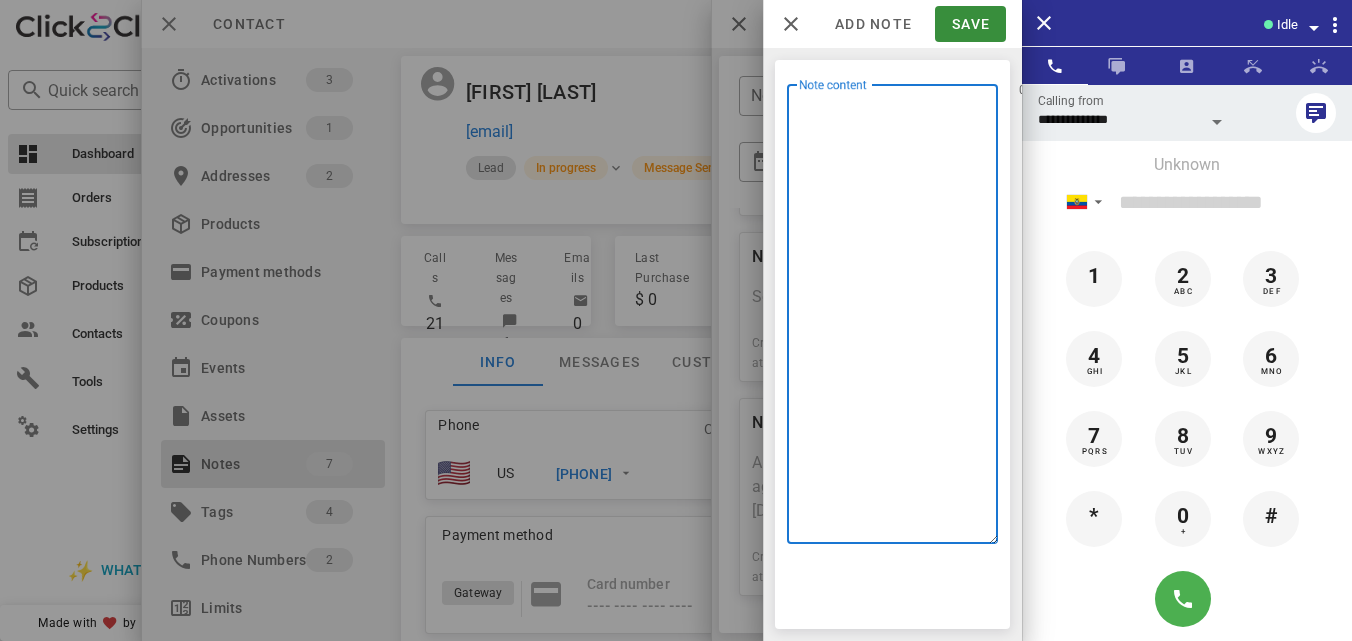 click on "Note content" at bounding box center (898, 319) 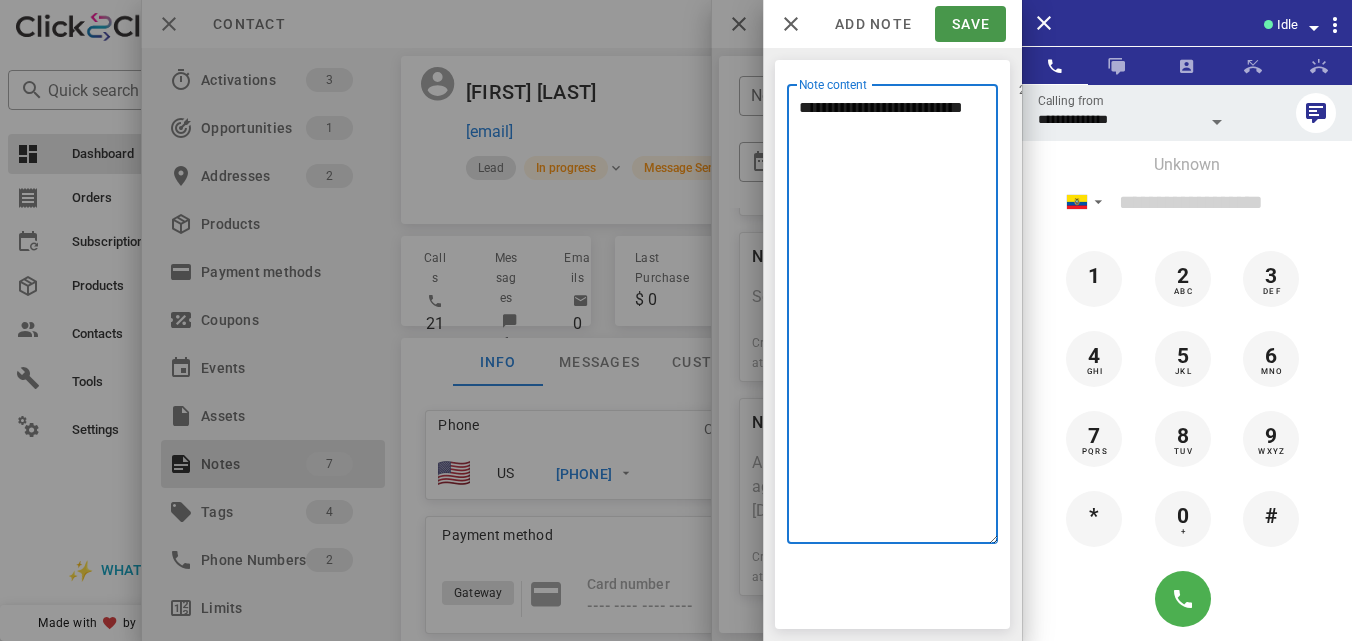 type on "**********" 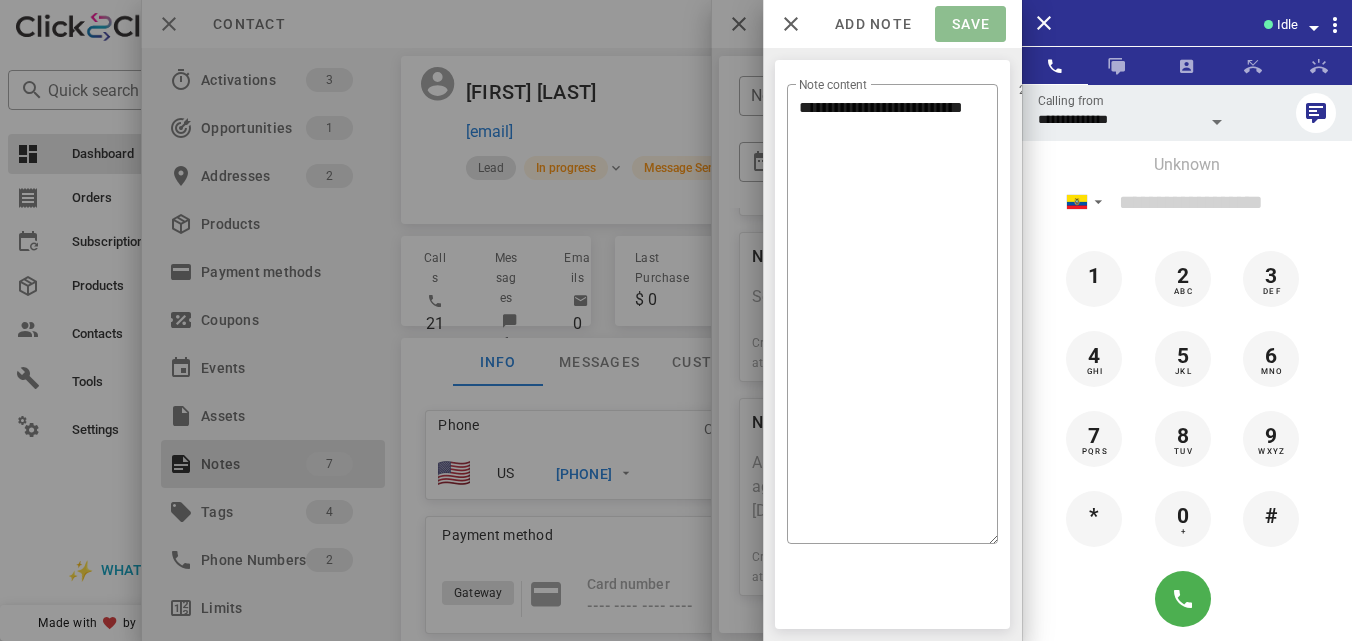 click on "Save" at bounding box center [970, 24] 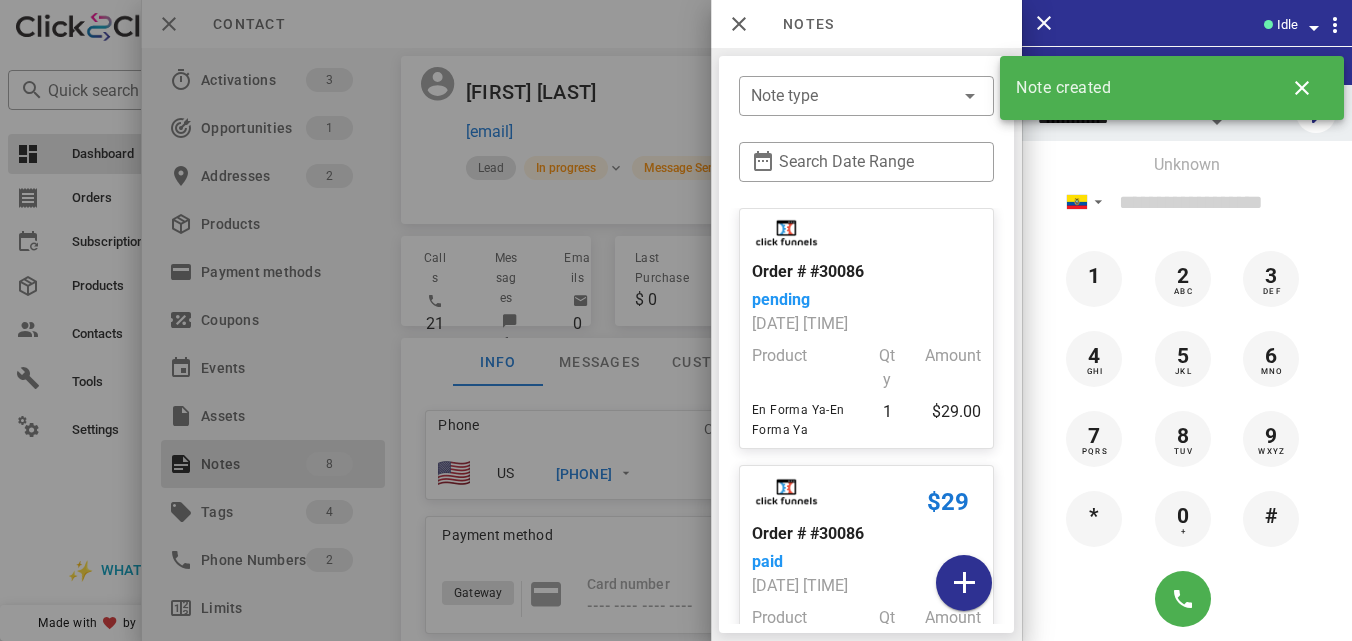 click at bounding box center [676, 320] 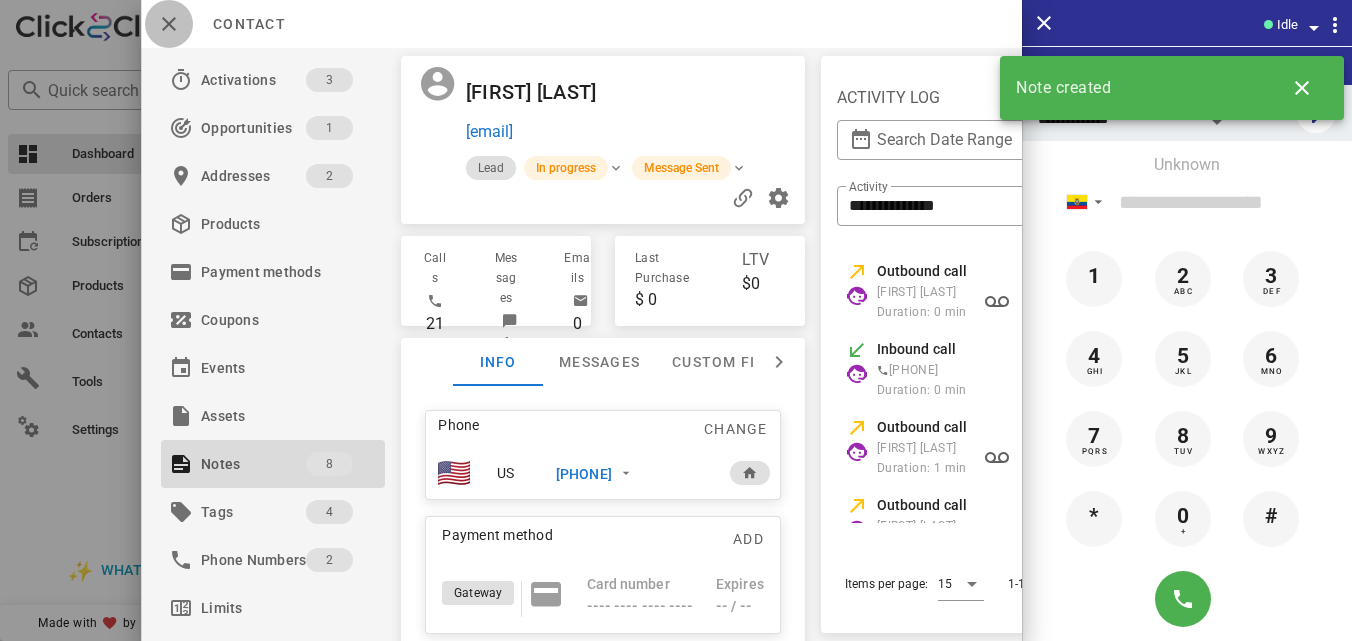click at bounding box center (169, 24) 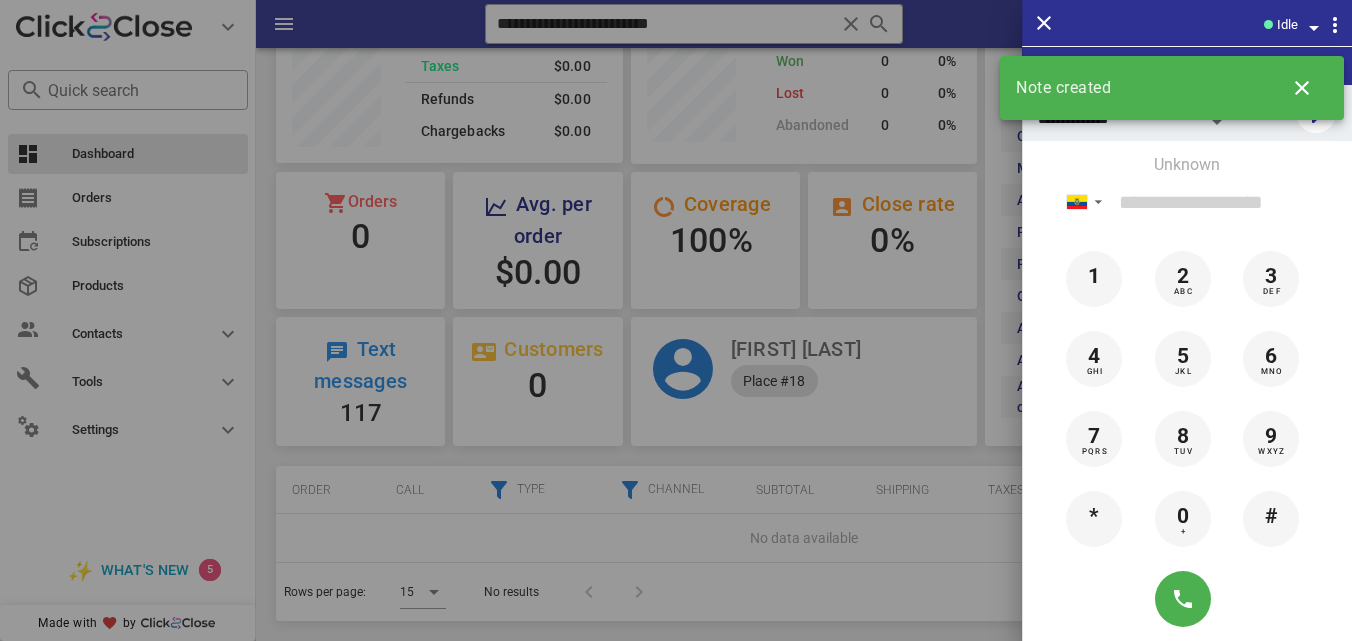 click at bounding box center [676, 320] 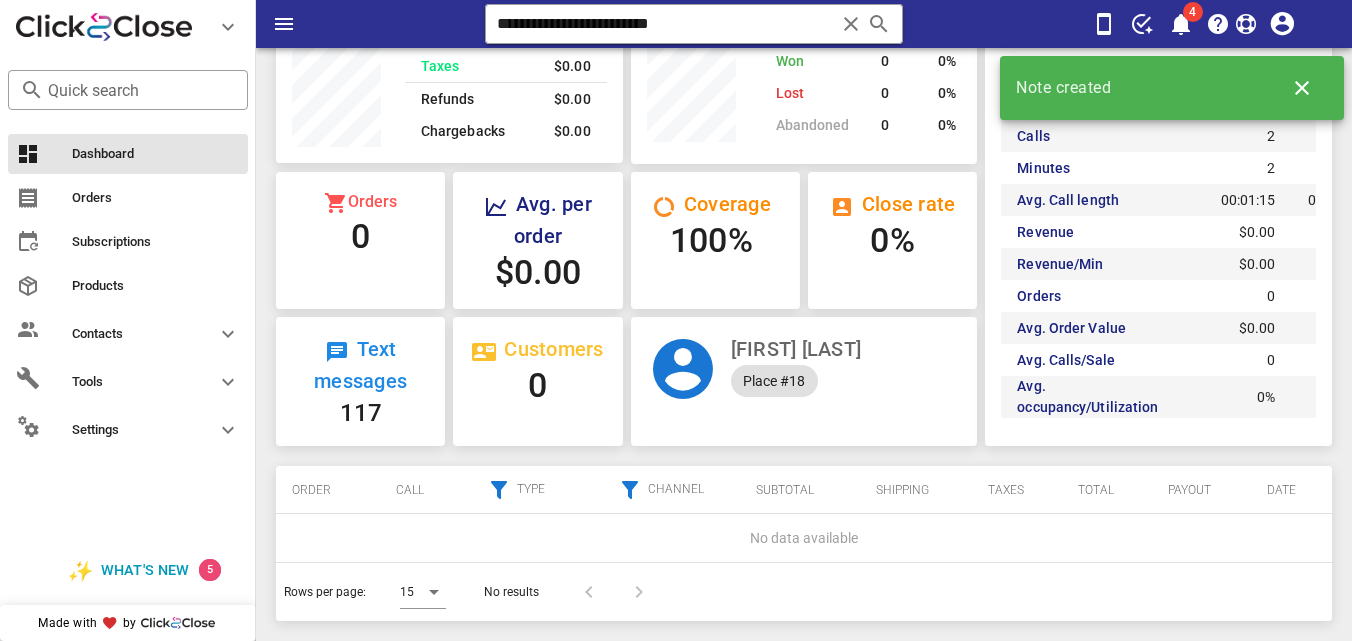 click on "**********" at bounding box center (665, 24) 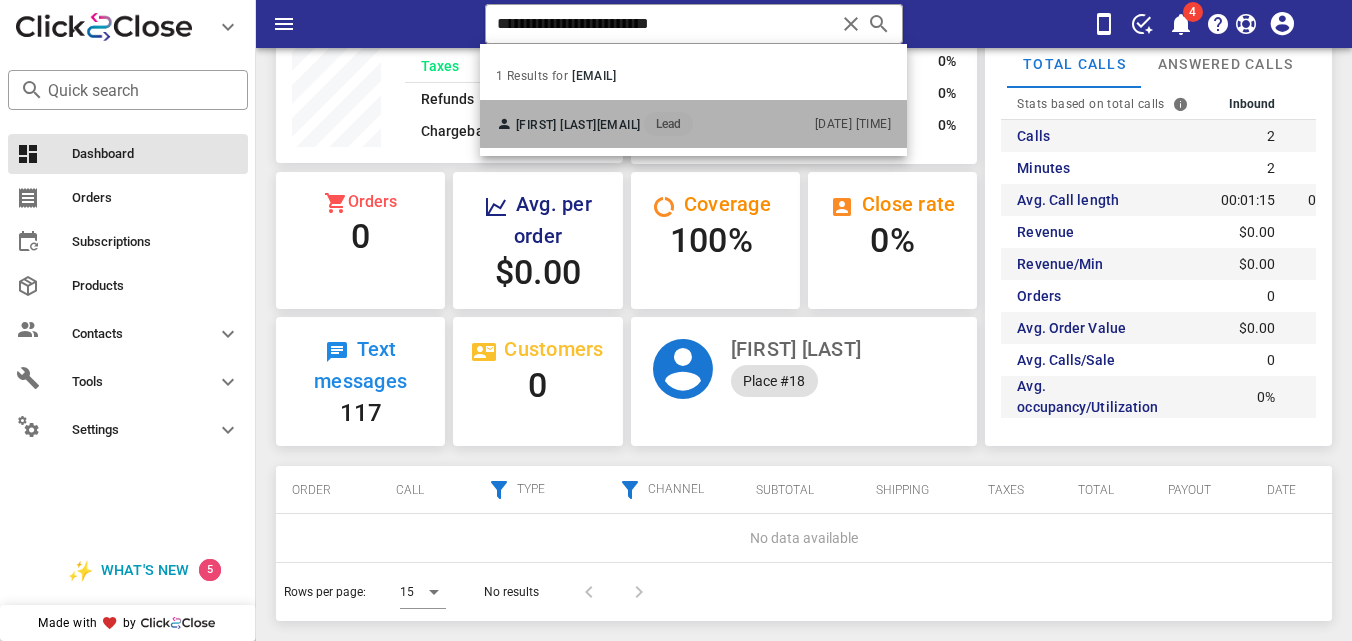 click on "[FIRST] [LAST]   [EMAIL]   Lead   [DATE] [TIME]" at bounding box center [693, 124] 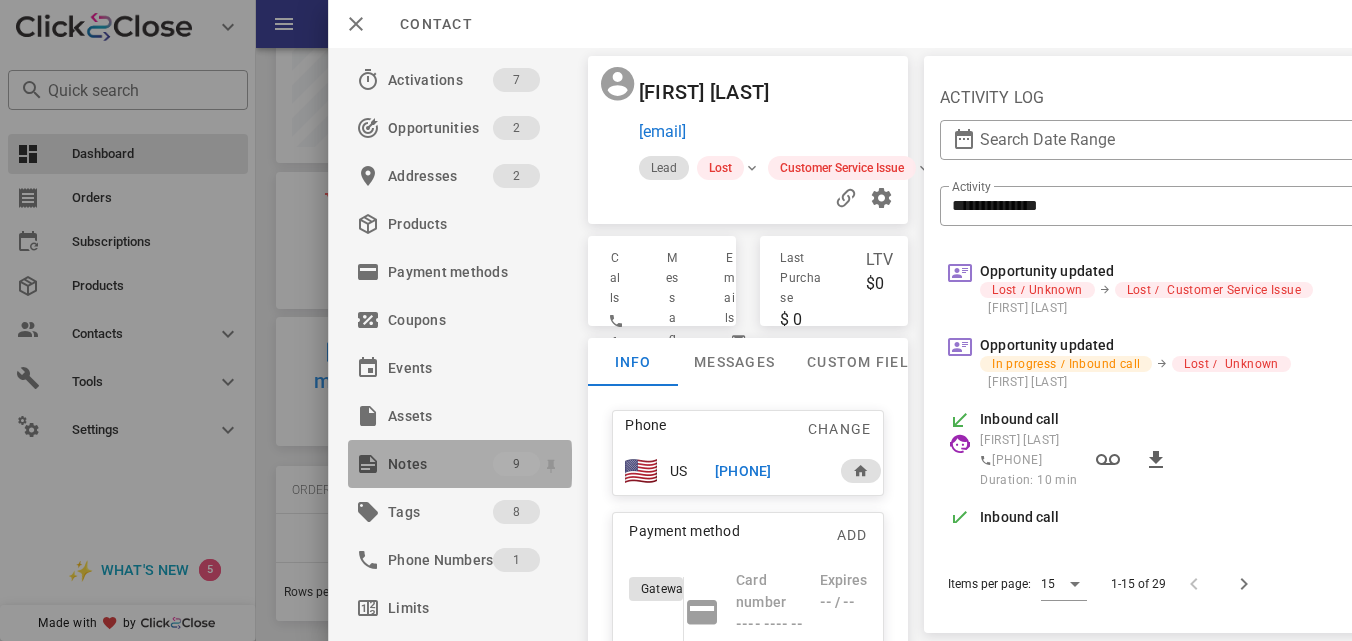 click on "Notes" at bounding box center [440, 464] 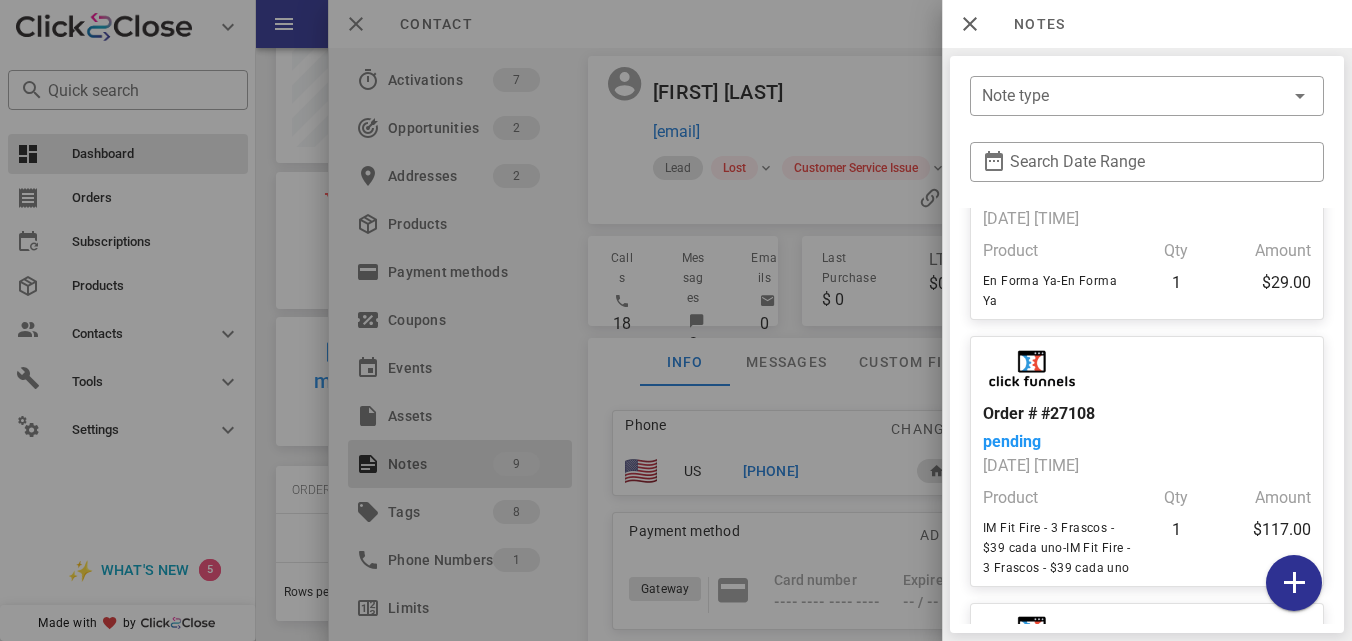 scroll, scrollTop: 1547, scrollLeft: 0, axis: vertical 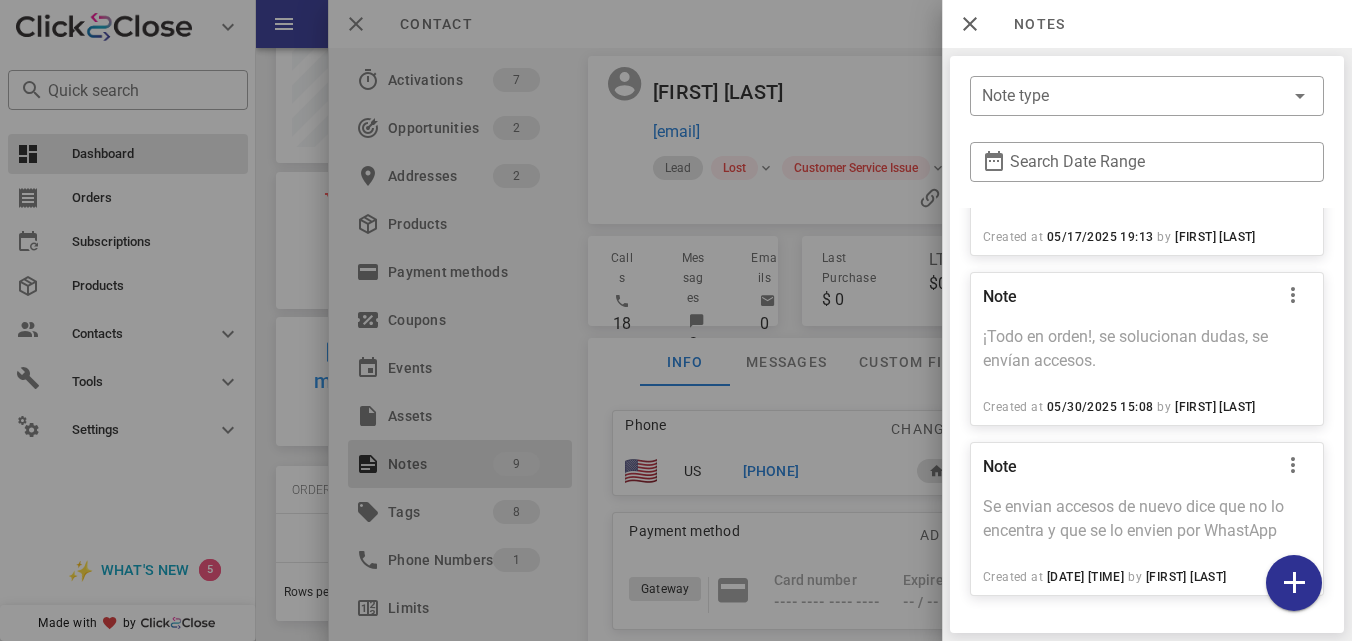 click at bounding box center (676, 320) 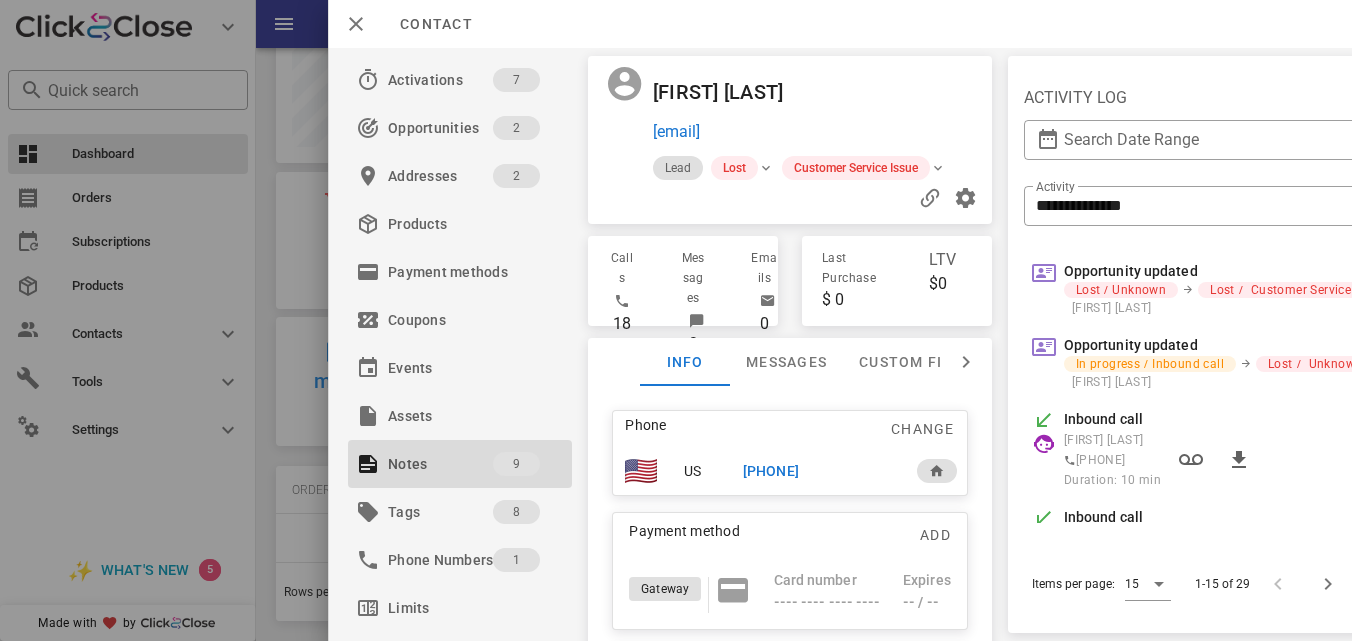drag, startPoint x: 868, startPoint y: 472, endPoint x: 713, endPoint y: 472, distance: 155 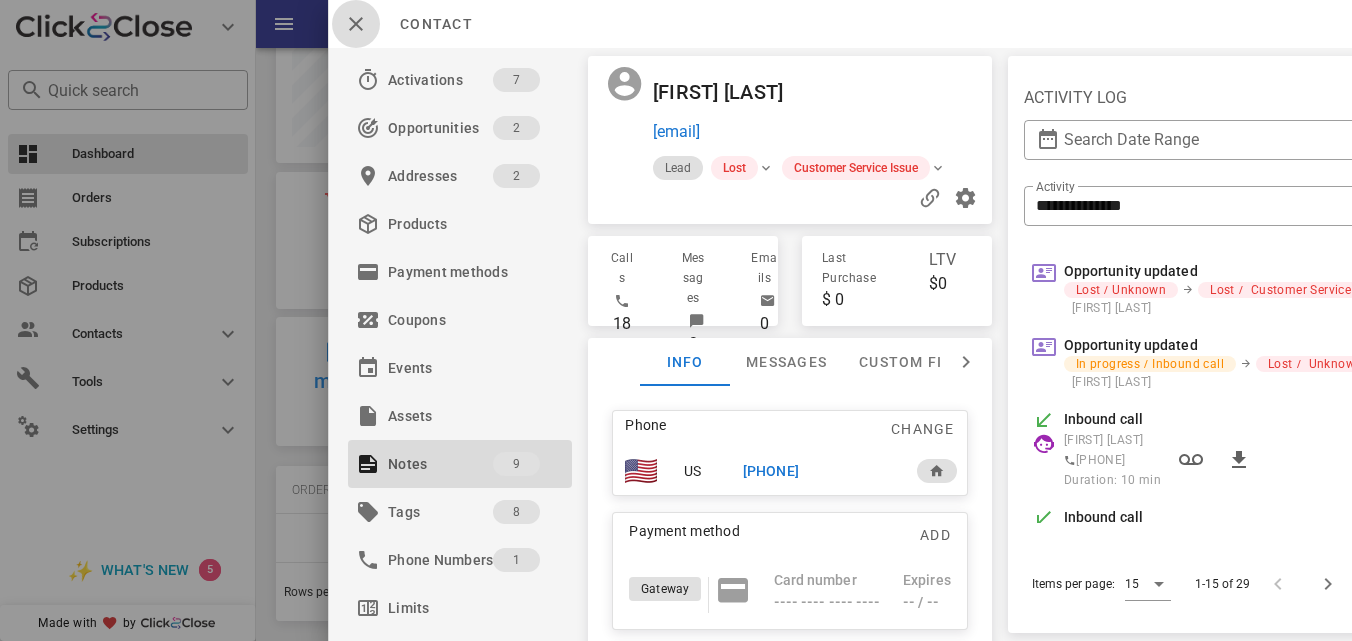click at bounding box center [356, 24] 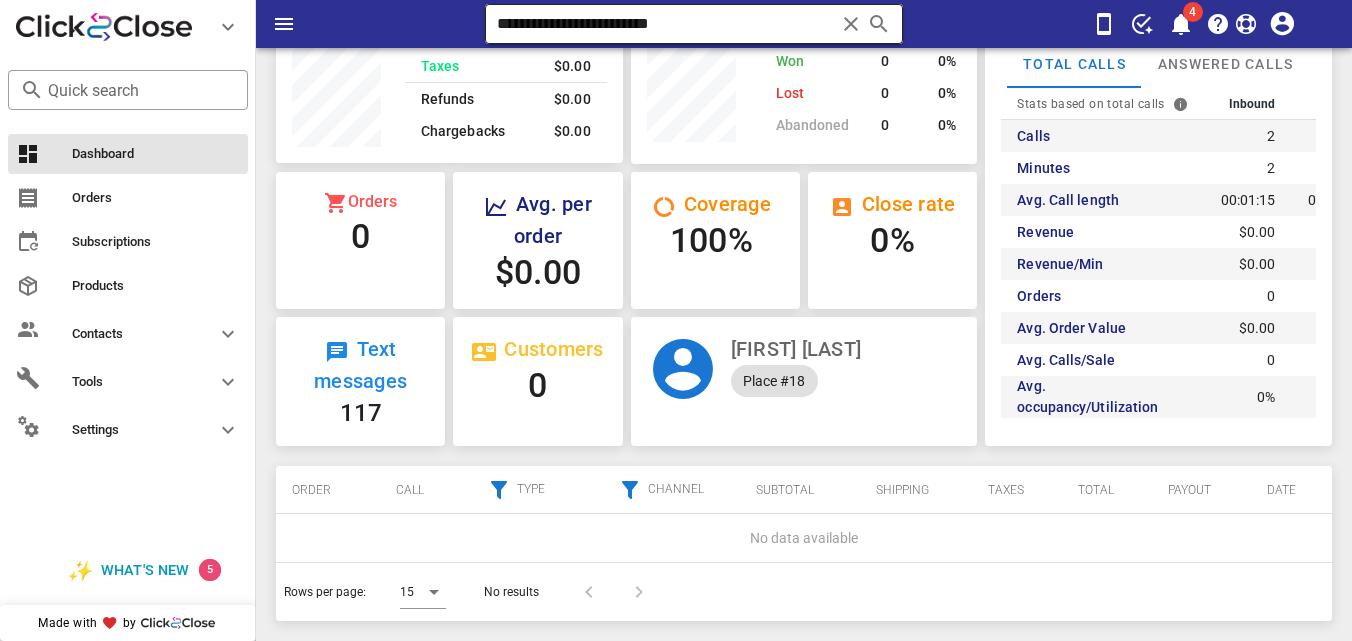 click at bounding box center [851, 24] 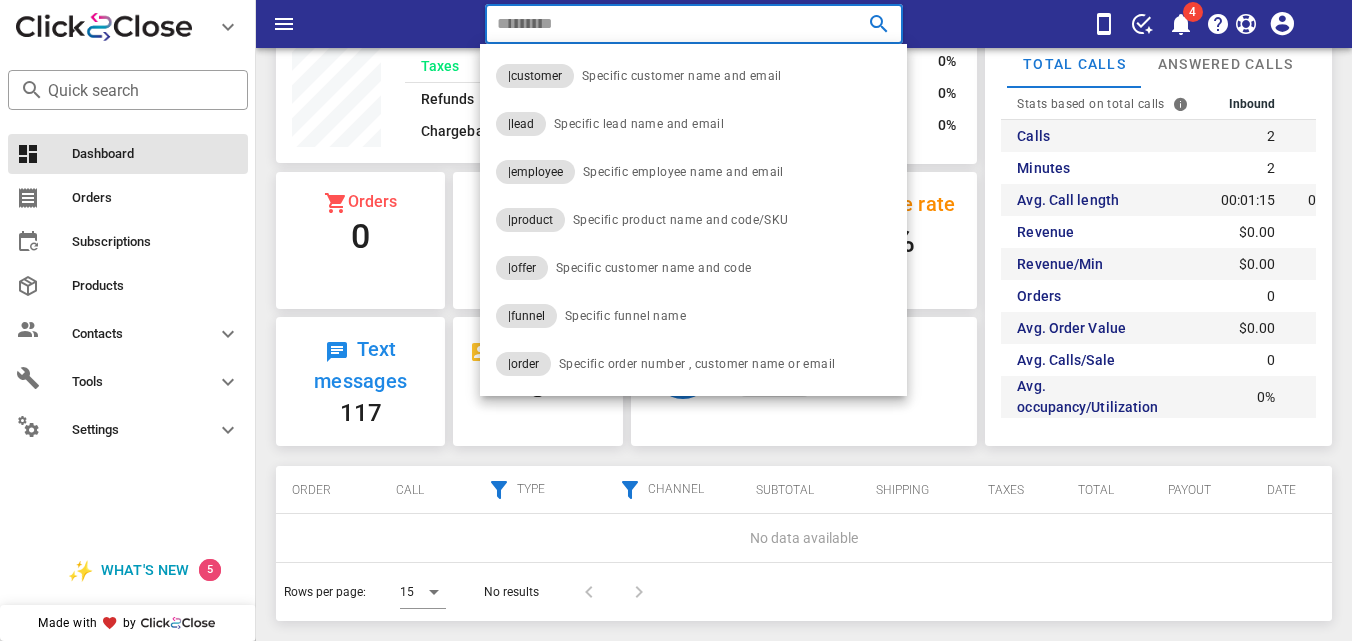 paste on "**********" 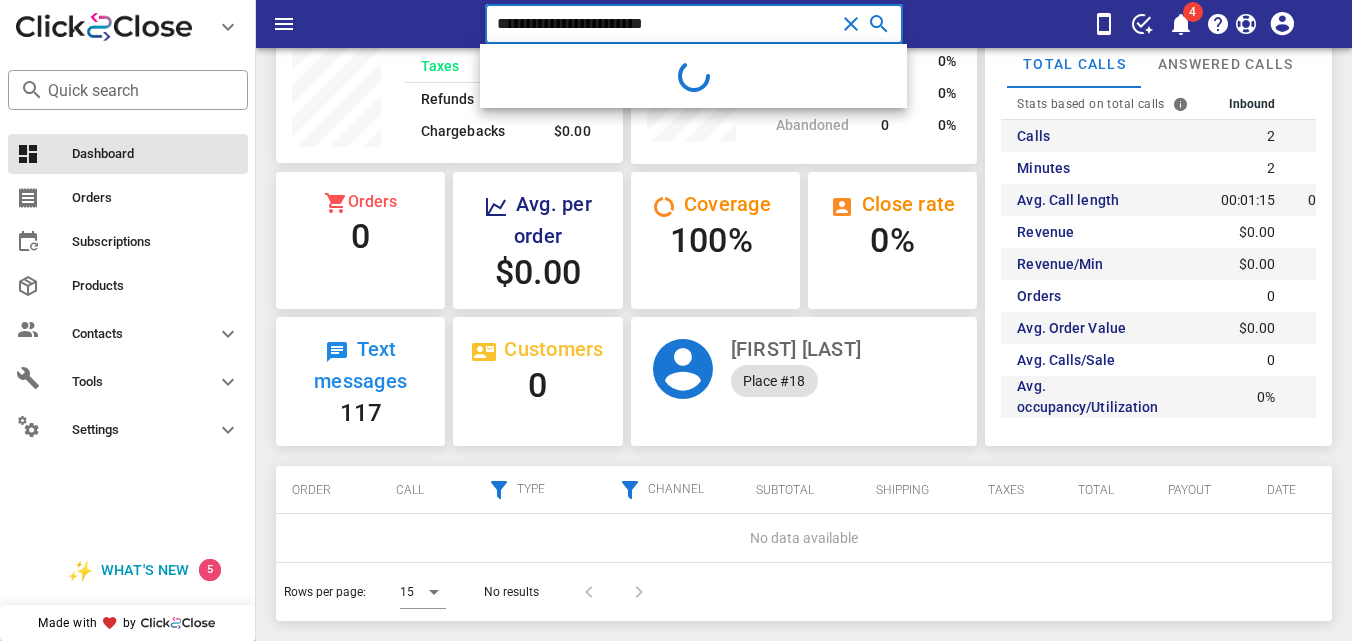 type on "**********" 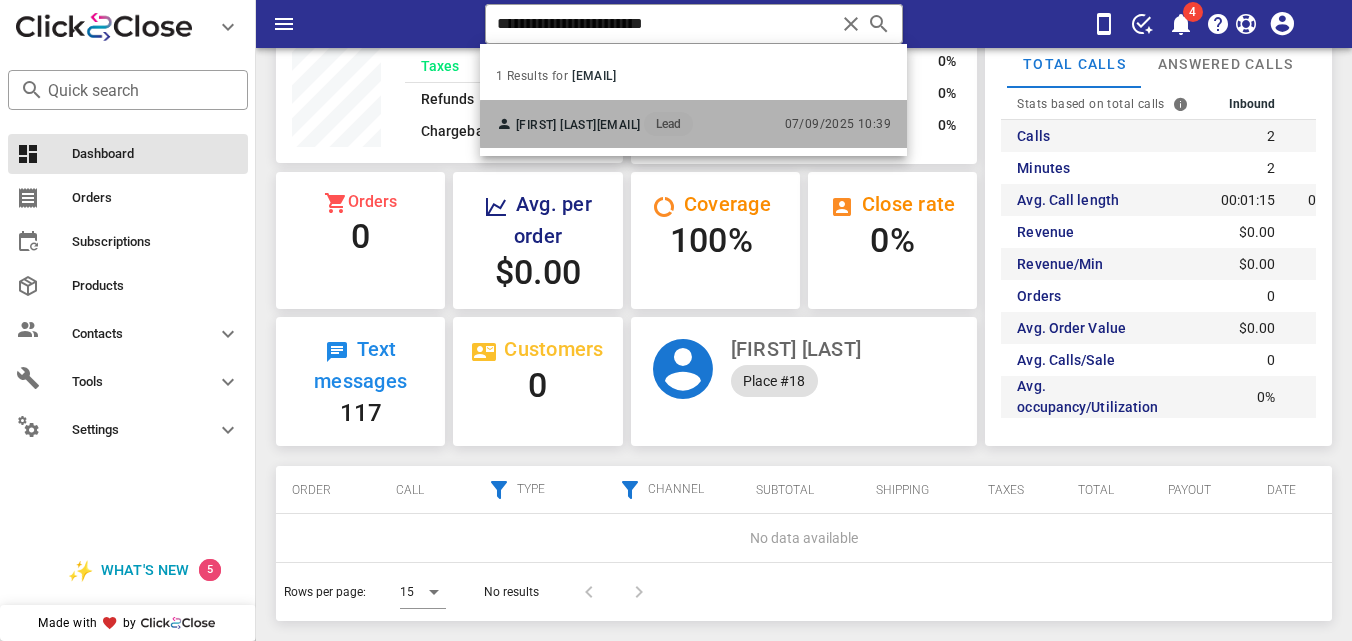 click on "[FIRST] [LAST]   [EMAIL]   Lead   [DATE] [TIME]" at bounding box center [693, 124] 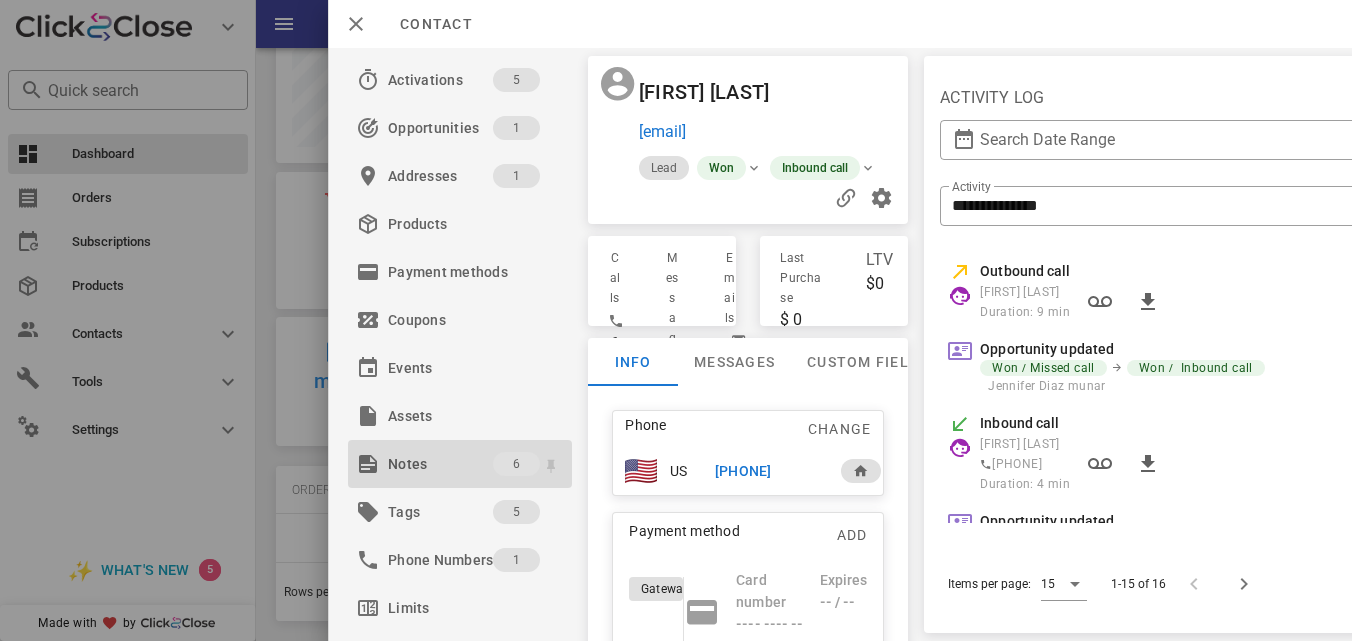 click on "Notes" at bounding box center [440, 464] 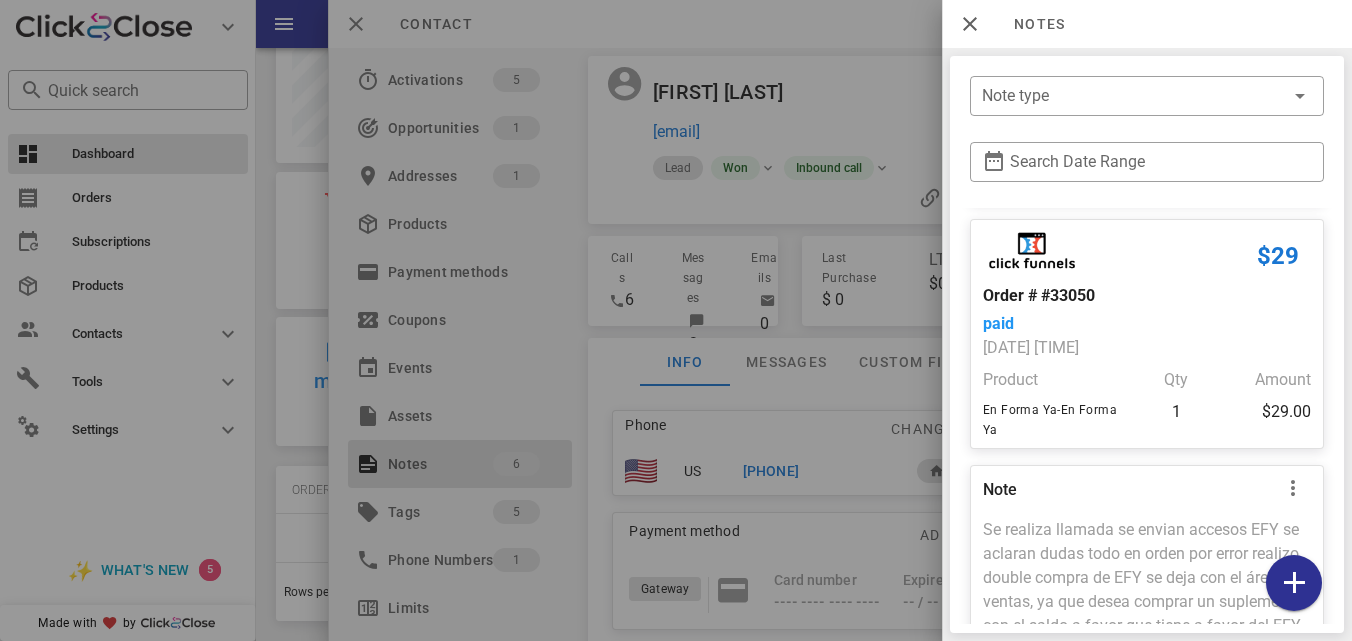 scroll, scrollTop: 1009, scrollLeft: 0, axis: vertical 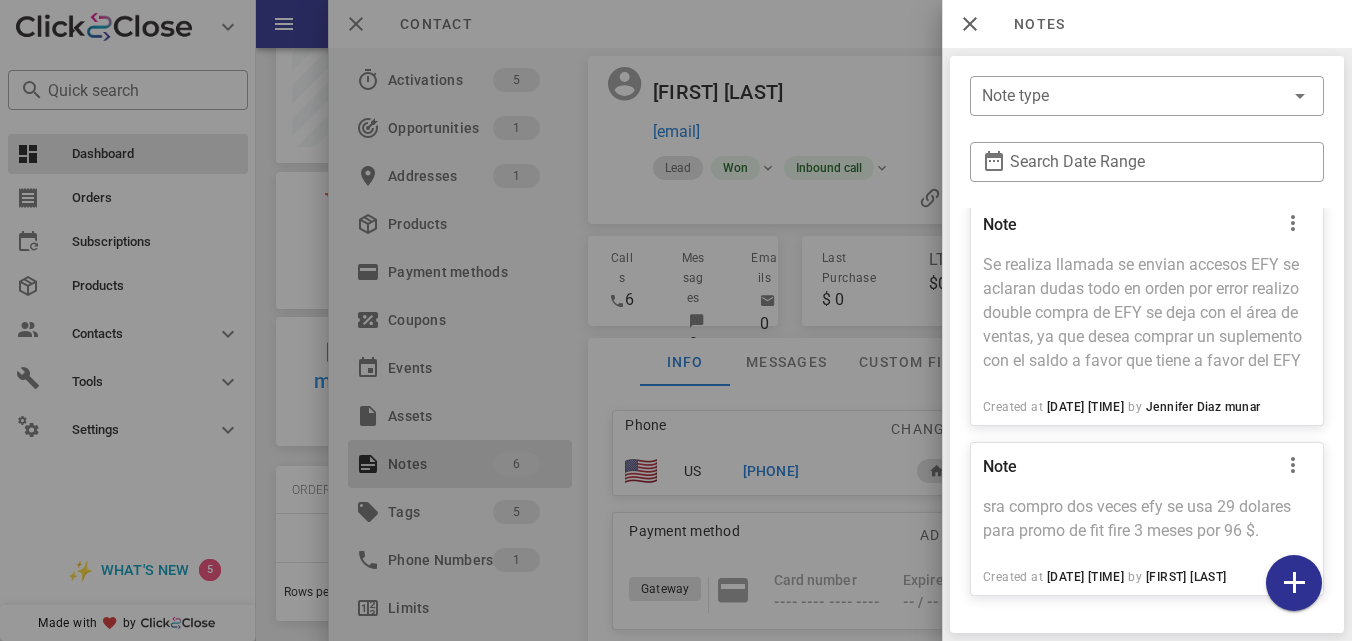 click at bounding box center (676, 320) 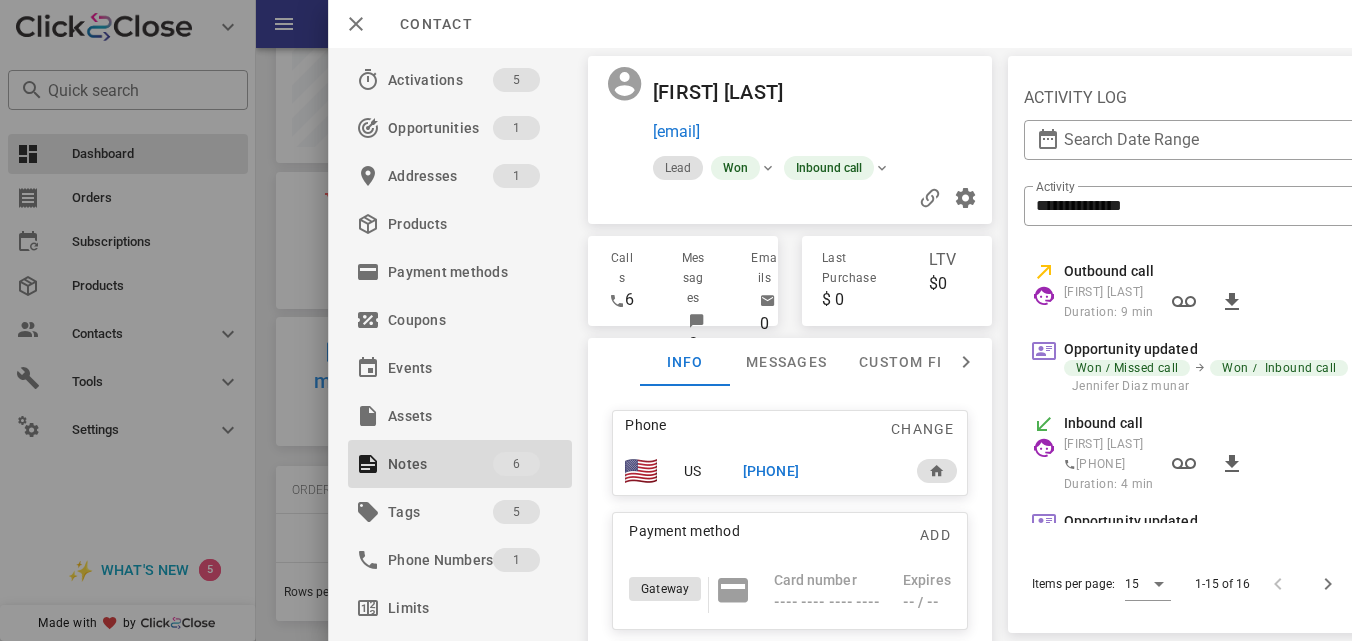 click on "[PHONE]" at bounding box center [771, 471] 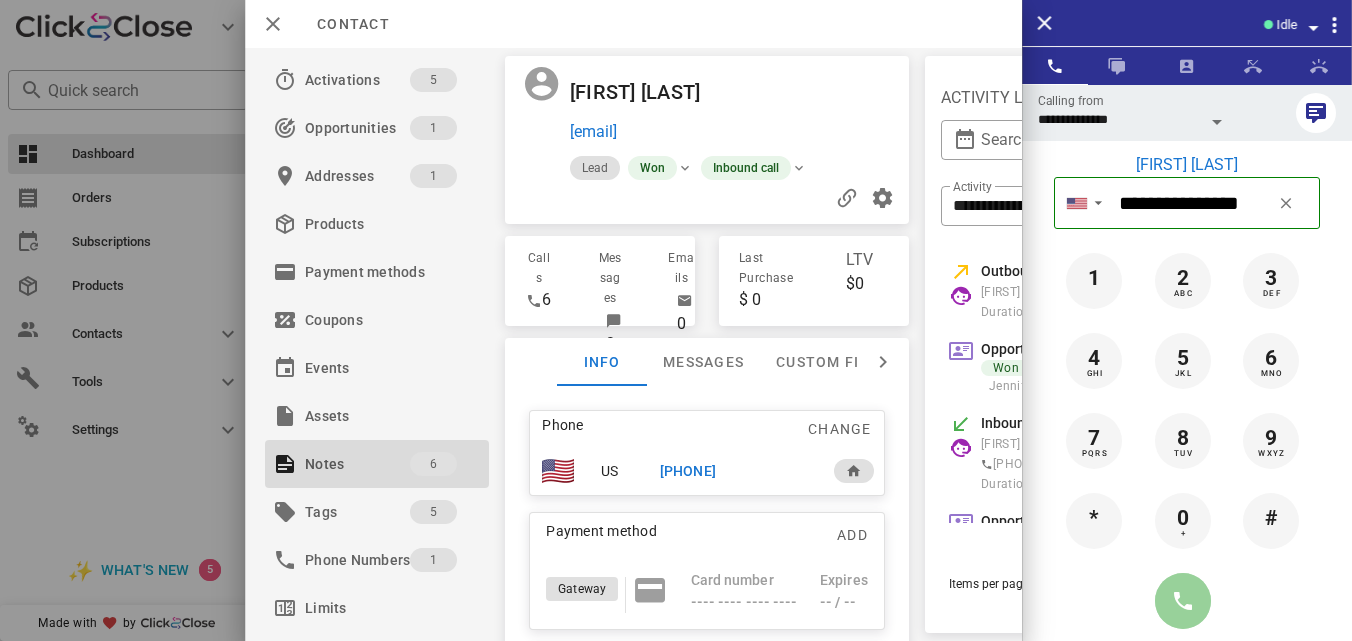 click at bounding box center (1183, 601) 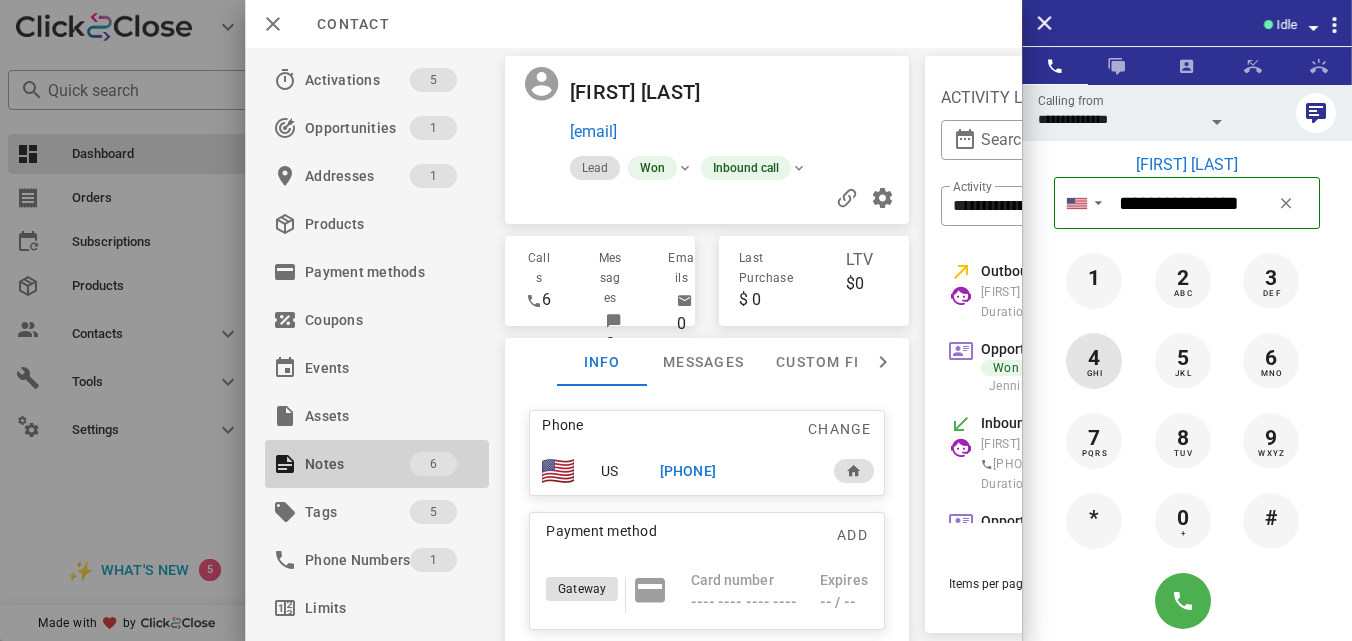 click on "6" at bounding box center [445, 464] 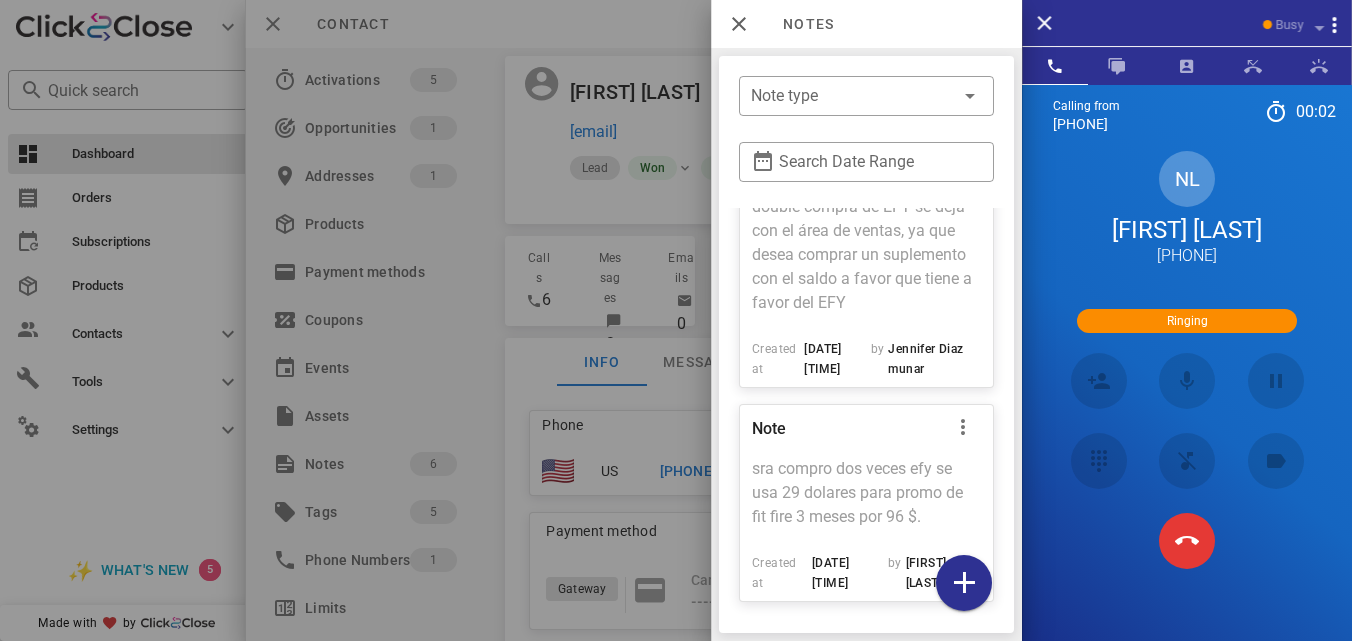 scroll, scrollTop: 1202, scrollLeft: 0, axis: vertical 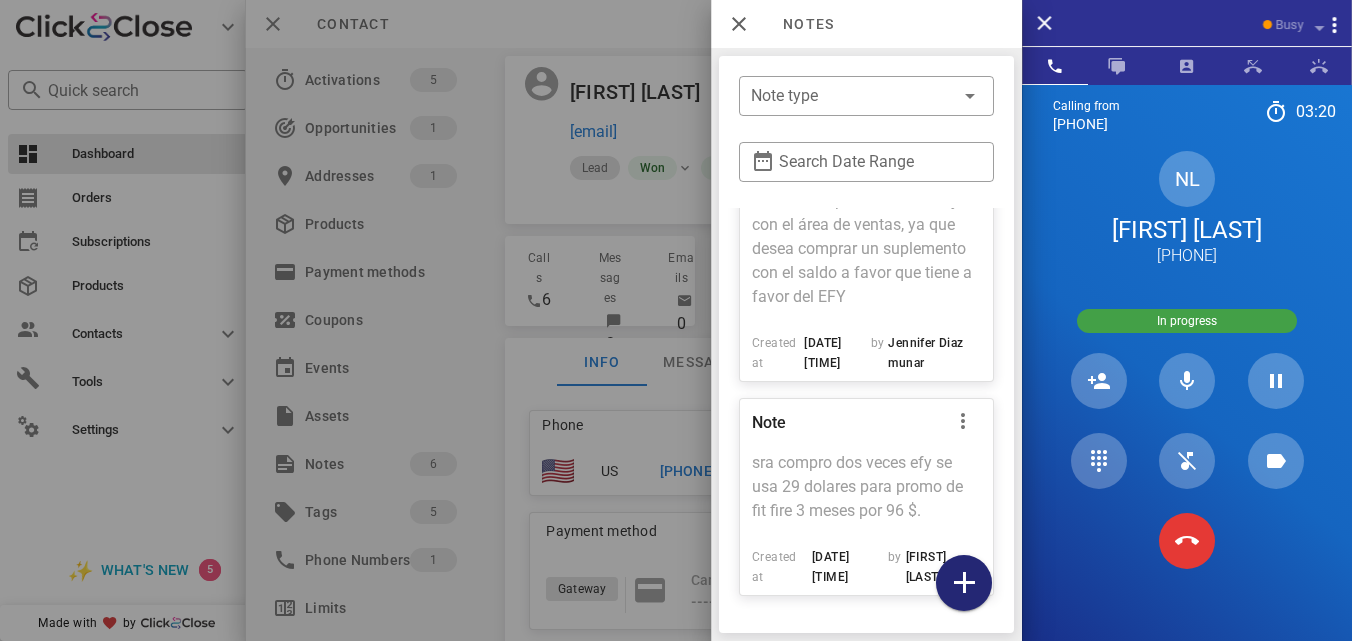 click at bounding box center [964, 583] 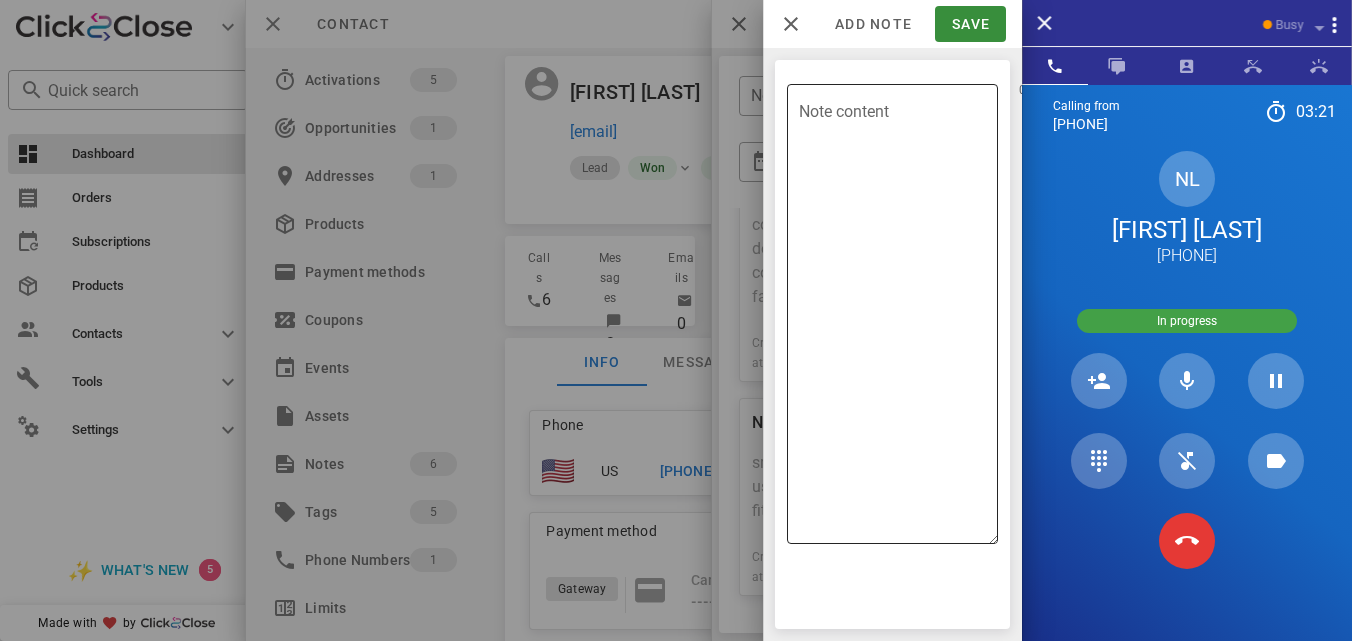 click on "Note content" at bounding box center (898, 319) 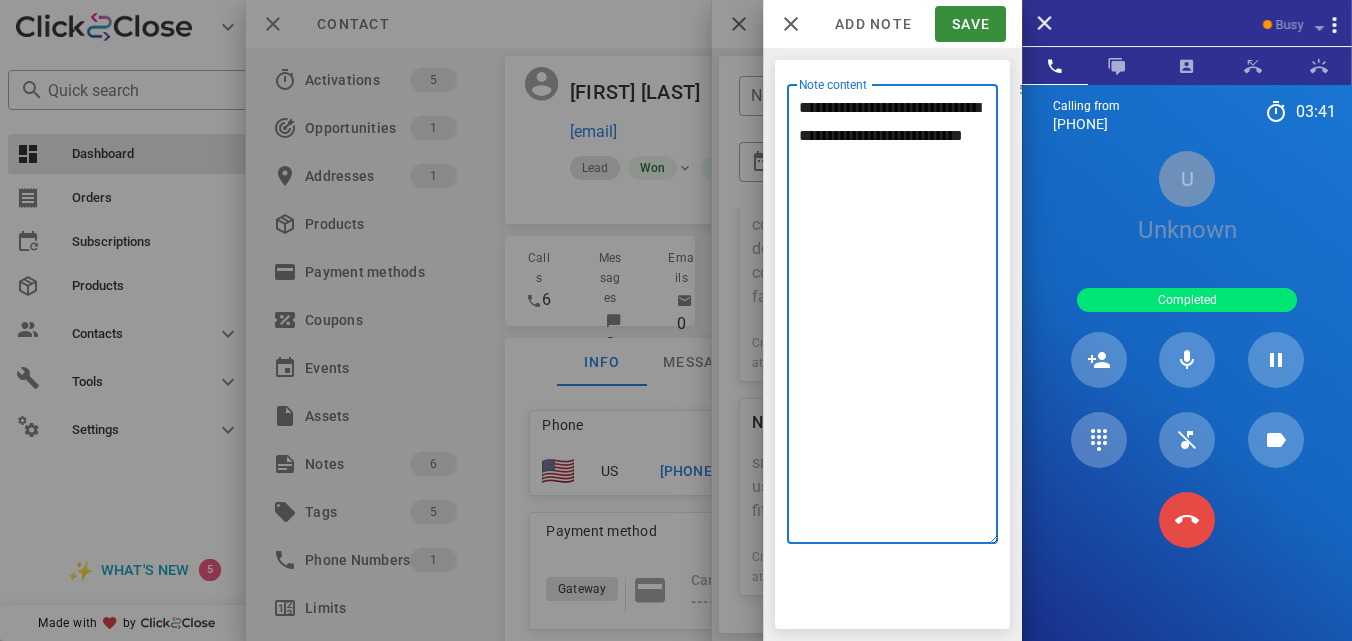 type on "**********" 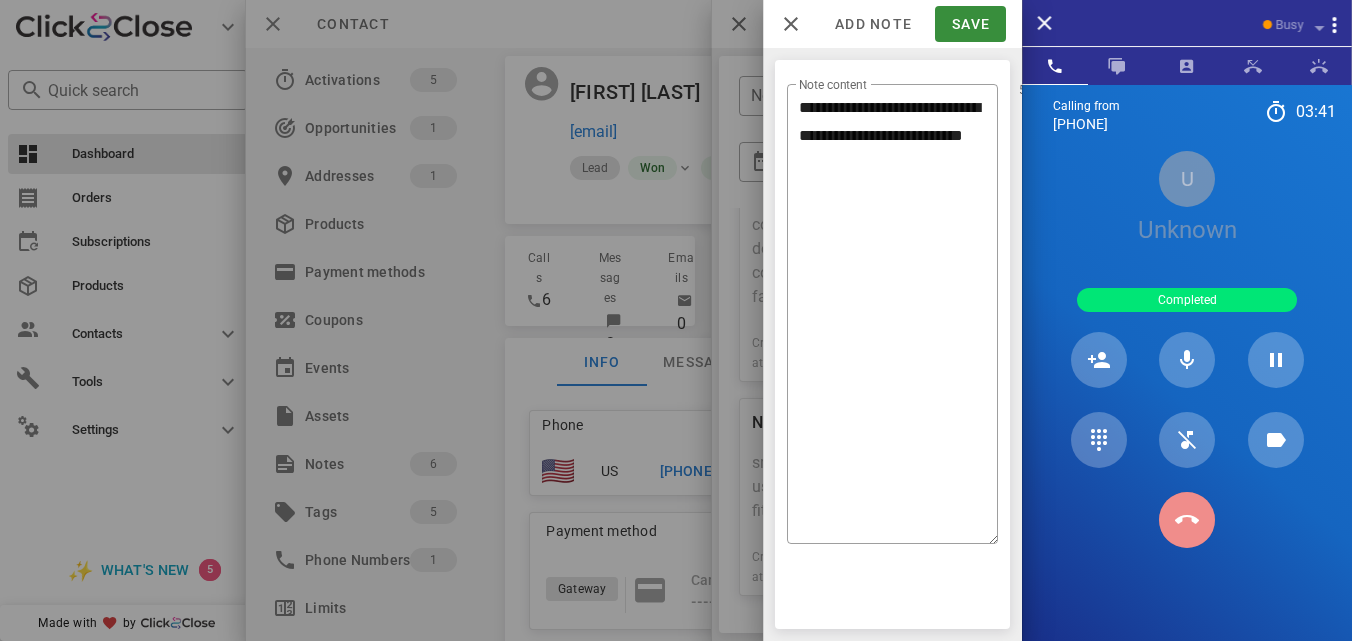 click at bounding box center (1187, 520) 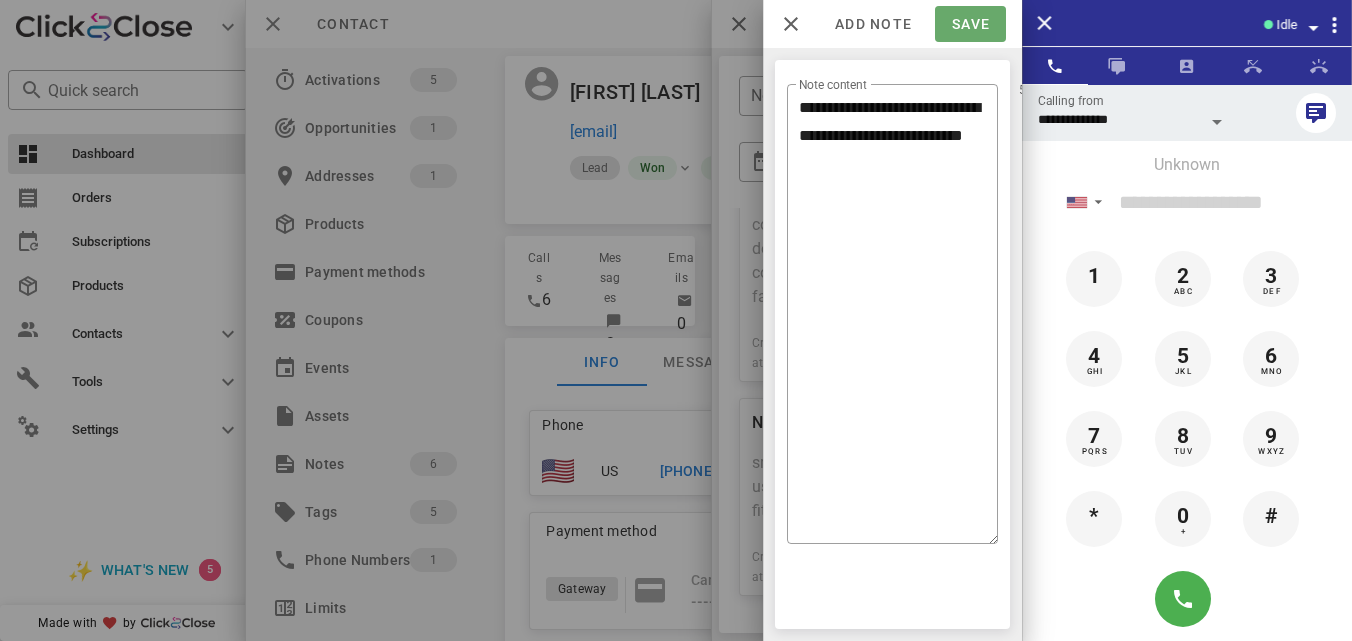 click on "Save" at bounding box center [970, 24] 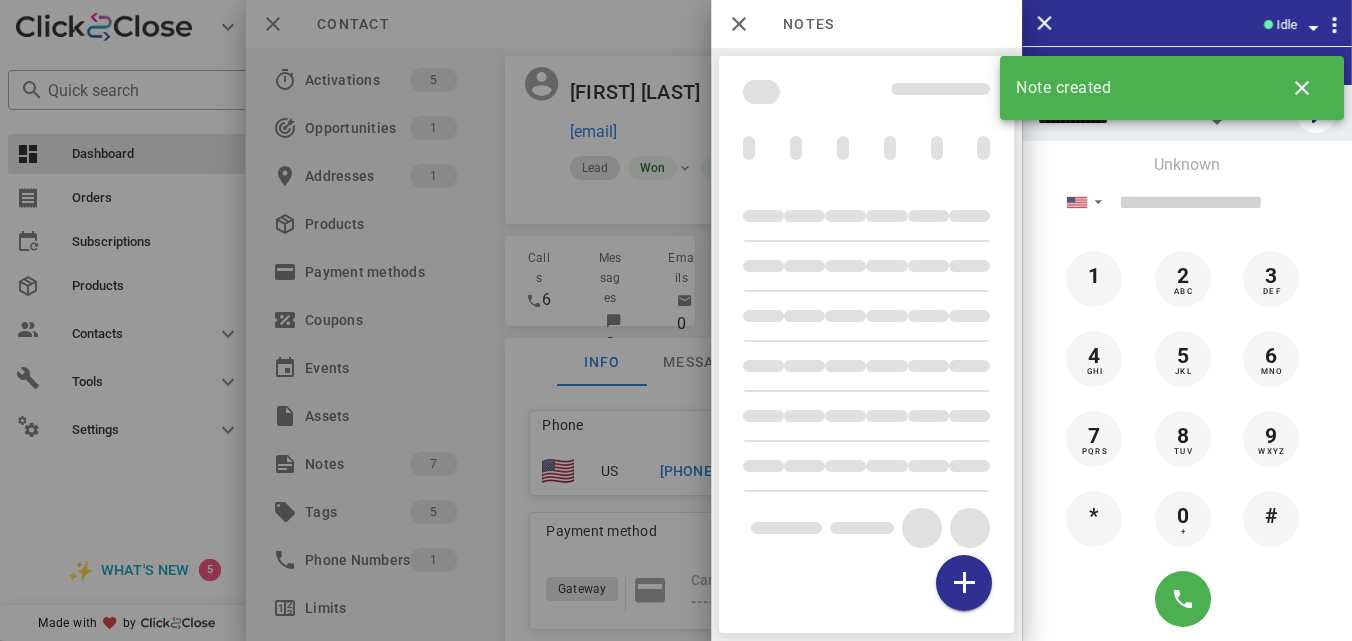 click on "Notes" at bounding box center [798, 24] 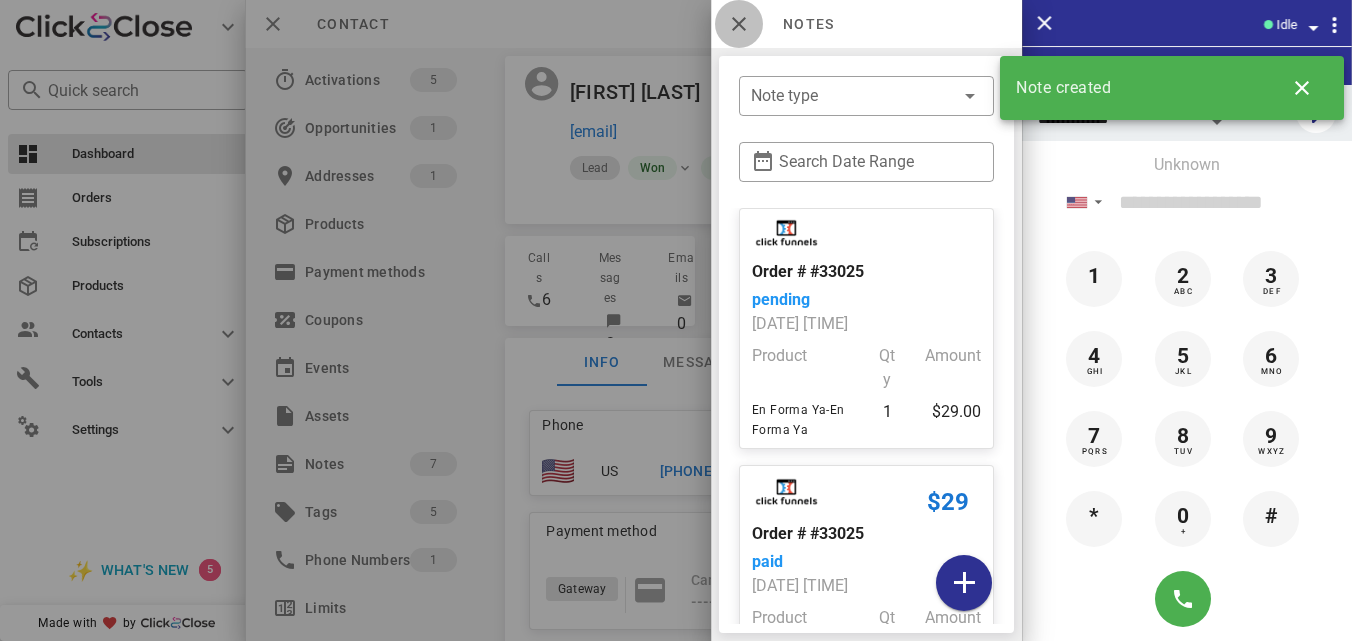 click at bounding box center [739, 24] 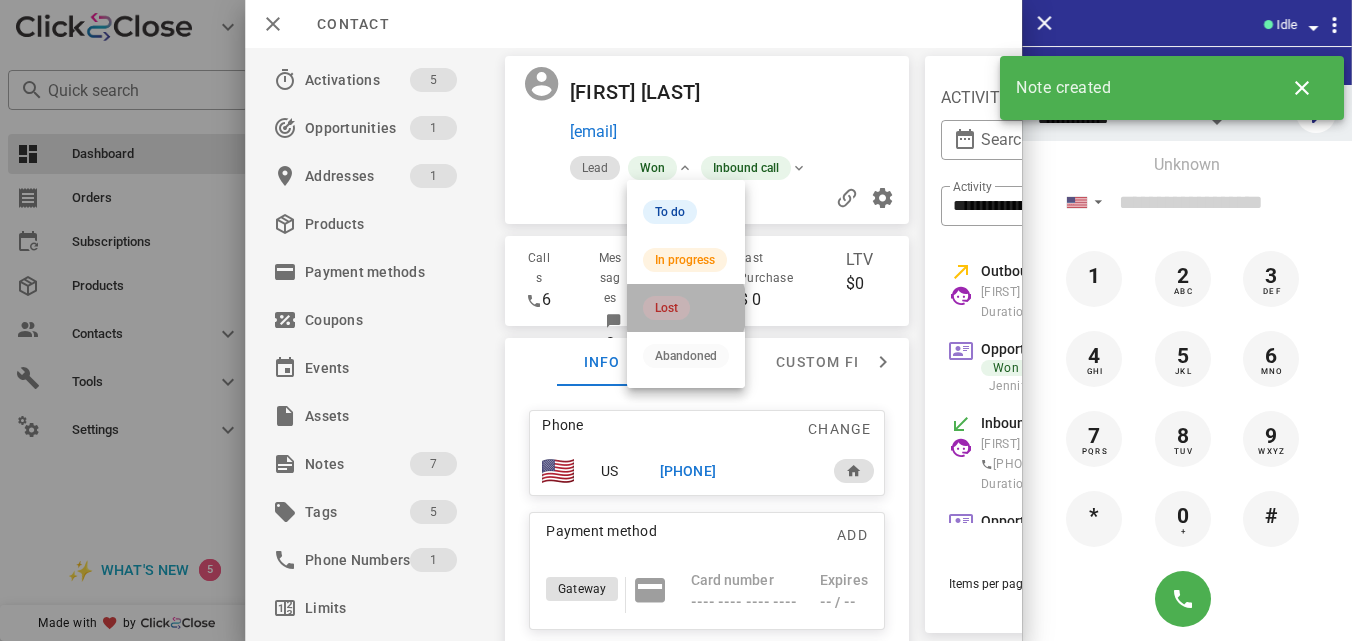 click on "Lost" at bounding box center (666, 308) 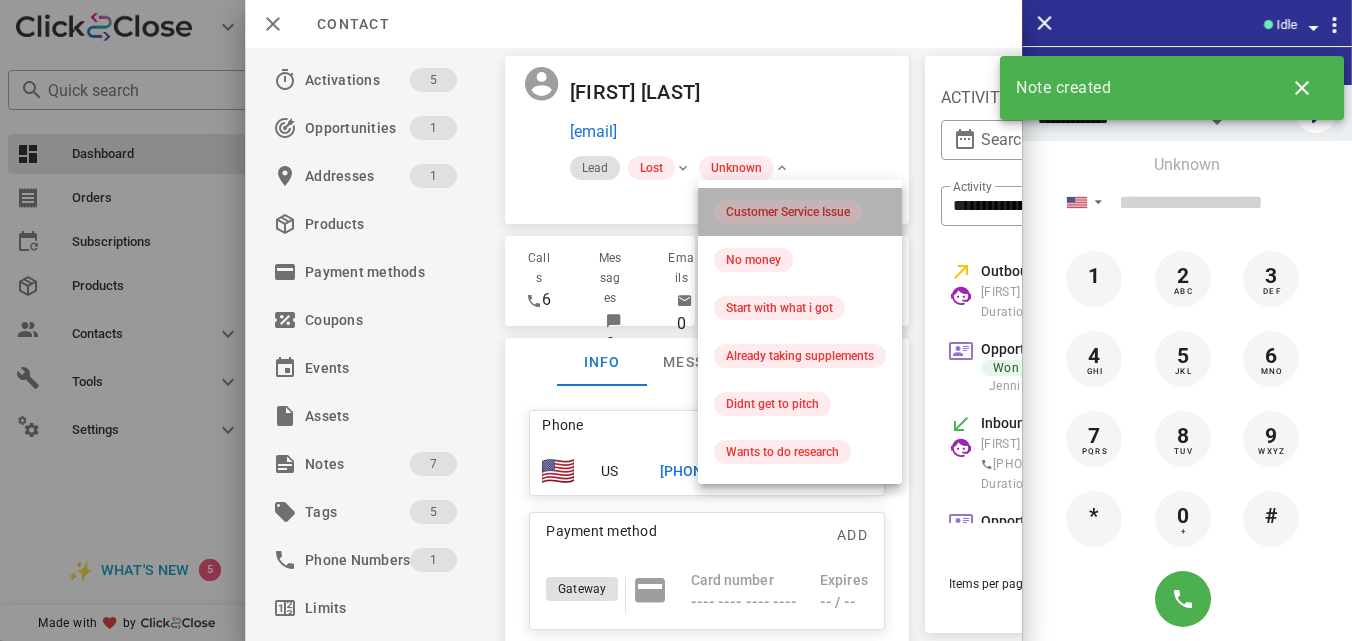 click on "Customer Service Issue" at bounding box center (788, 212) 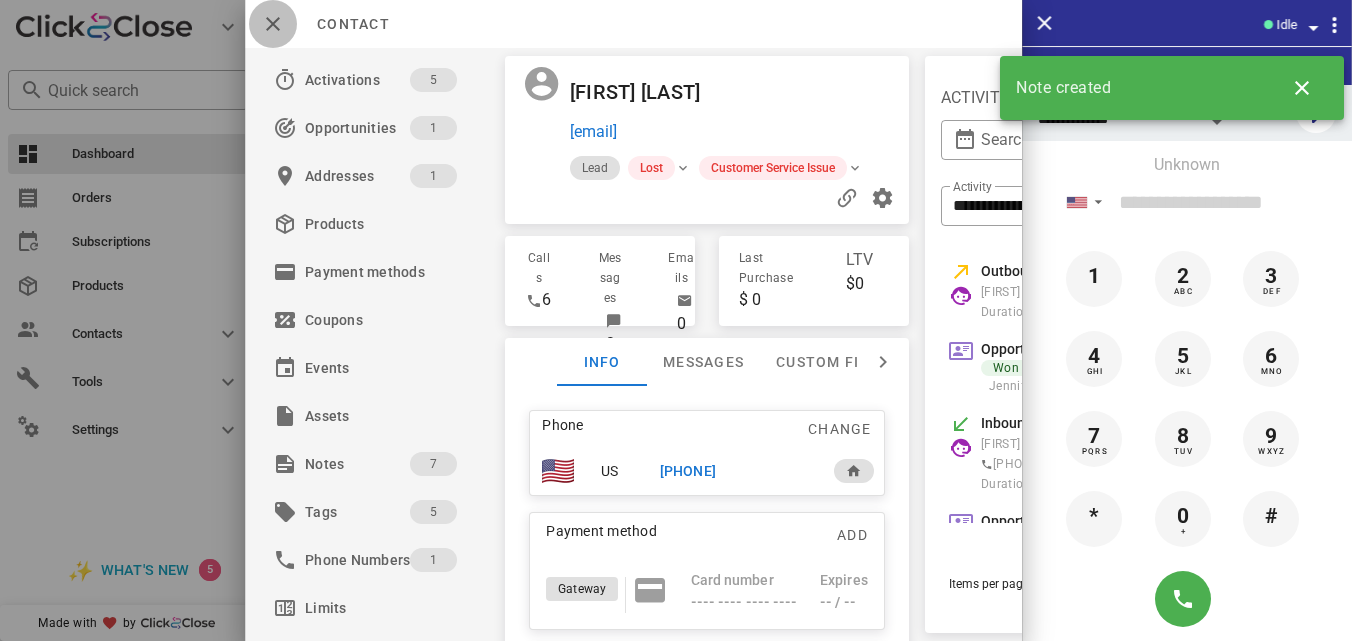 click at bounding box center [273, 24] 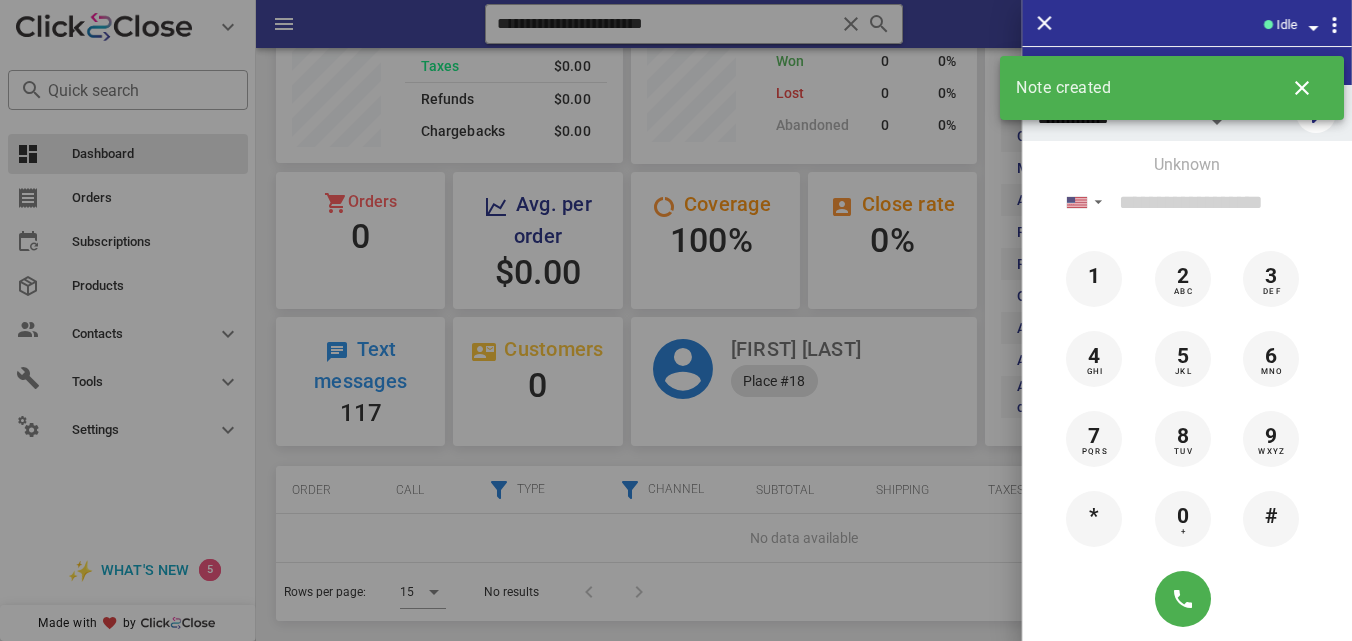 click at bounding box center (676, 320) 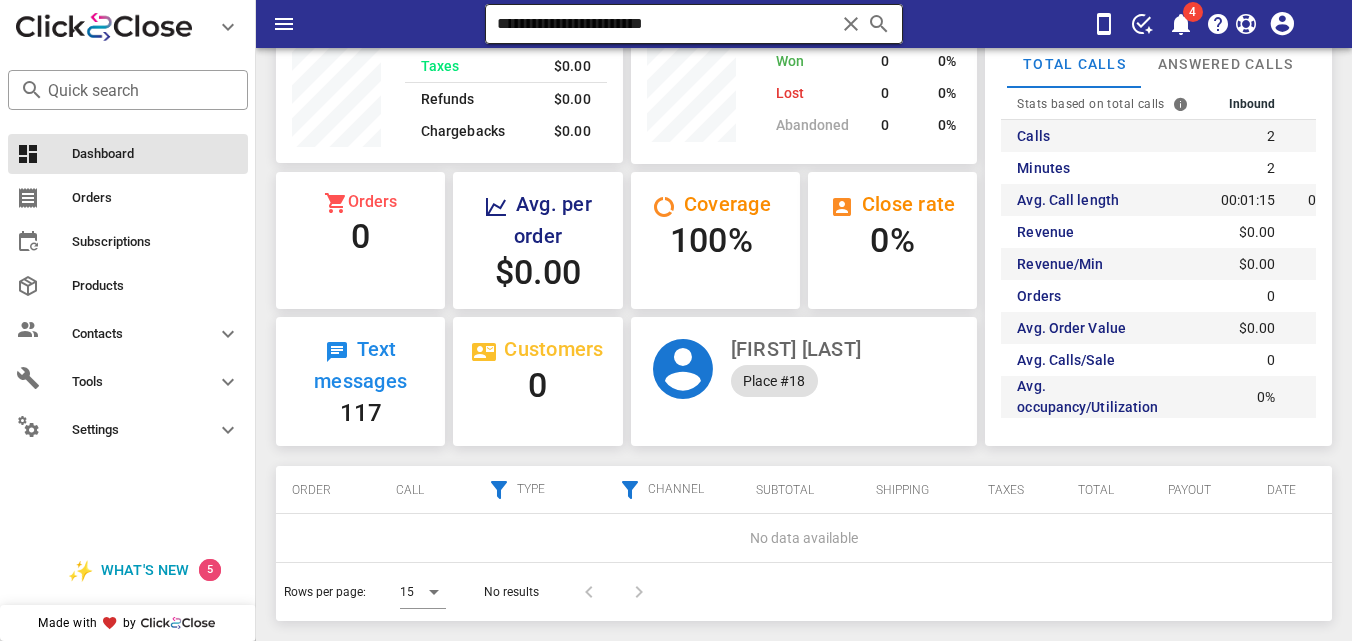 click at bounding box center [851, 24] 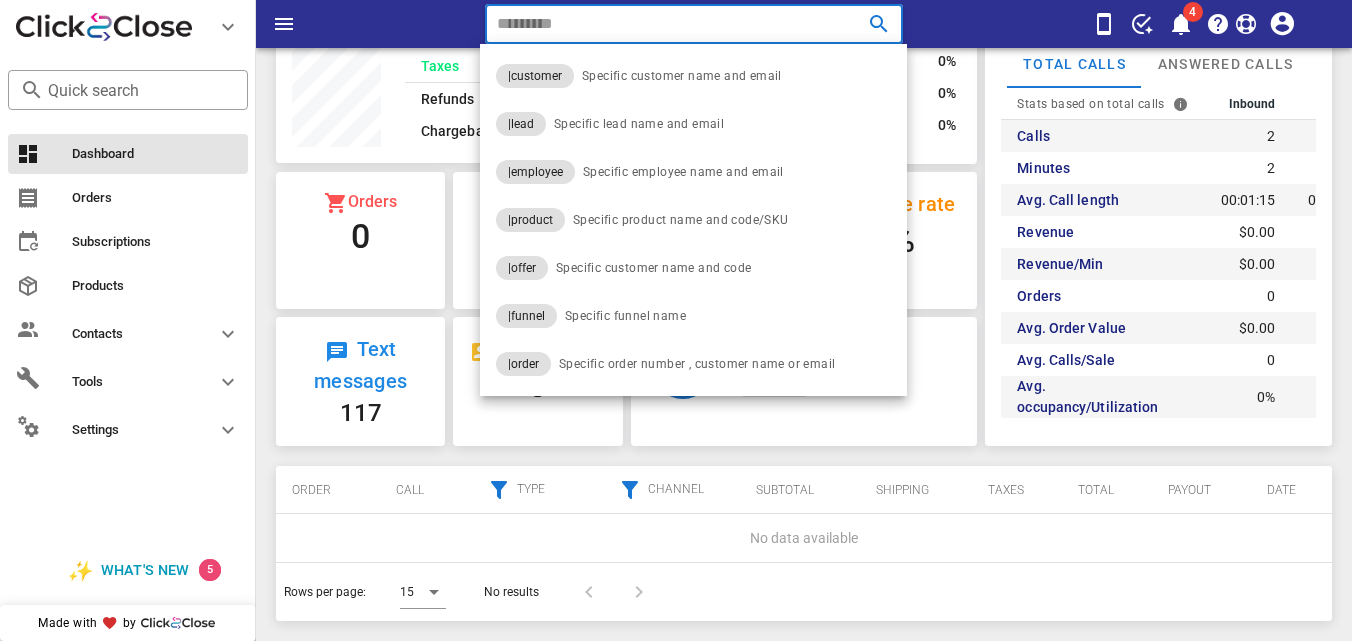 paste on "**********" 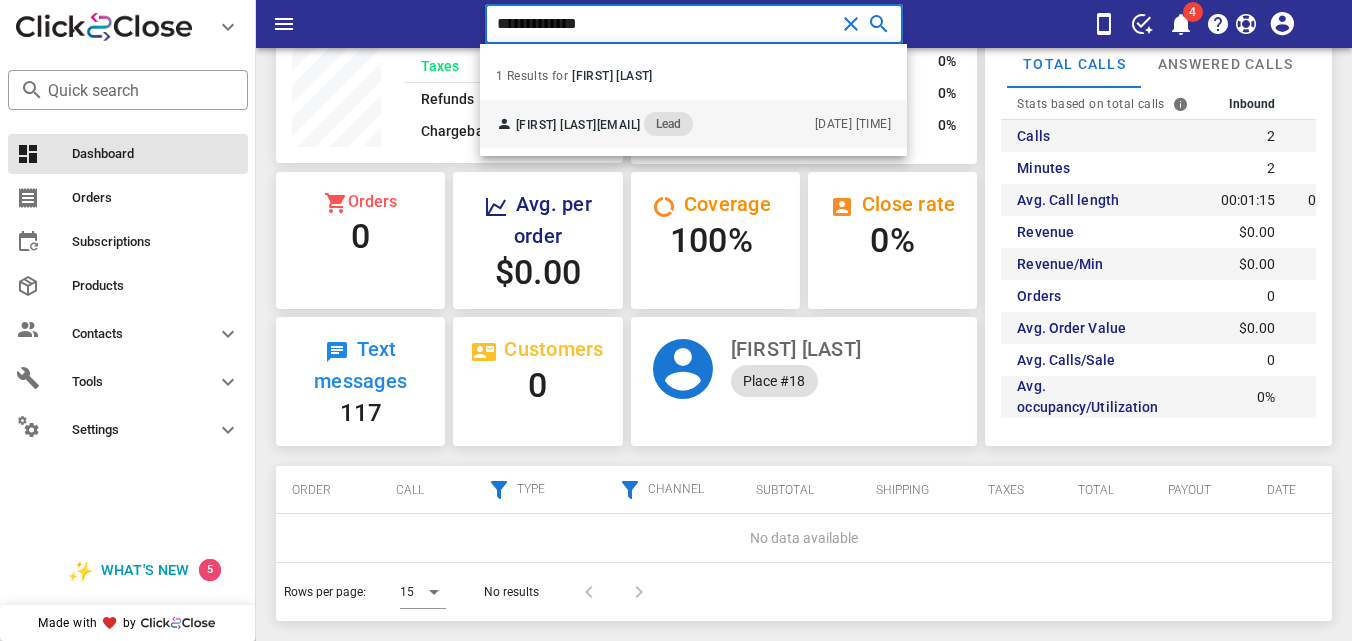 type on "**********" 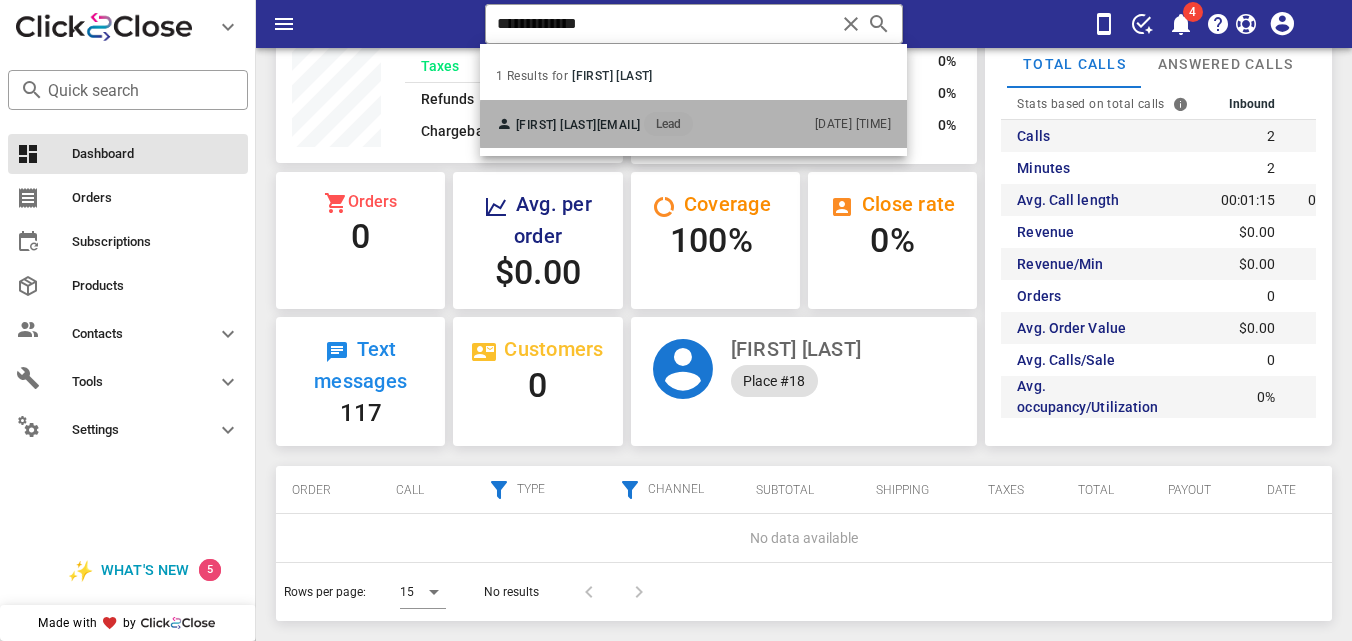 click on "[FIRST] [LAST]   [EMAIL]   Lead   [DATE] [TIME]" at bounding box center (693, 124) 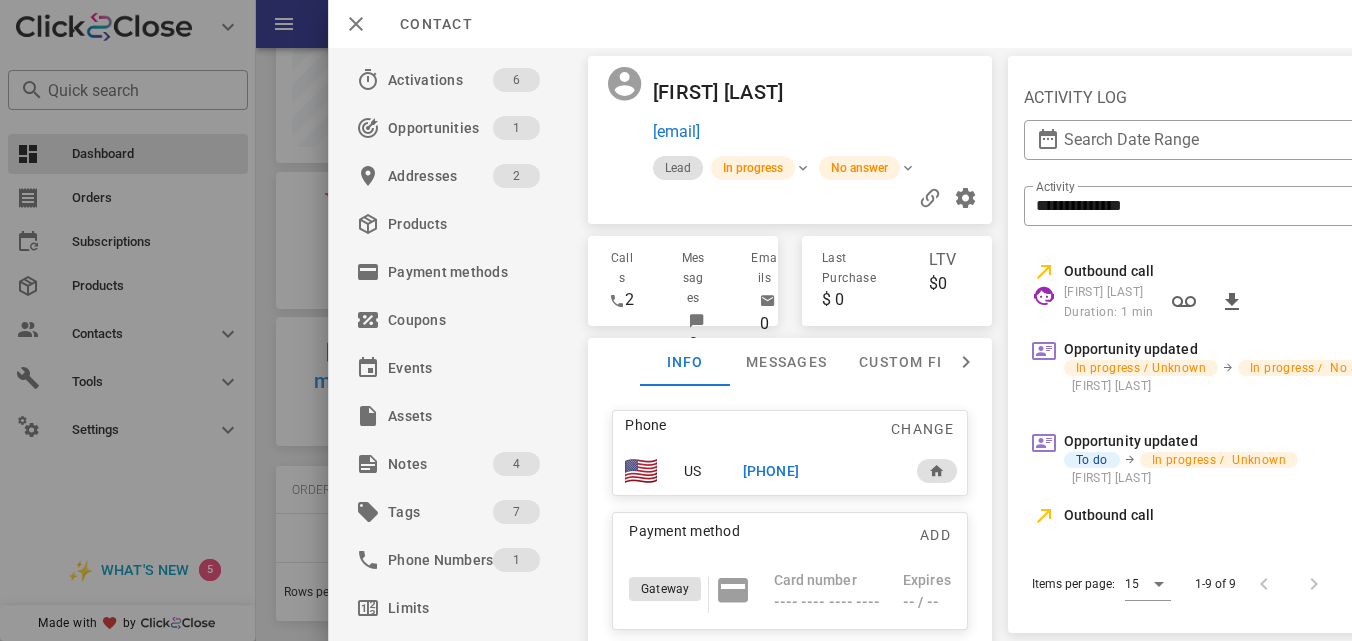 click on "[PHONE]" at bounding box center (819, 471) 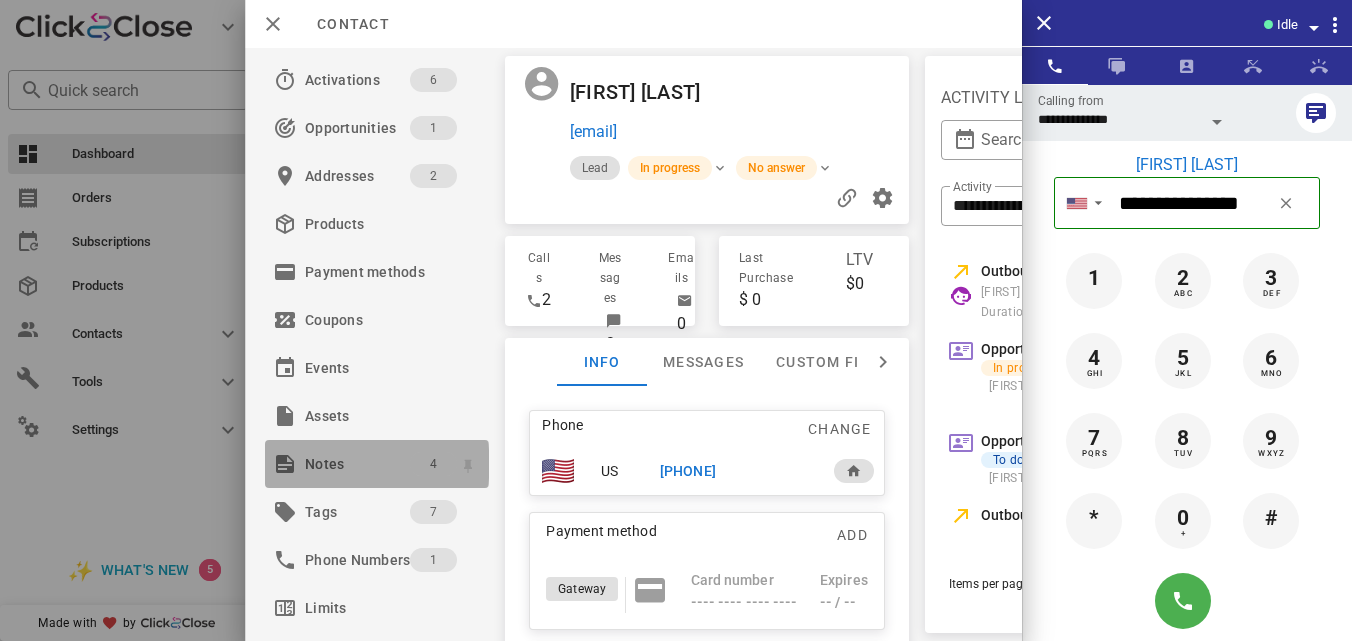 click on "4" at bounding box center [433, 464] 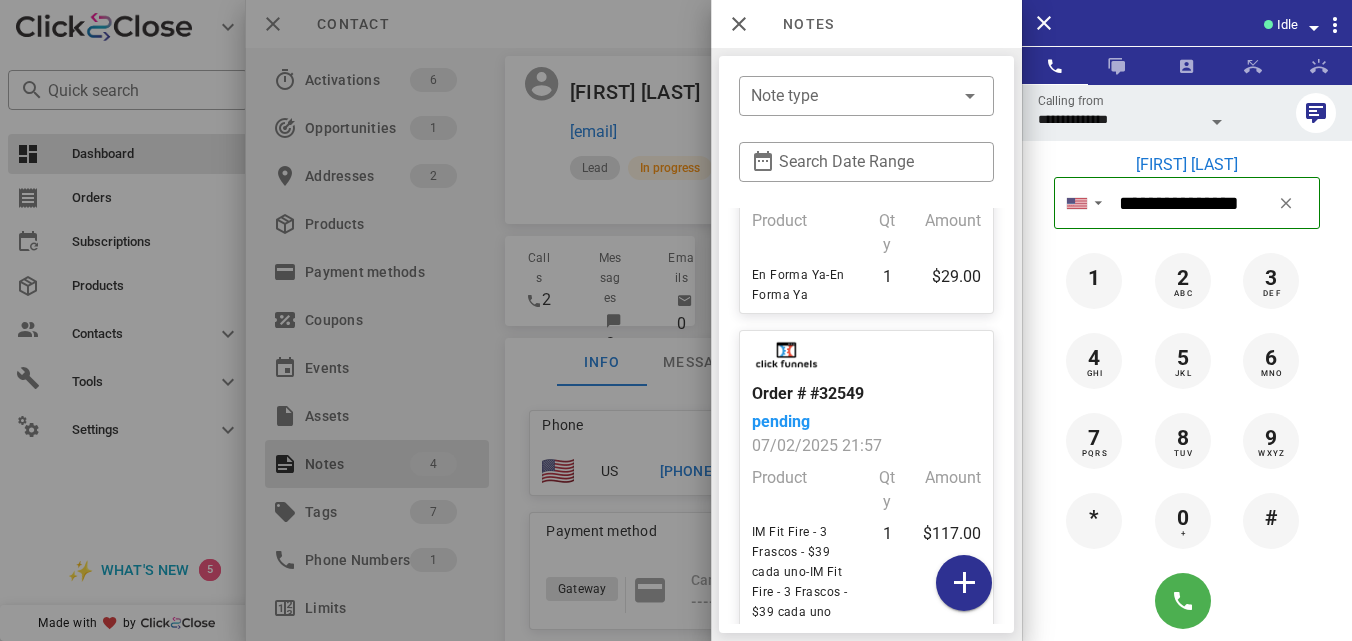 scroll, scrollTop: 728, scrollLeft: 0, axis: vertical 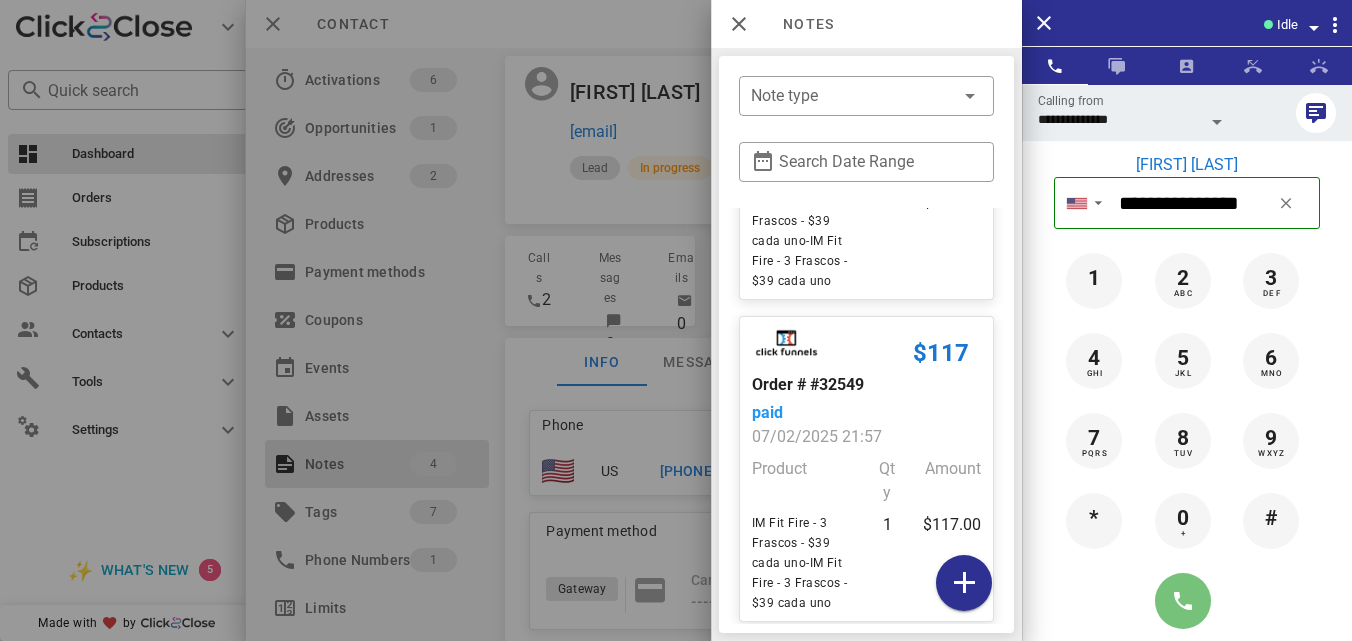 click at bounding box center [1183, 601] 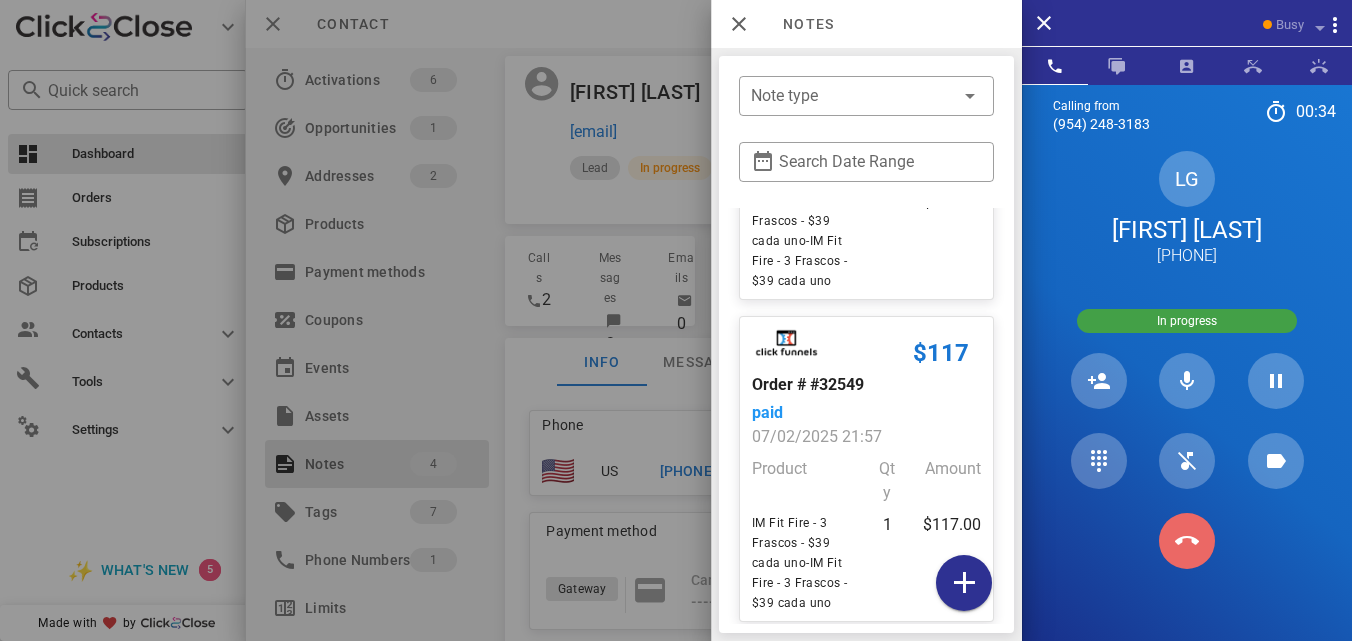 click at bounding box center (1187, 541) 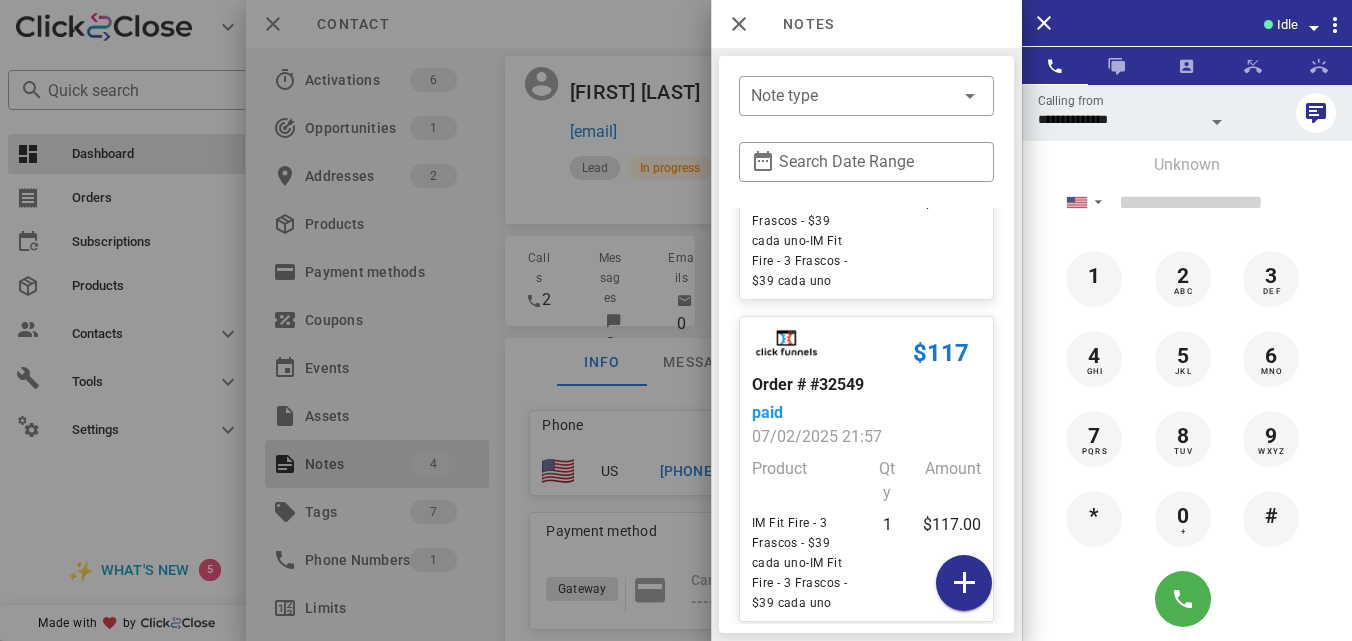 click at bounding box center [676, 320] 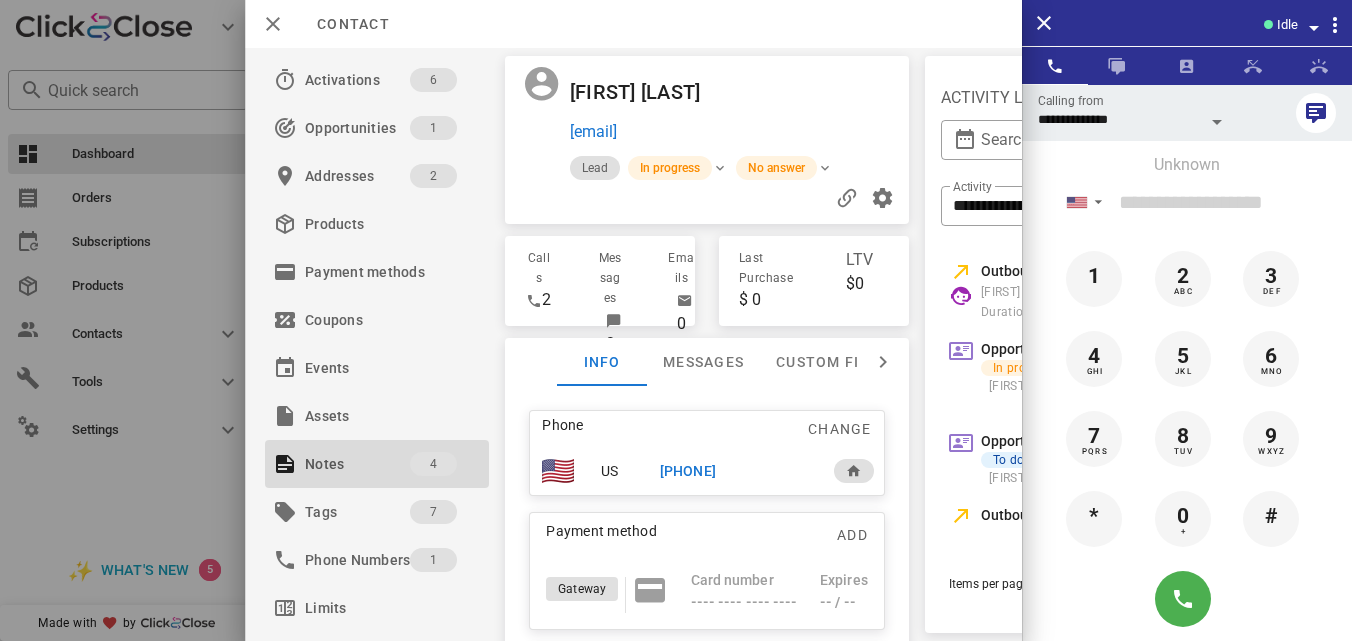 click on "[PHONE]" at bounding box center (688, 471) 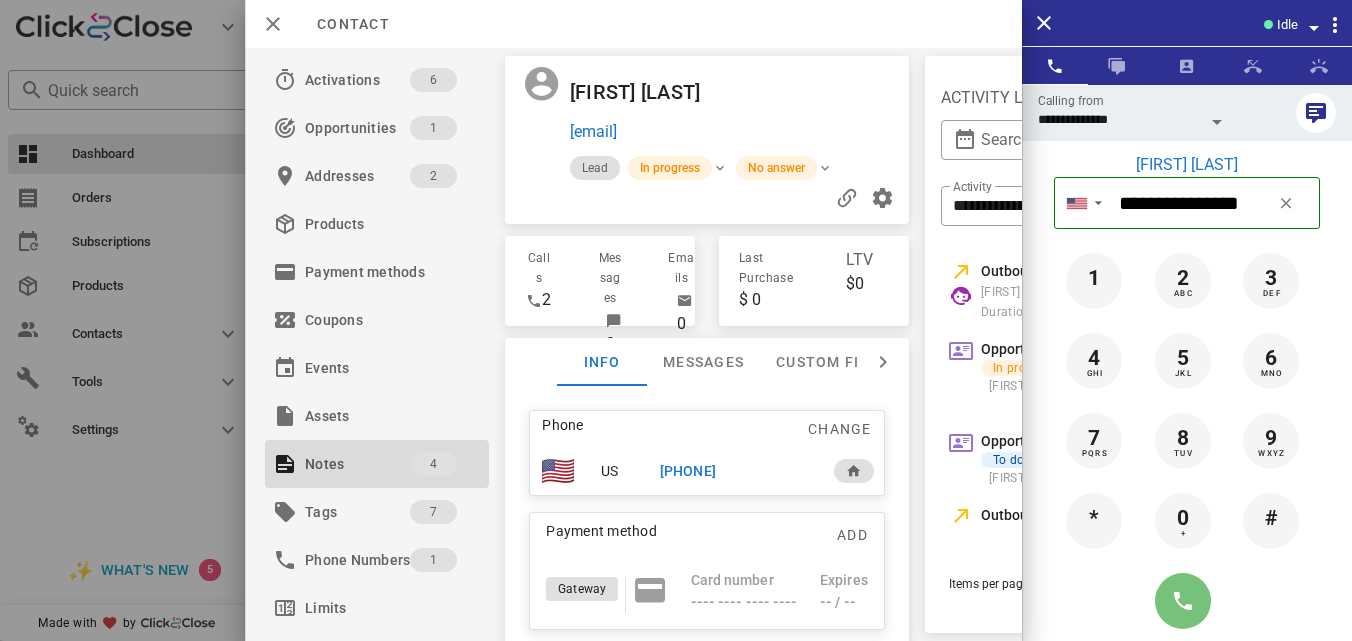 click at bounding box center (1183, 601) 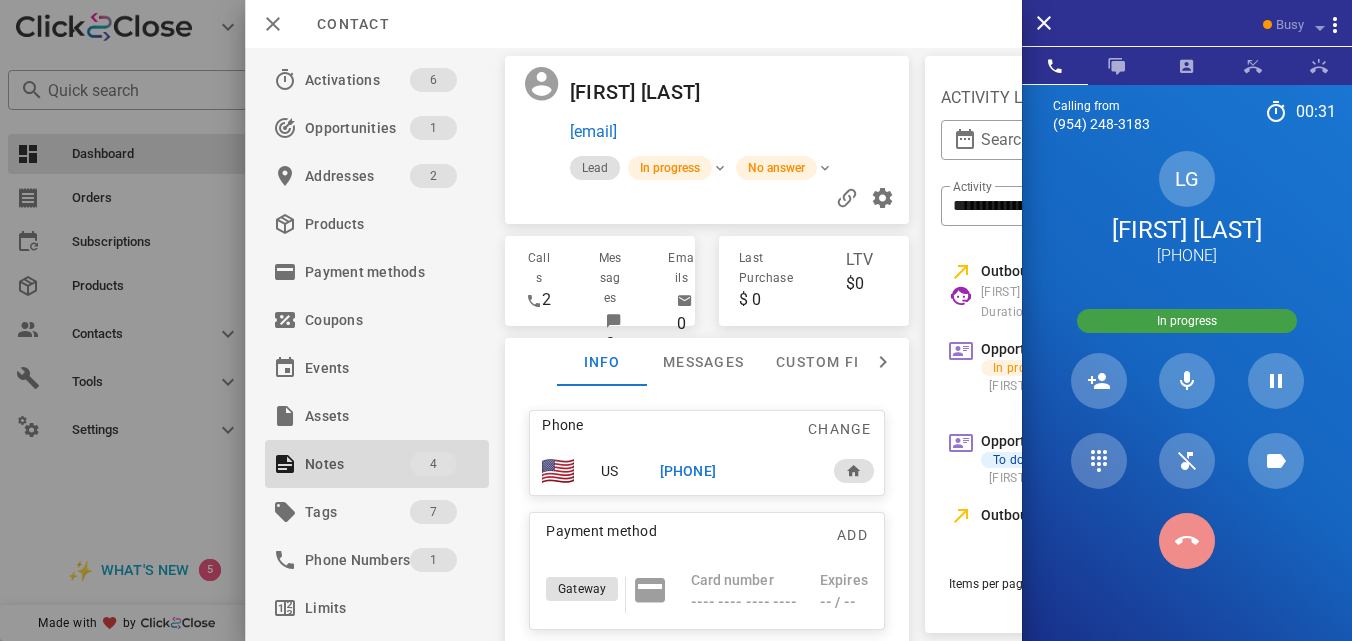 click at bounding box center (1187, 541) 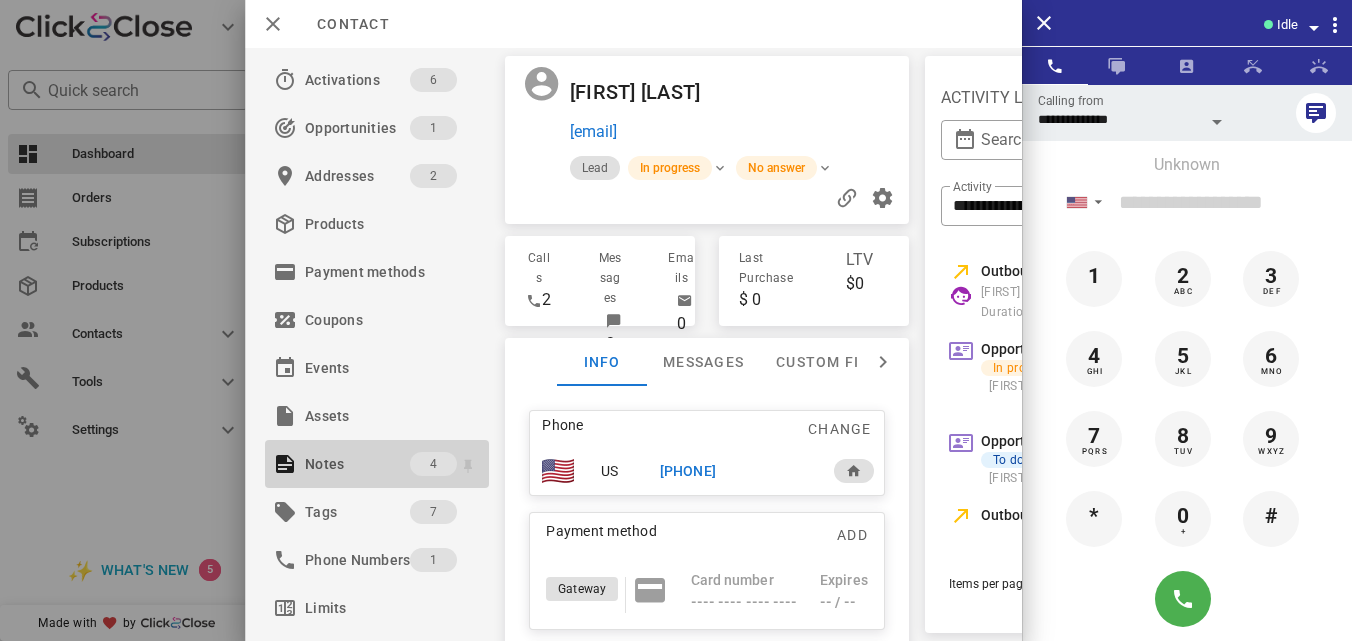 click on "Notes" at bounding box center [357, 464] 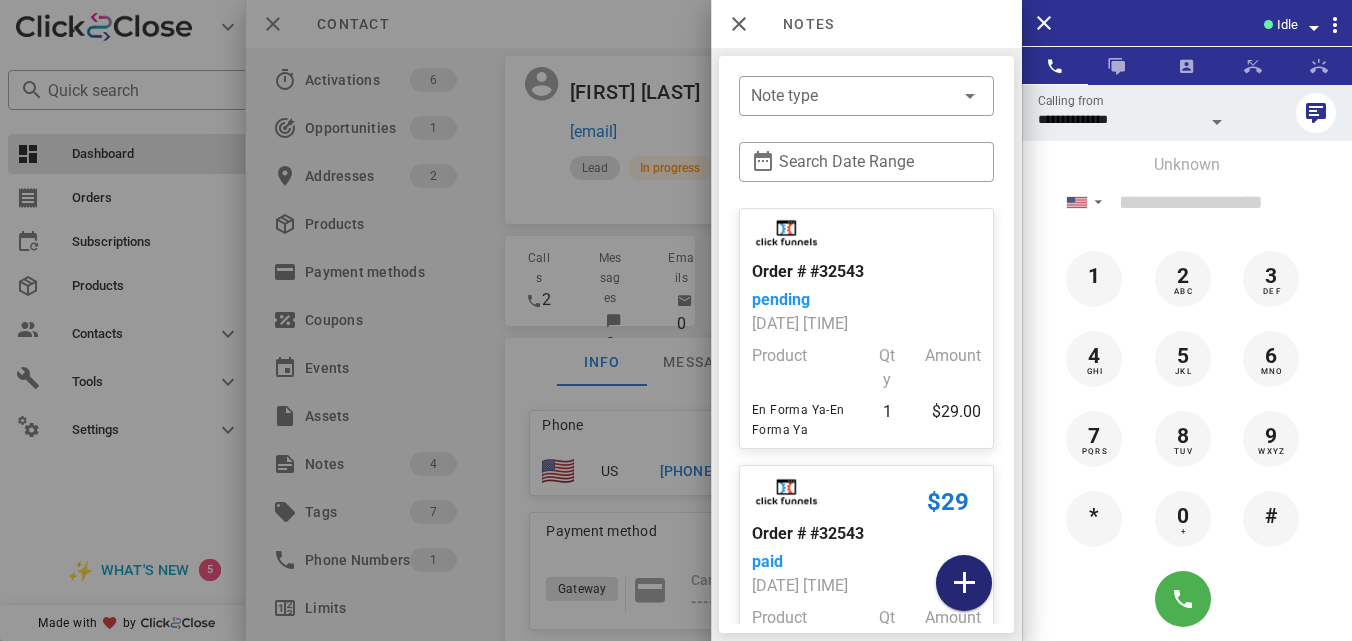 click at bounding box center [964, 583] 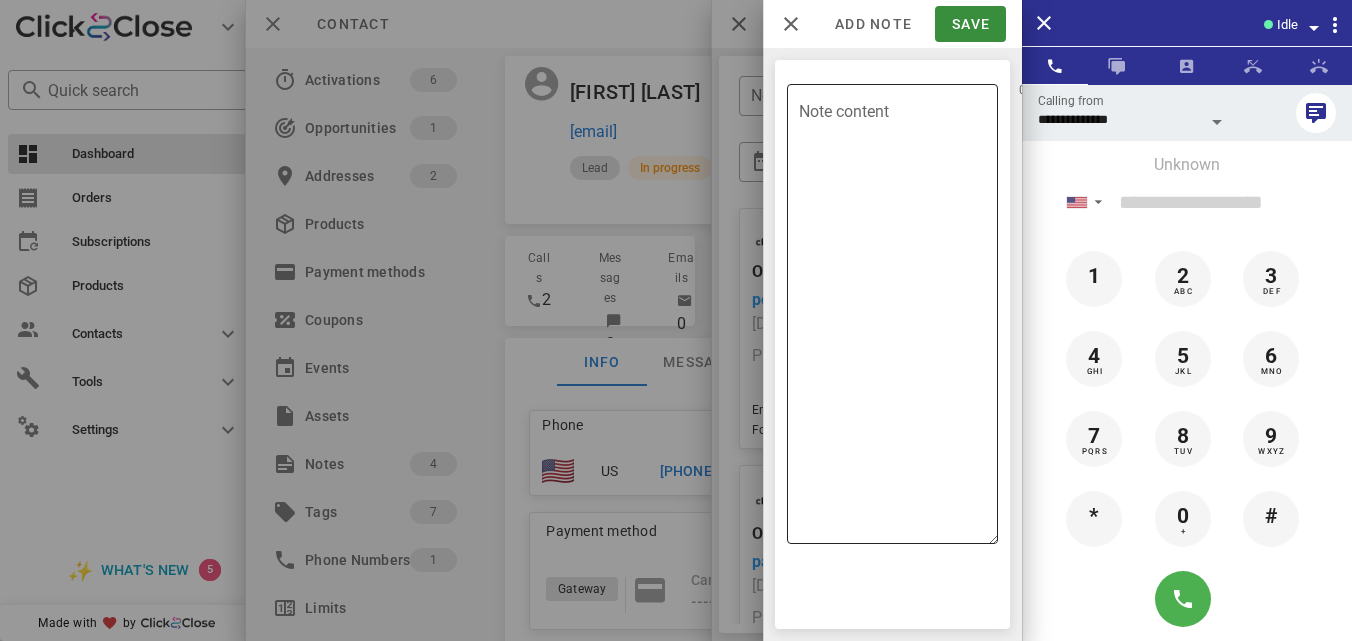 click on "Note content" at bounding box center (898, 319) 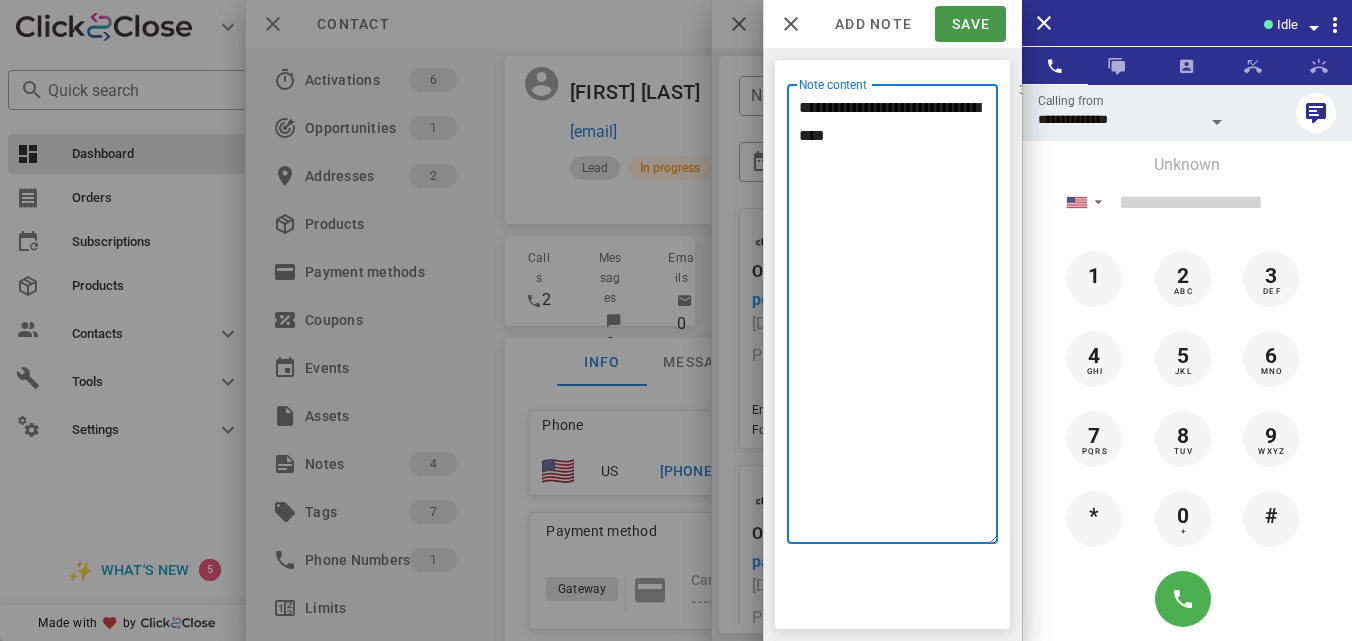 type on "**********" 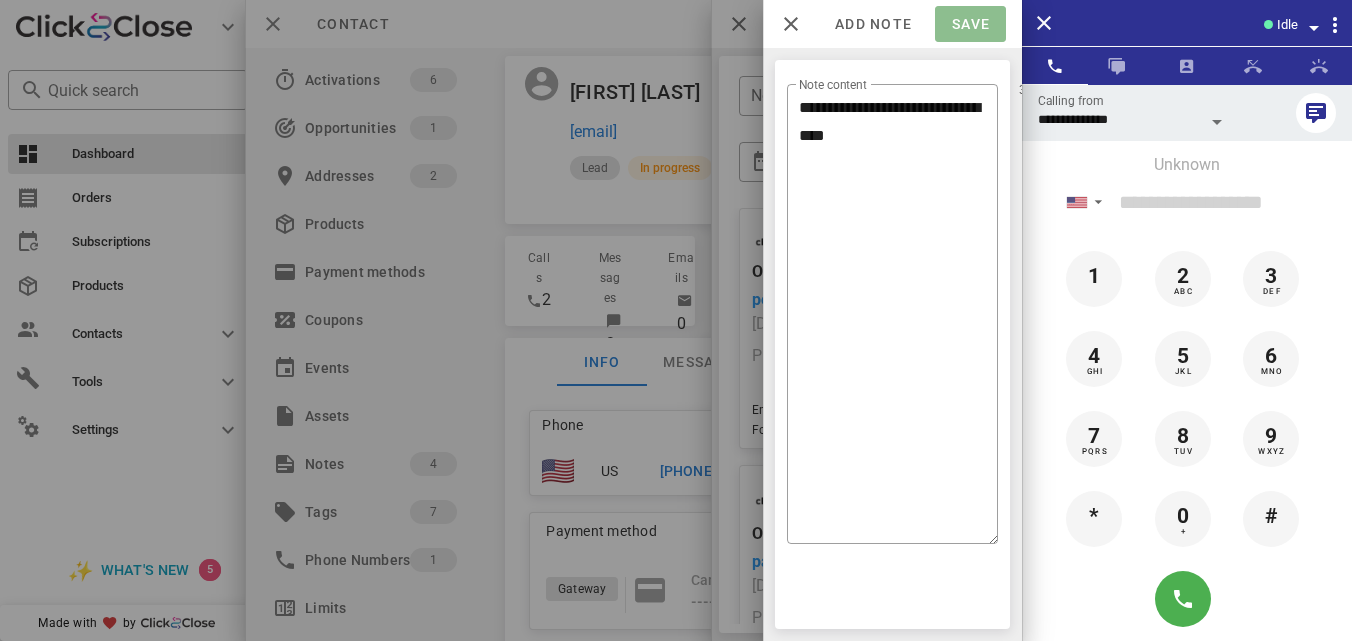click on "Save" at bounding box center [970, 24] 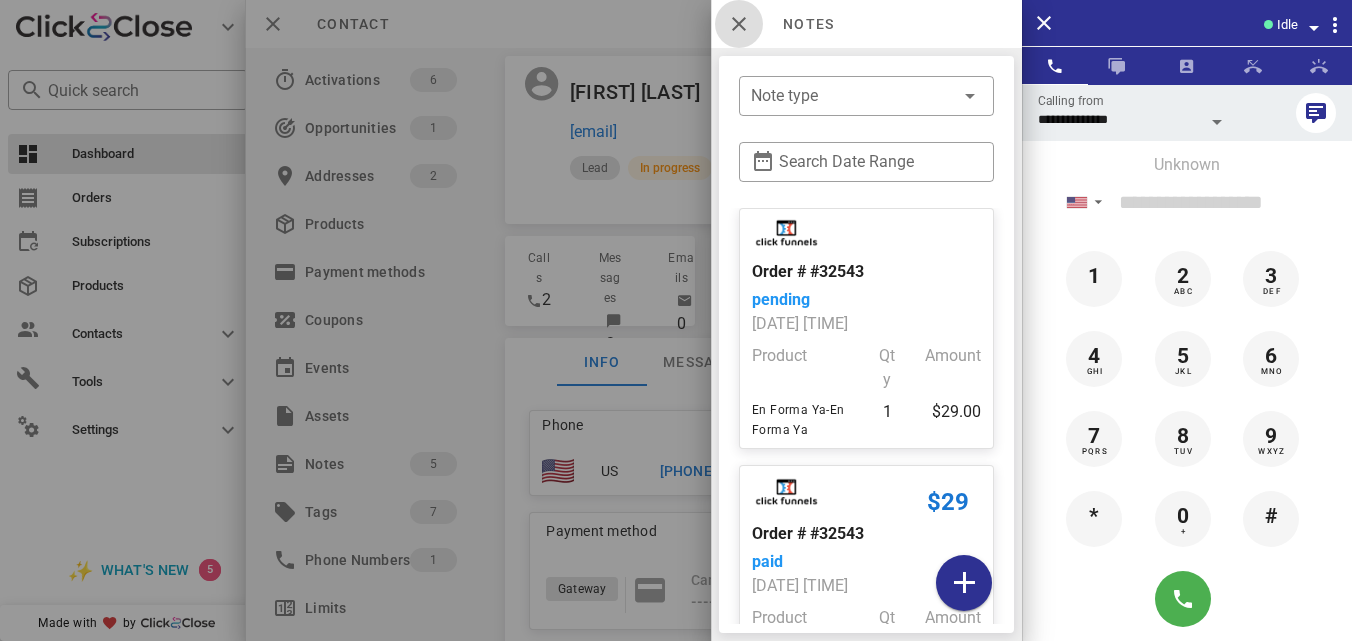 click at bounding box center [739, 24] 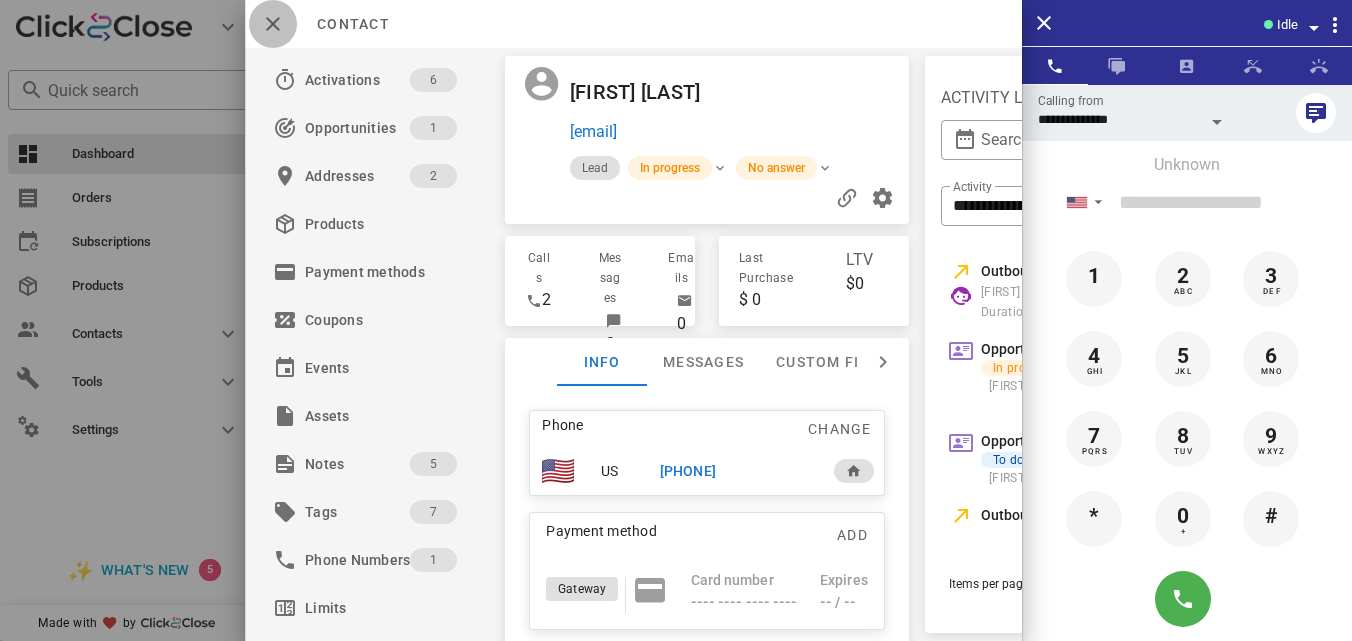 click at bounding box center (273, 24) 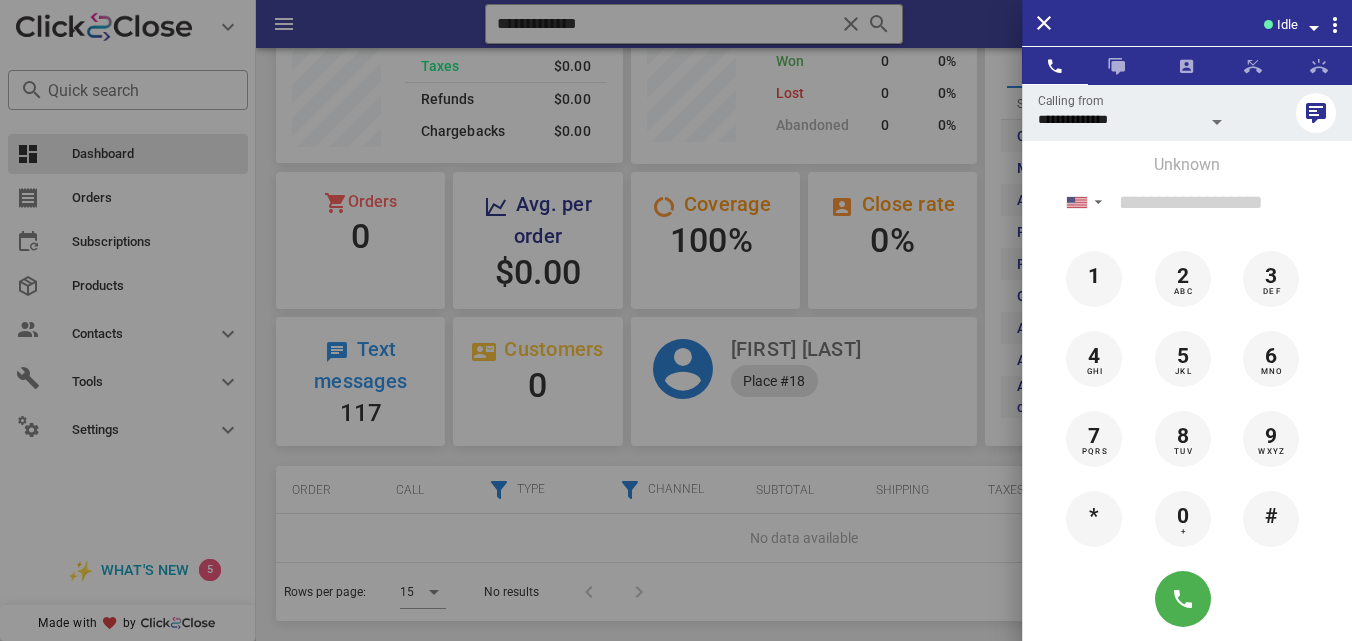 click at bounding box center [676, 320] 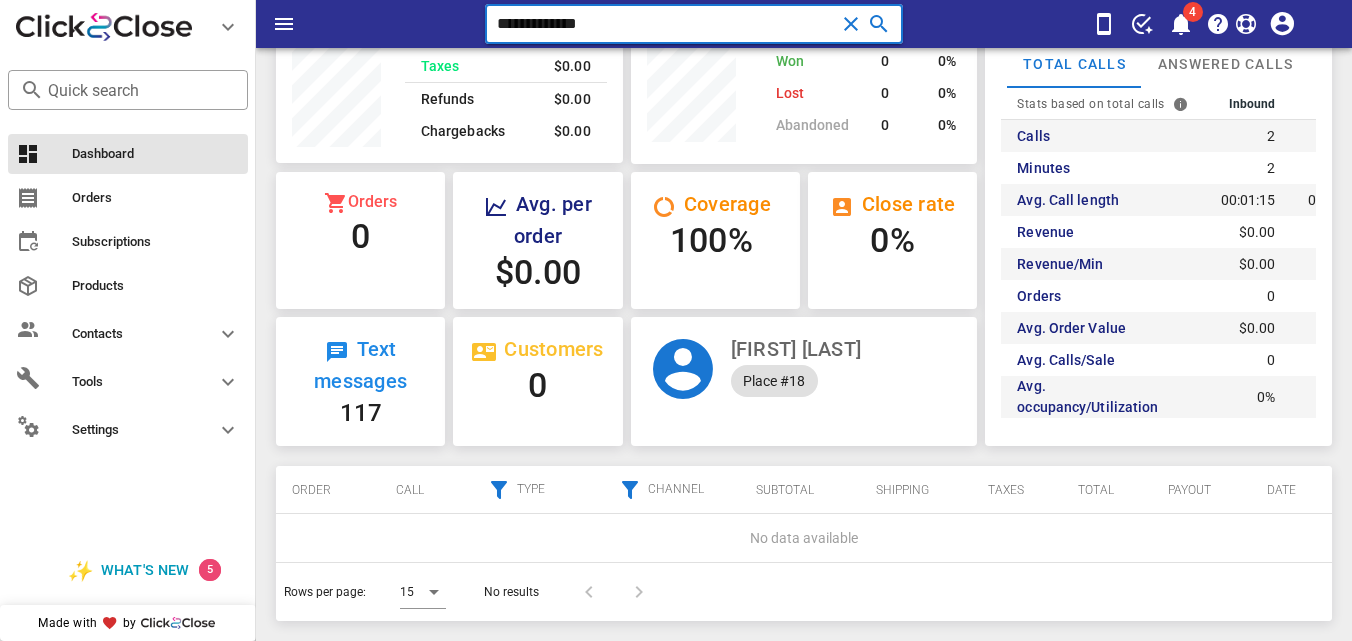 drag, startPoint x: 835, startPoint y: 19, endPoint x: 849, endPoint y: 24, distance: 14.866069 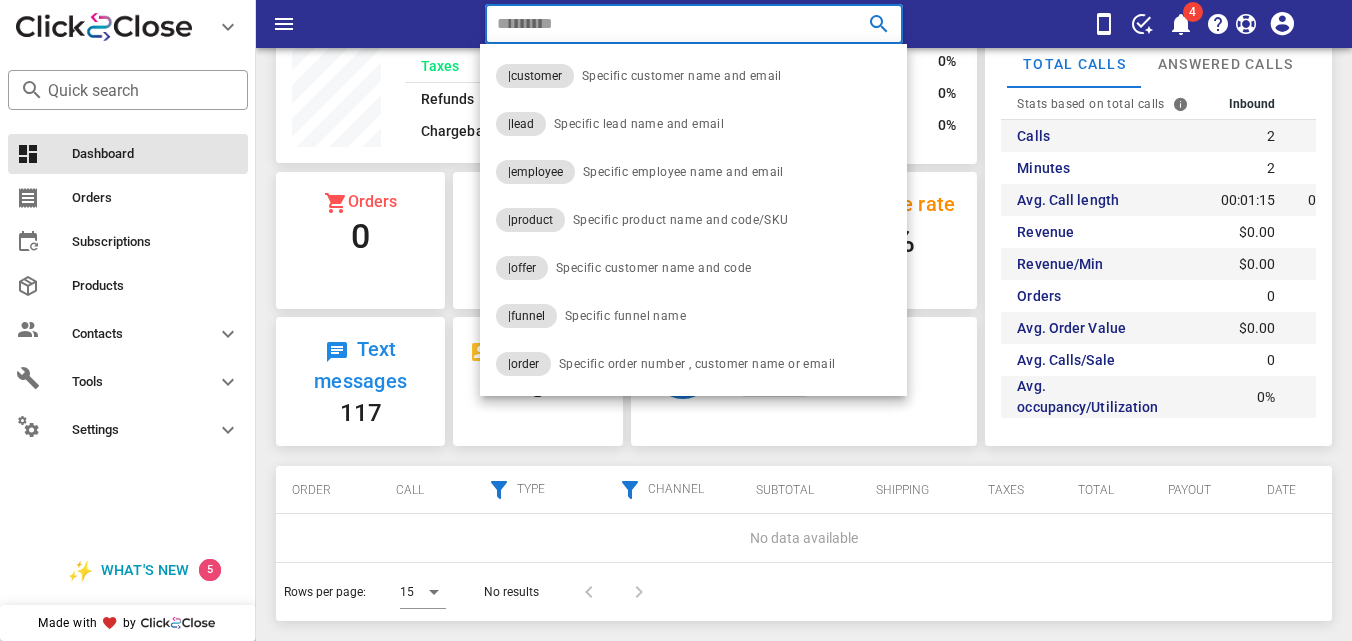 paste on "**********" 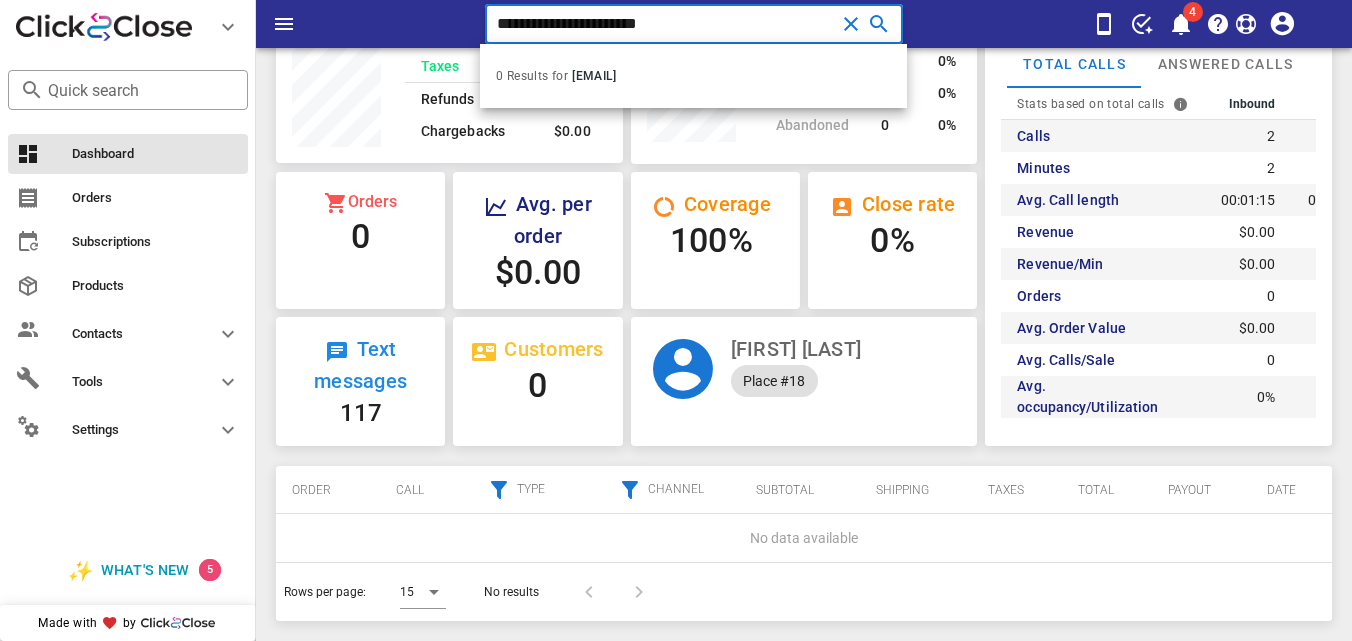 type on "**********" 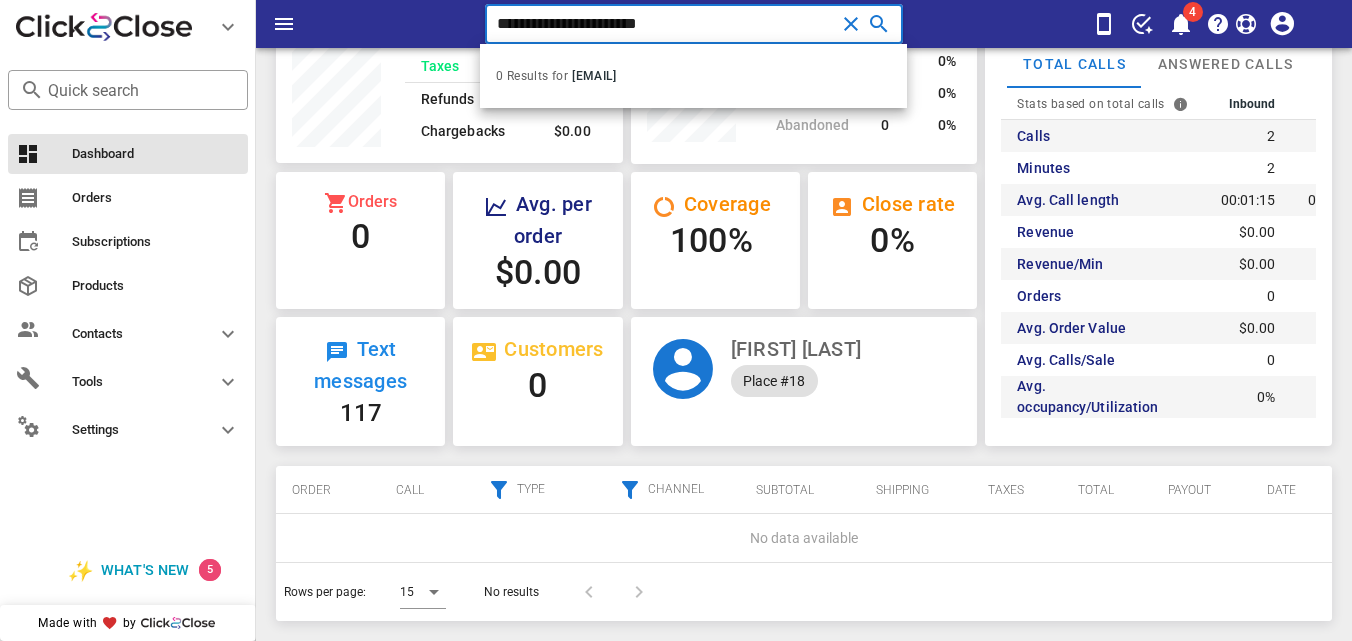 click at bounding box center [851, 24] 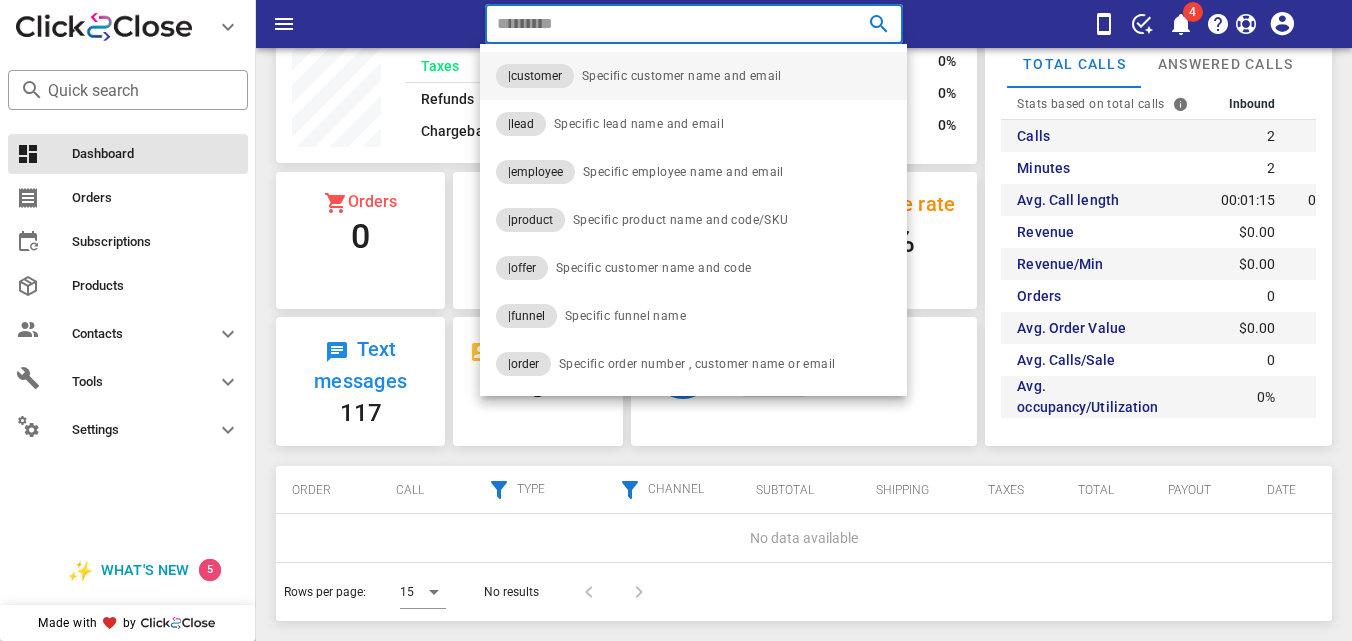 paste on "**********" 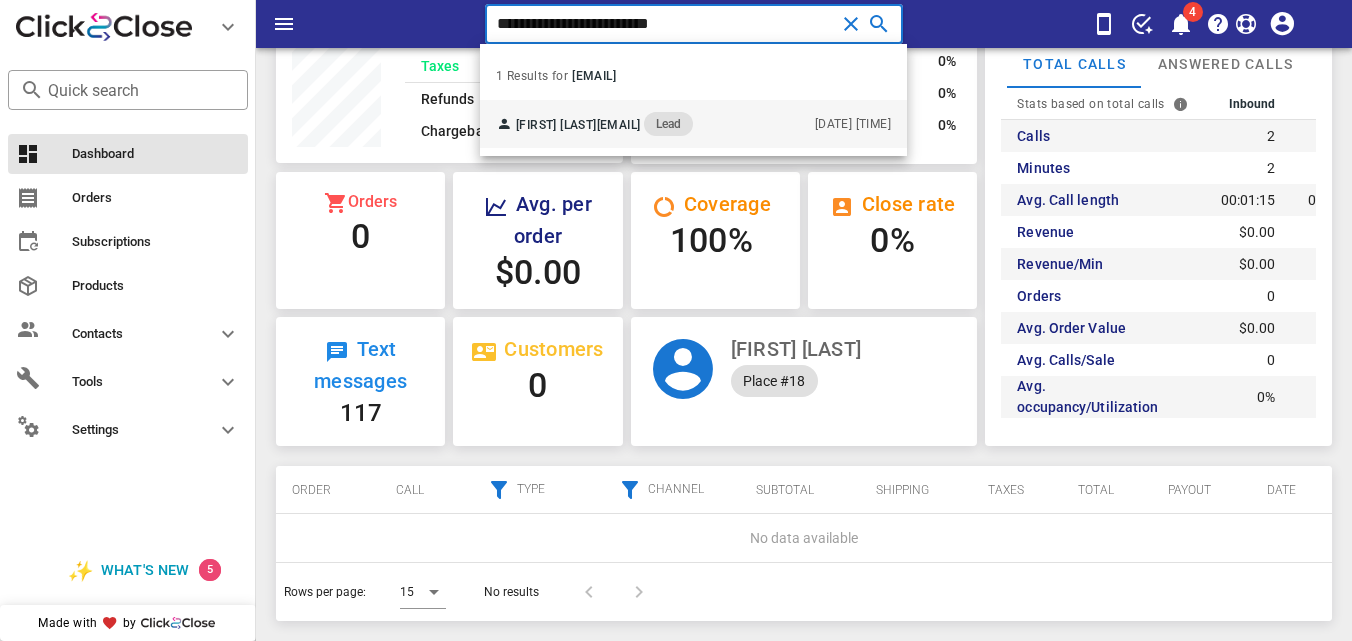 type on "**********" 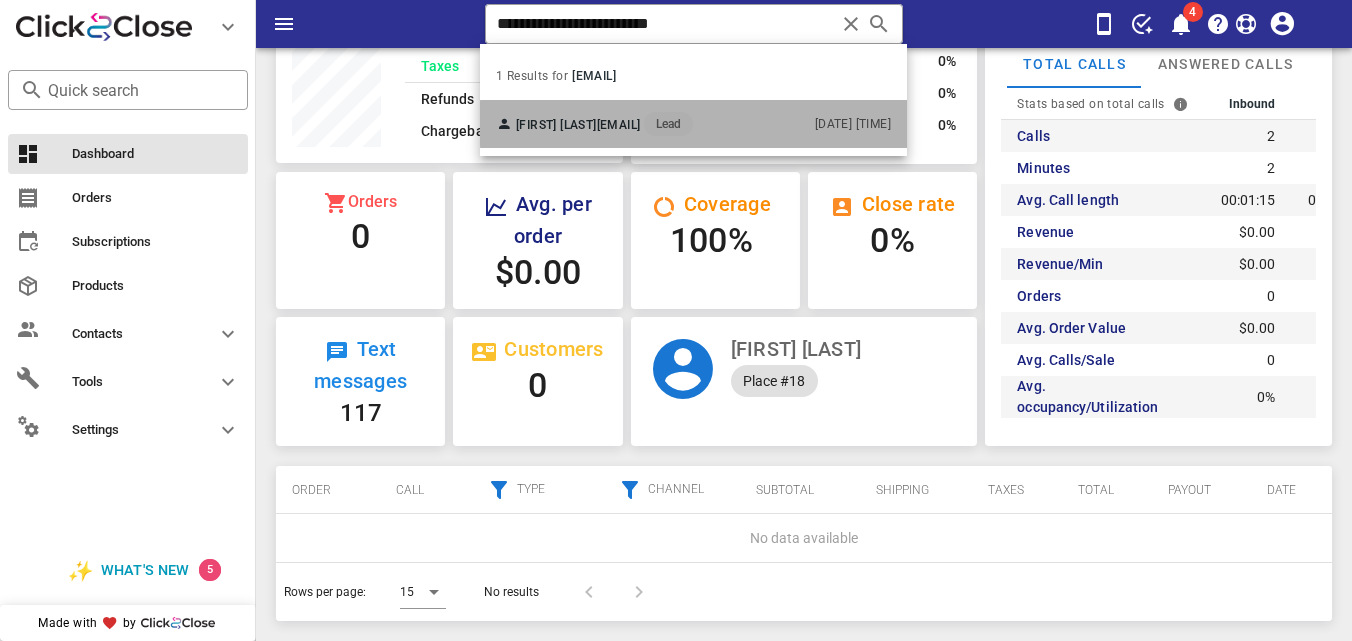 click on "[FIRST] [LAST]" at bounding box center (556, 125) 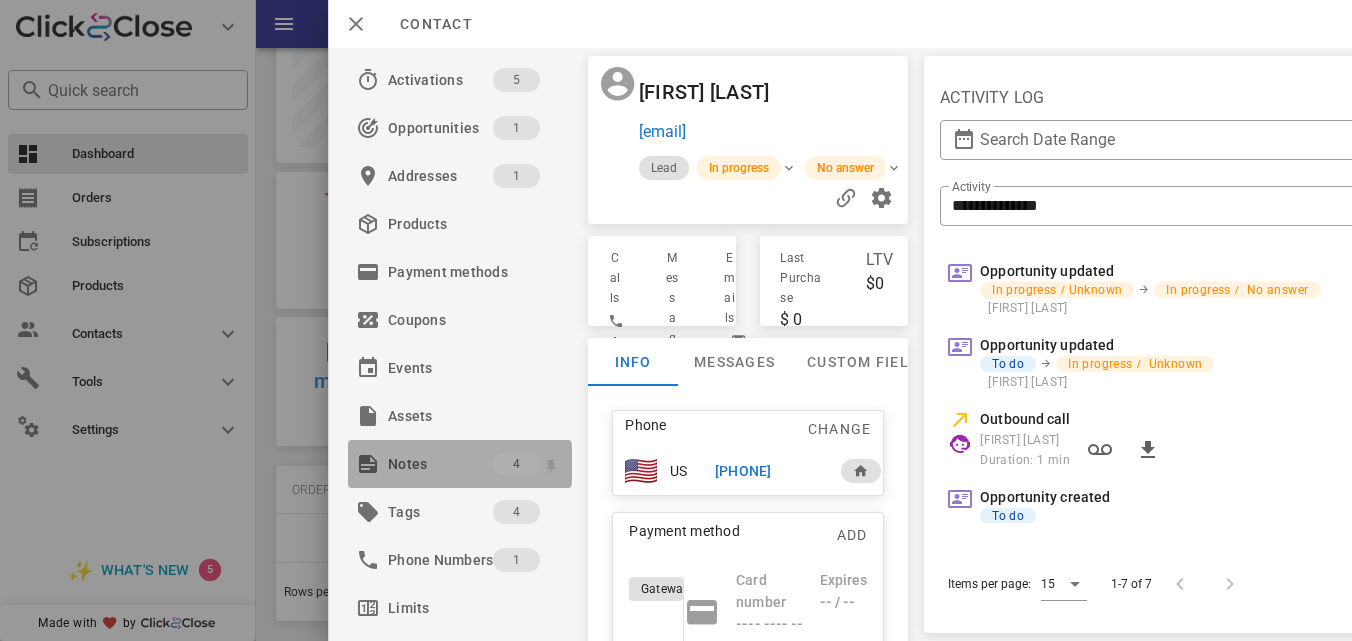 click on "Notes" at bounding box center (440, 464) 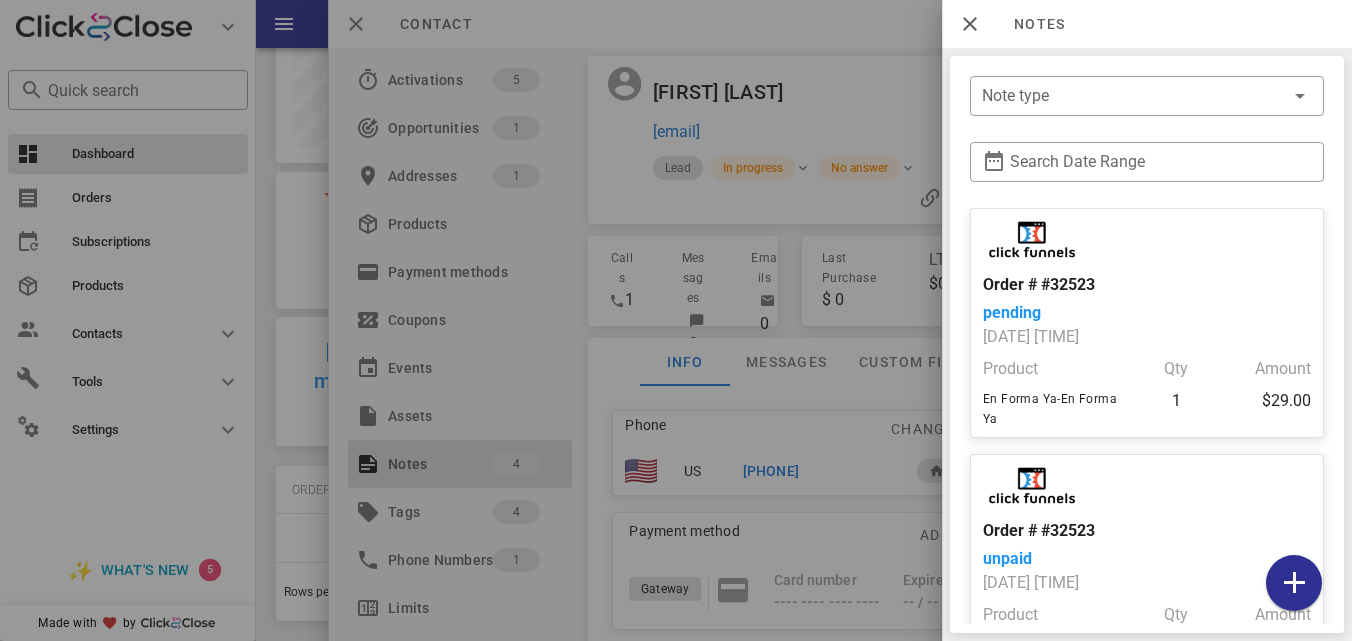 scroll, scrollTop: 573, scrollLeft: 0, axis: vertical 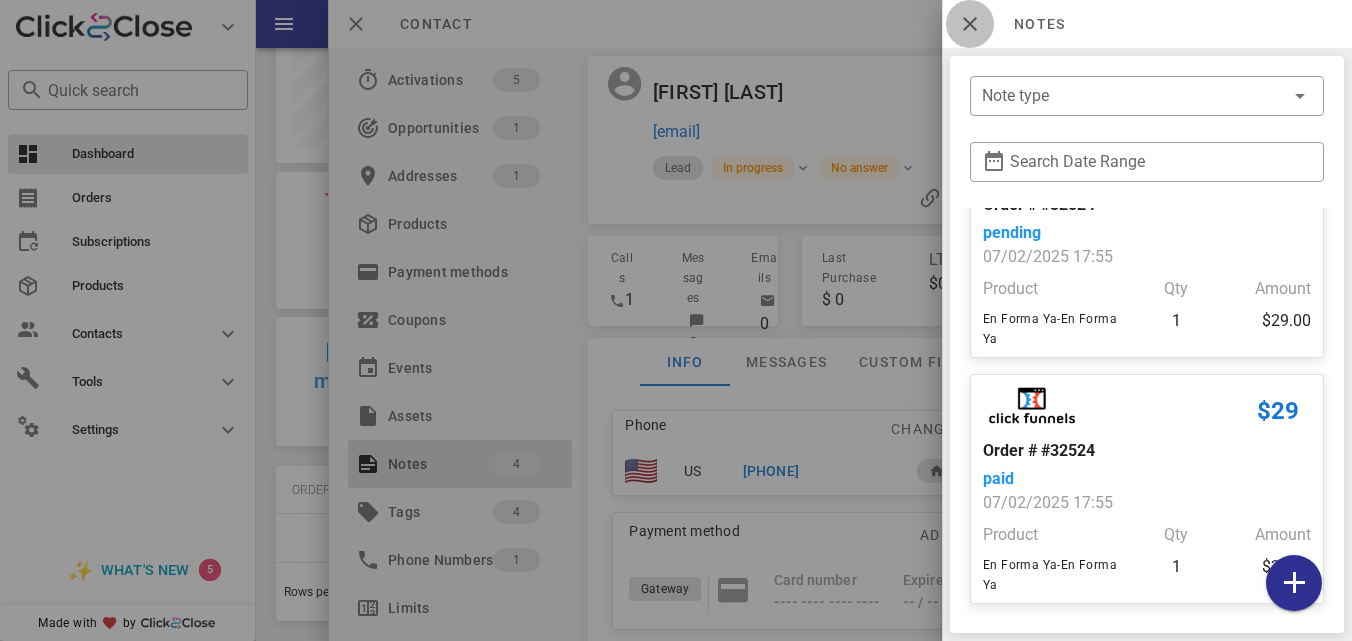 click at bounding box center [970, 24] 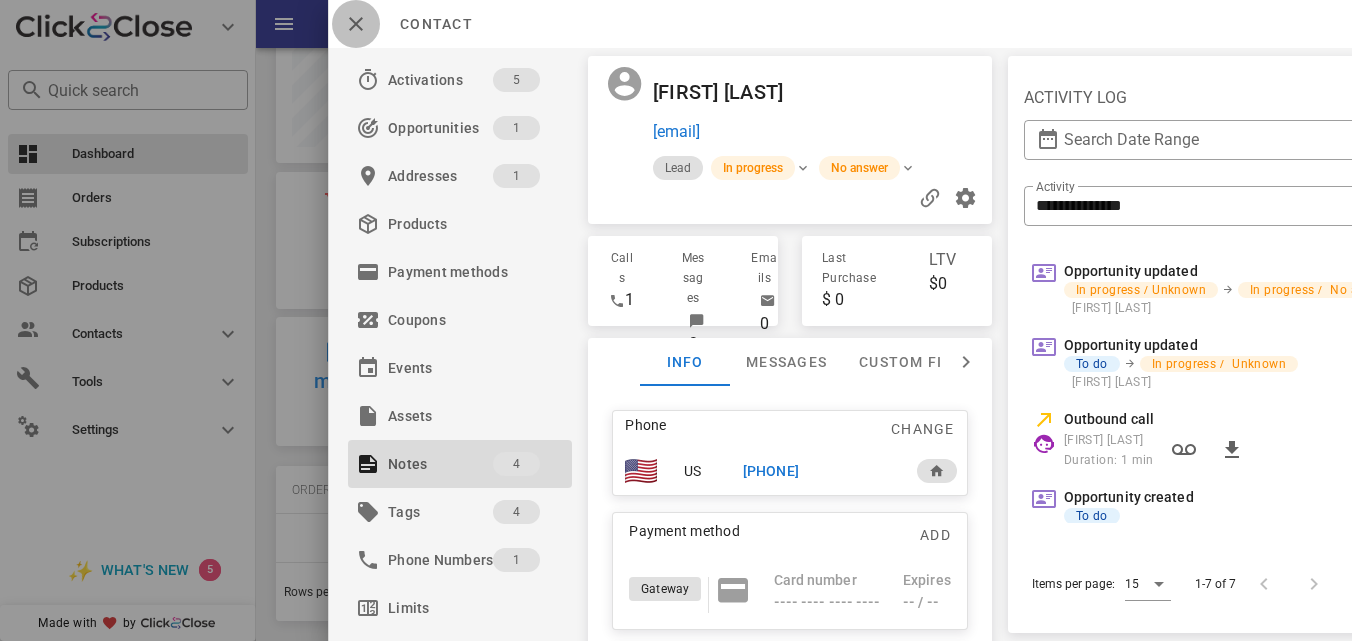 click at bounding box center [356, 24] 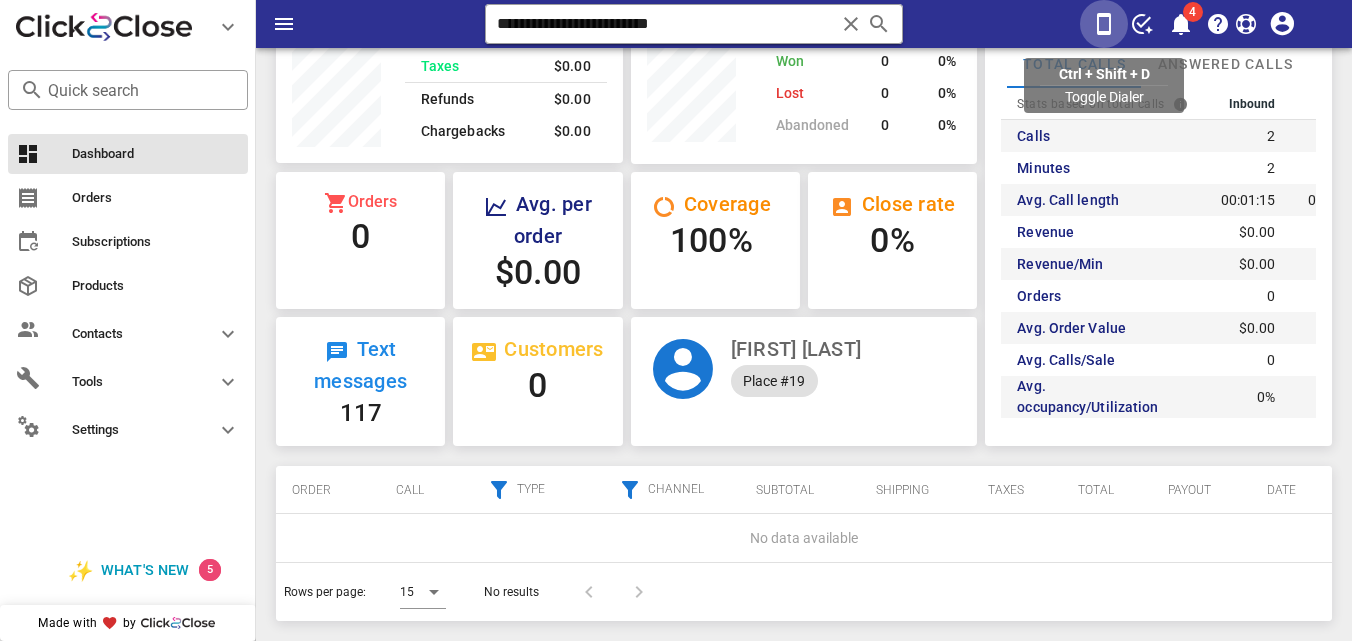 click at bounding box center (1104, 24) 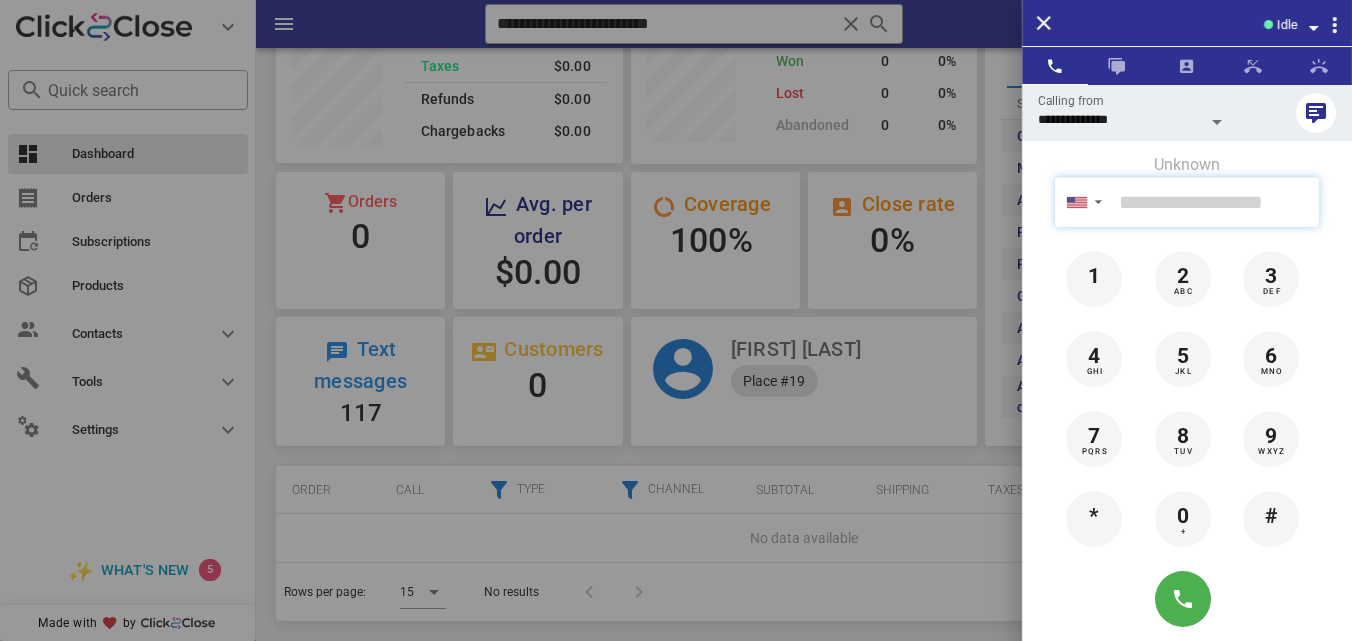 click at bounding box center (1215, 202) 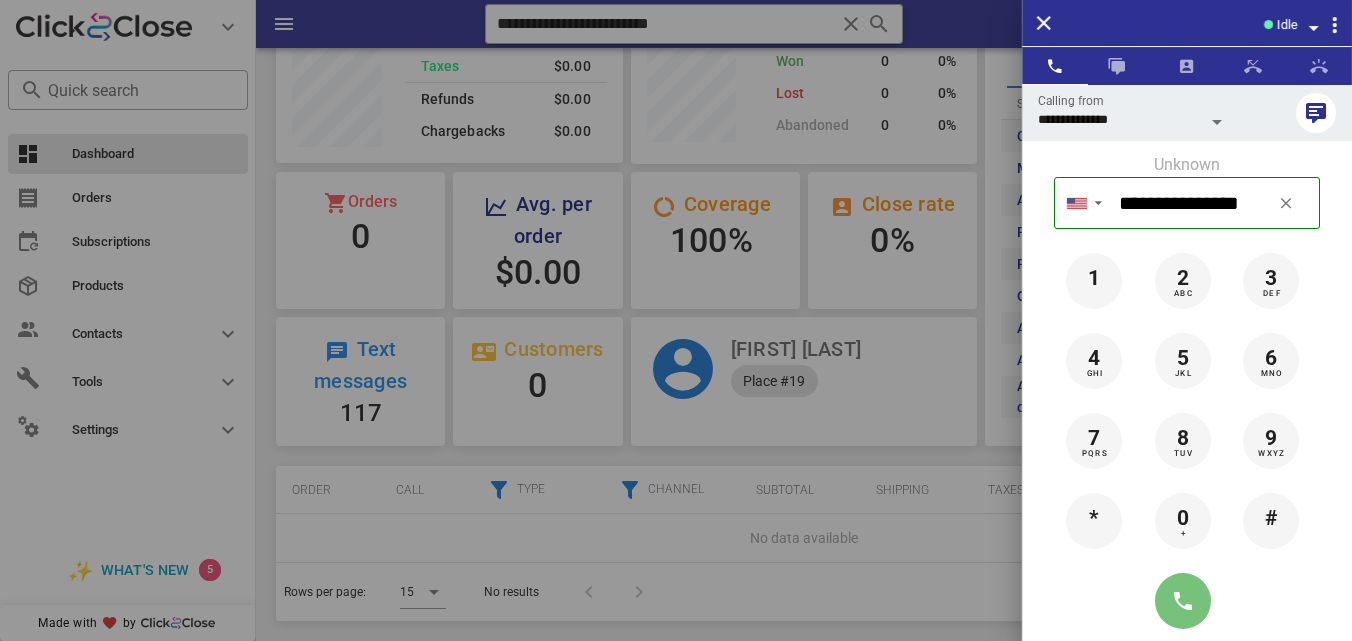 click at bounding box center [1183, 601] 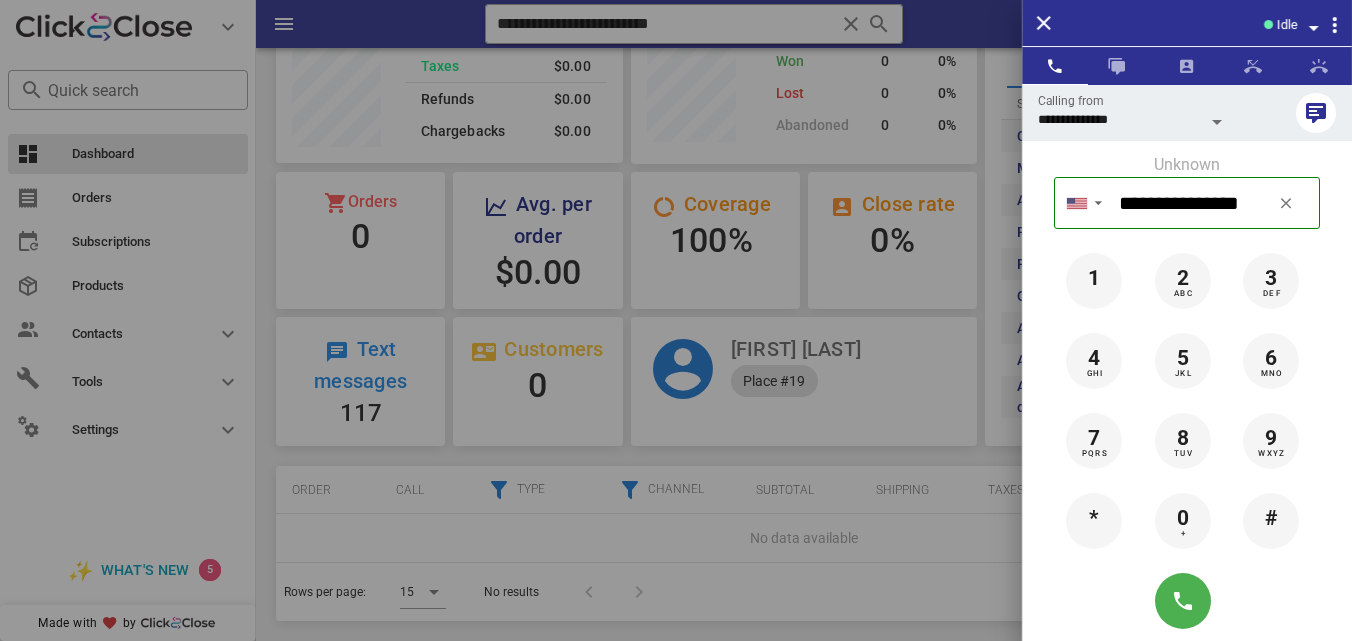 type on "**********" 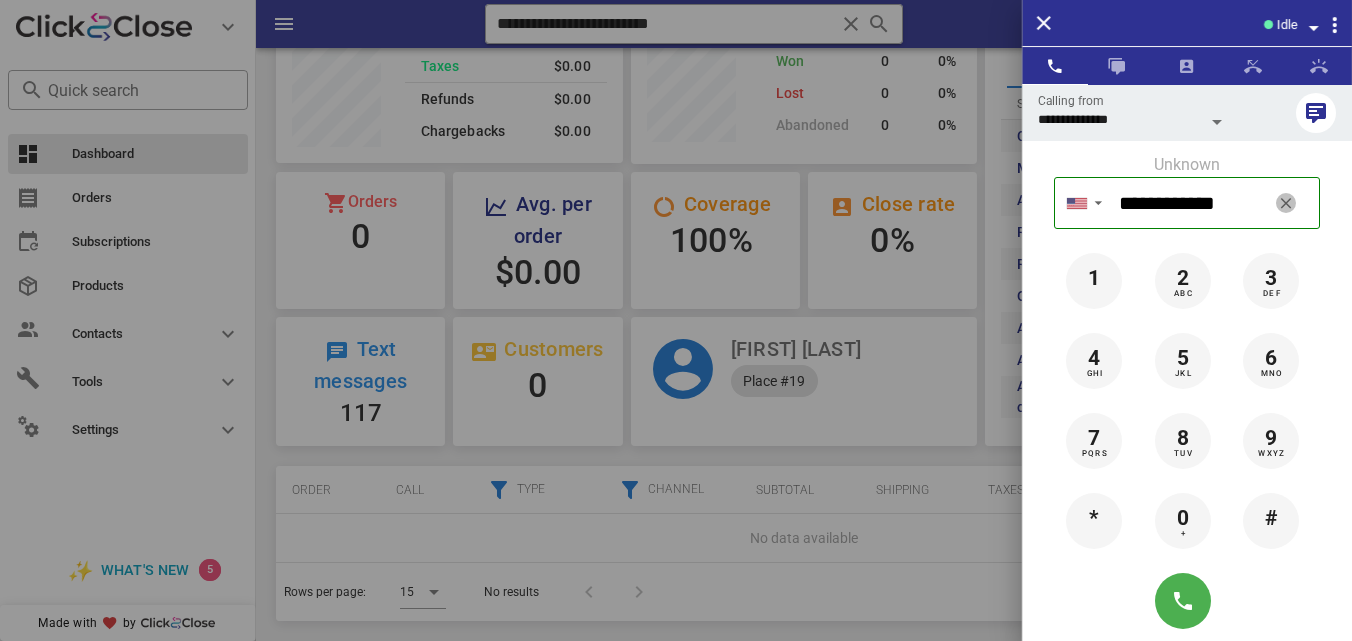 click at bounding box center [1286, 203] 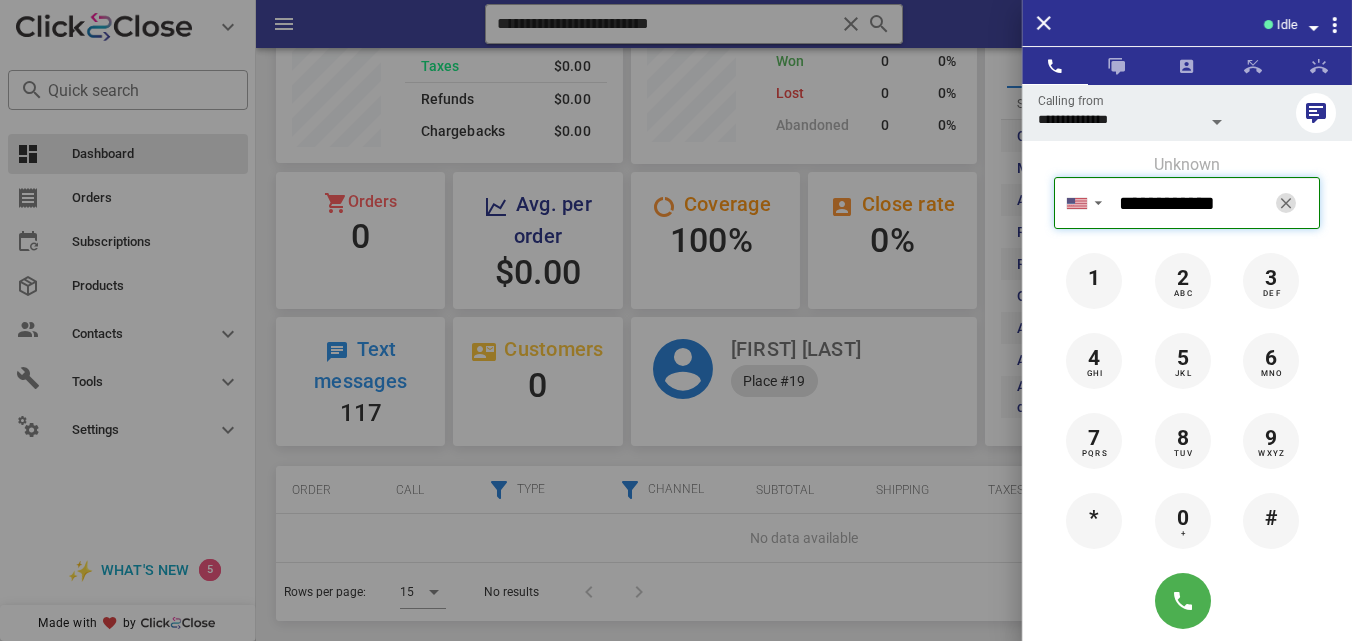 click on "**********" at bounding box center (1215, 203) 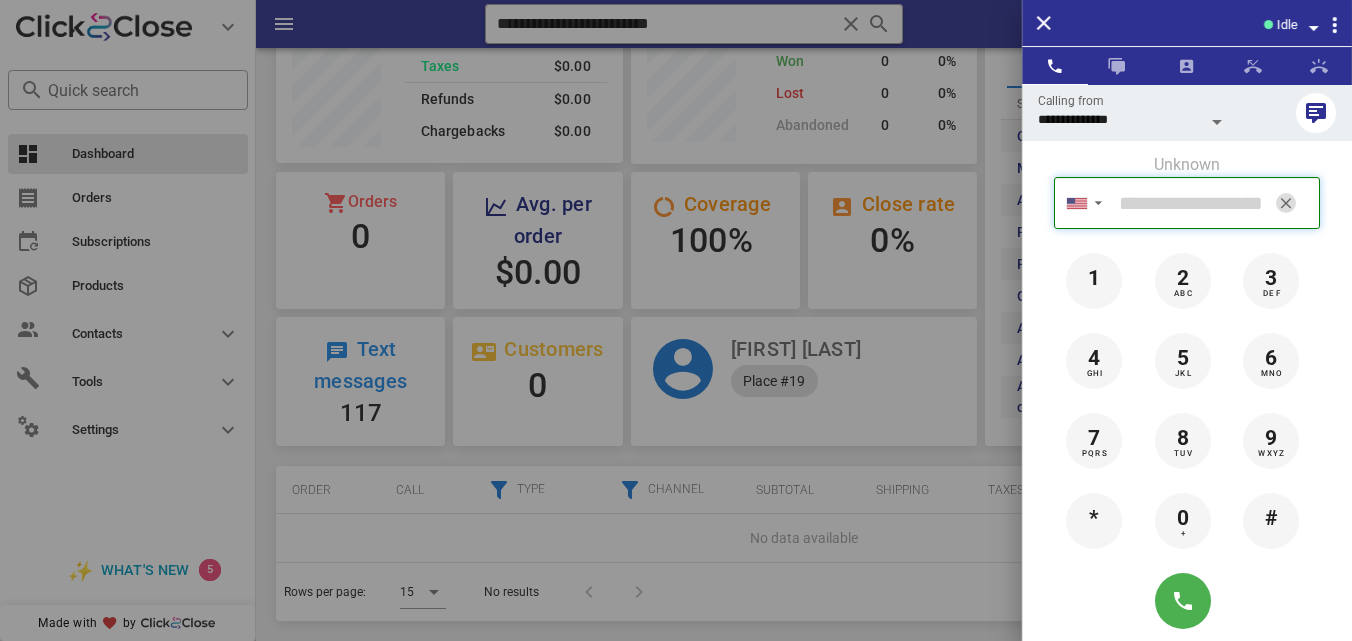 paste on "**********" 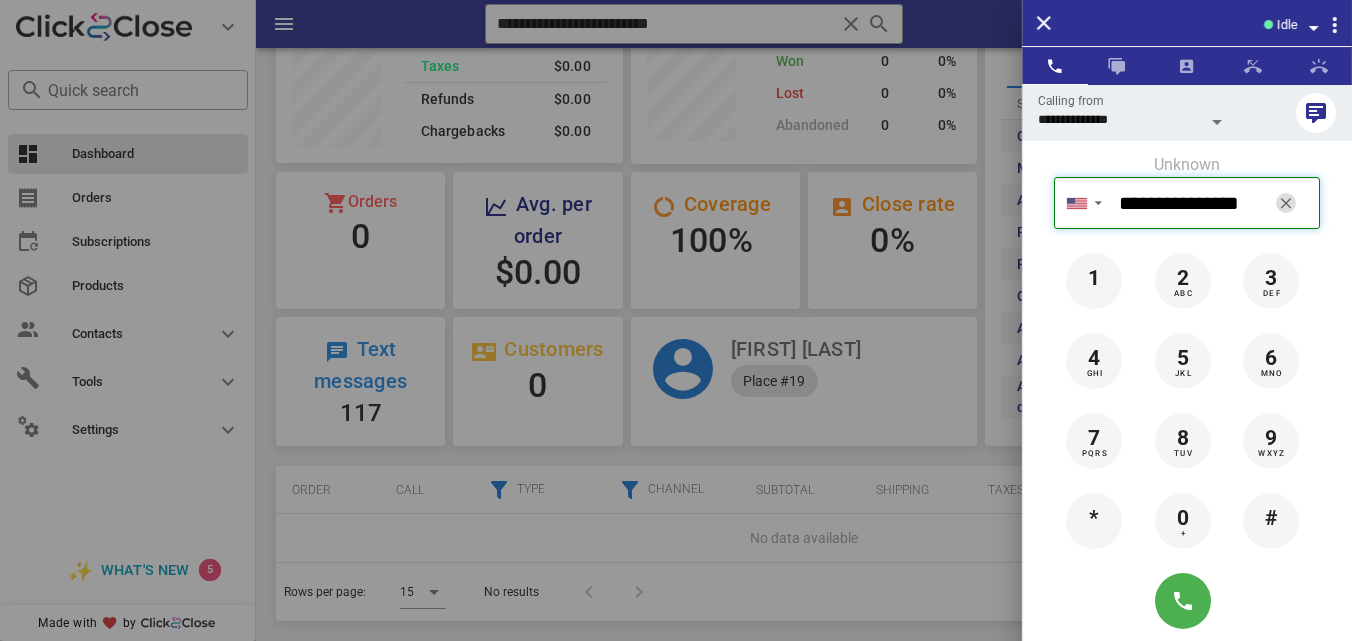click on "**********" at bounding box center (1215, 203) 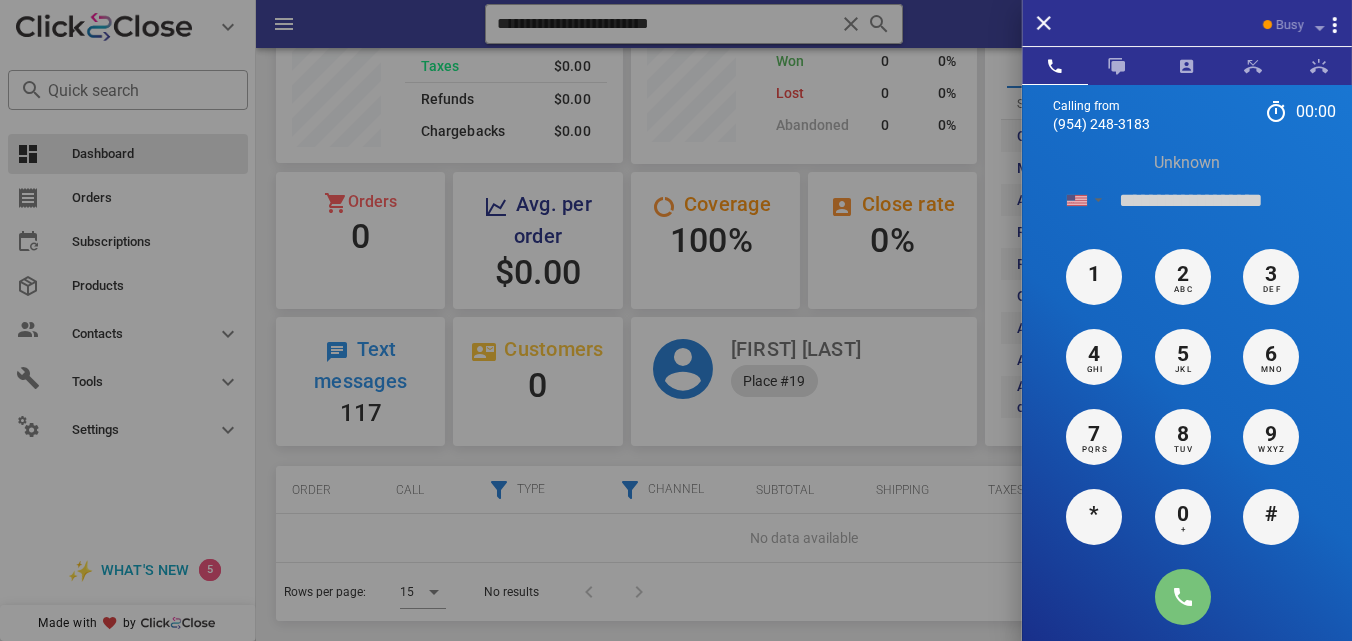 click on "Unknown ▼ Andorra +376 Argentina +54 Aruba +297 Australia +61 Belgium (België) +32 Bolivia +591 Brazil (Brasil) +55 Canada +1 Chile +56 Colombia +57 Costa Rica +506 Dominican Republic (República Dominicana) +1 Ecuador +593 El Salvador +503 France +33 Germany (Deutschland) +49 Guadeloupe +590 Guatemala +502 Honduras +504 Iceland (Ísland) +354 India (भारत) +91 Israel (‫ישראל‬‎) +972 Italy (Italia) +39 Japan (日本) Mexico (México)" at bounding box center (1187, 615) 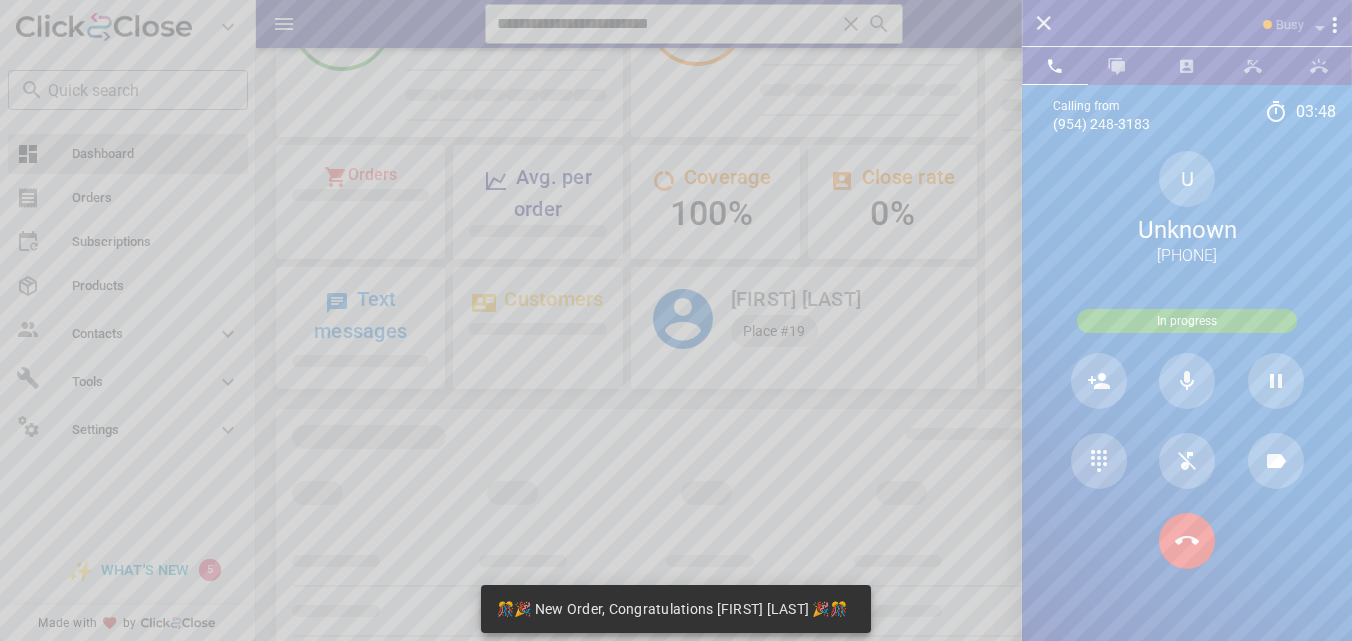 scroll, scrollTop: 212, scrollLeft: 0, axis: vertical 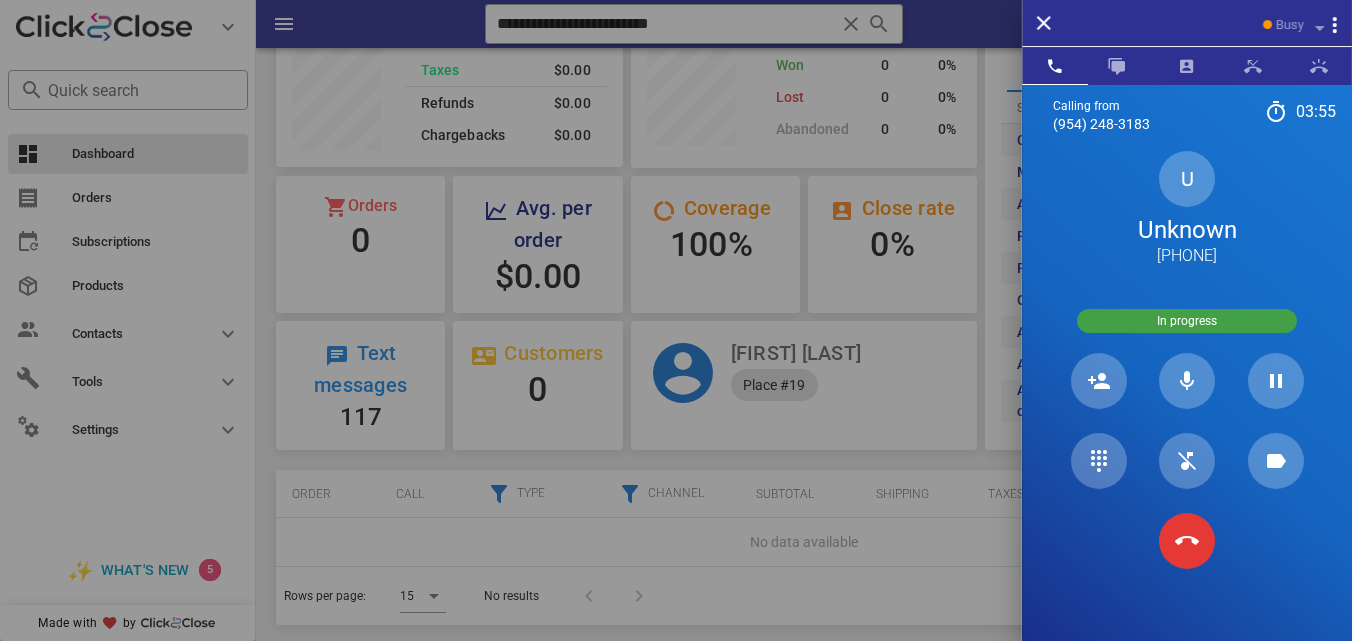 click at bounding box center (676, 320) 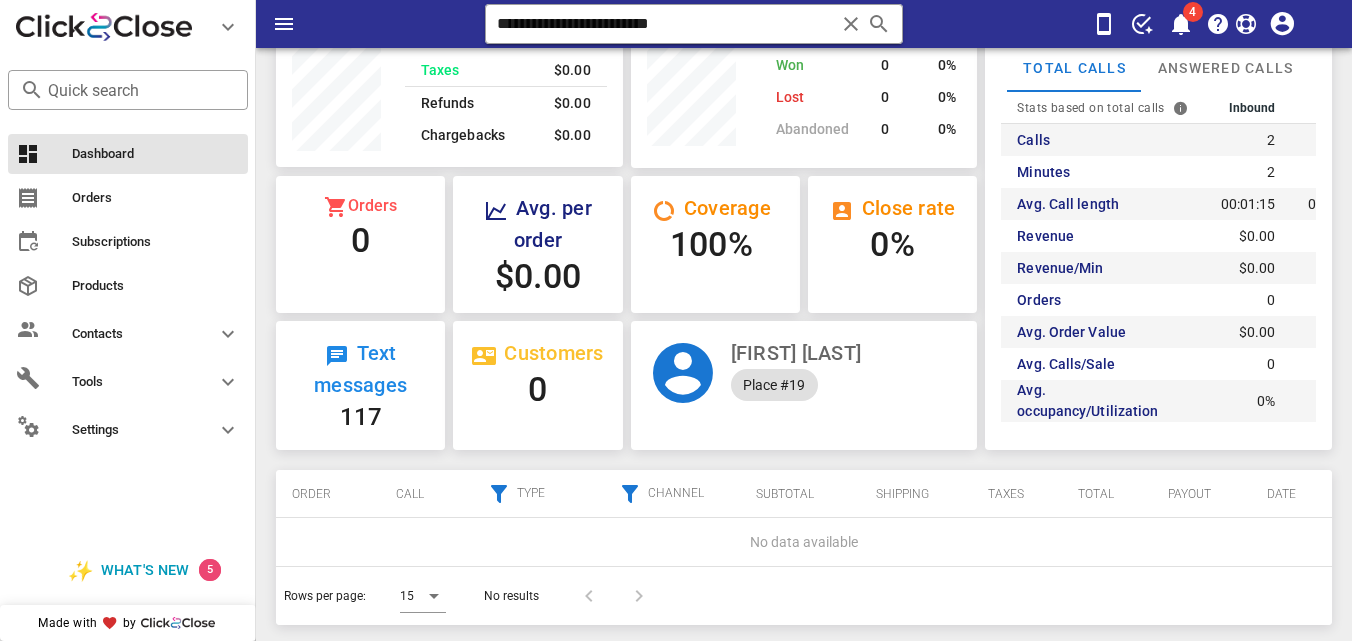 click at bounding box center (851, 24) 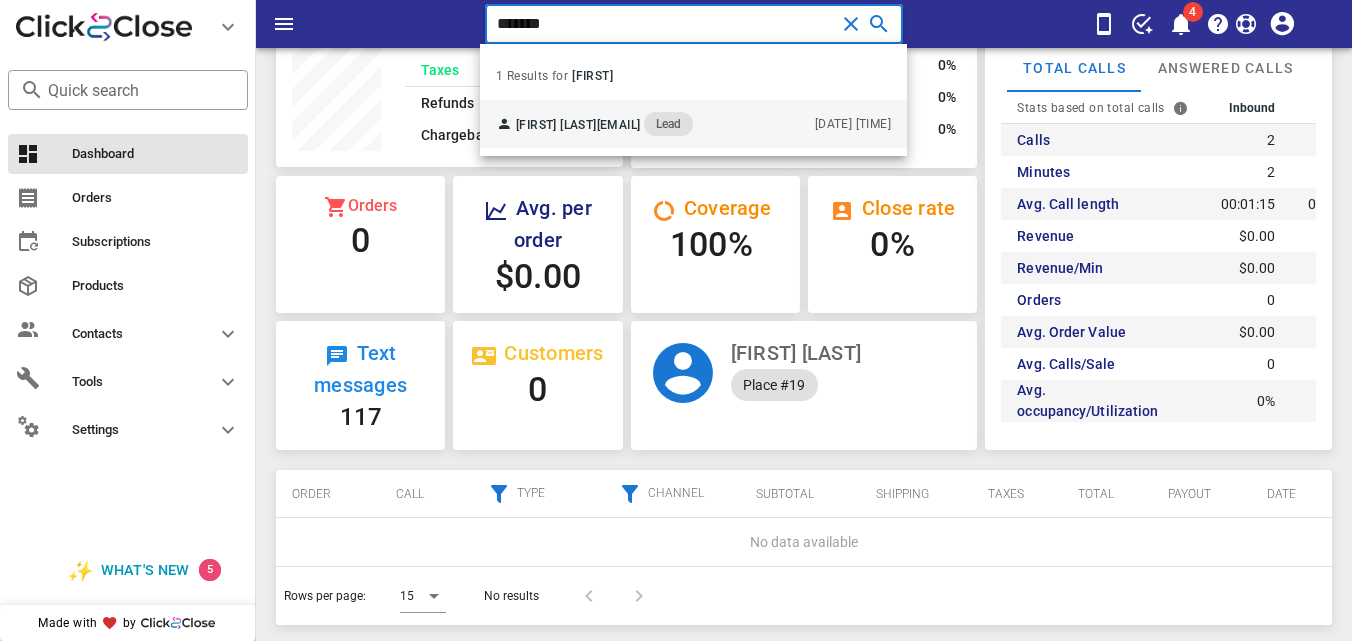 type on "*******" 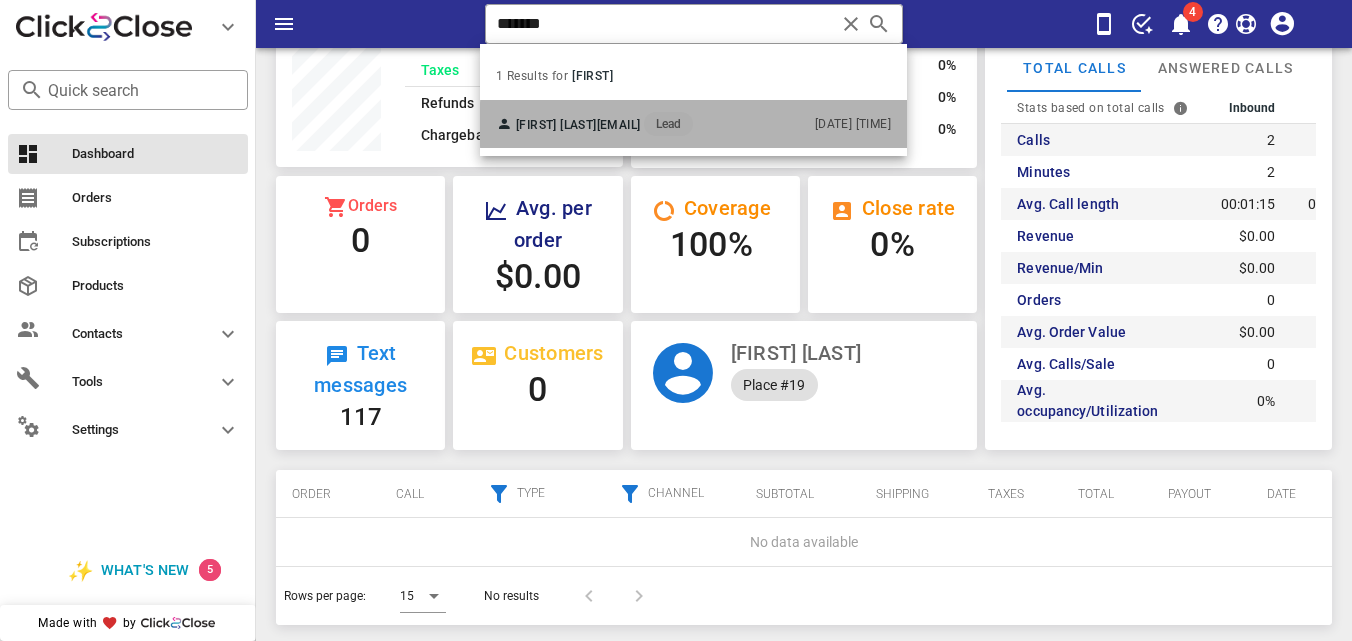 click on "[FIRST] [LAST]   [EMAIL]   Lead   [DATE] [TIME]" at bounding box center [693, 124] 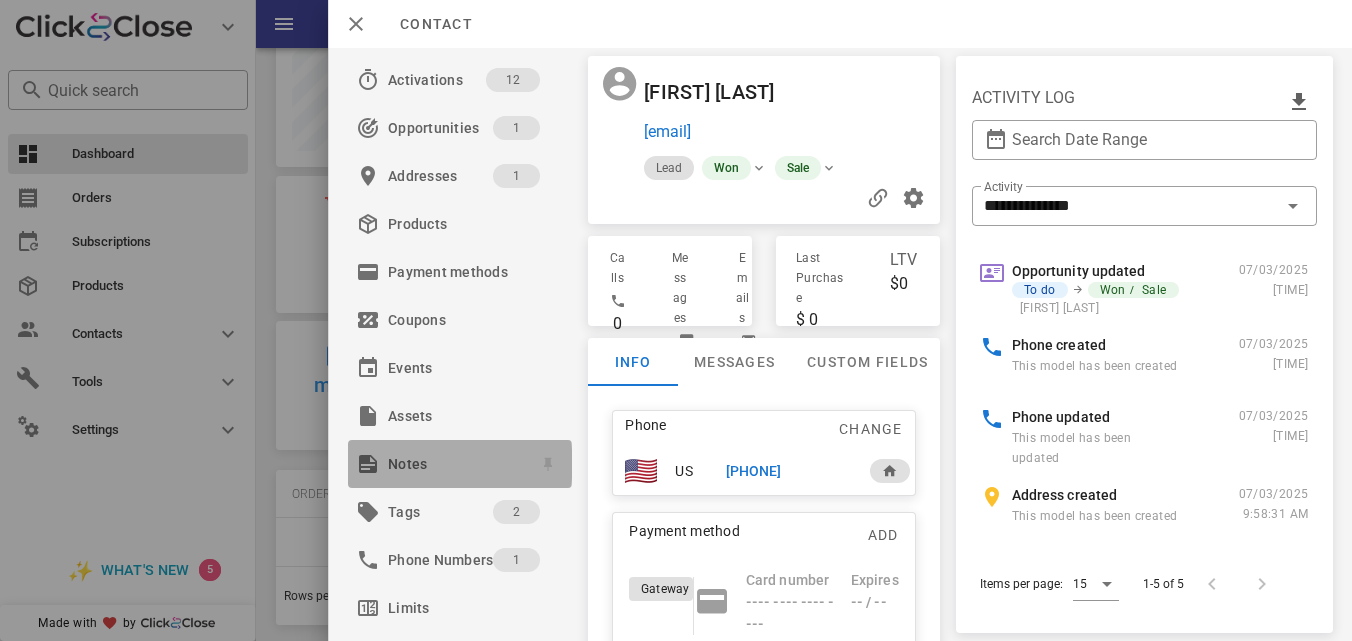 click on "Notes" at bounding box center (456, 464) 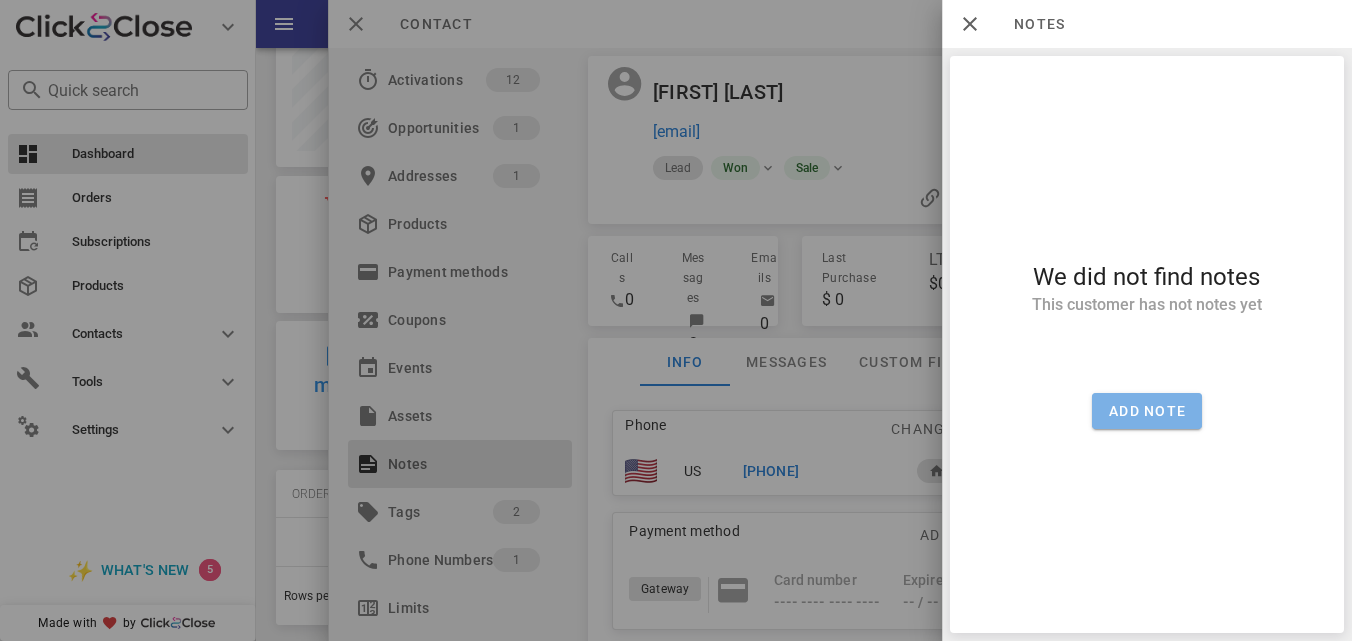 click on "Add note" at bounding box center (1147, 411) 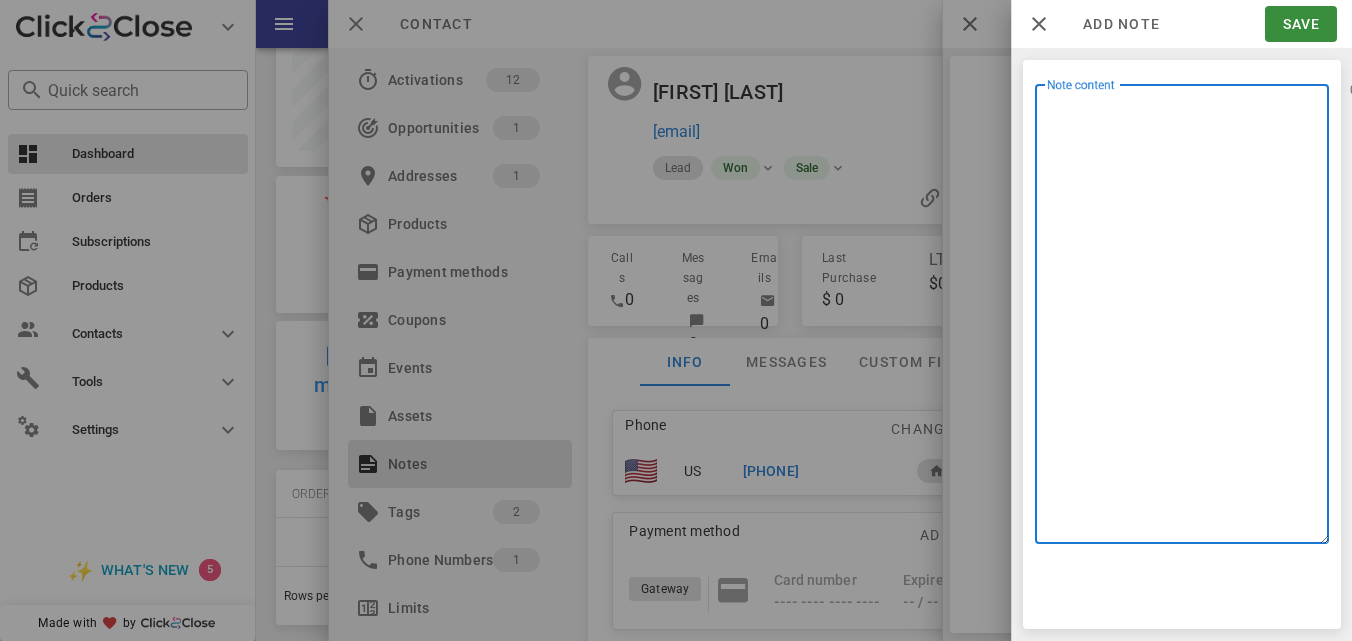 click on "Note content" at bounding box center (1188, 319) 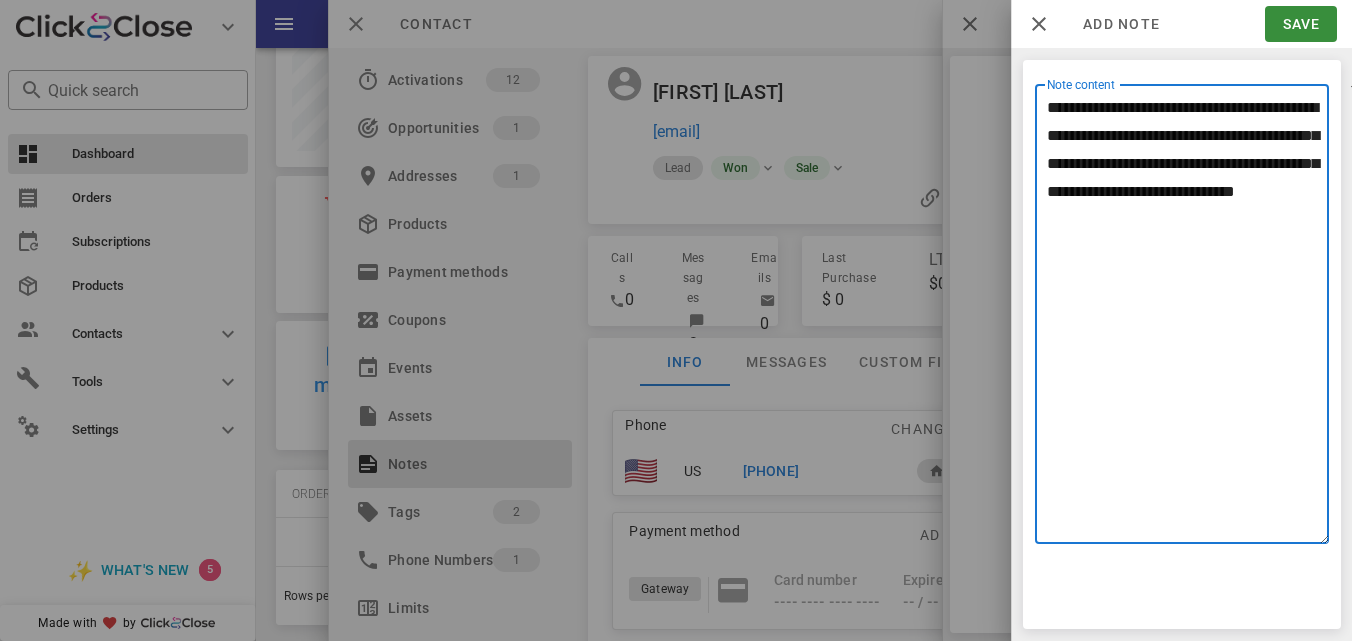 type on "**********" 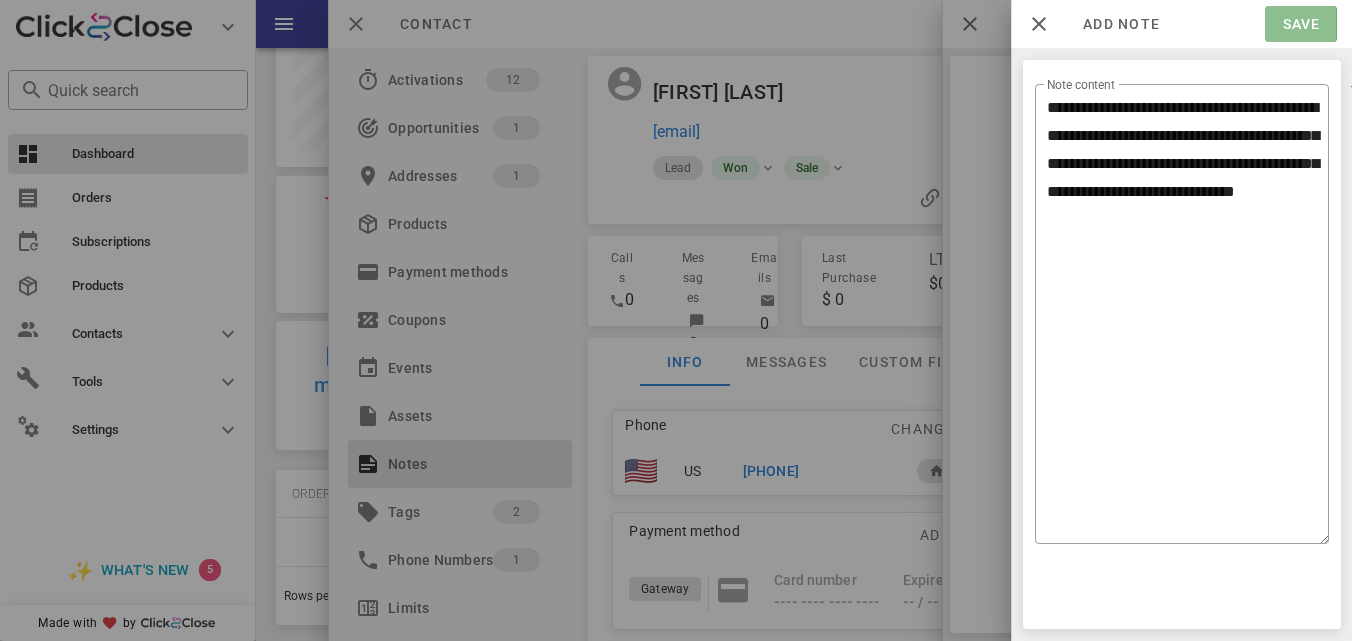 click on "Save" at bounding box center (1300, 24) 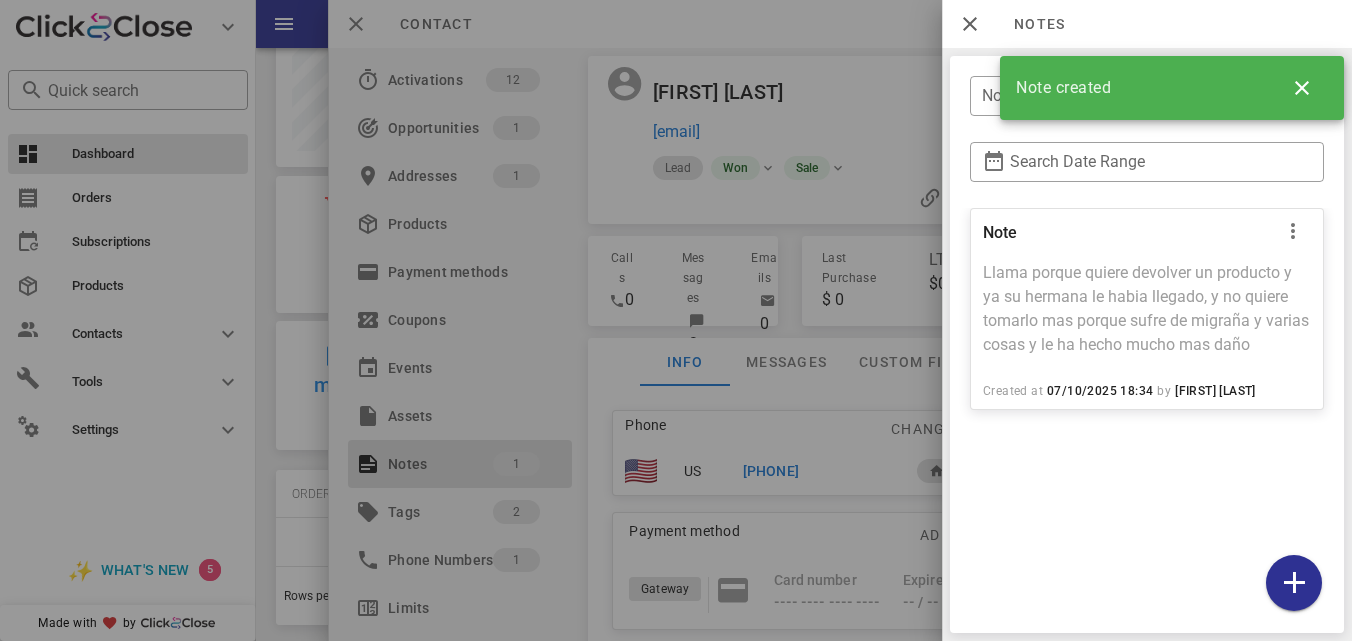 click at bounding box center (676, 320) 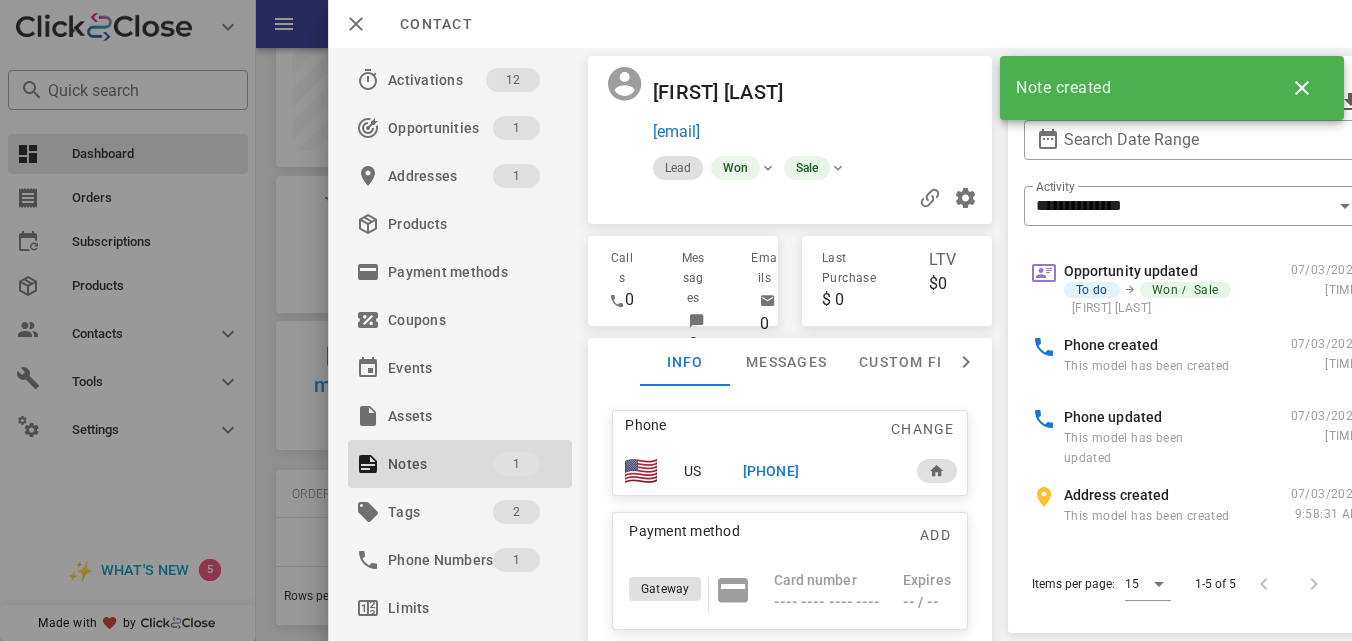 drag, startPoint x: 860, startPoint y: 133, endPoint x: 657, endPoint y: 145, distance: 203.35437 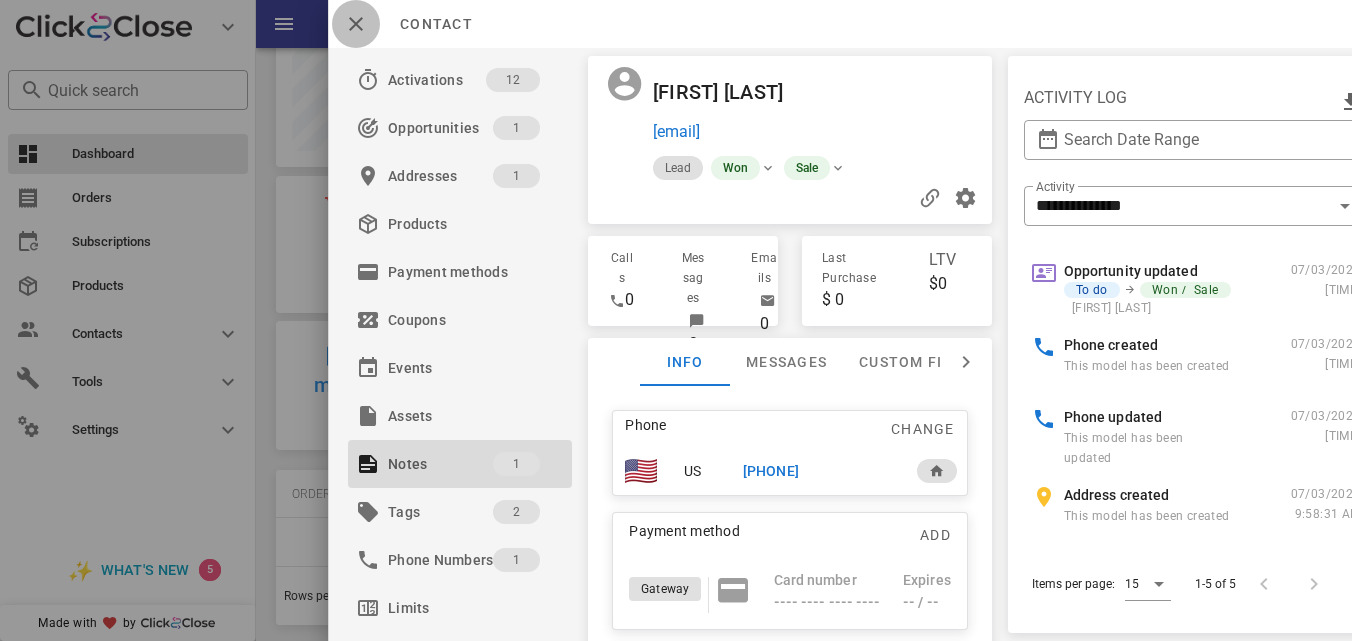 click at bounding box center (356, 24) 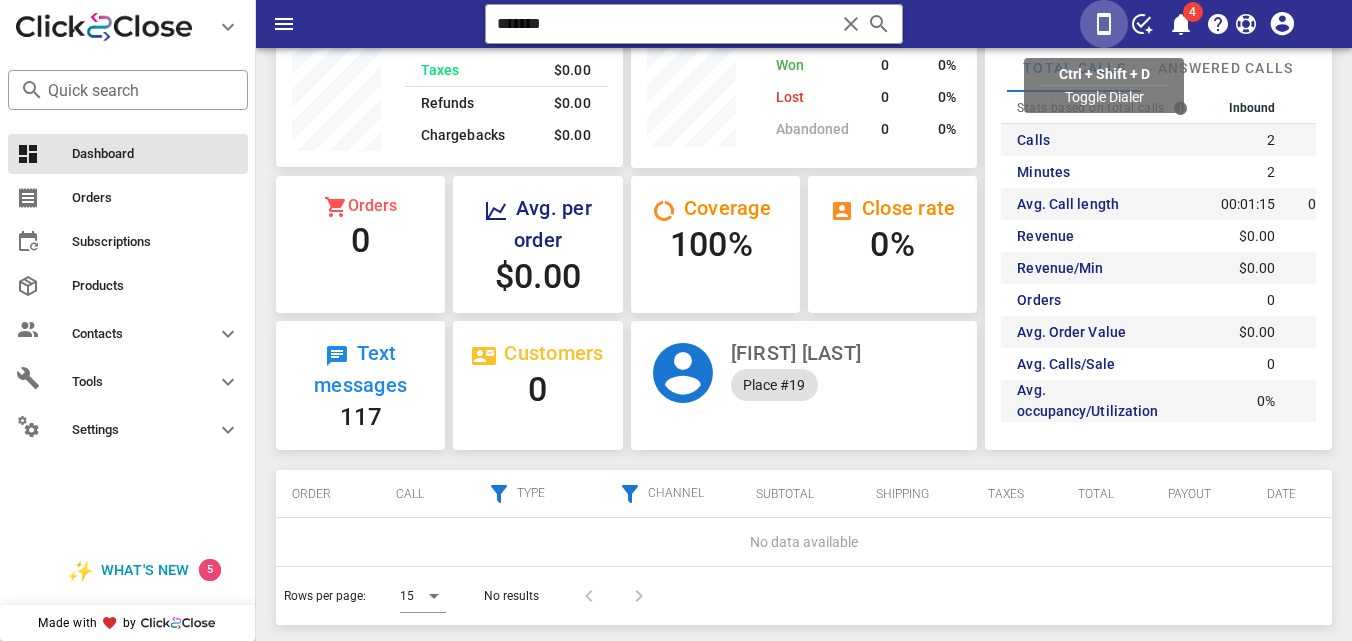 click at bounding box center [1104, 24] 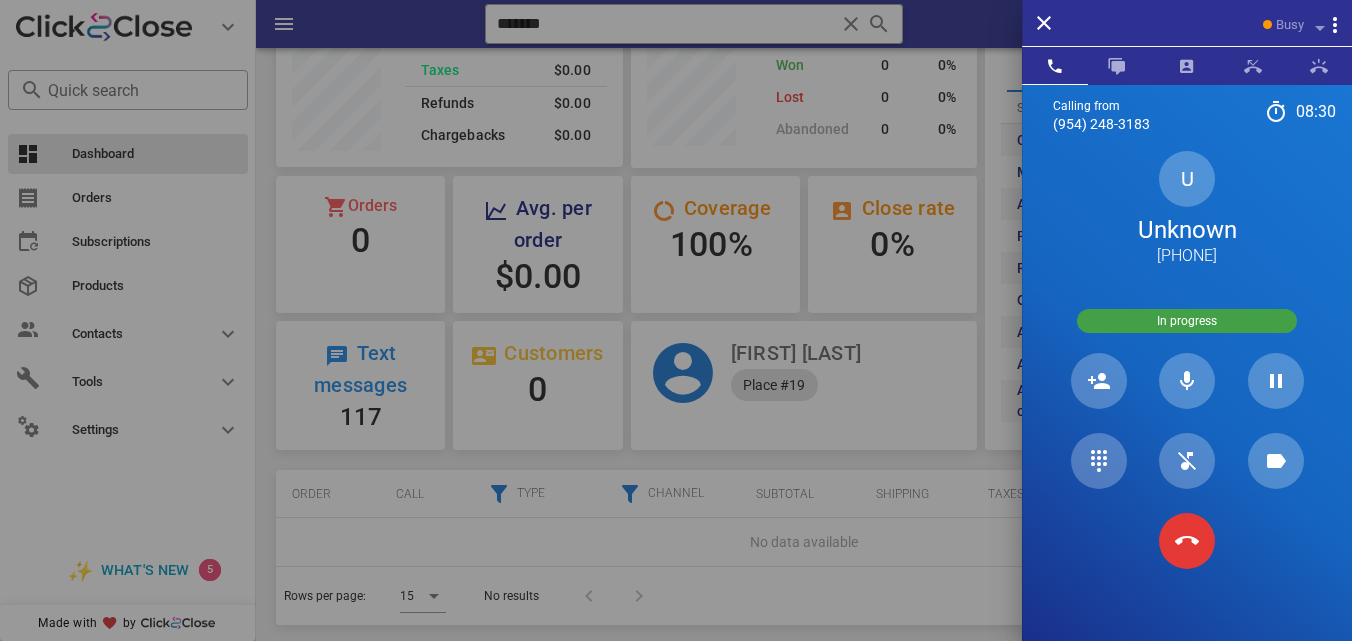 click at bounding box center (676, 320) 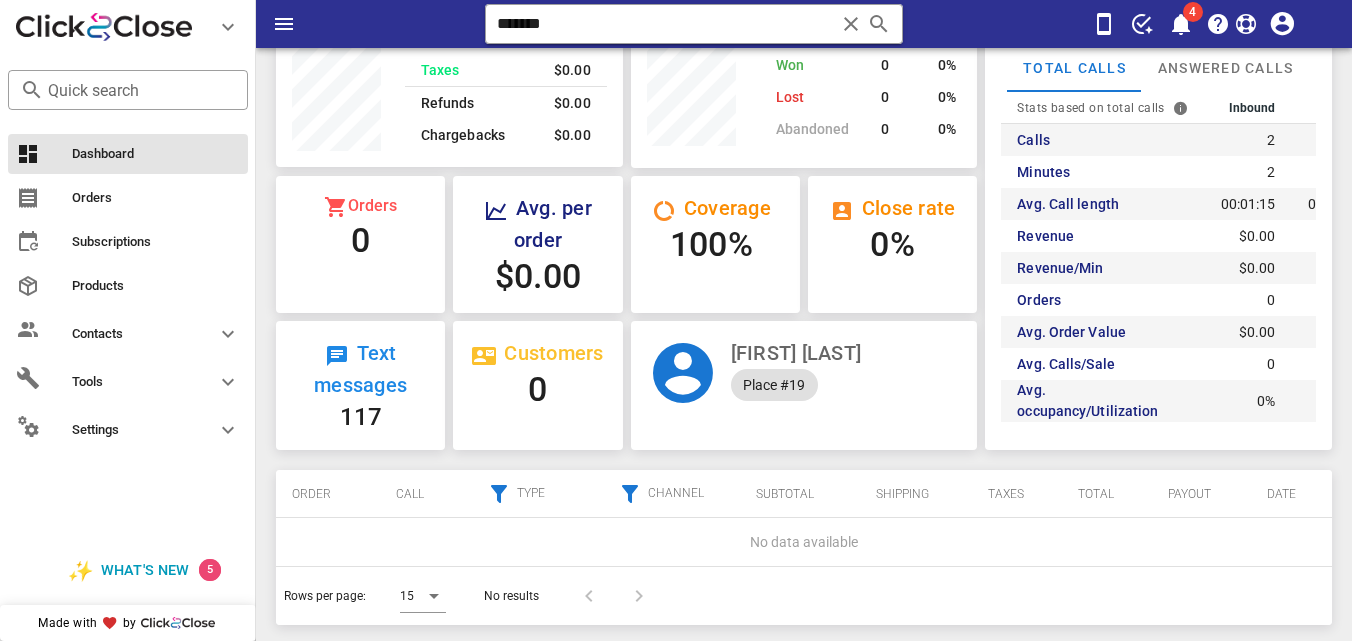 click on "*******" at bounding box center [665, 24] 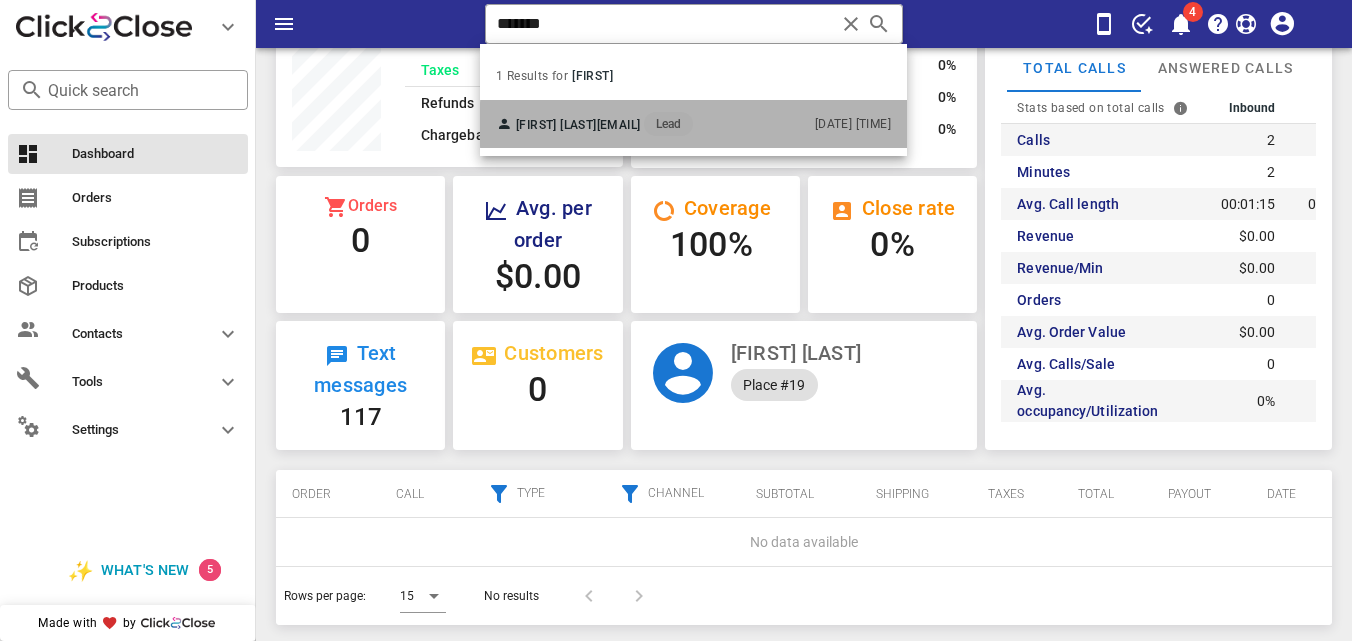 click on "[EMAIL]" at bounding box center [619, 125] 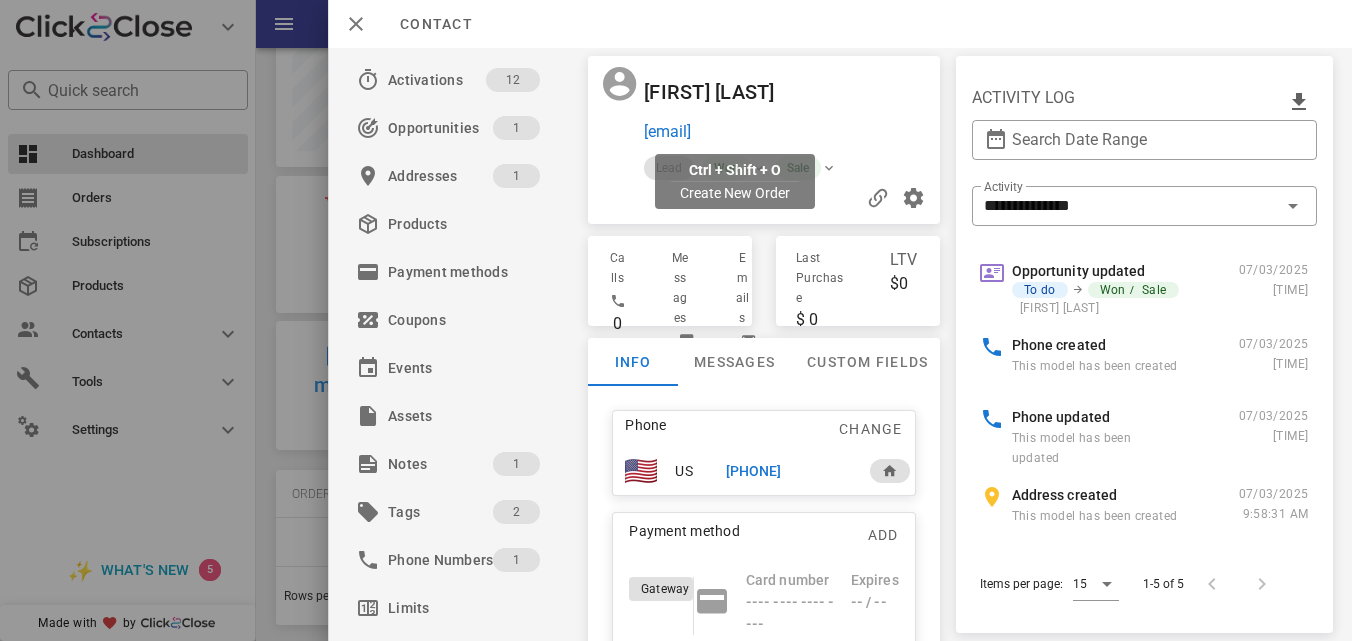 drag, startPoint x: 843, startPoint y: 137, endPoint x: 821, endPoint y: 137, distance: 22 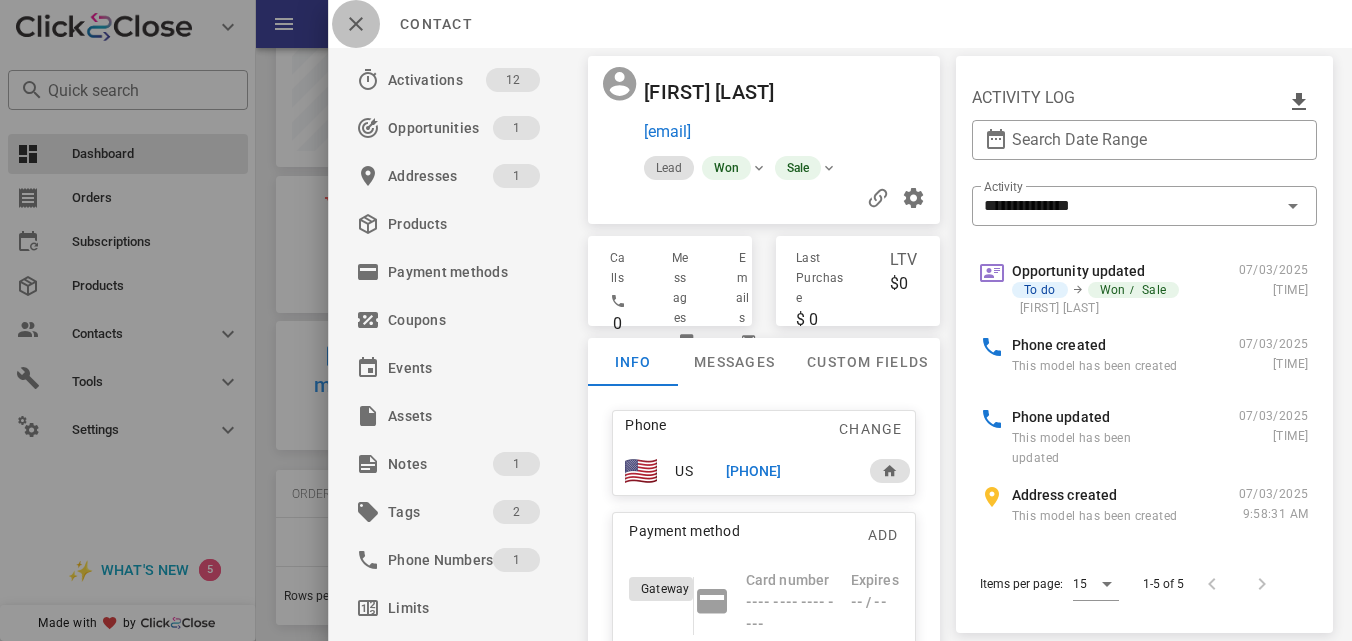 click at bounding box center [356, 24] 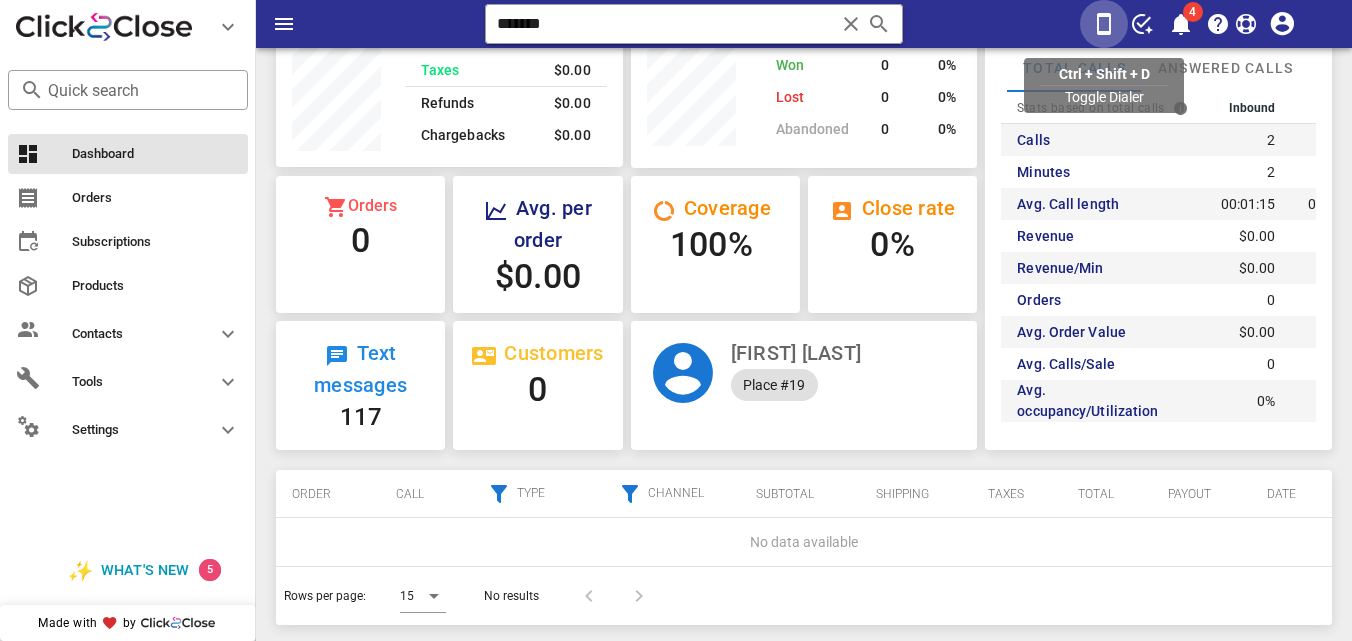 click at bounding box center (1104, 24) 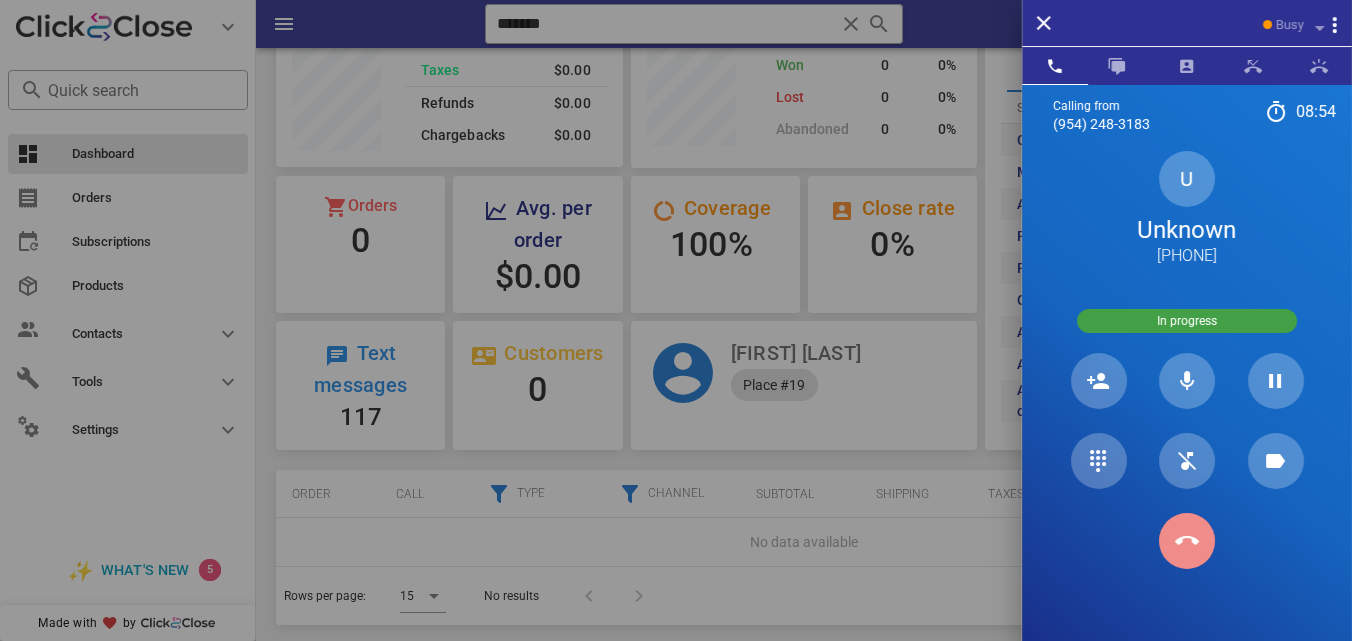 click at bounding box center [1187, 541] 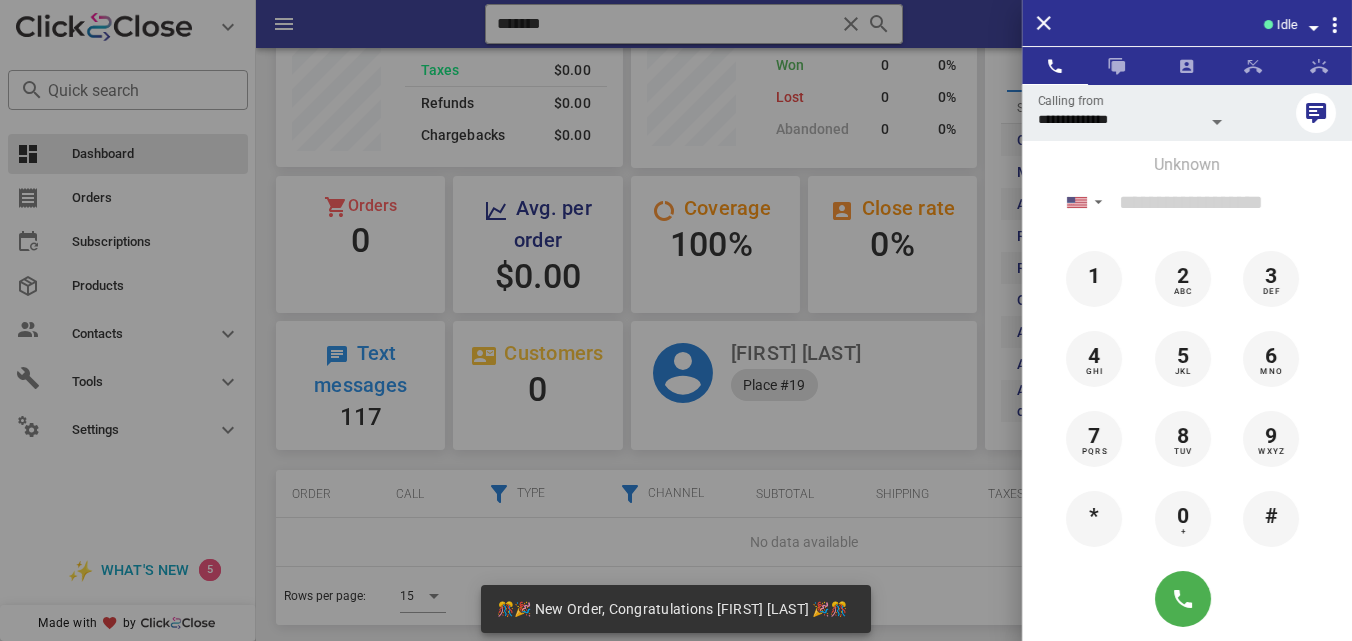 scroll, scrollTop: 999752, scrollLeft: 999653, axis: both 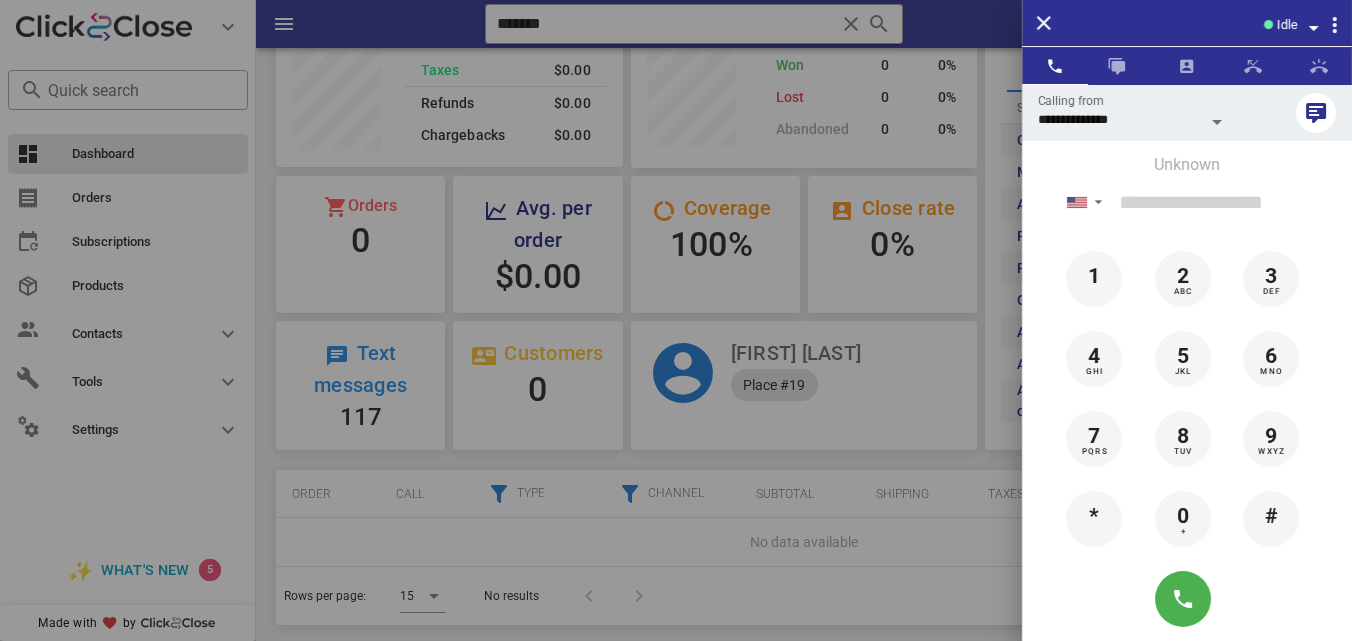 click at bounding box center (676, 320) 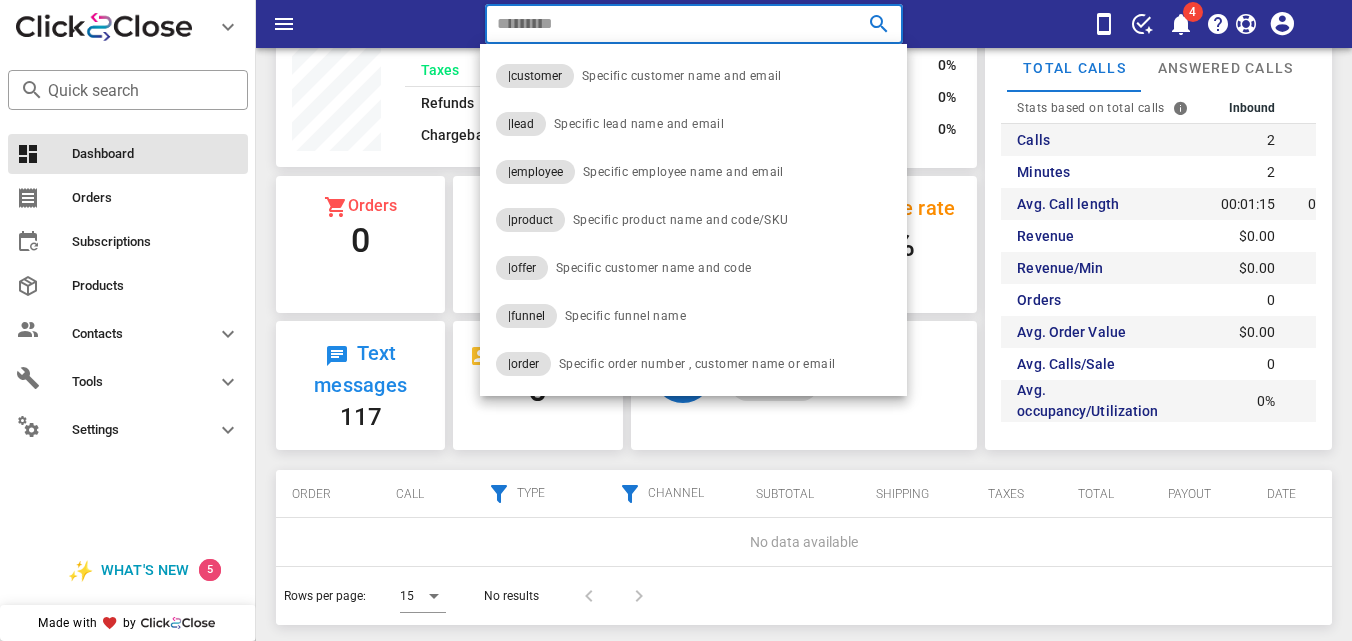 paste on "**********" 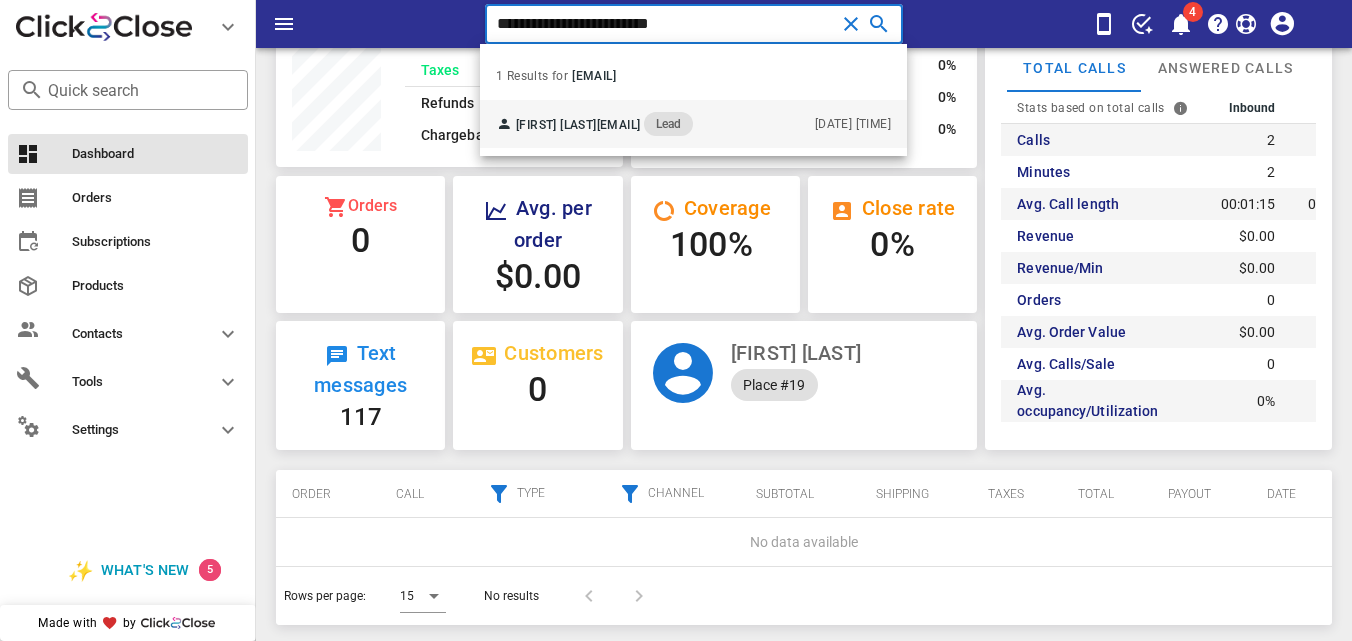 type on "**********" 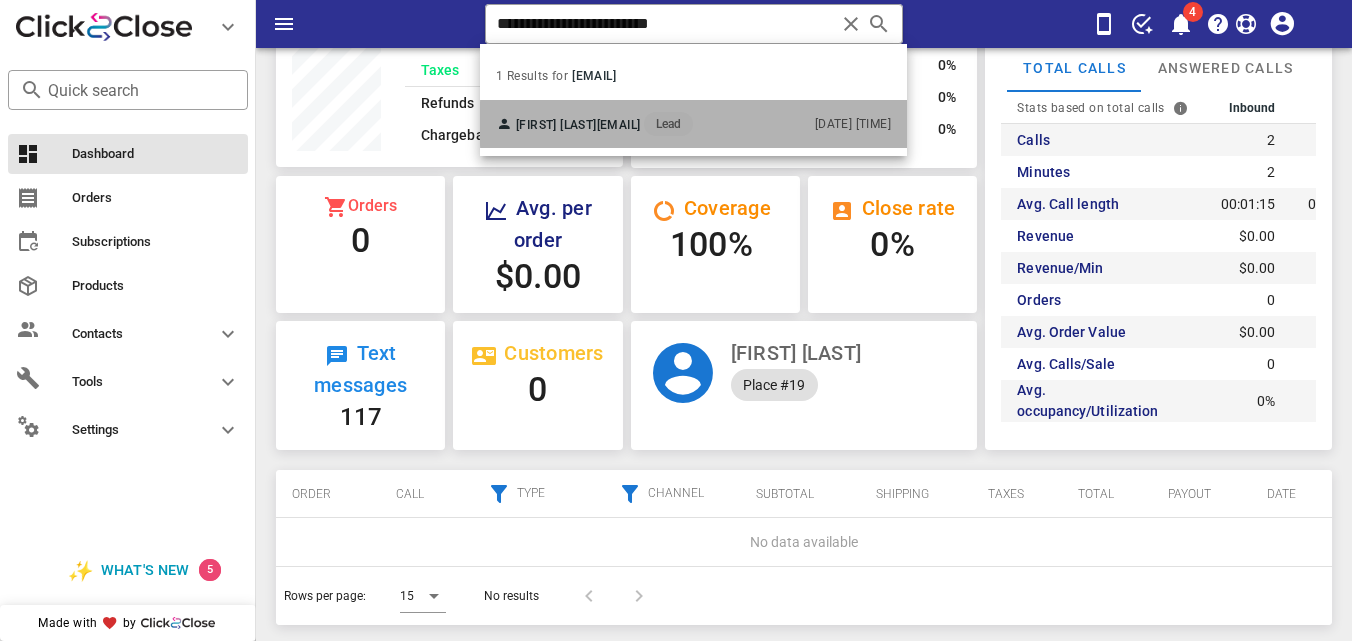 click on "[FIRST] [LAST]   [EMAIL]   Lead   [DATE] [TIME]" at bounding box center (693, 124) 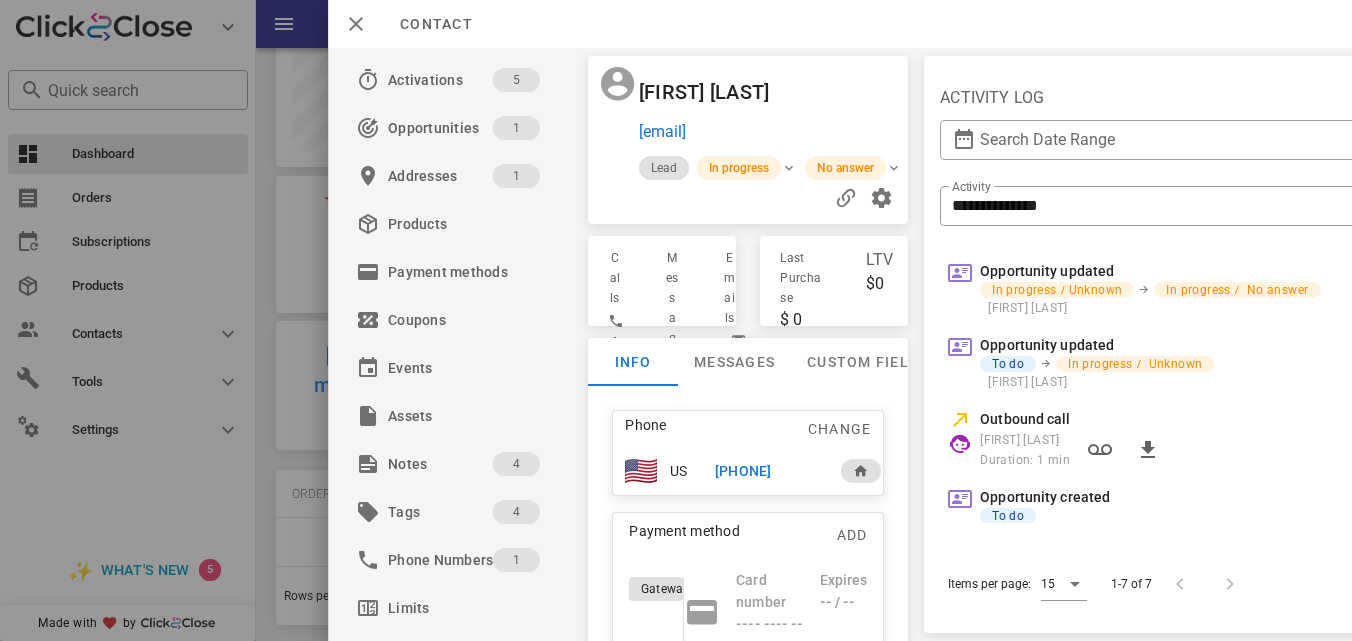click on "[PHONE]" at bounding box center [743, 471] 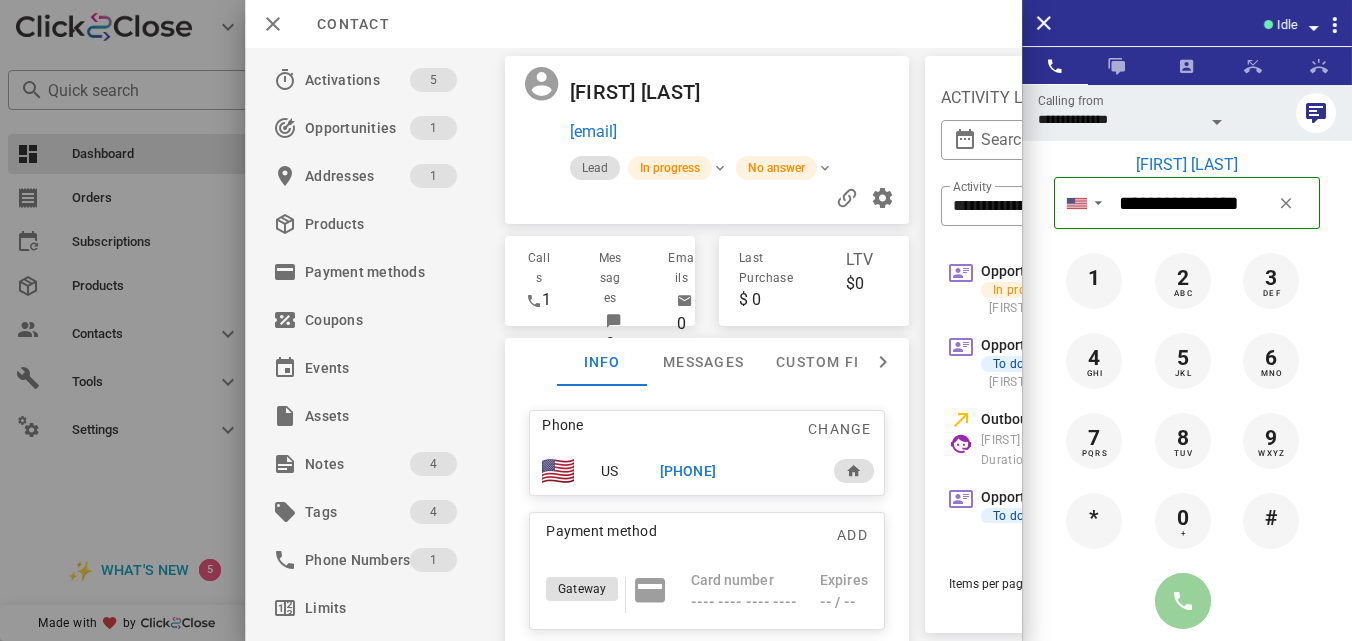 click at bounding box center (1183, 601) 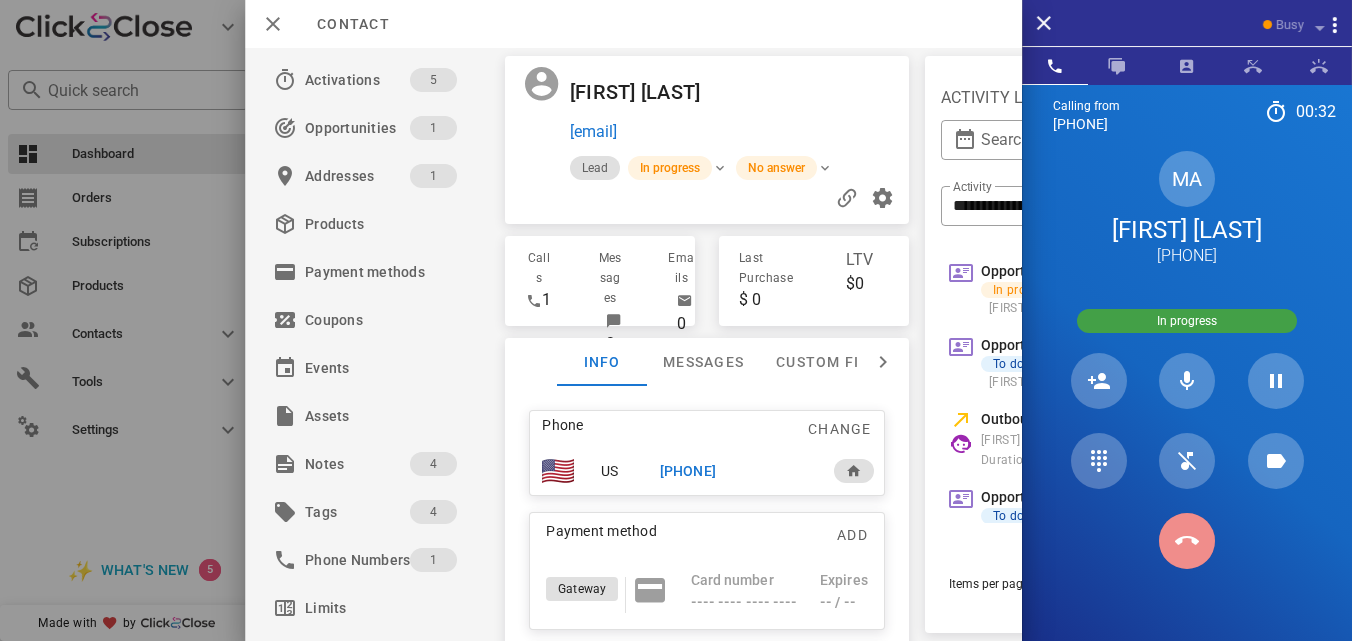 click at bounding box center (1187, 541) 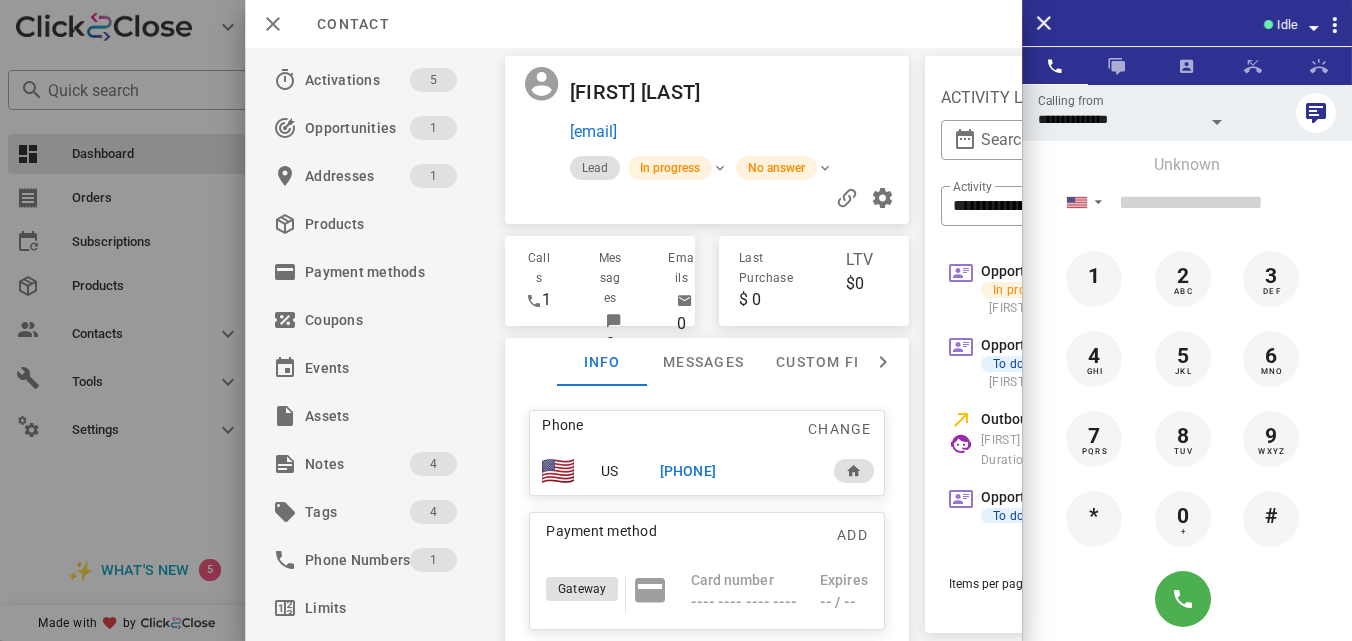 click on "[PHONE]" at bounding box center (688, 471) 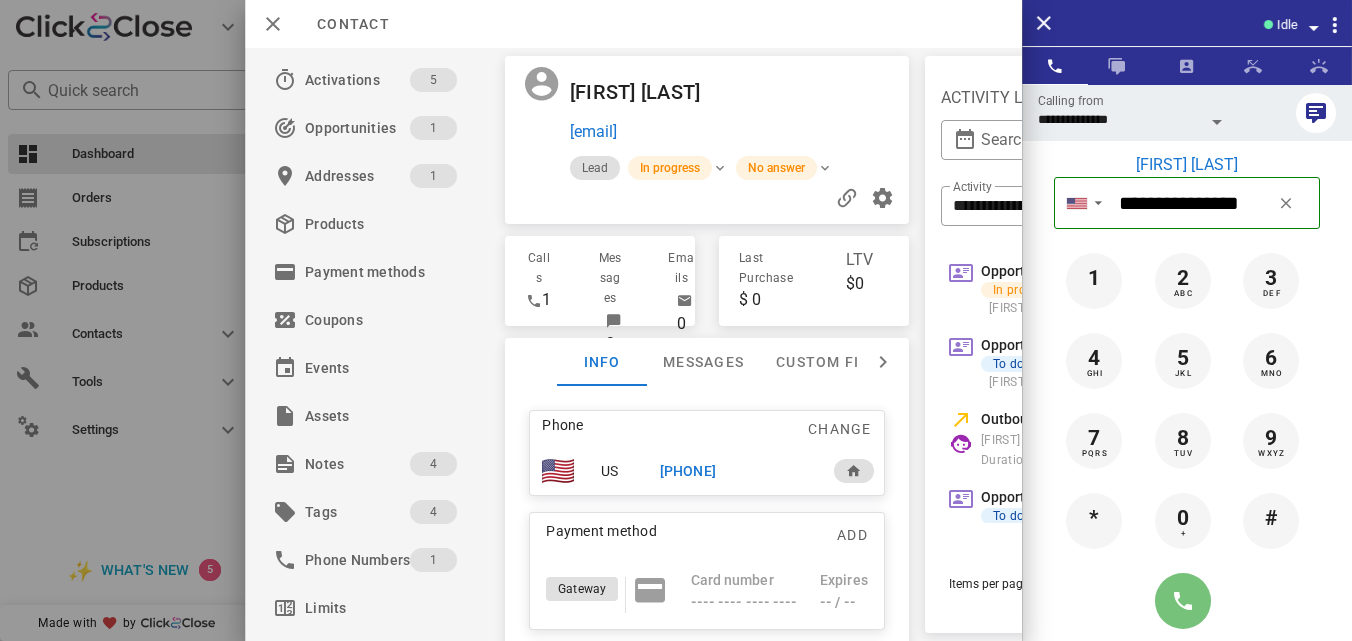 click at bounding box center [1183, 601] 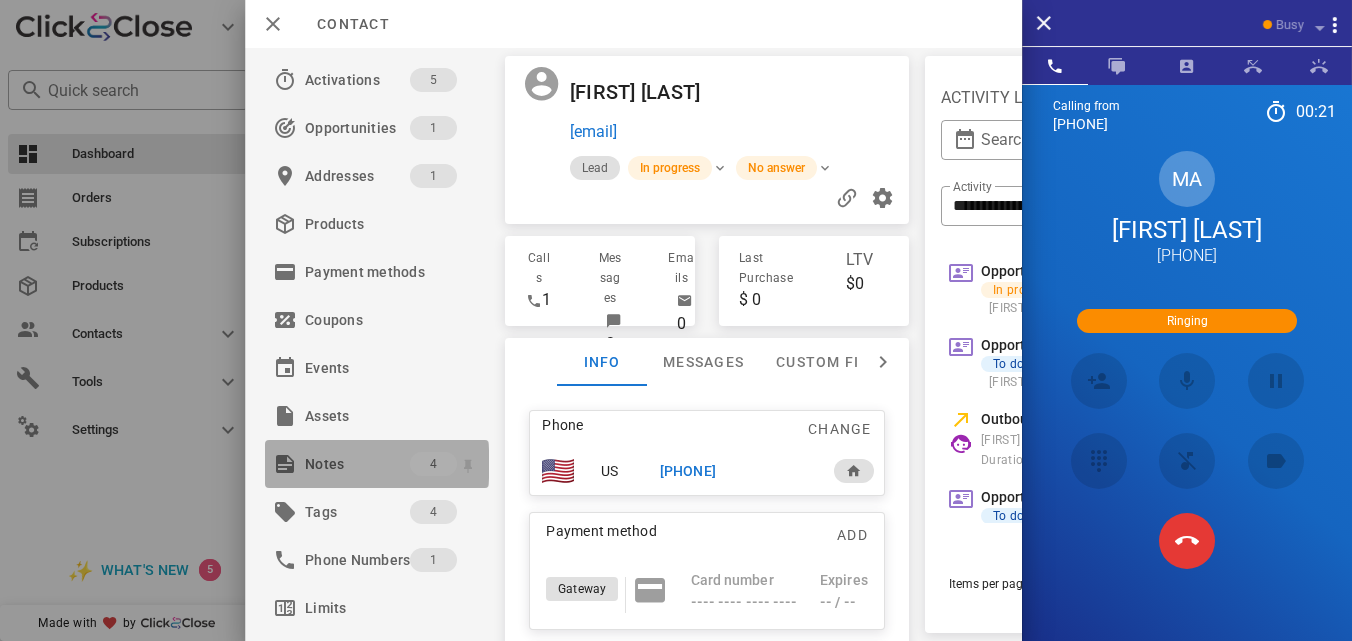 click on "Notes" at bounding box center [357, 464] 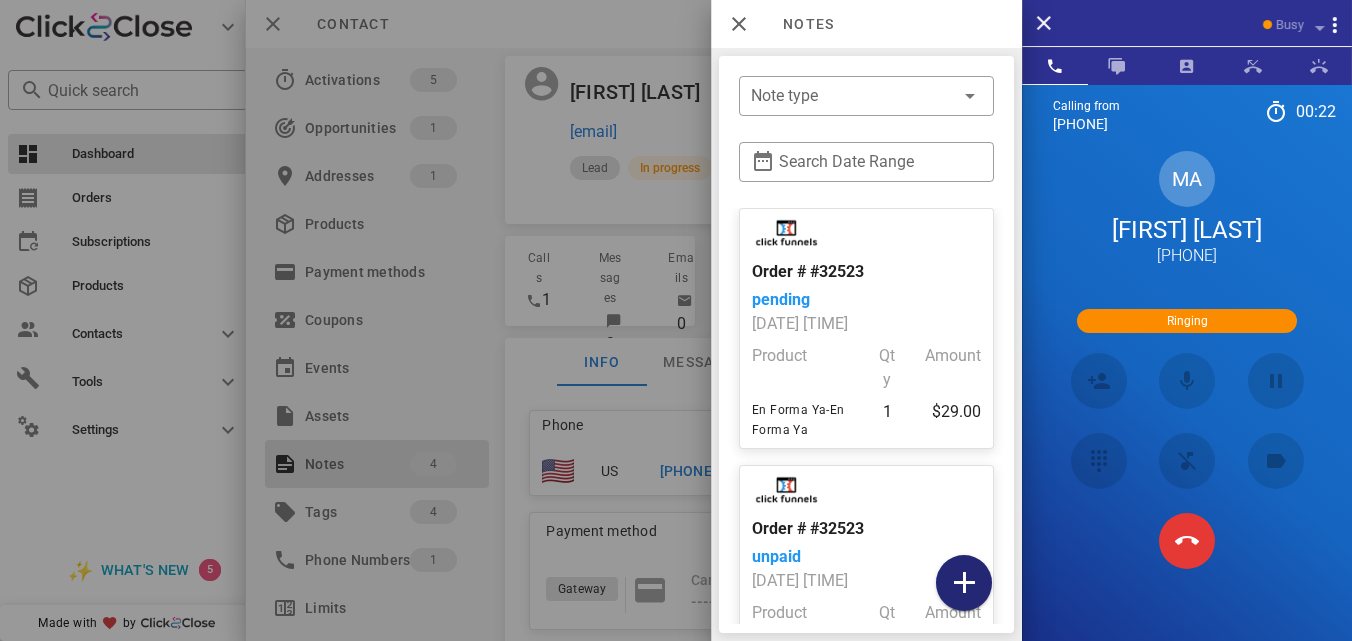 click at bounding box center [964, 583] 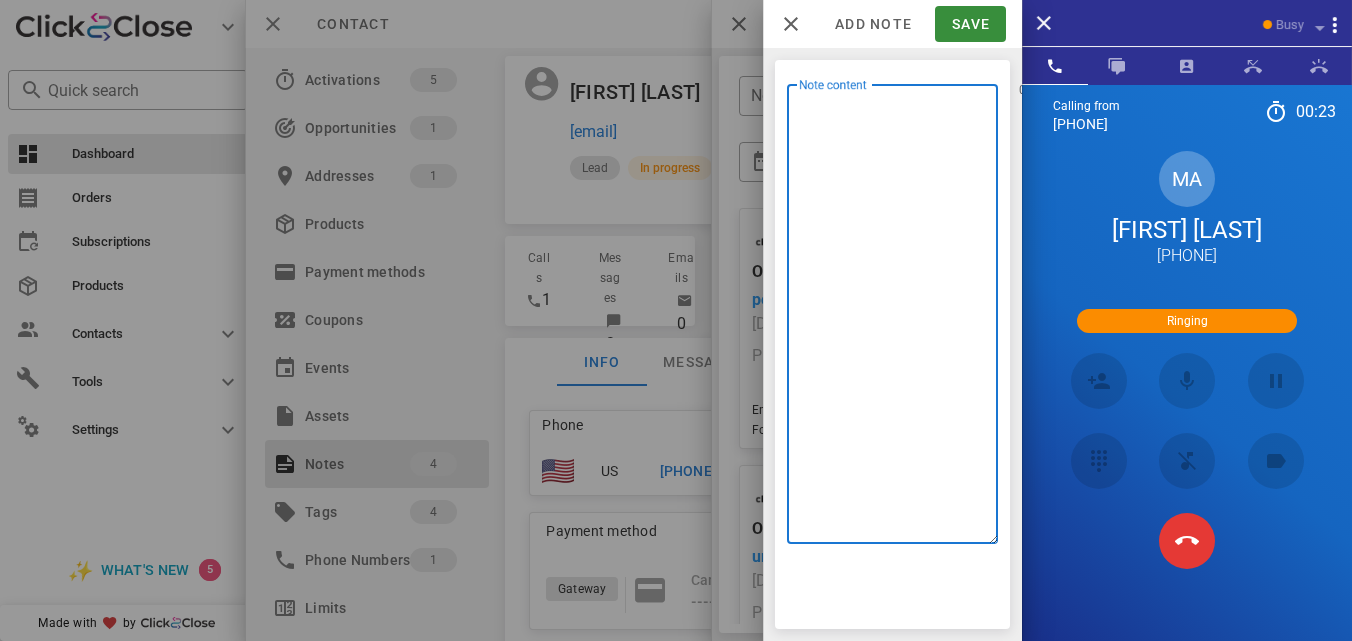 click on "Note content" at bounding box center (898, 319) 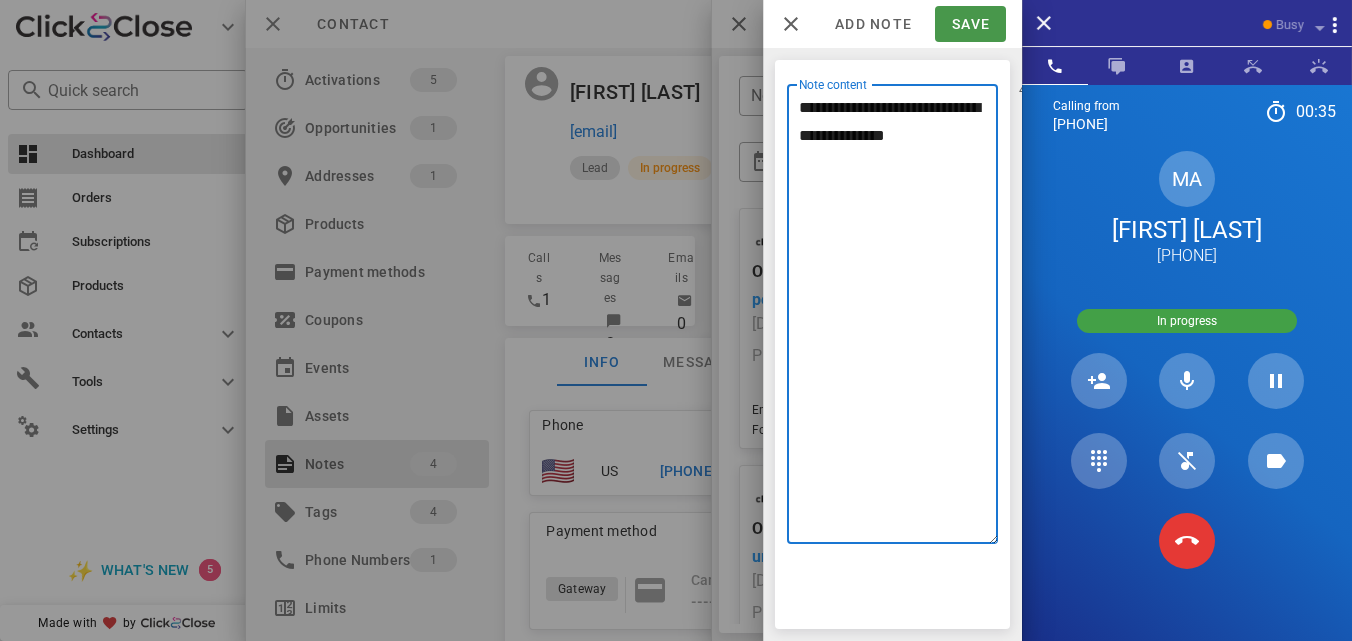 type on "**********" 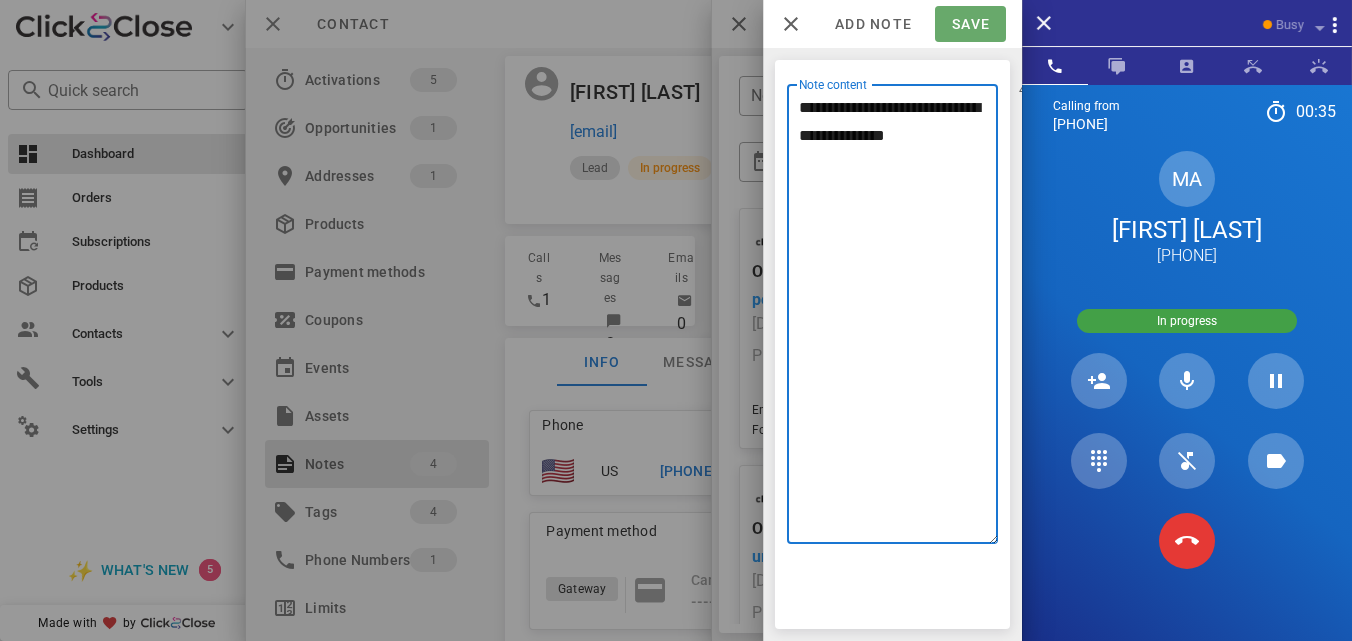 click on "Save" at bounding box center [970, 24] 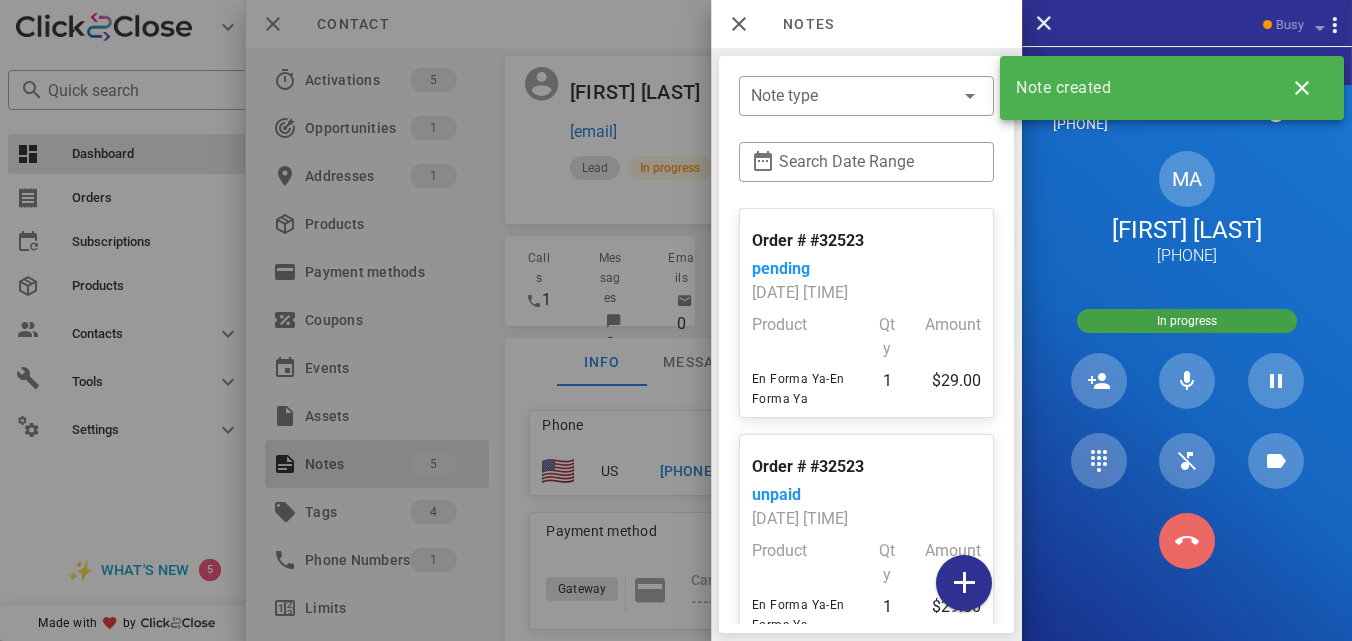 click at bounding box center [1187, 541] 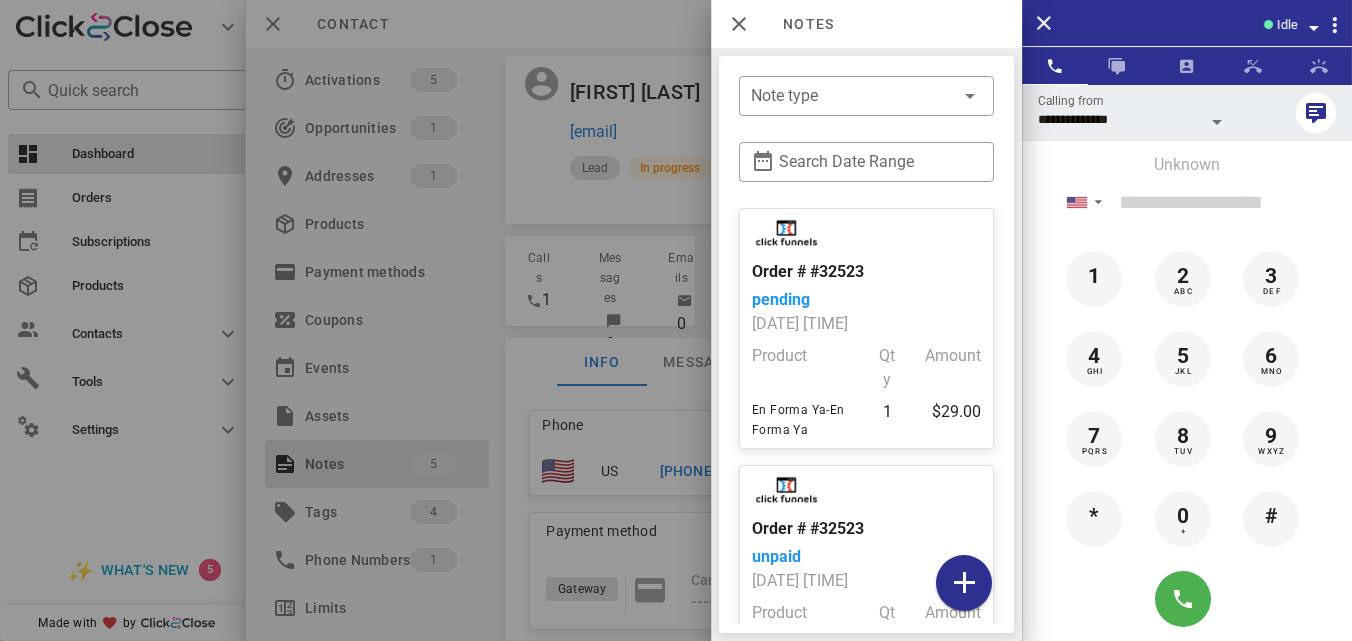click at bounding box center (676, 320) 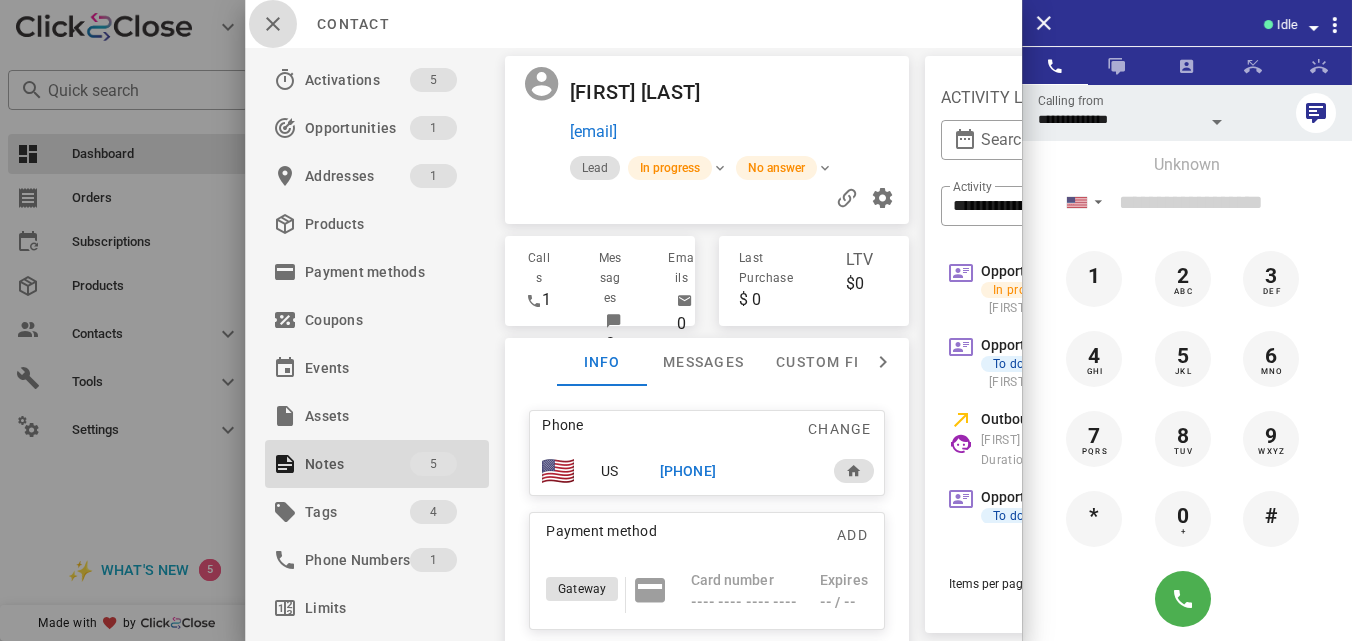click at bounding box center [273, 24] 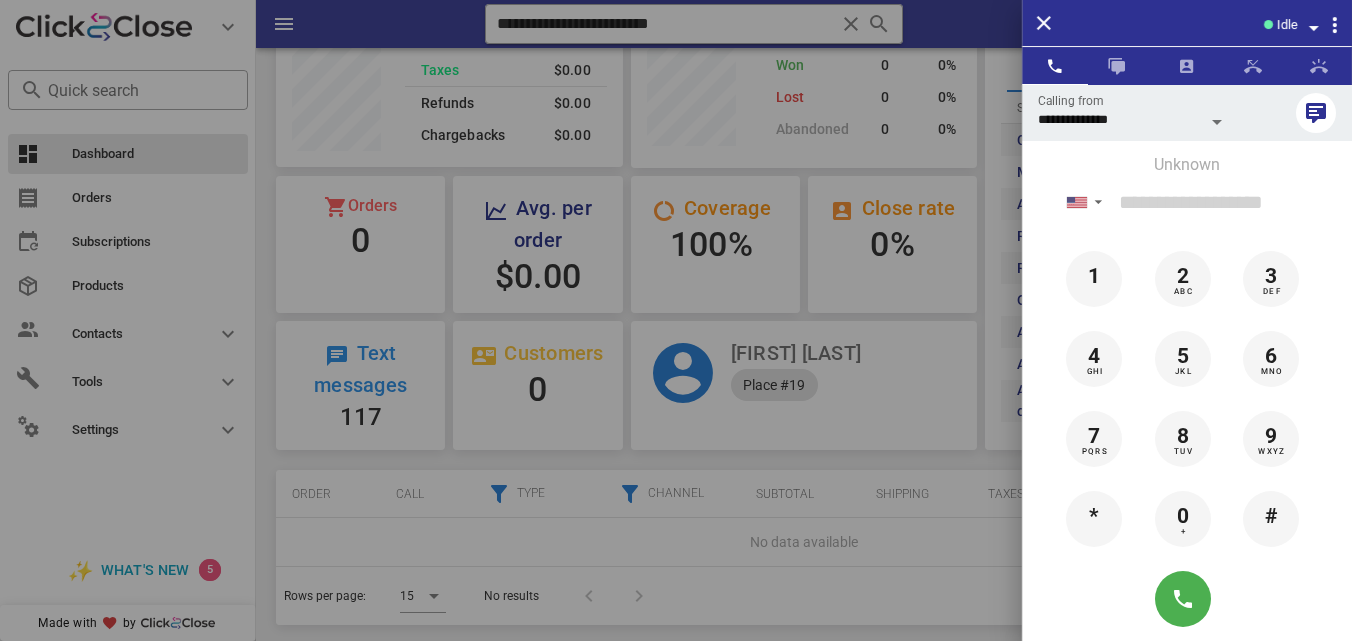 click at bounding box center [676, 320] 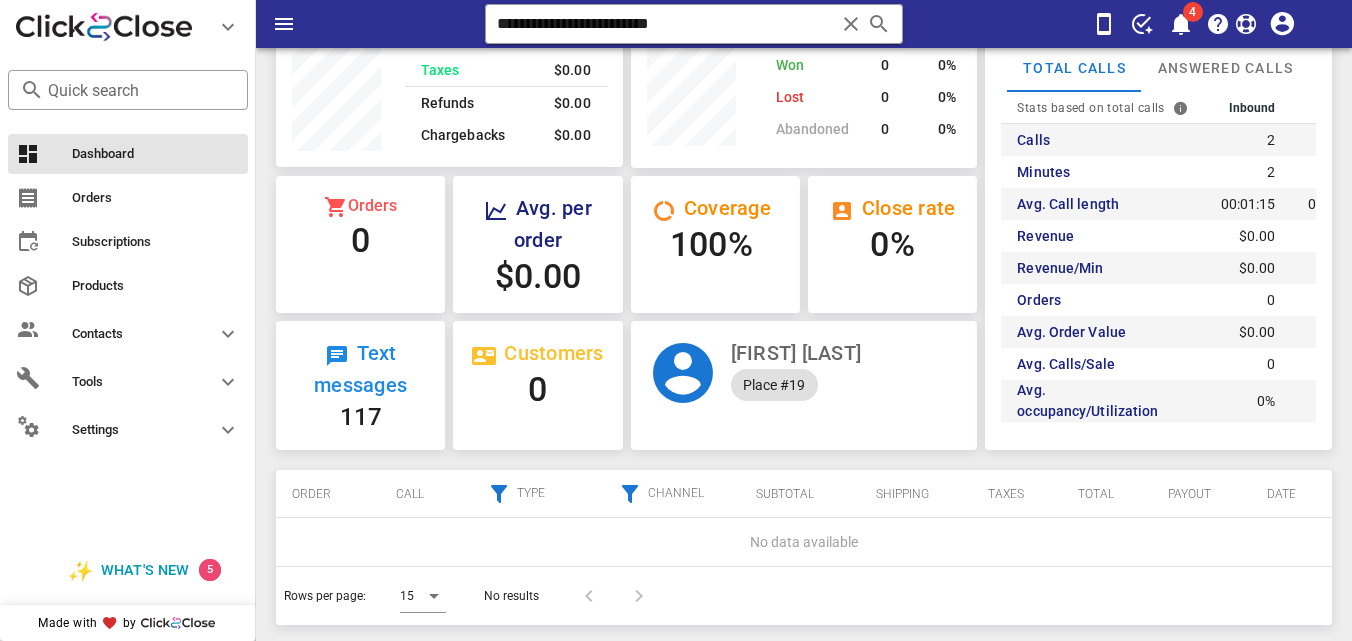 click at bounding box center [851, 24] 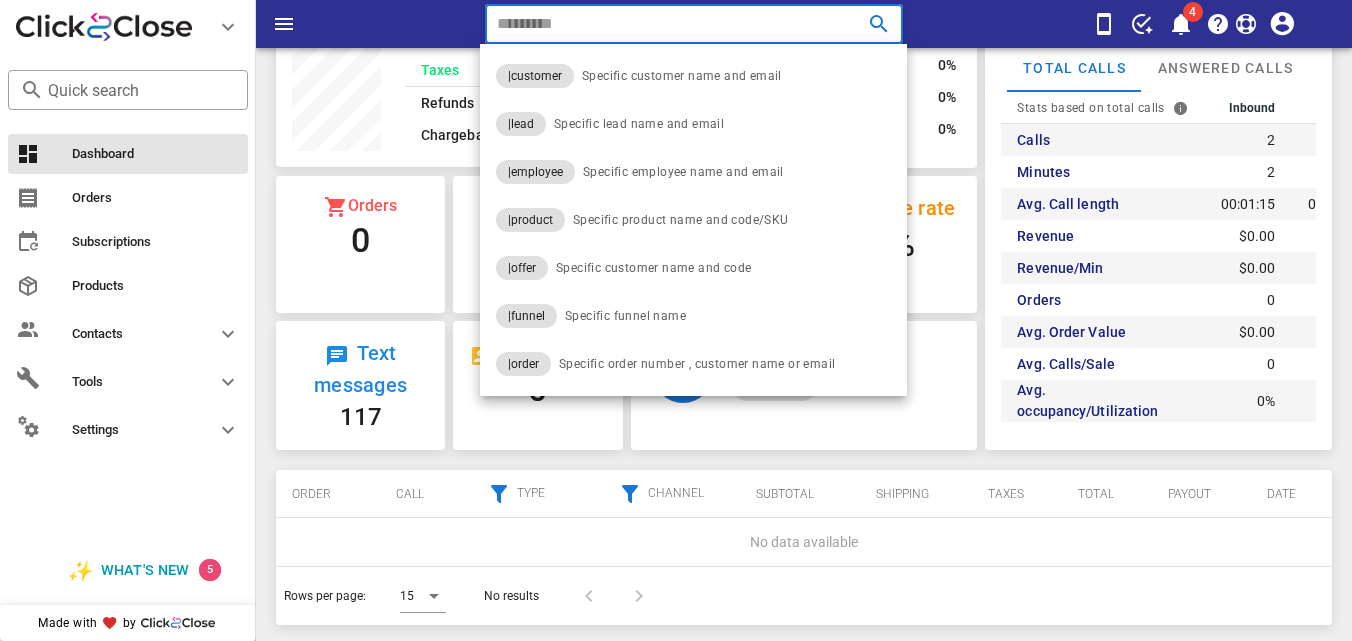 paste on "**********" 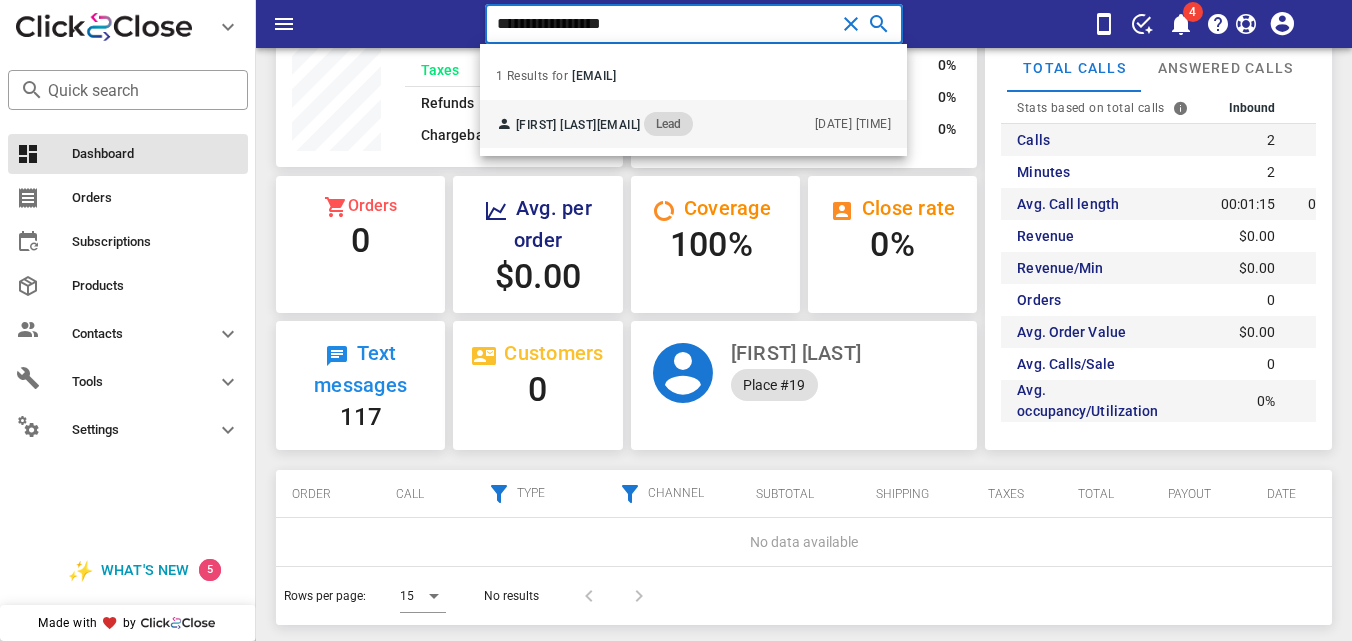 type on "**********" 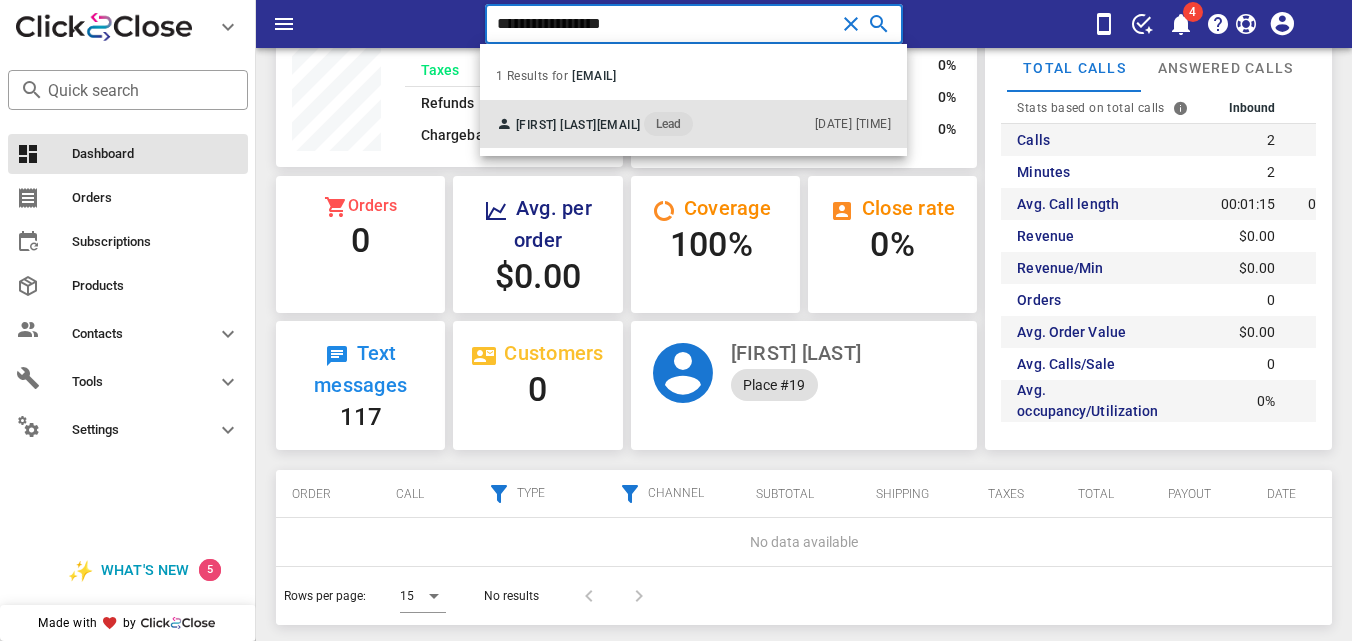click on "Lead" at bounding box center [668, 124] 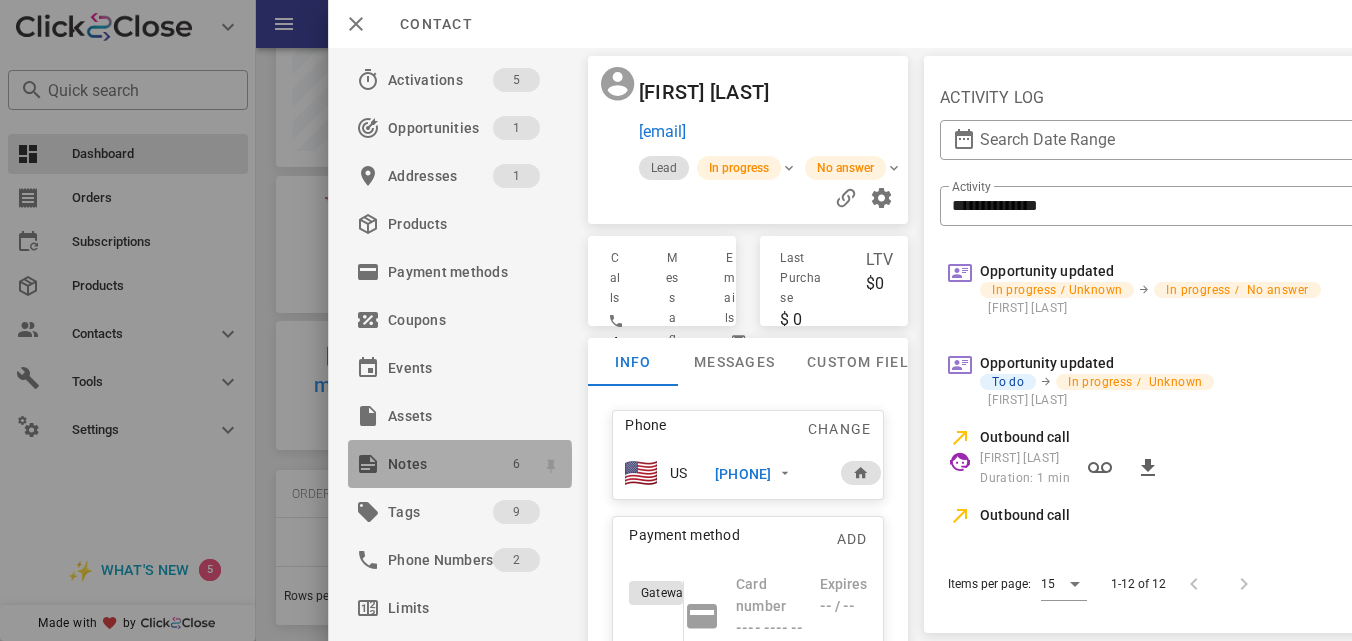 click on "6" at bounding box center [516, 464] 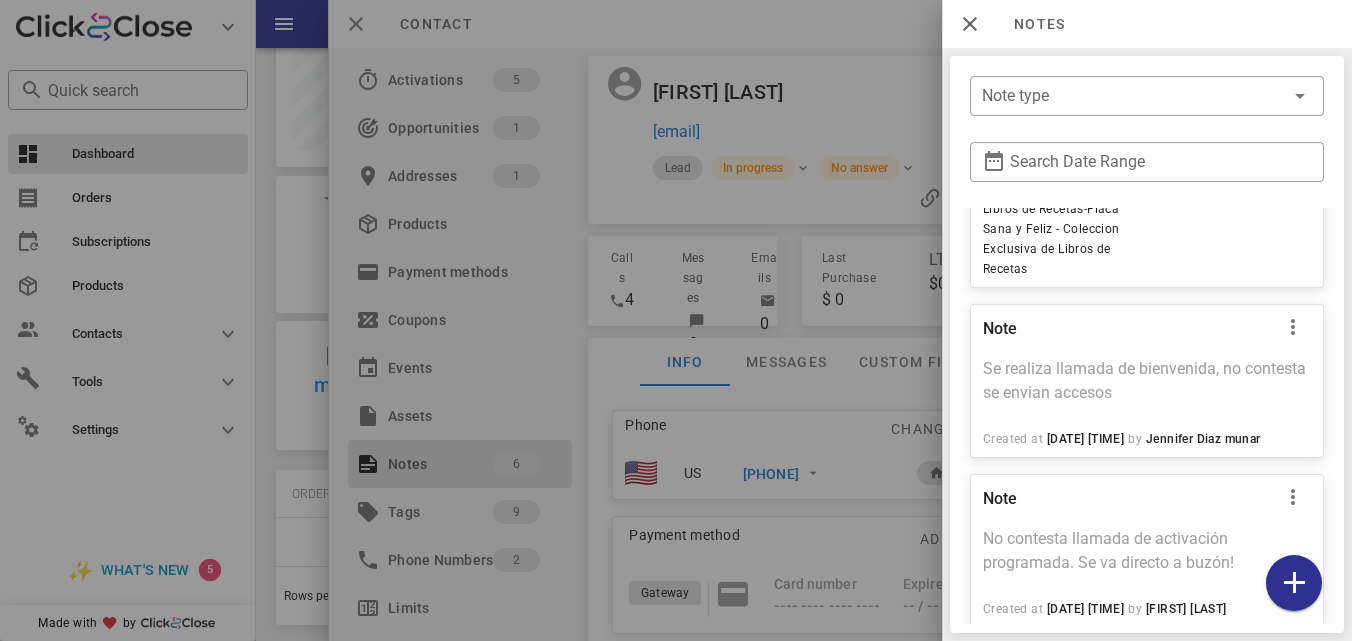 scroll, scrollTop: 1233, scrollLeft: 0, axis: vertical 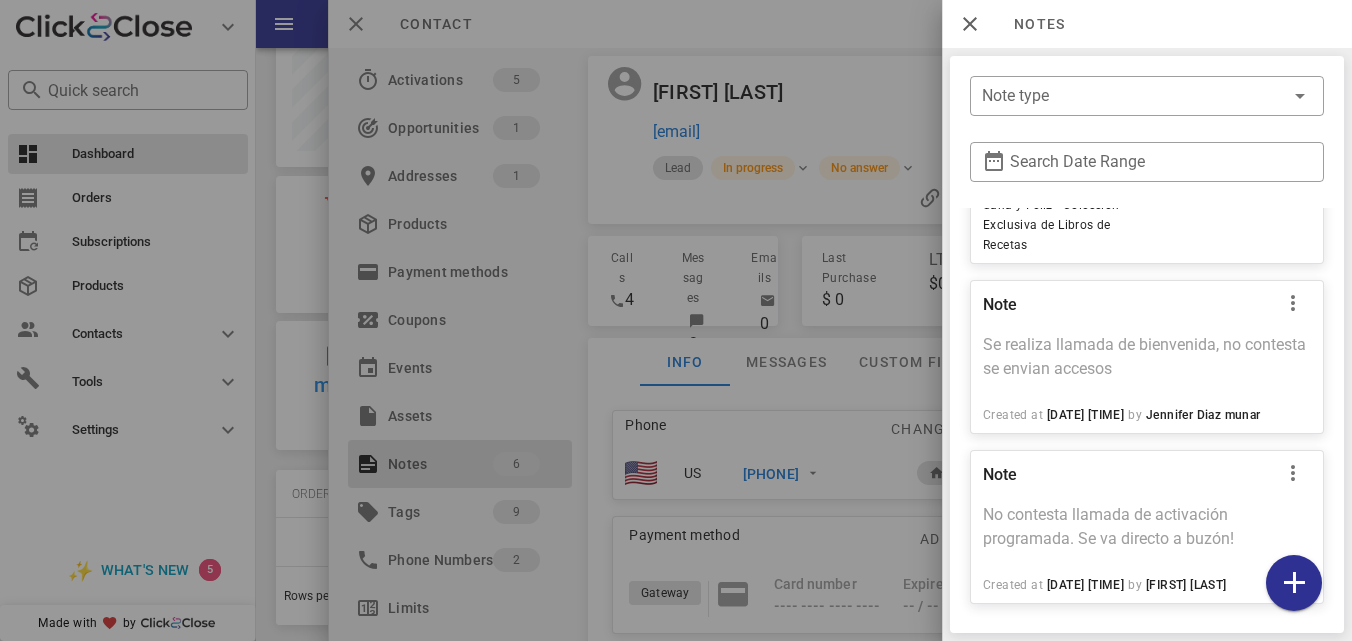 click at bounding box center [676, 320] 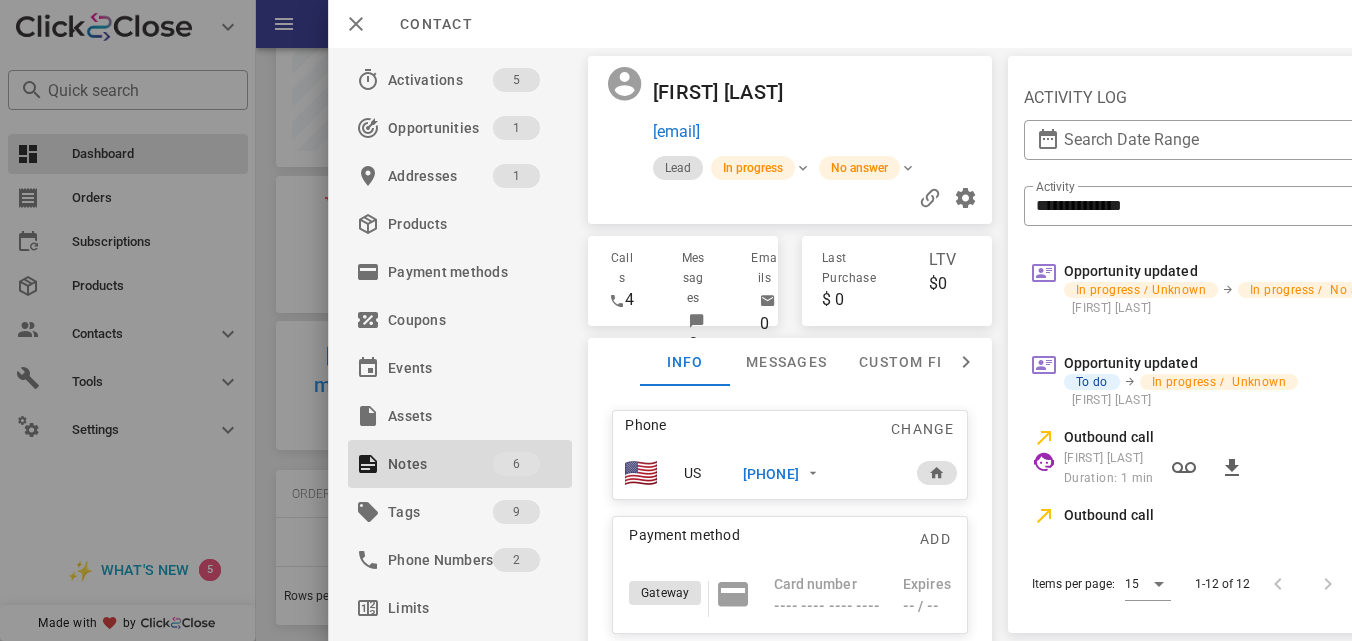 click on "[PHONE]" at bounding box center [771, 474] 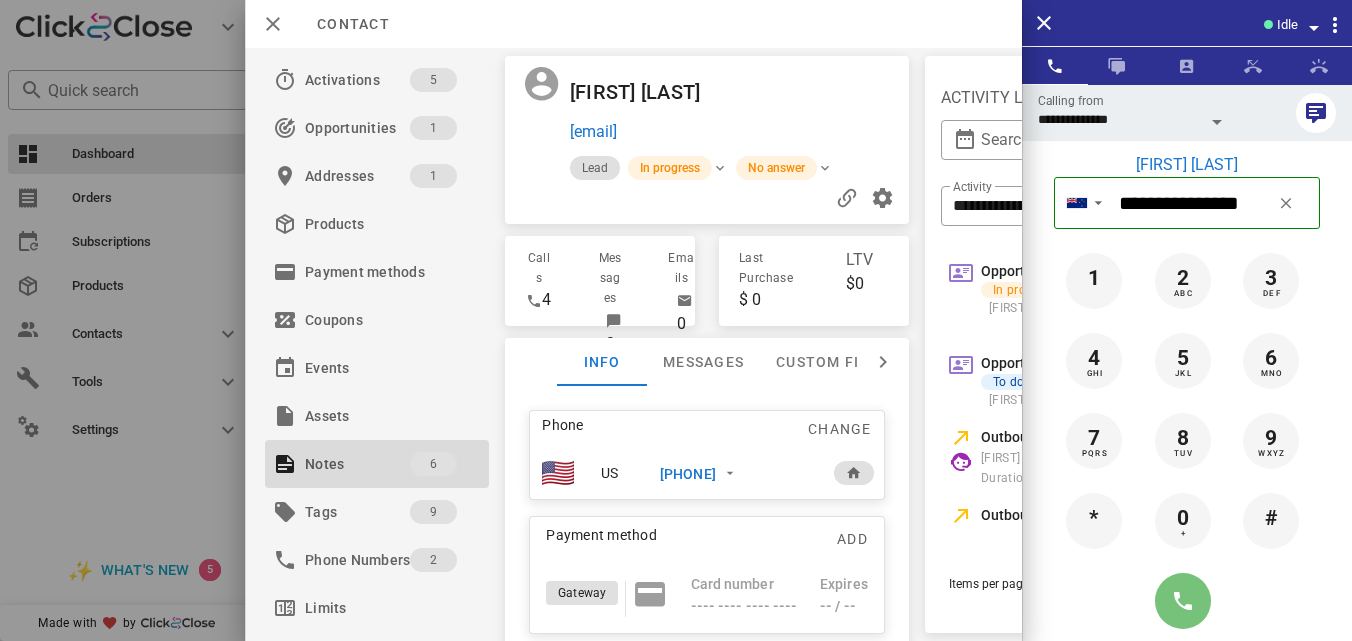 click at bounding box center [1183, 601] 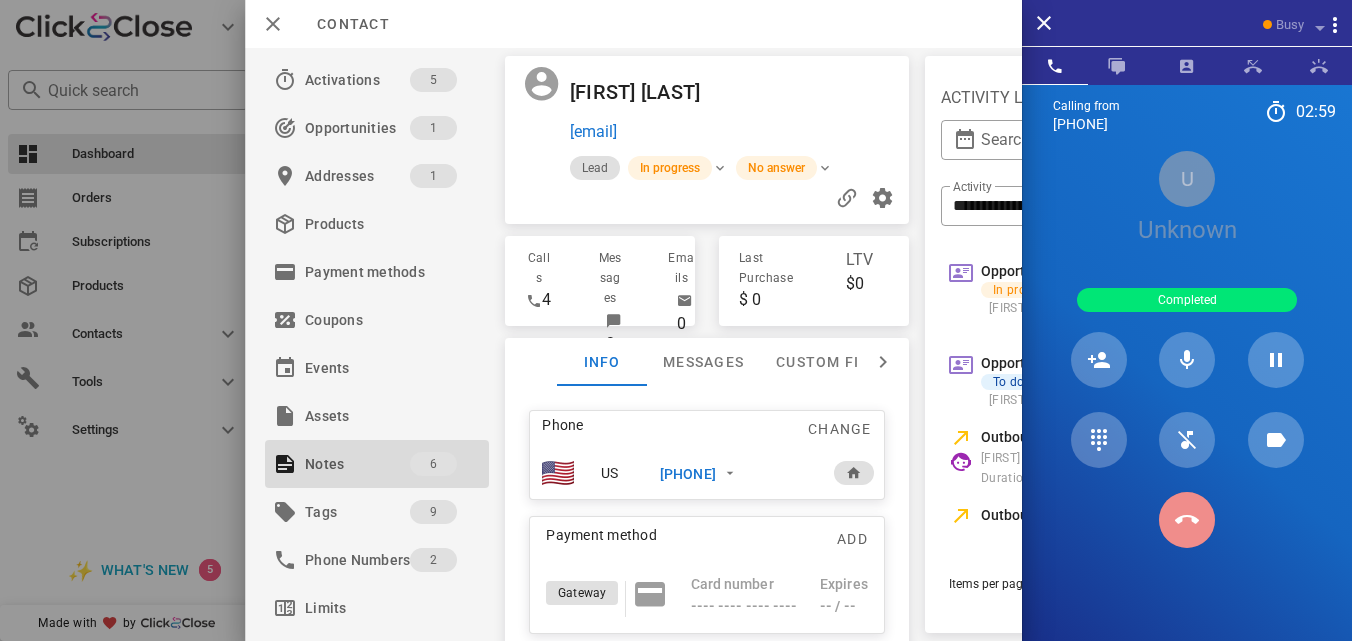 drag, startPoint x: 1189, startPoint y: 511, endPoint x: 774, endPoint y: 507, distance: 415.0193 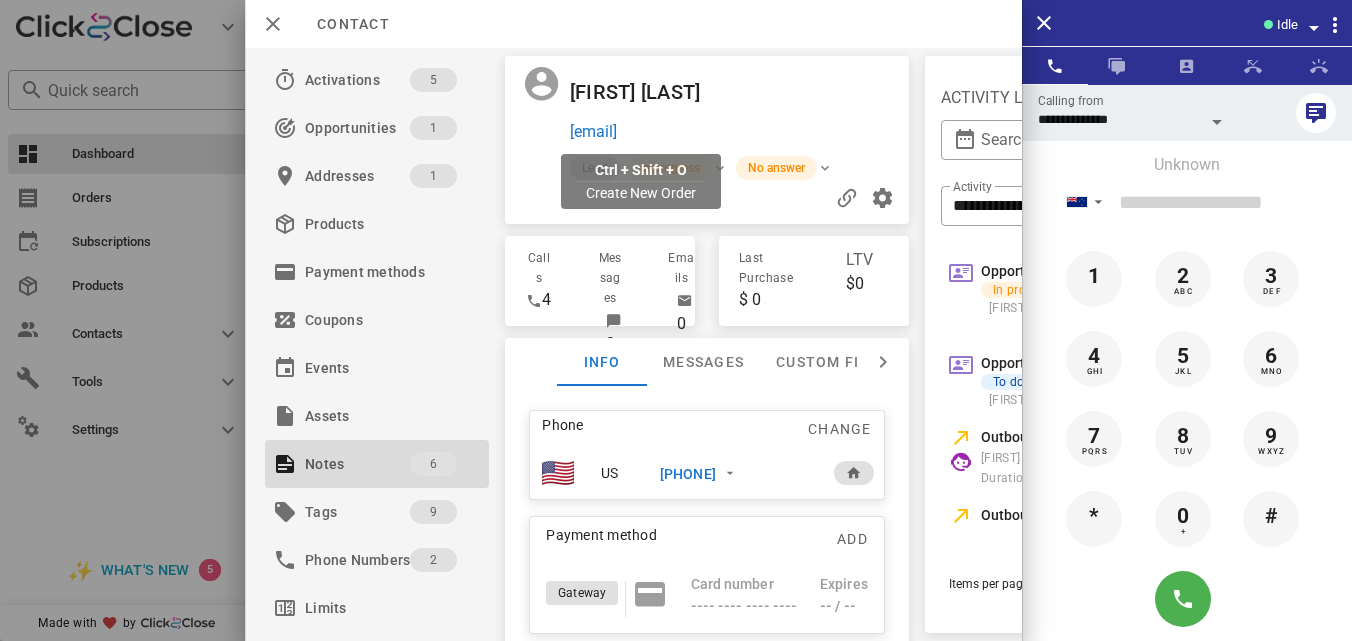 drag, startPoint x: 721, startPoint y: 123, endPoint x: 568, endPoint y: 129, distance: 153.1176 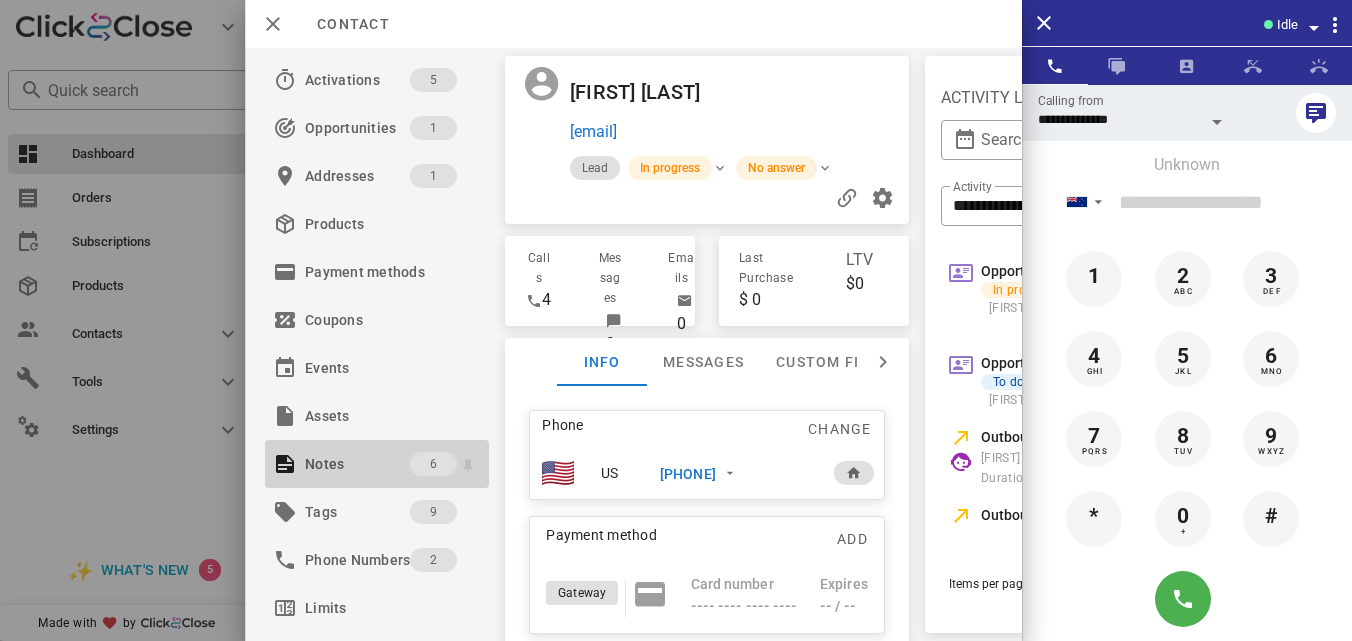 click on "Notes  6" at bounding box center (377, 464) 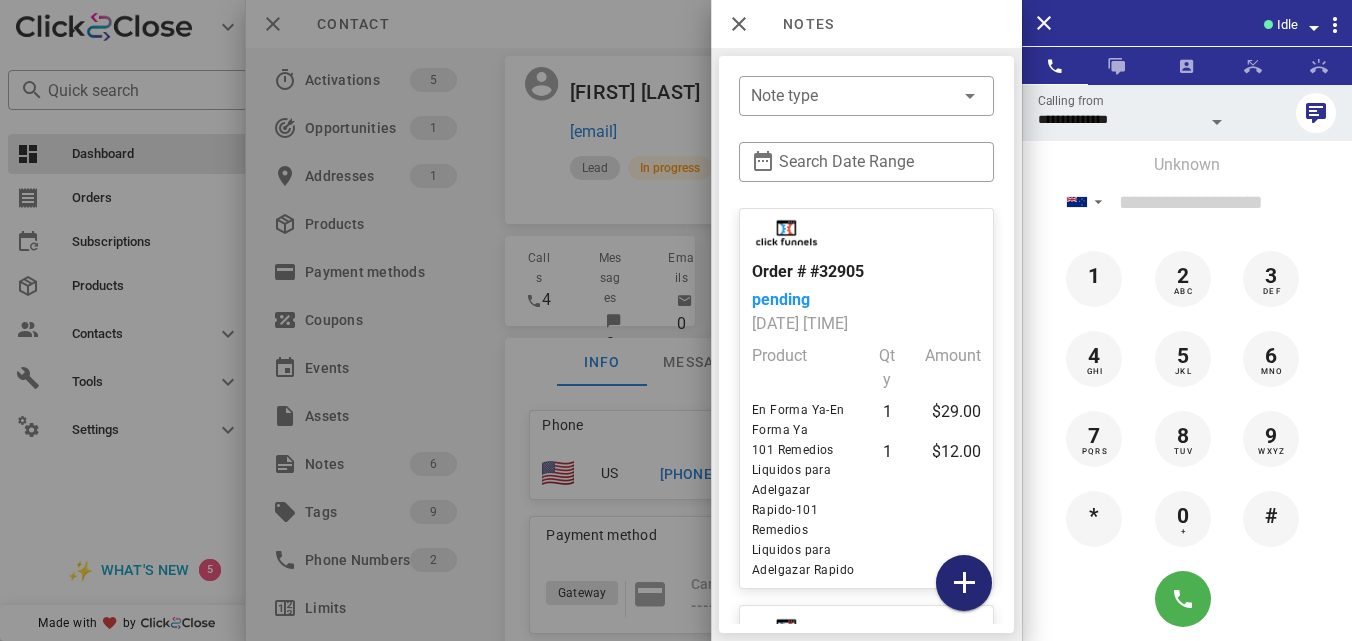 click at bounding box center [964, 583] 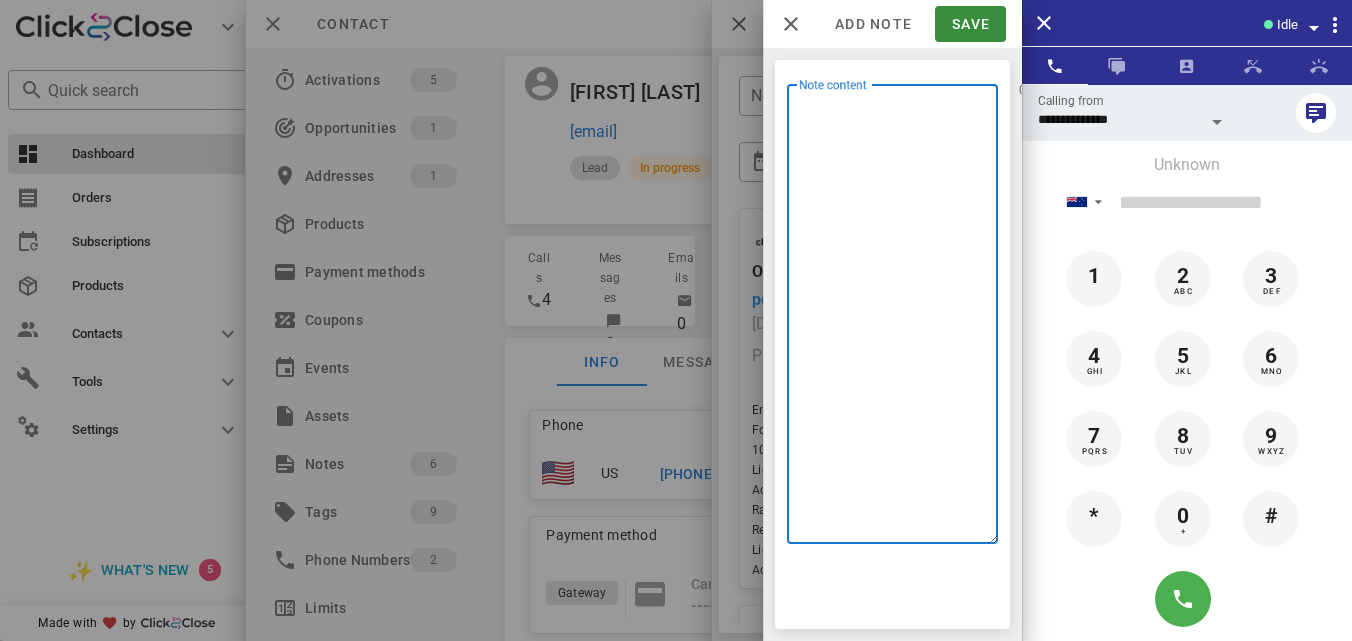 click on "Note content" at bounding box center (898, 319) 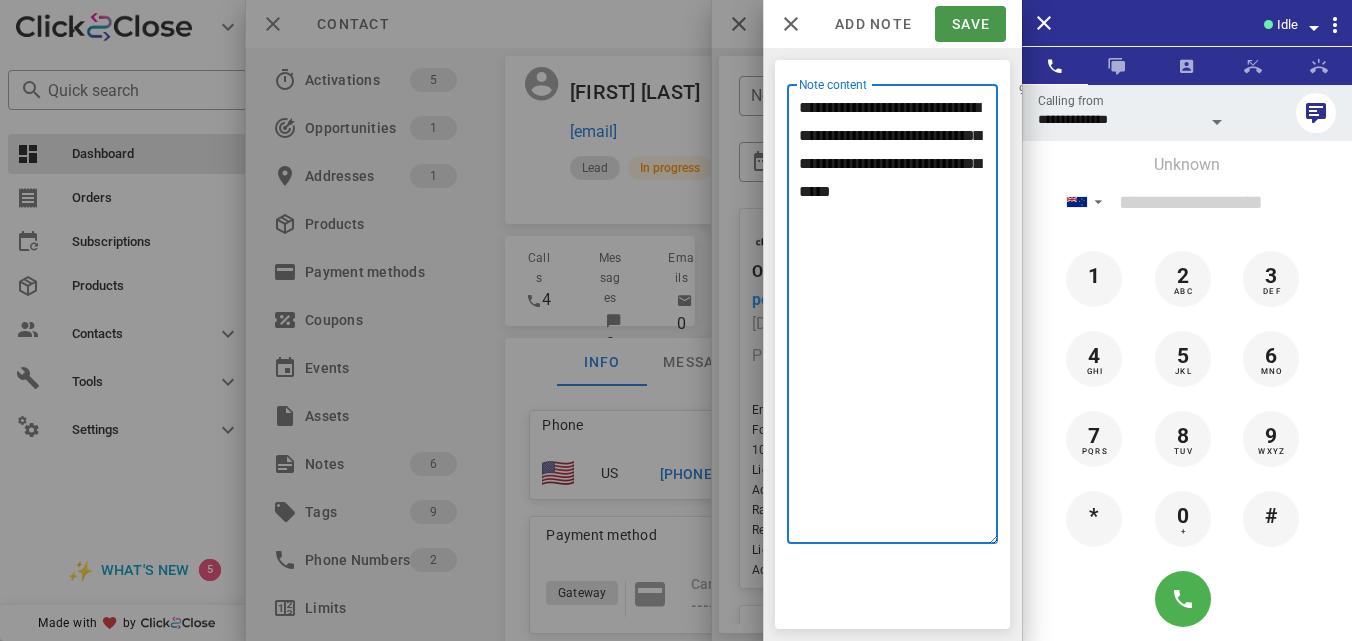 type on "**********" 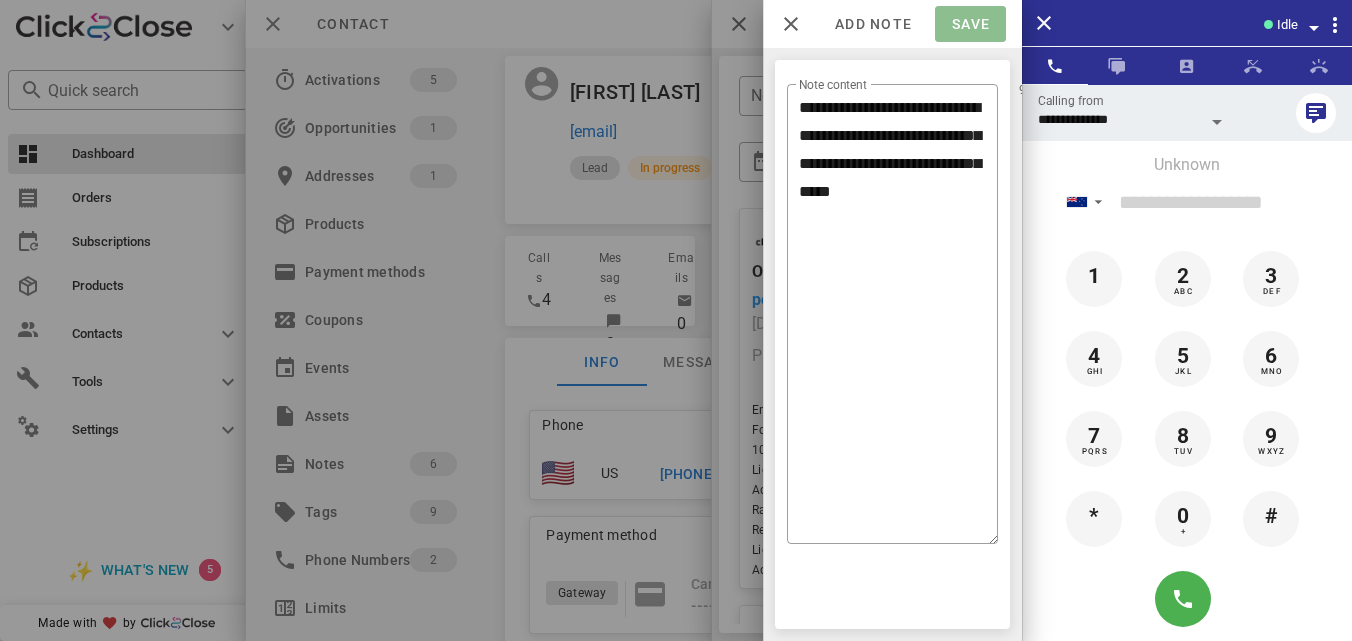 click on "Save" at bounding box center (970, 24) 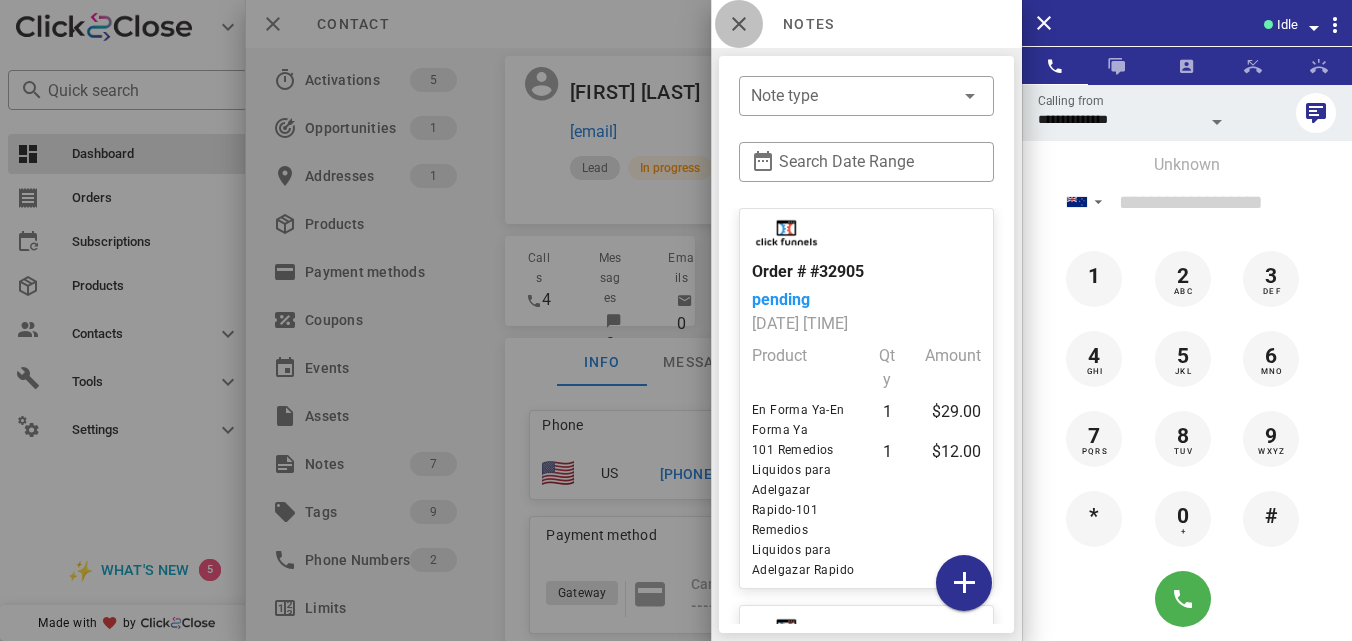 click at bounding box center [739, 24] 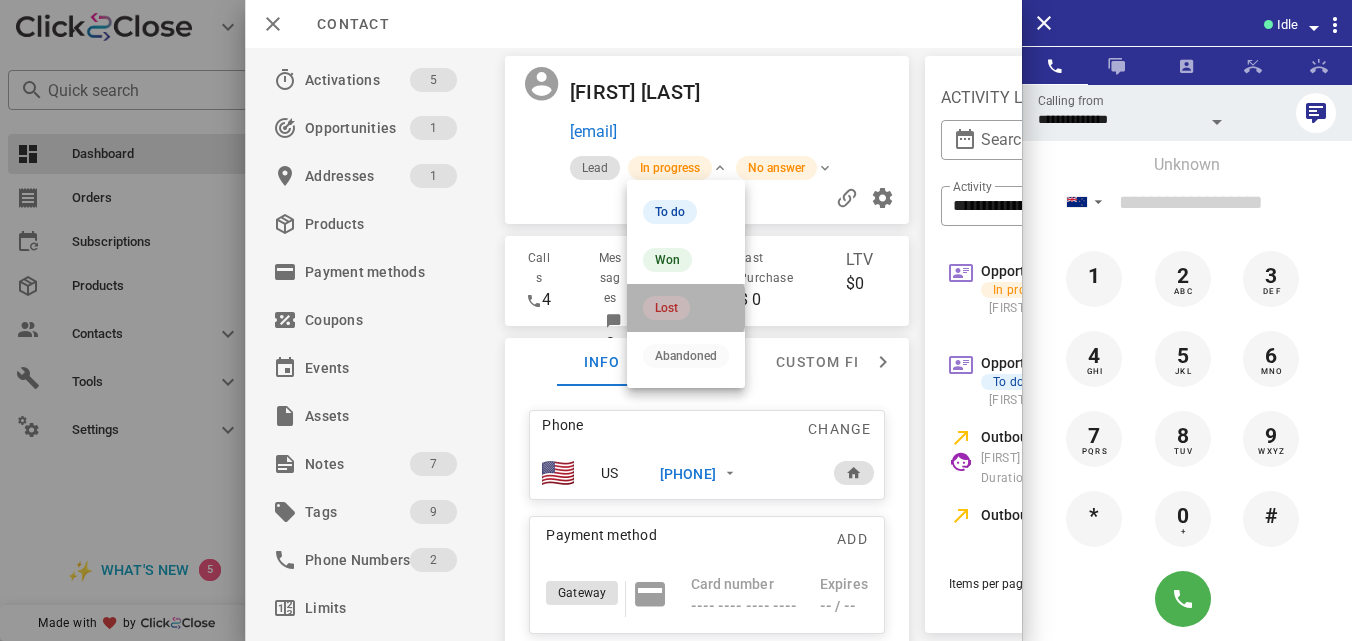 click on "Lost" at bounding box center [686, 308] 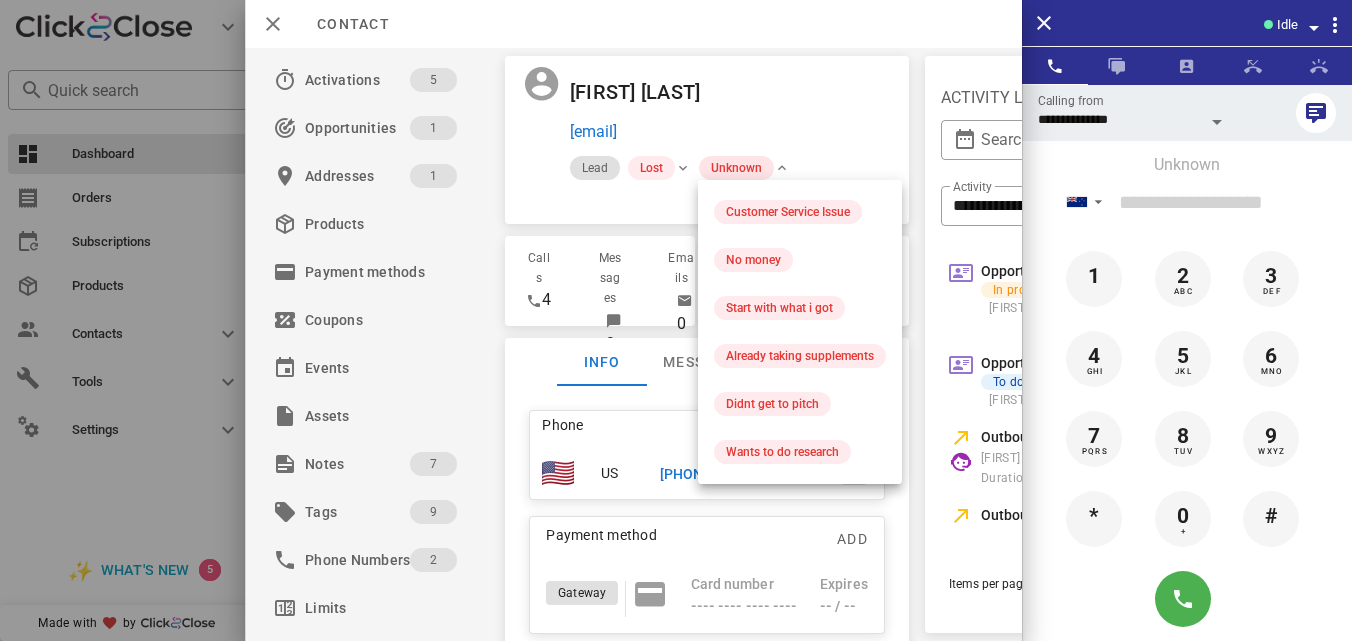 click on "Unknown" at bounding box center (736, 168) 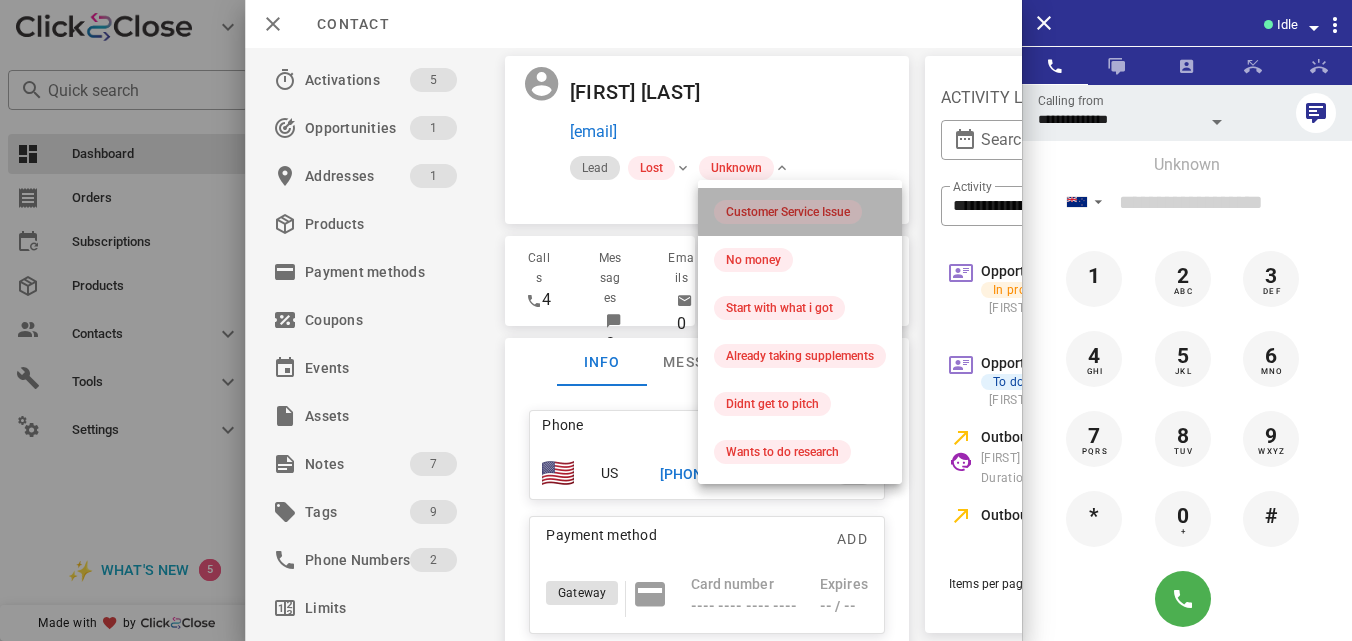 click on "Customer Service Issue" at bounding box center (788, 212) 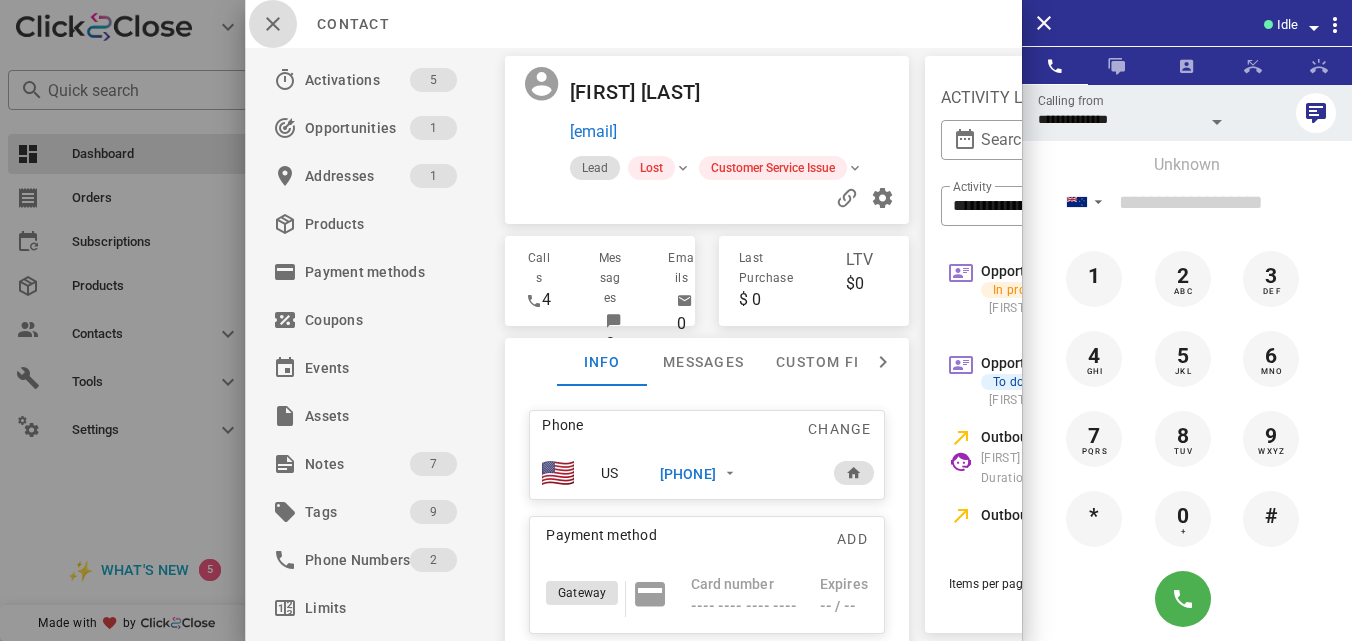 click at bounding box center (273, 24) 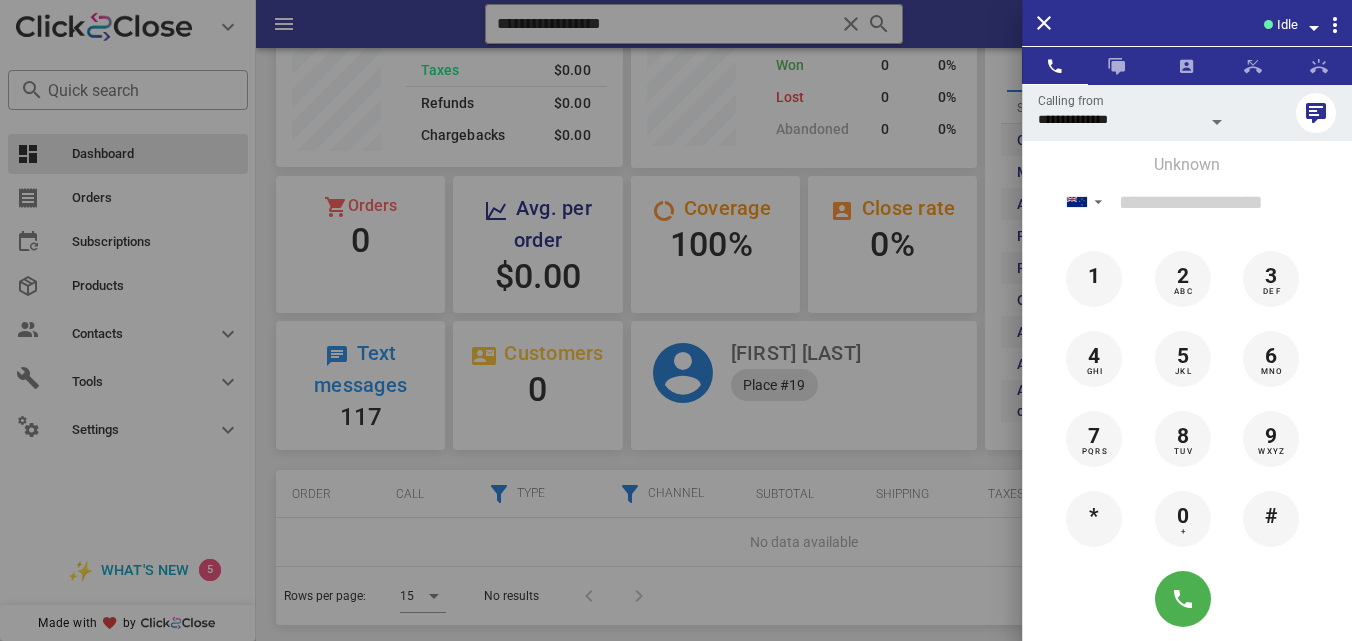 click at bounding box center [676, 320] 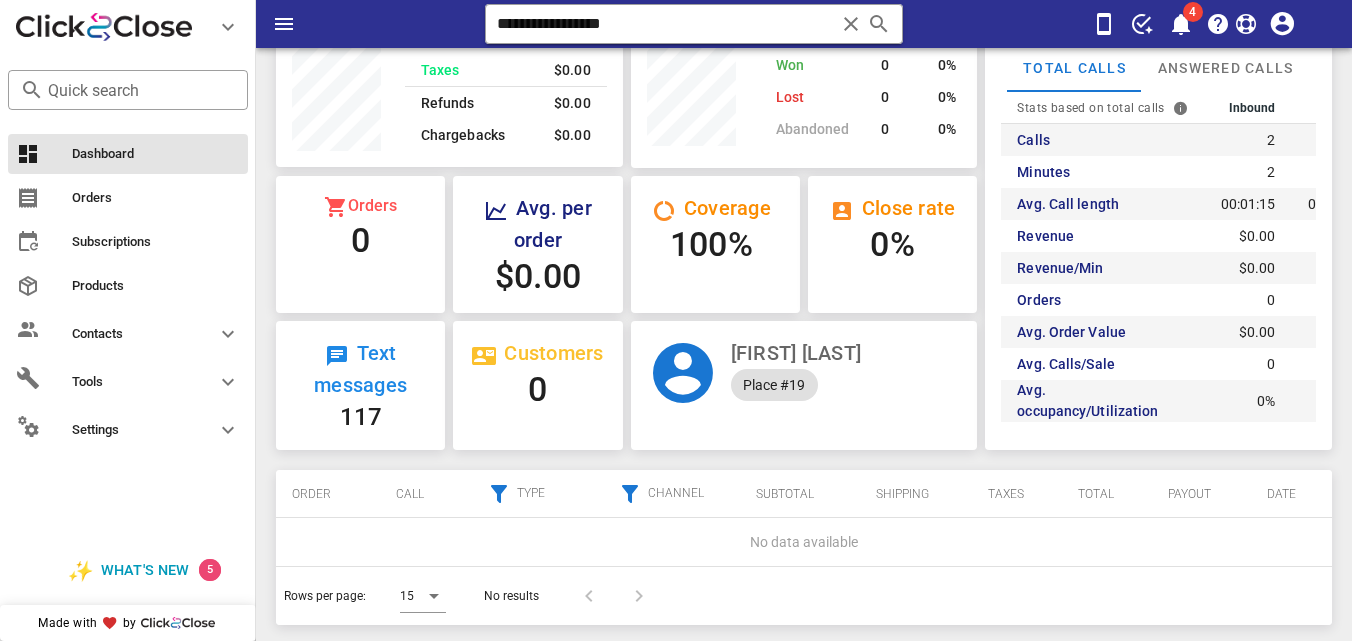 click at bounding box center [851, 24] 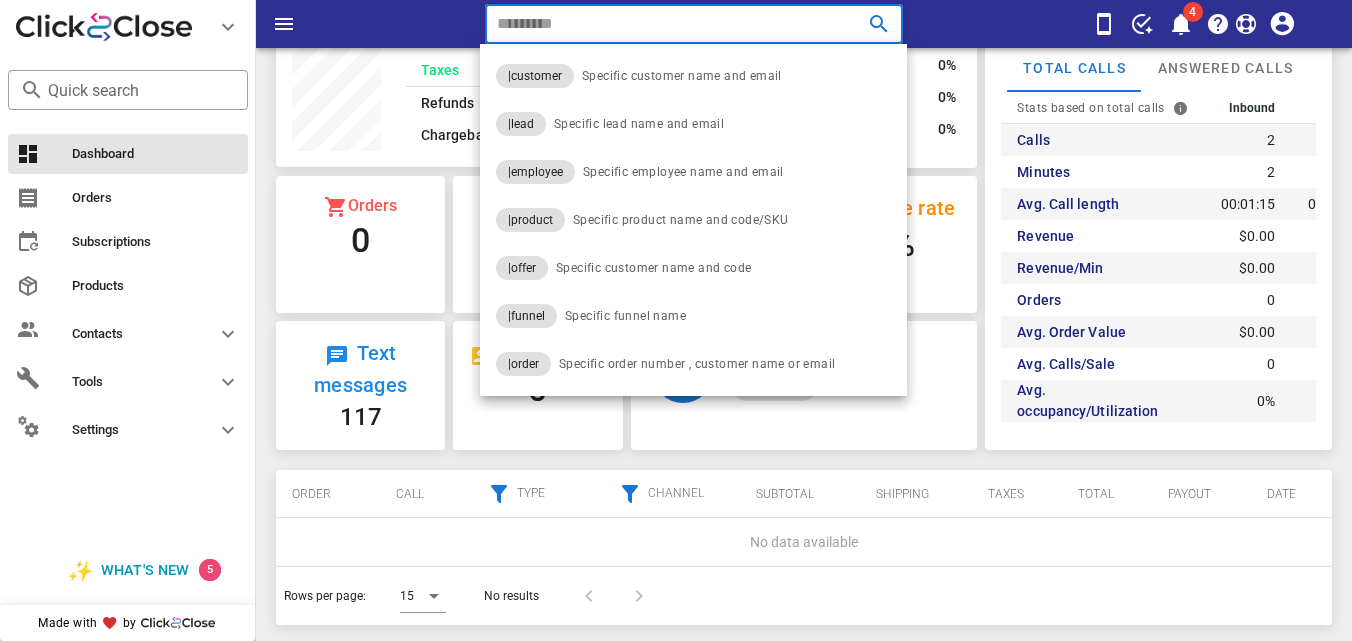 paste on "**********" 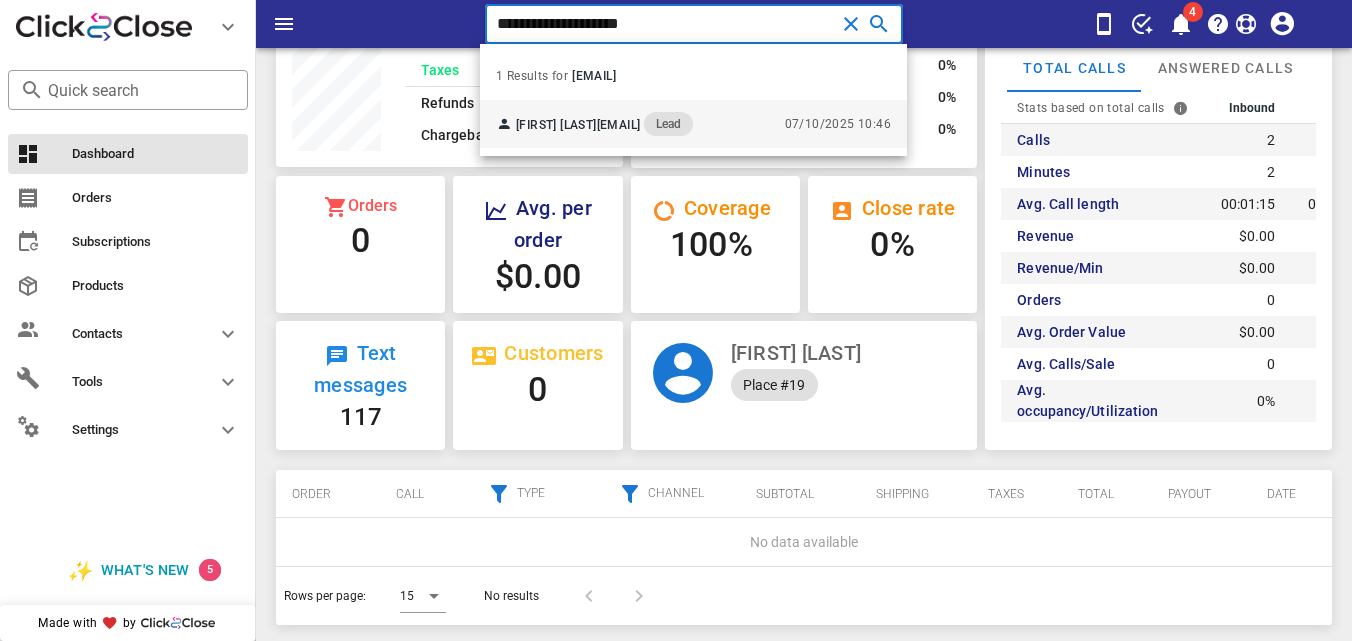 type on "**********" 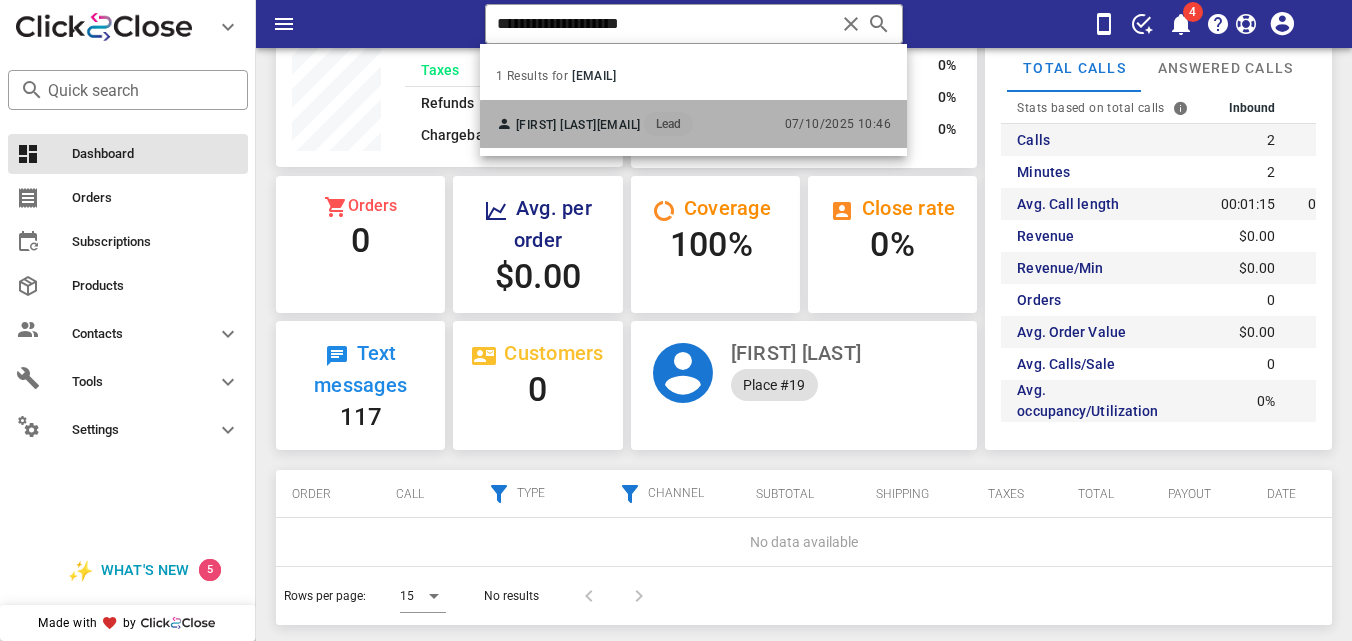 click on "[EMAIL]" at bounding box center [619, 125] 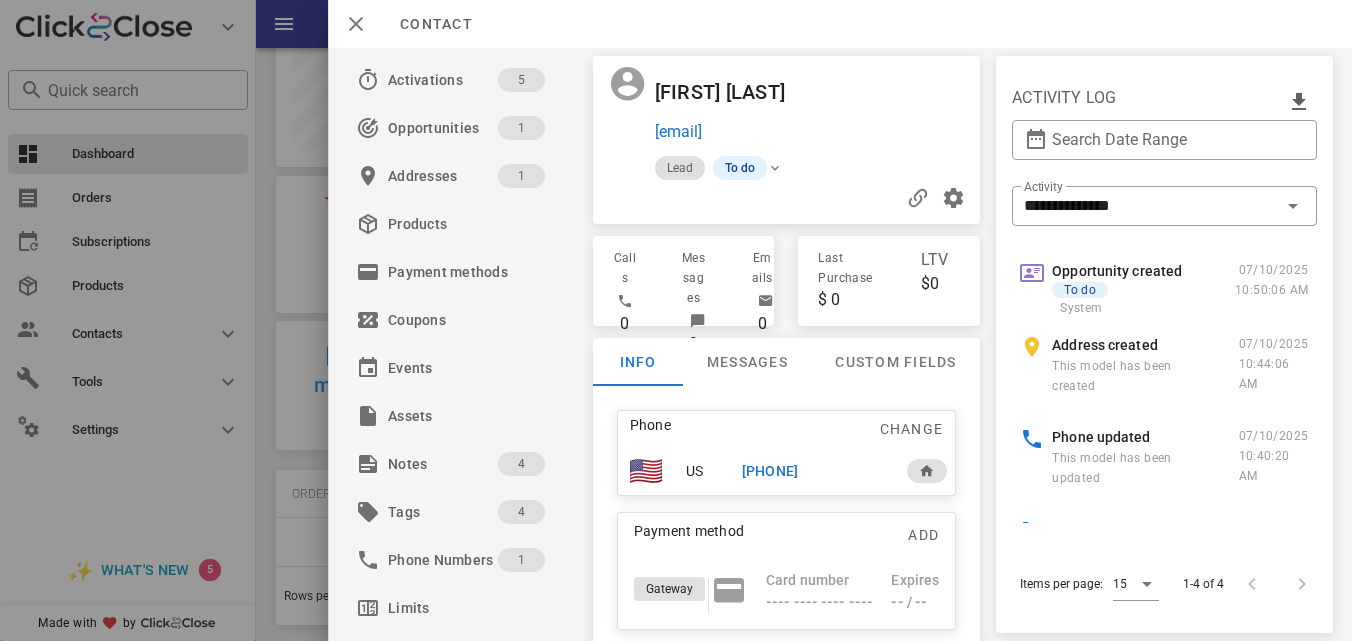 click on "[PHONE]" at bounding box center (770, 471) 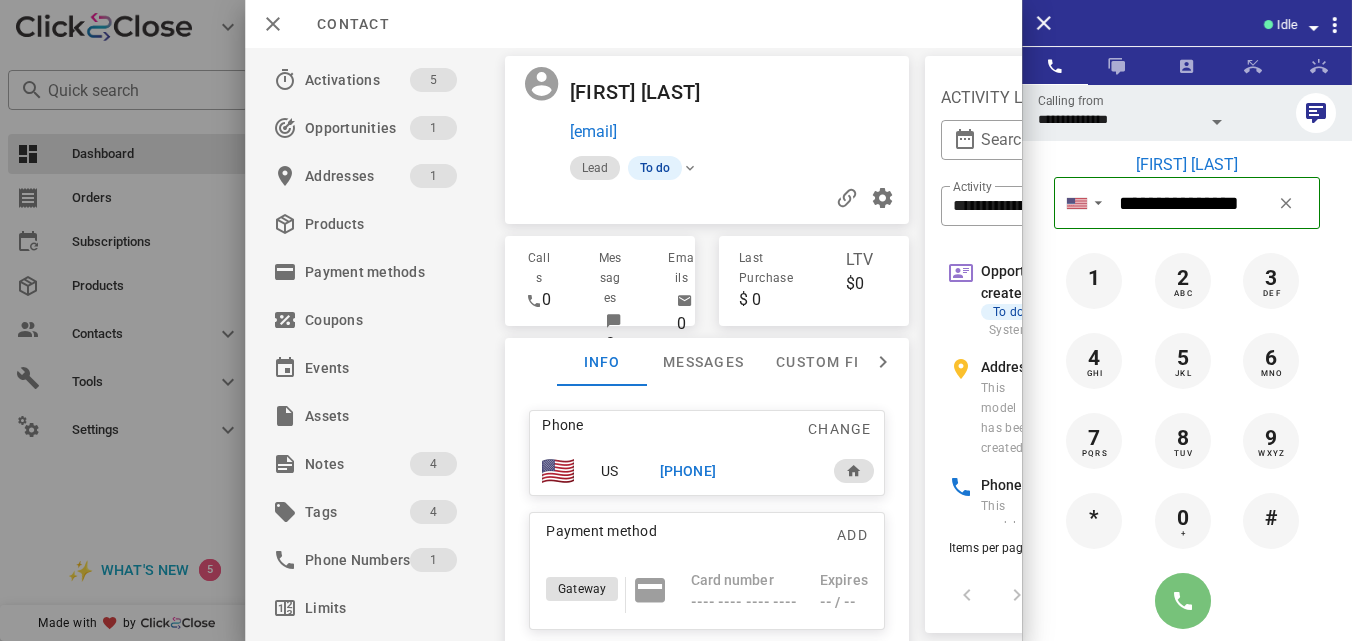 click at bounding box center (1183, 601) 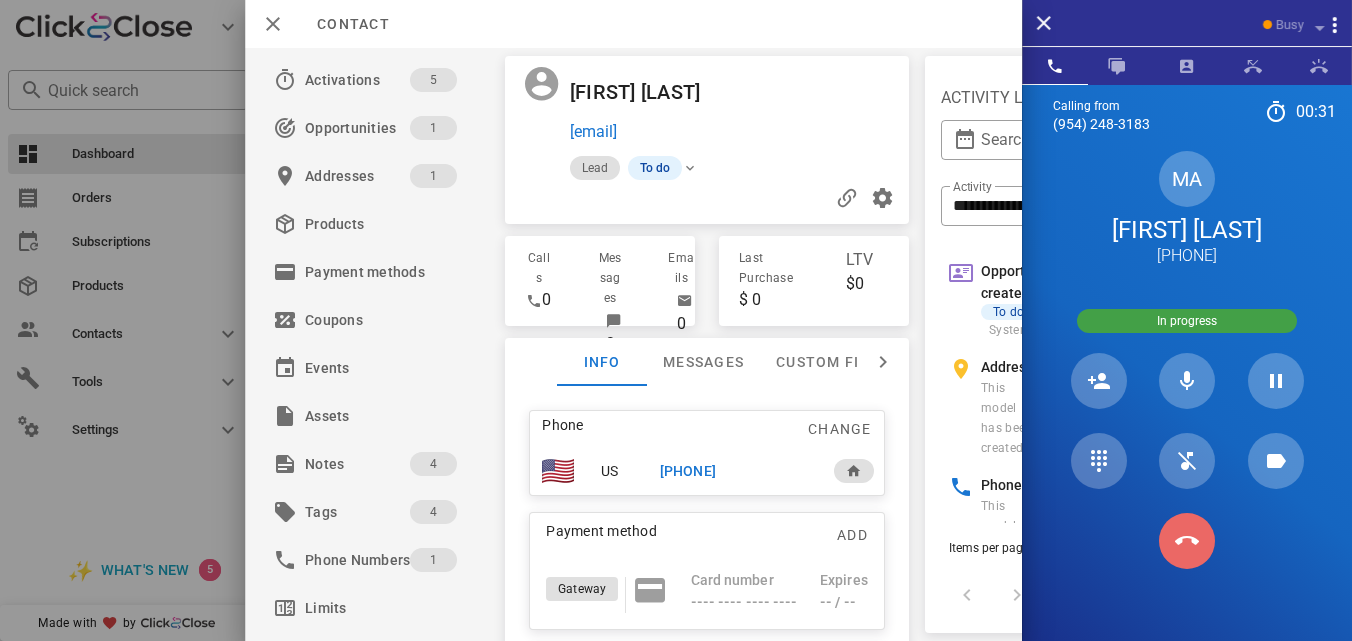 click at bounding box center (1187, 541) 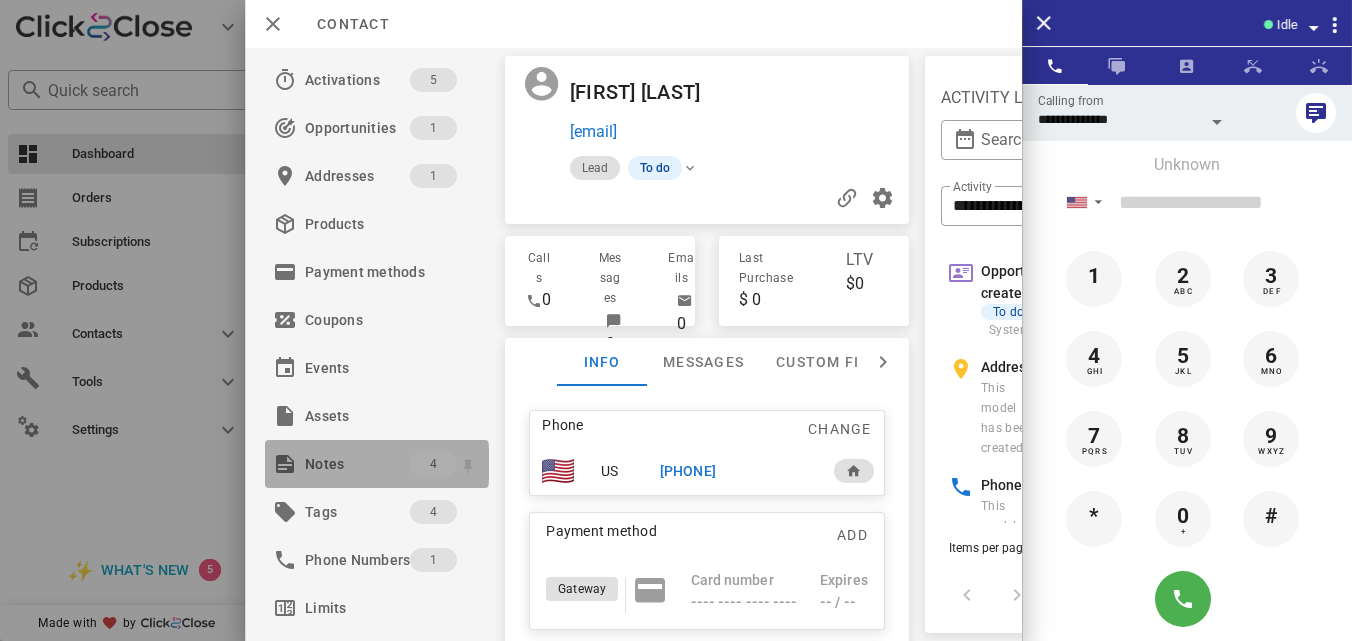 click on "Notes" at bounding box center (357, 464) 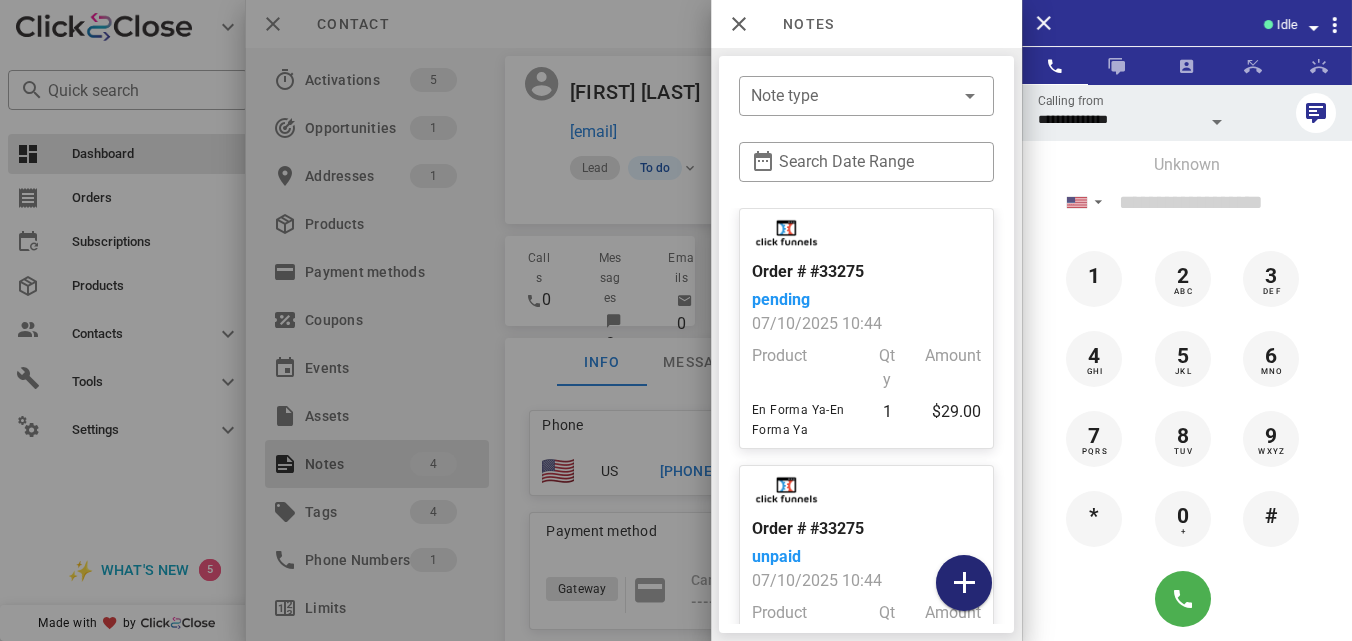 click at bounding box center [964, 583] 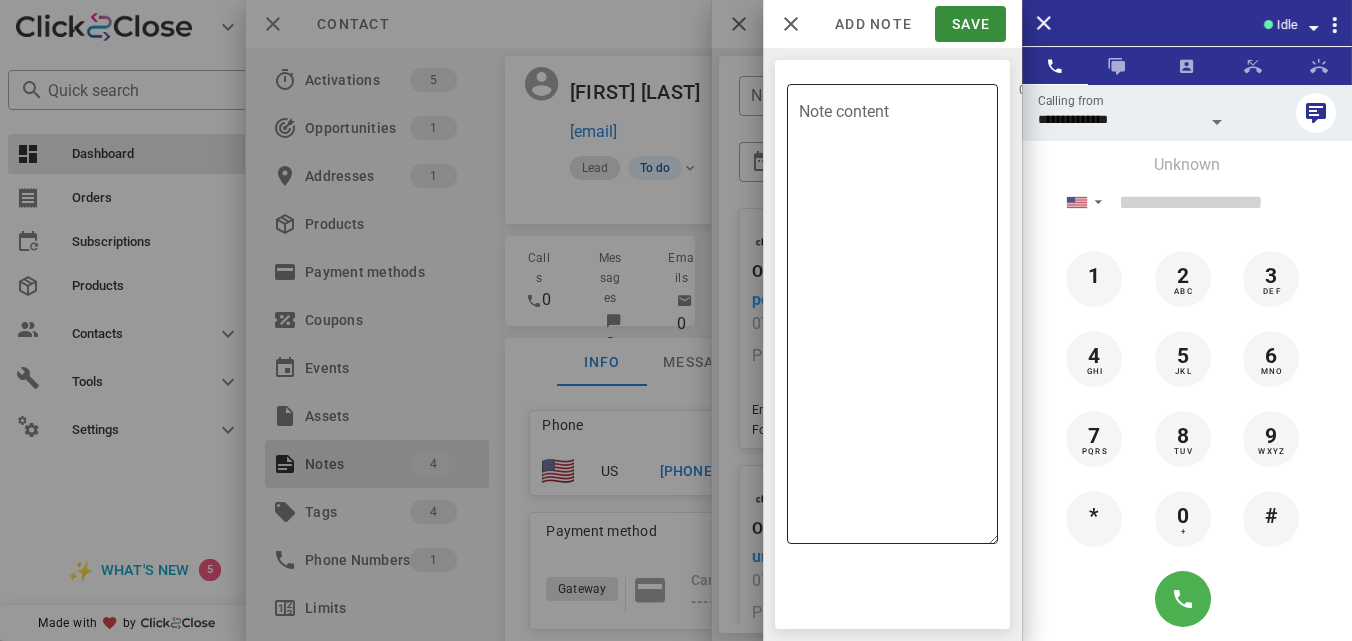 click on "Note content" at bounding box center (898, 319) 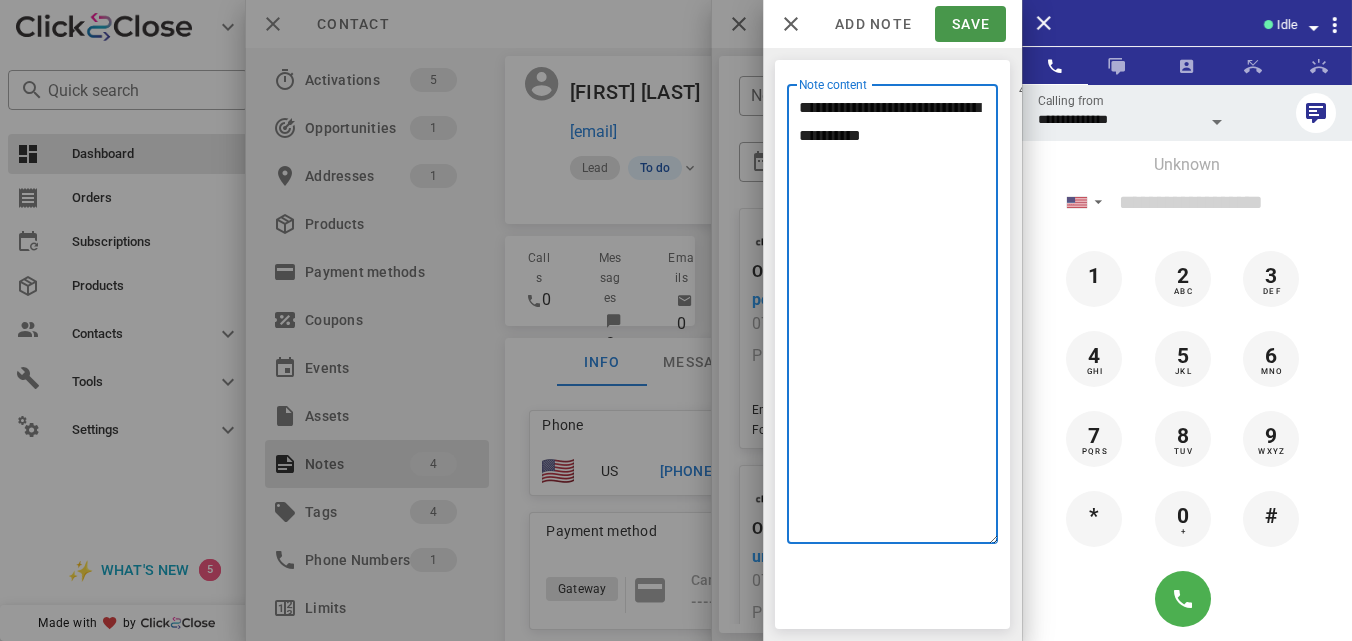 type on "**********" 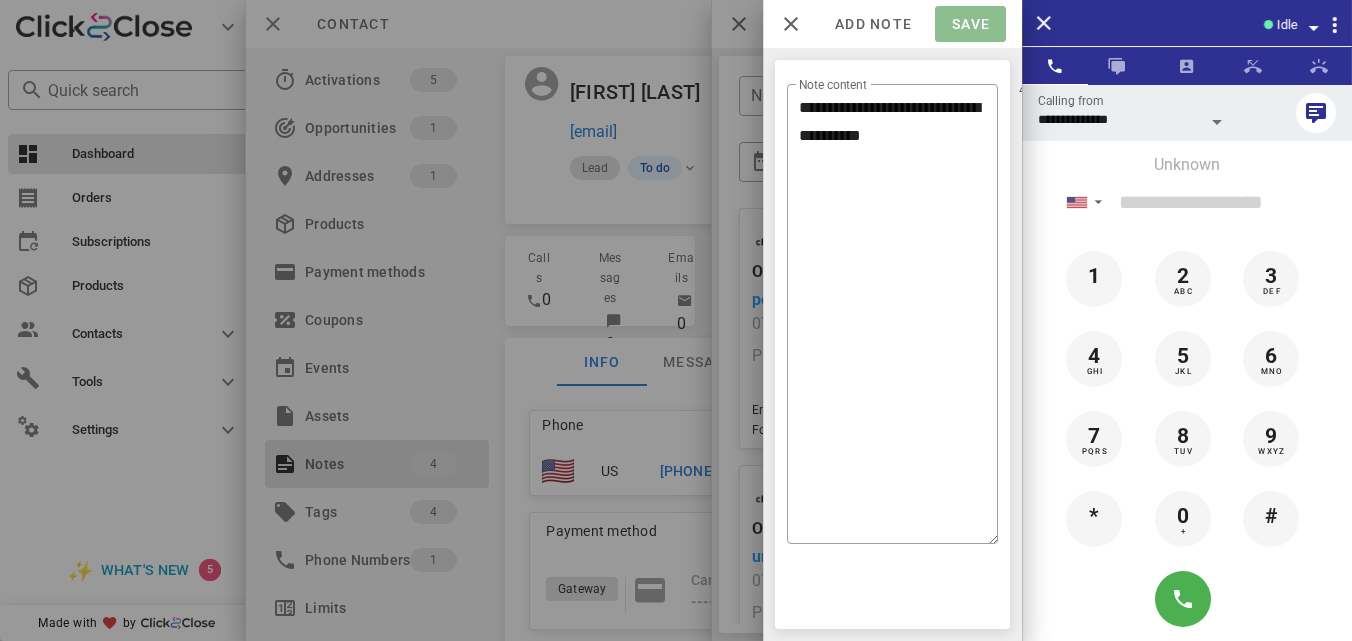 click on "Save" at bounding box center [970, 24] 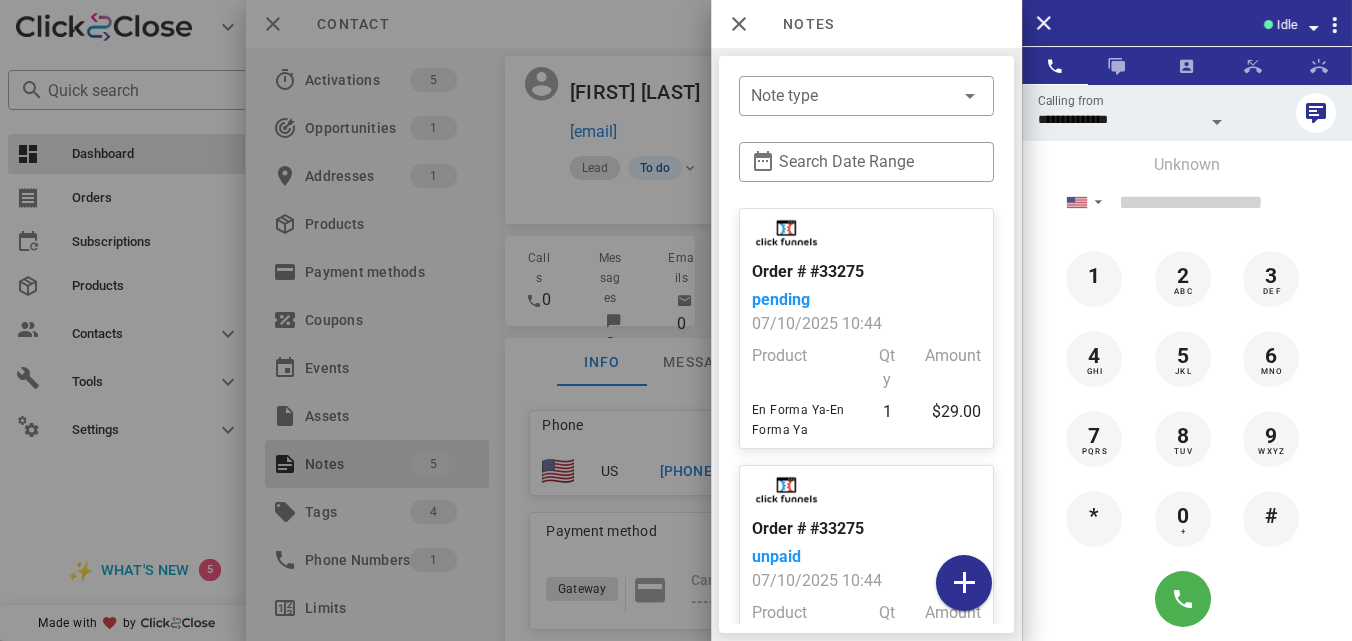 click at bounding box center (676, 320) 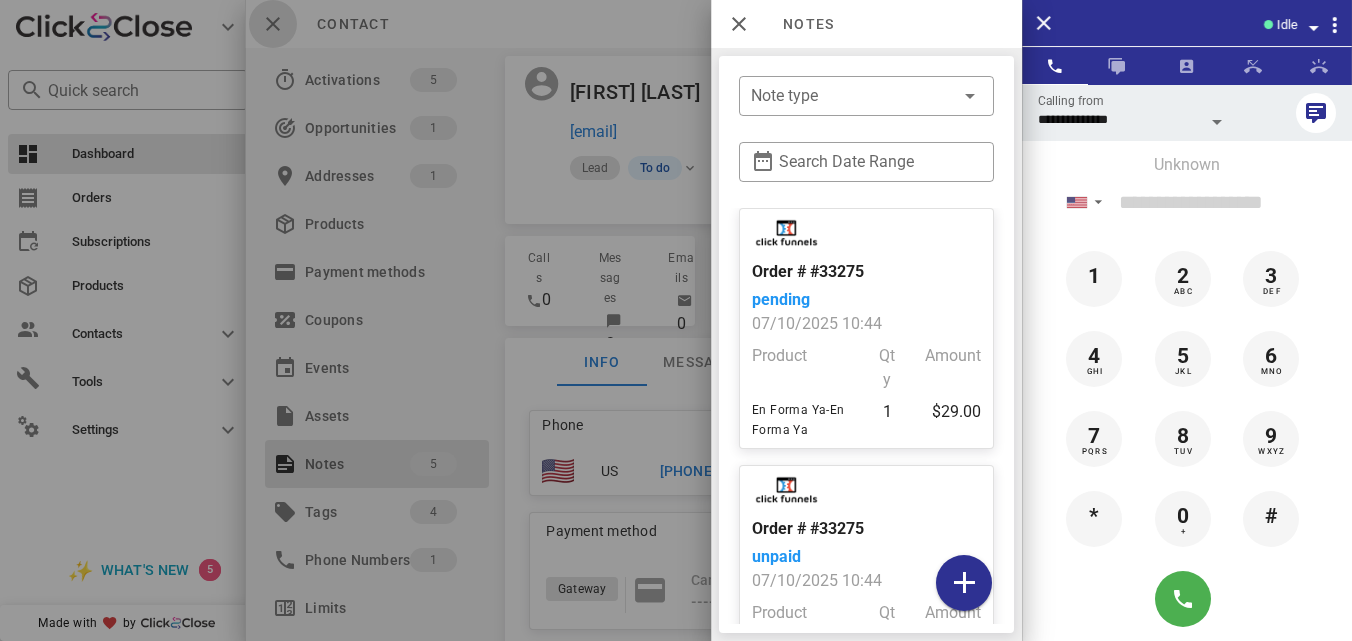 click at bounding box center (273, 24) 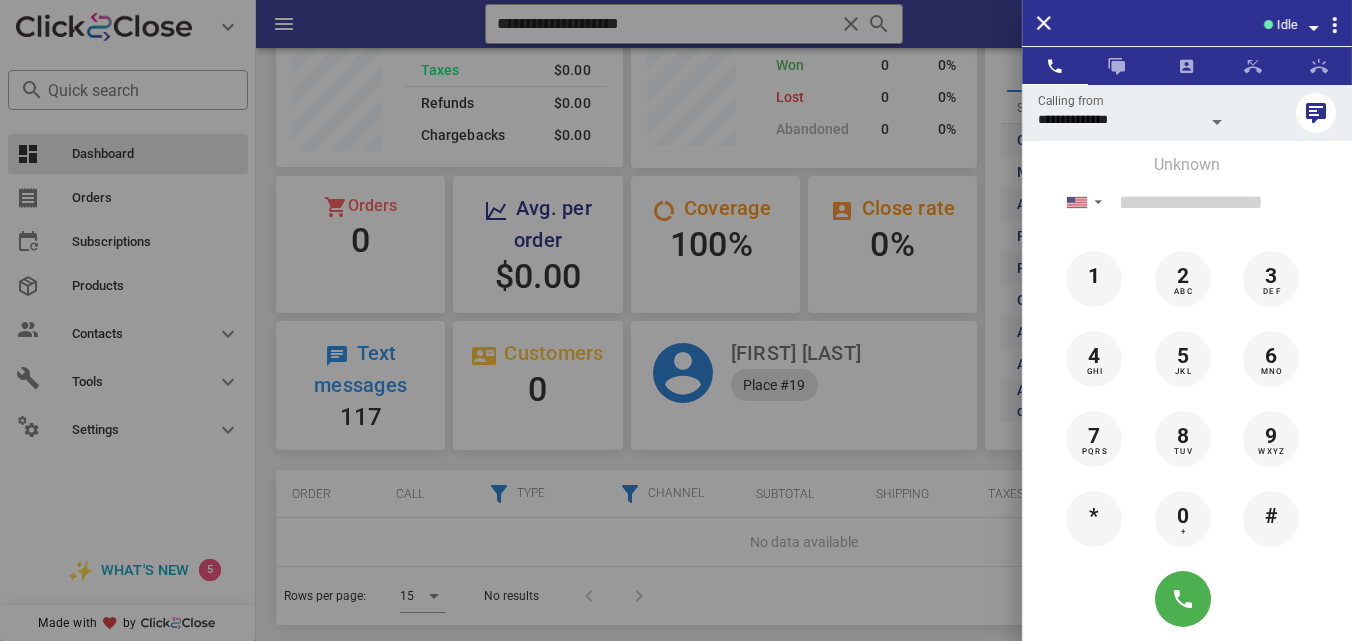 click at bounding box center (676, 320) 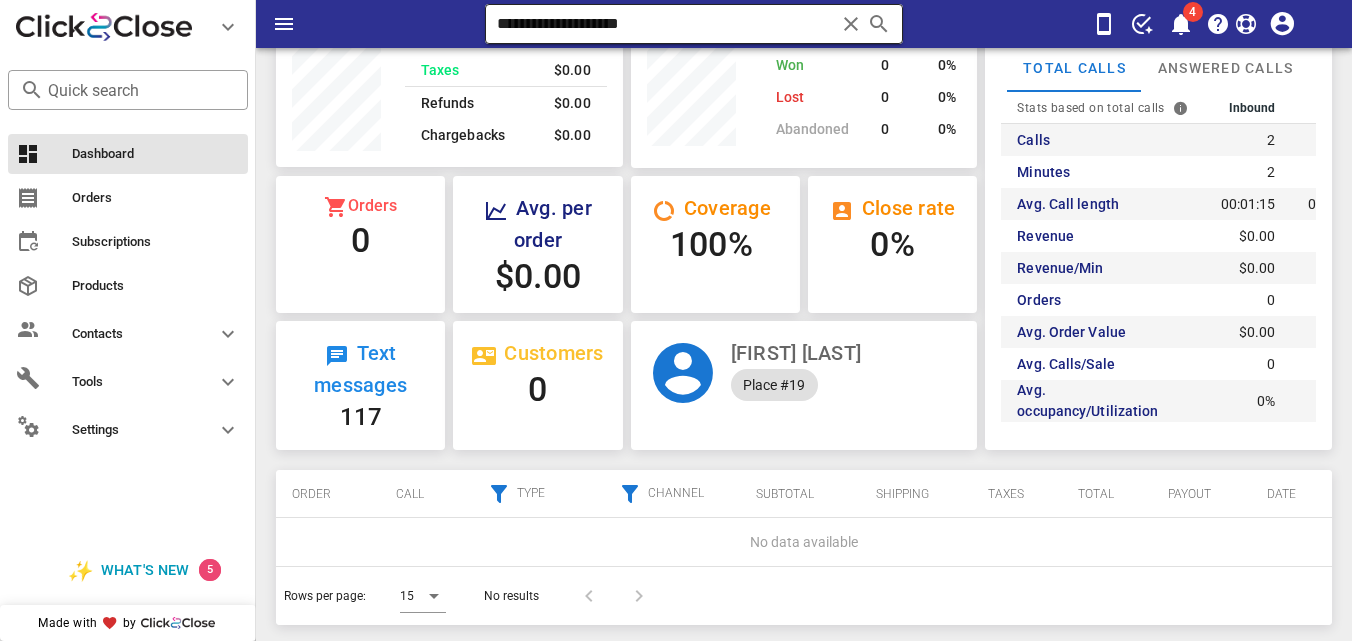 click at bounding box center (851, 24) 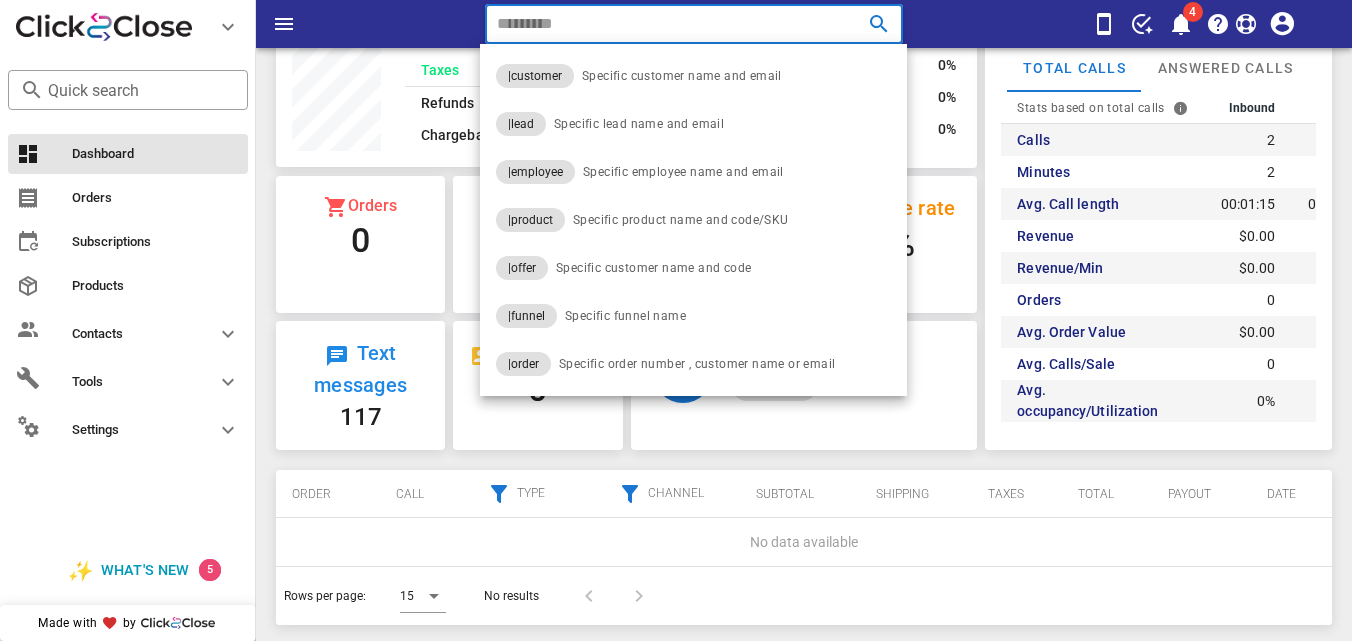 paste on "**********" 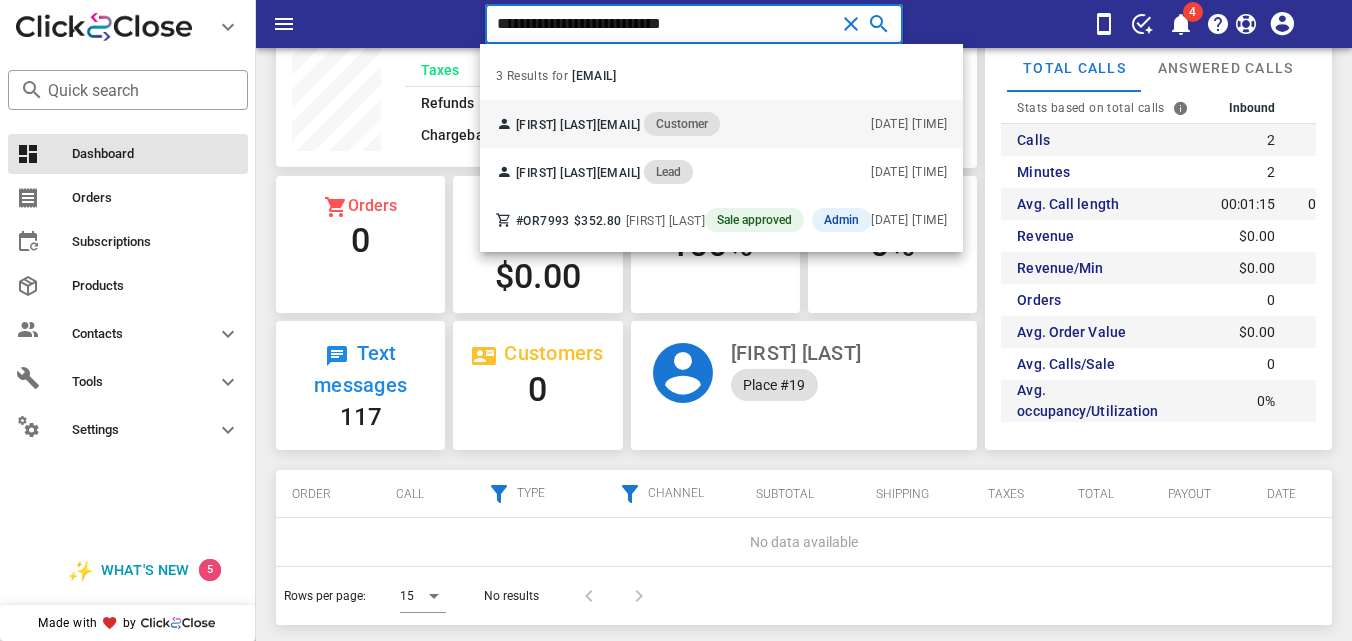 type on "**********" 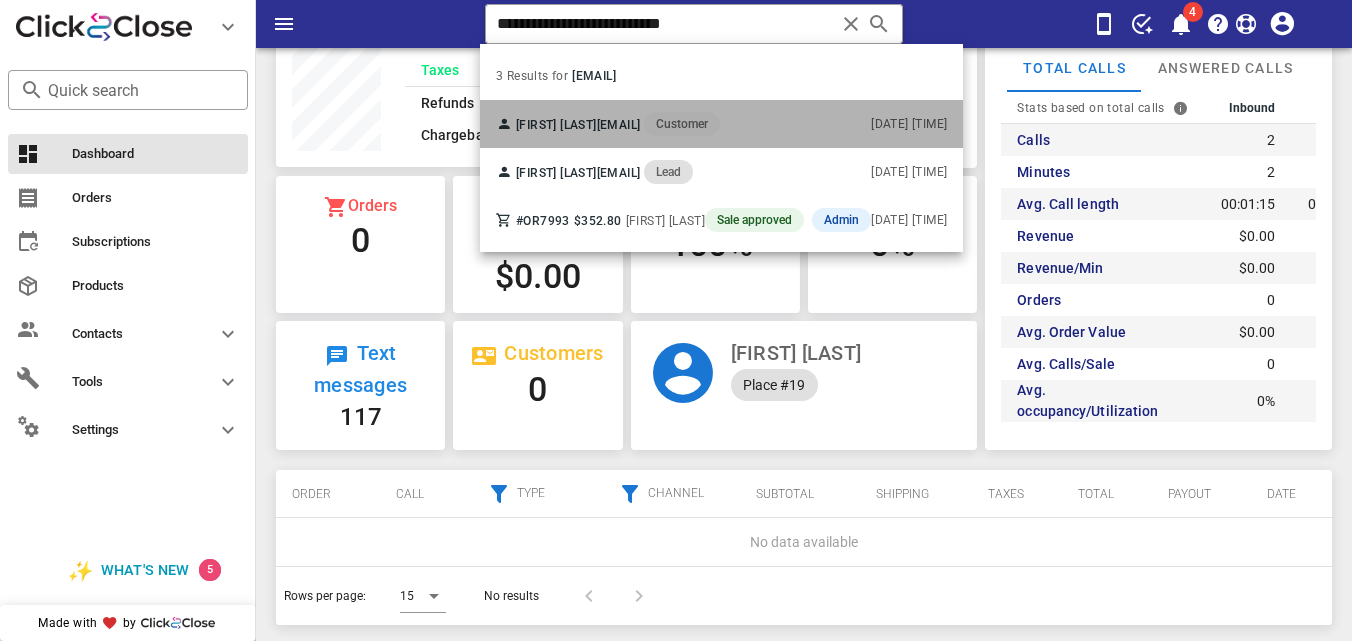 click on "[FIRST] [LAST]   [EMAIL]   Customer" at bounding box center (608, 124) 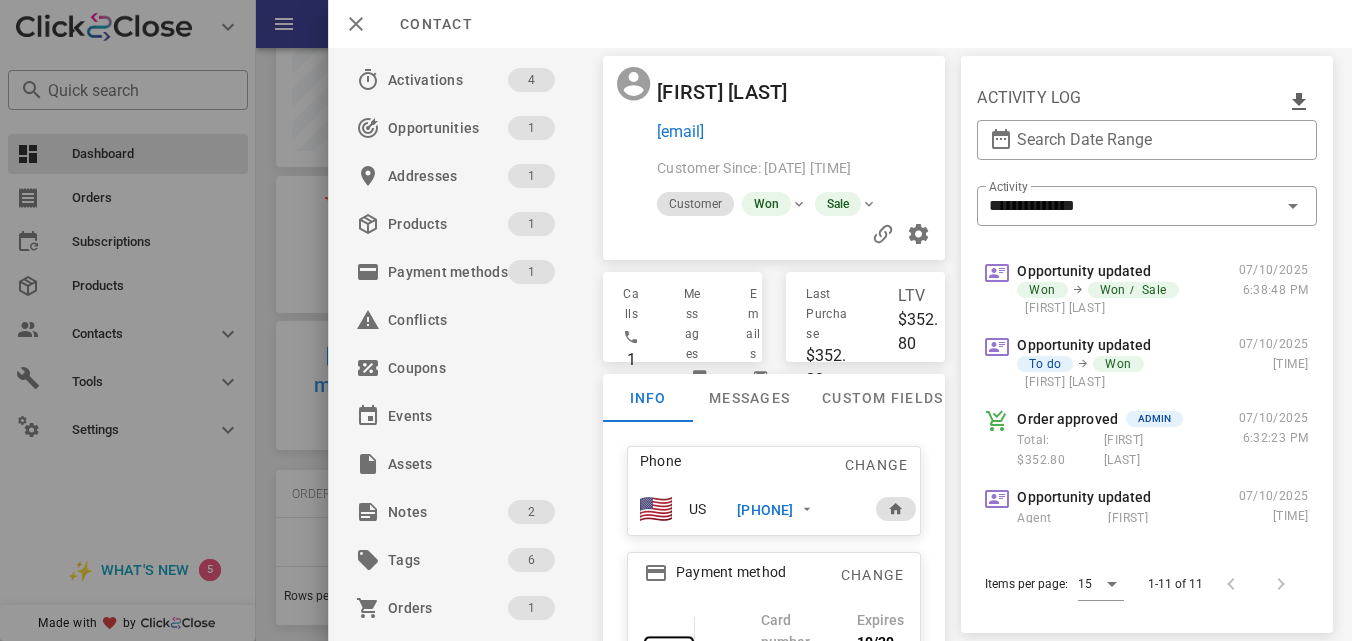 click on "[PHONE]" at bounding box center [765, 510] 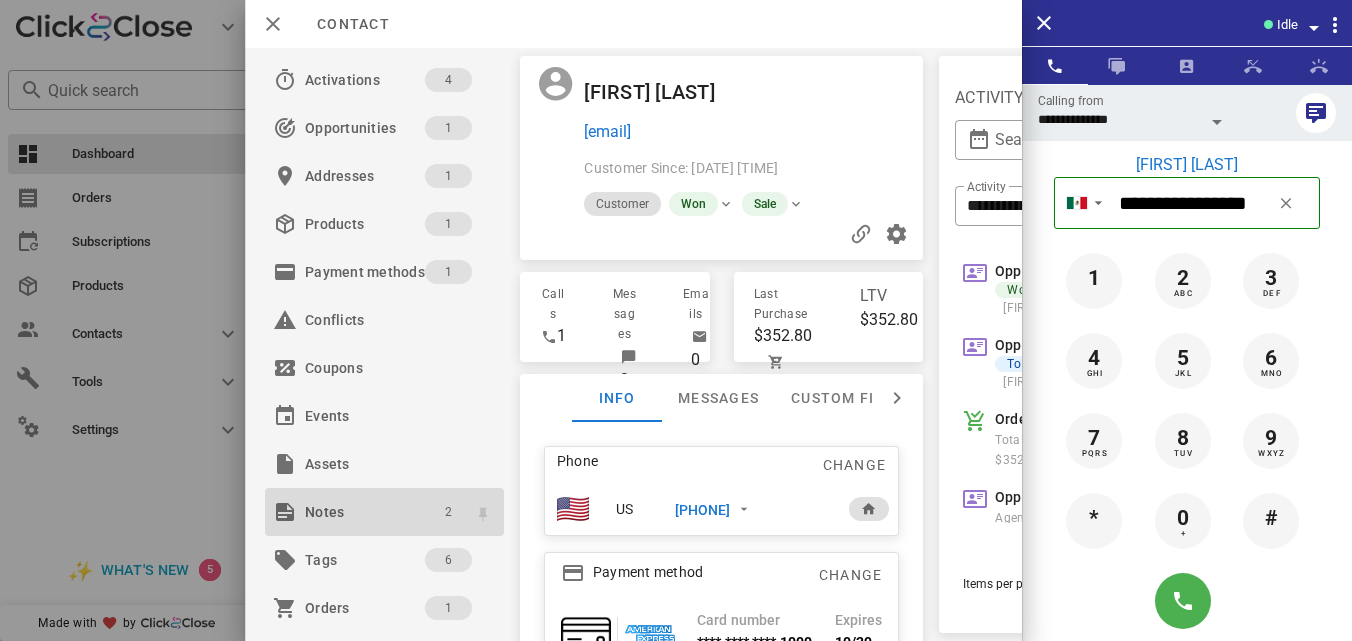click on "2" at bounding box center [448, 512] 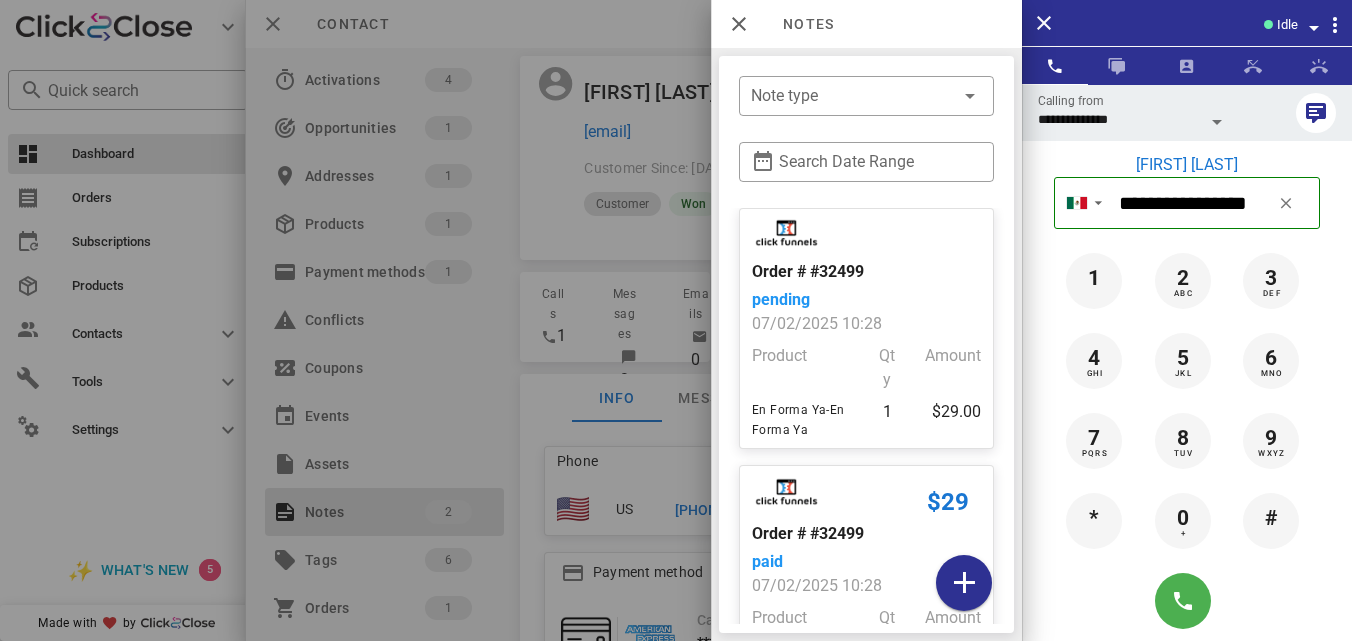 scroll, scrollTop: 113, scrollLeft: 0, axis: vertical 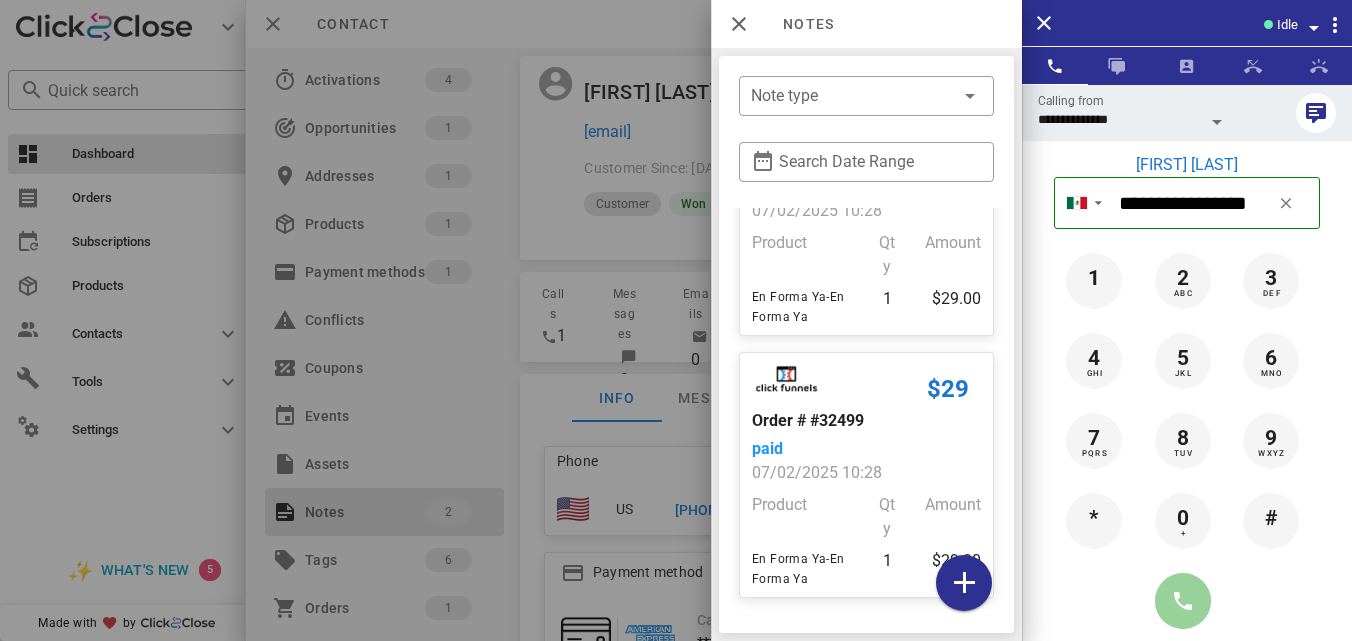 click at bounding box center [1183, 601] 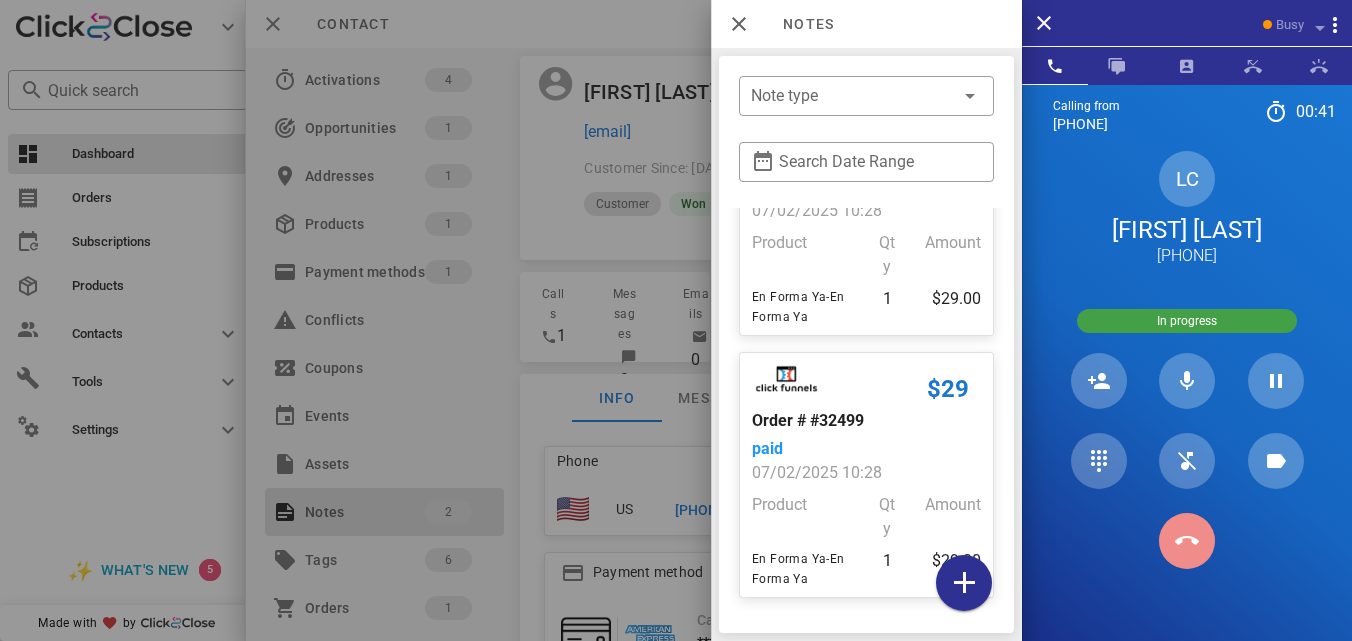 click at bounding box center [1187, 541] 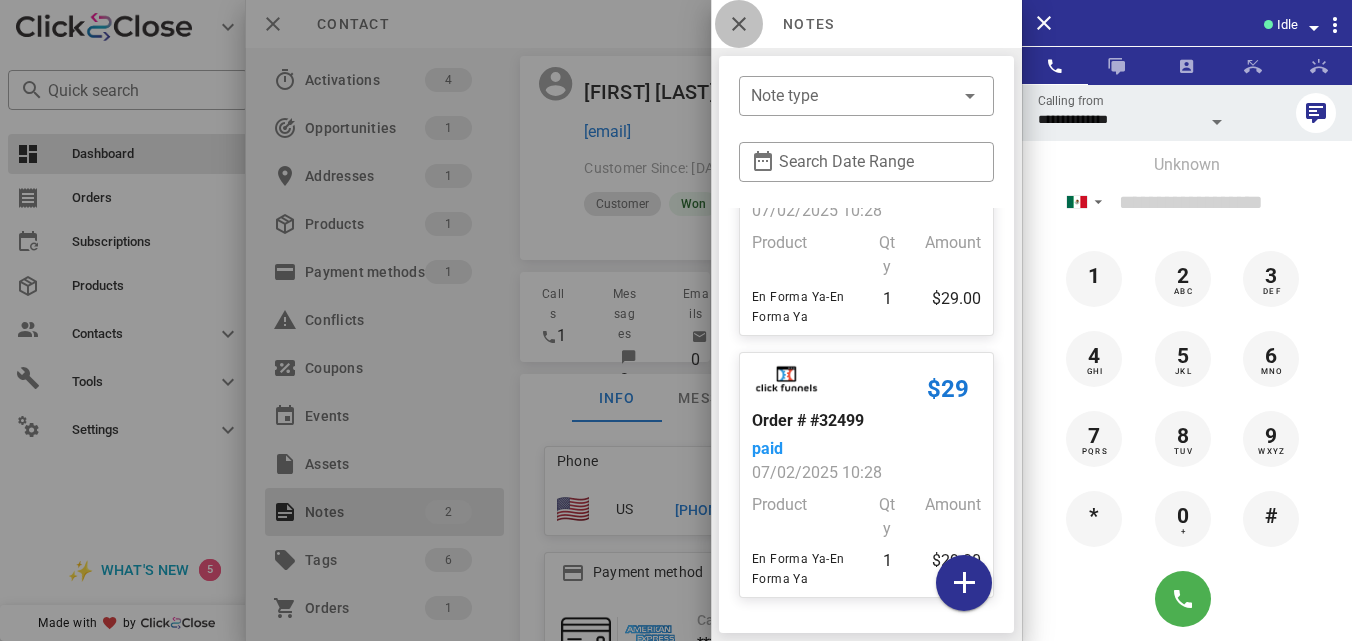 click at bounding box center (739, 24) 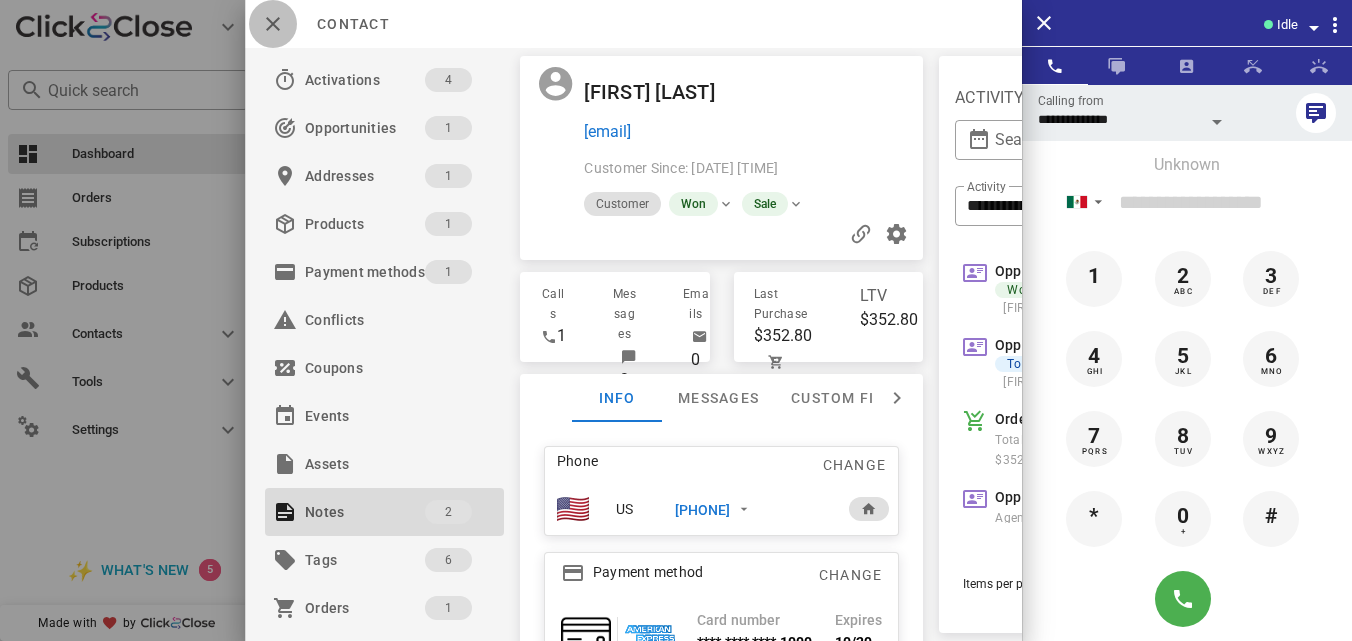 click at bounding box center (273, 24) 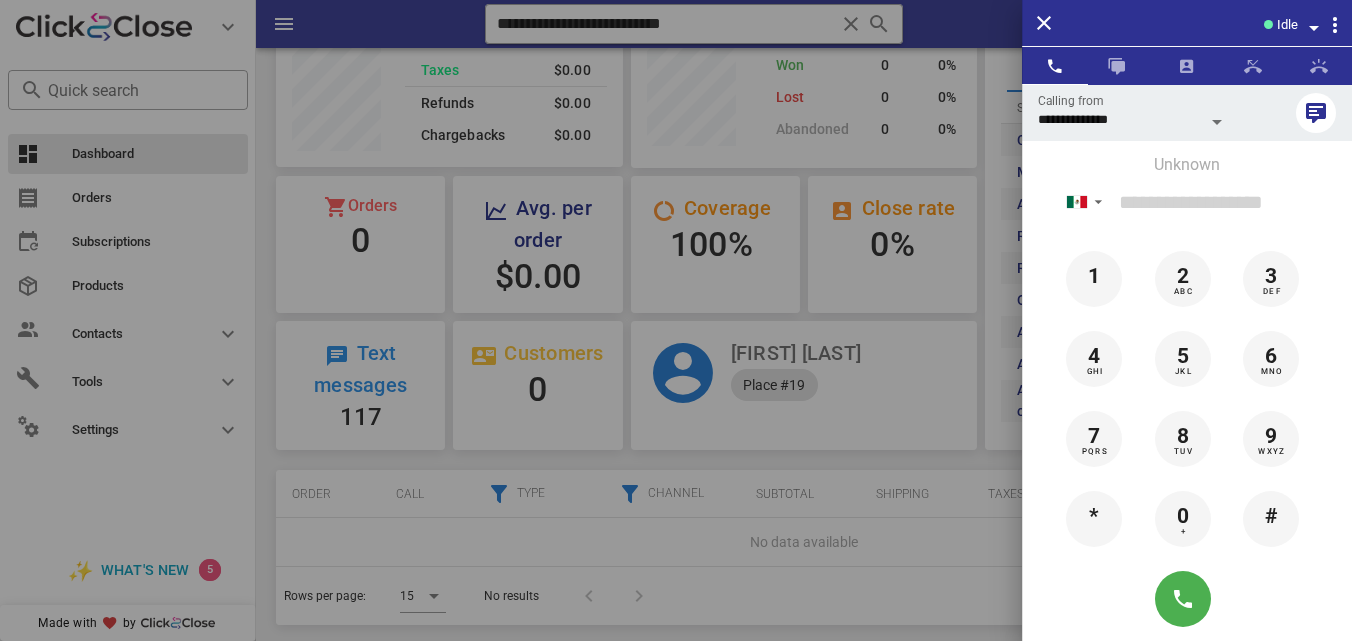 click at bounding box center (676, 320) 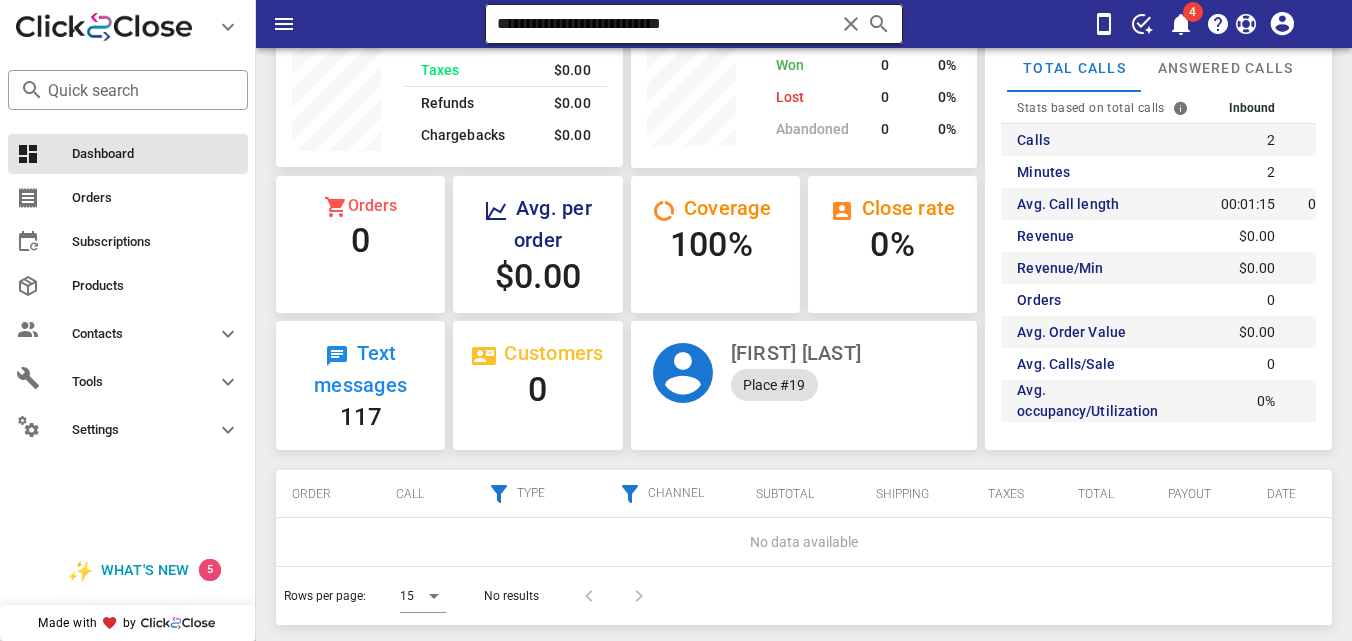 click at bounding box center [851, 24] 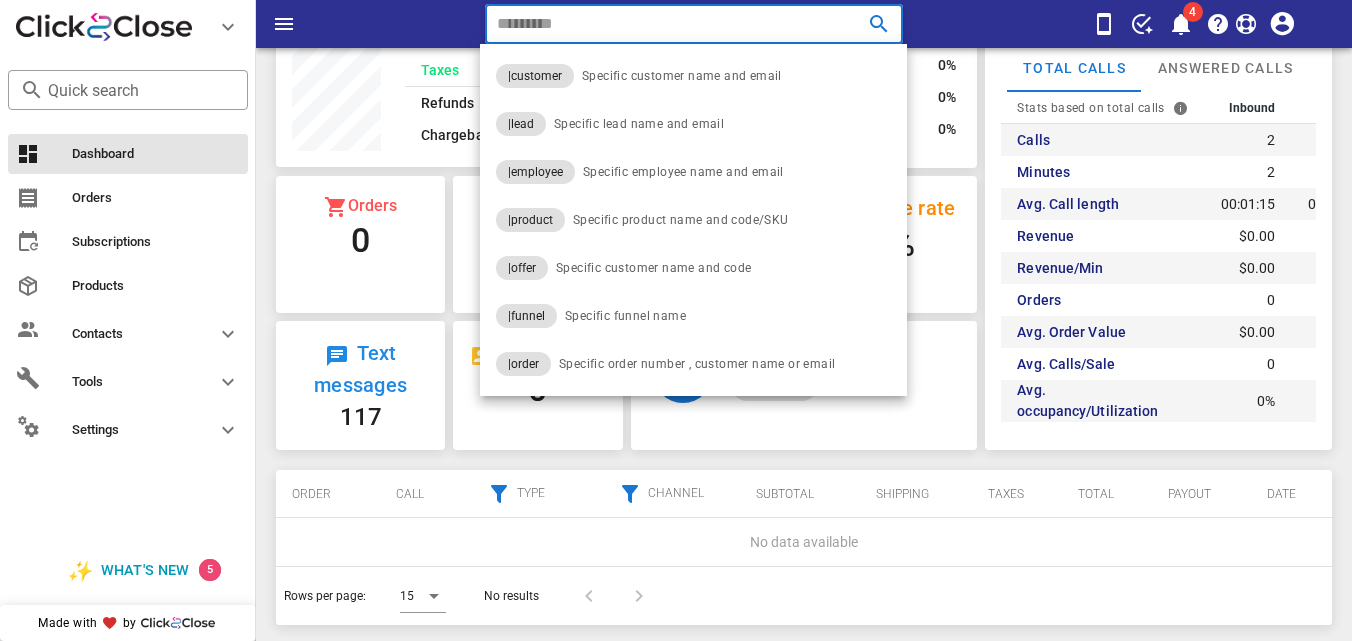 paste on "**********" 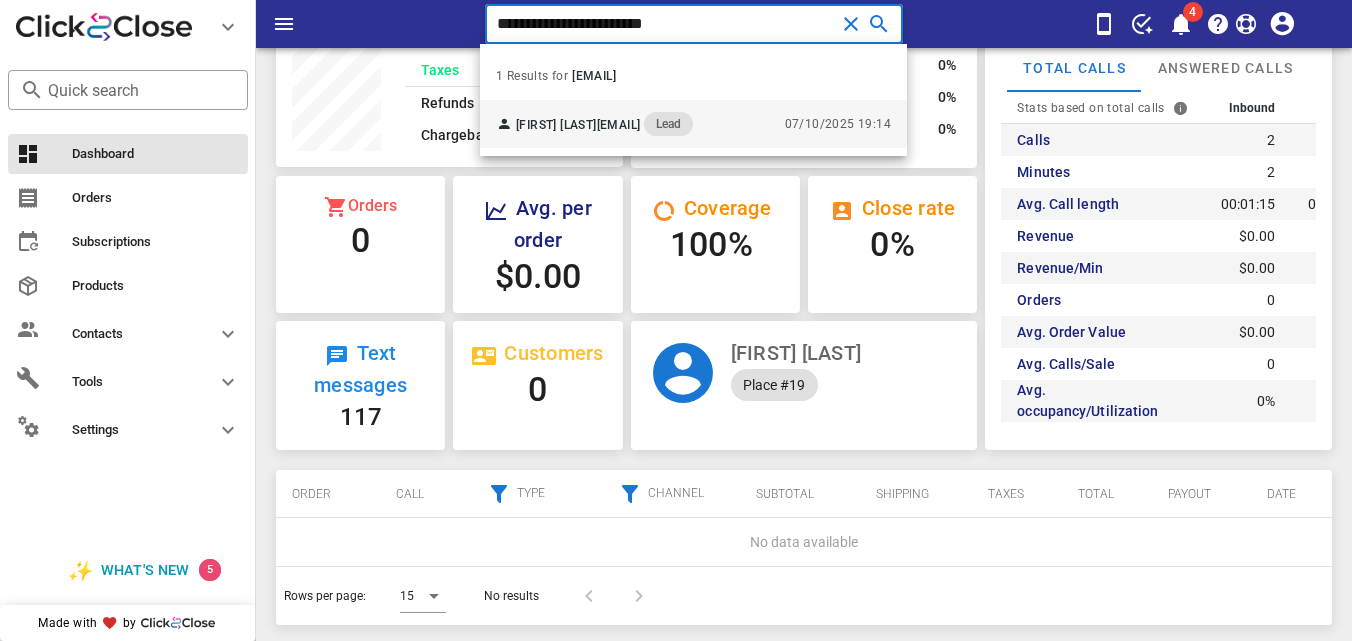 type on "**********" 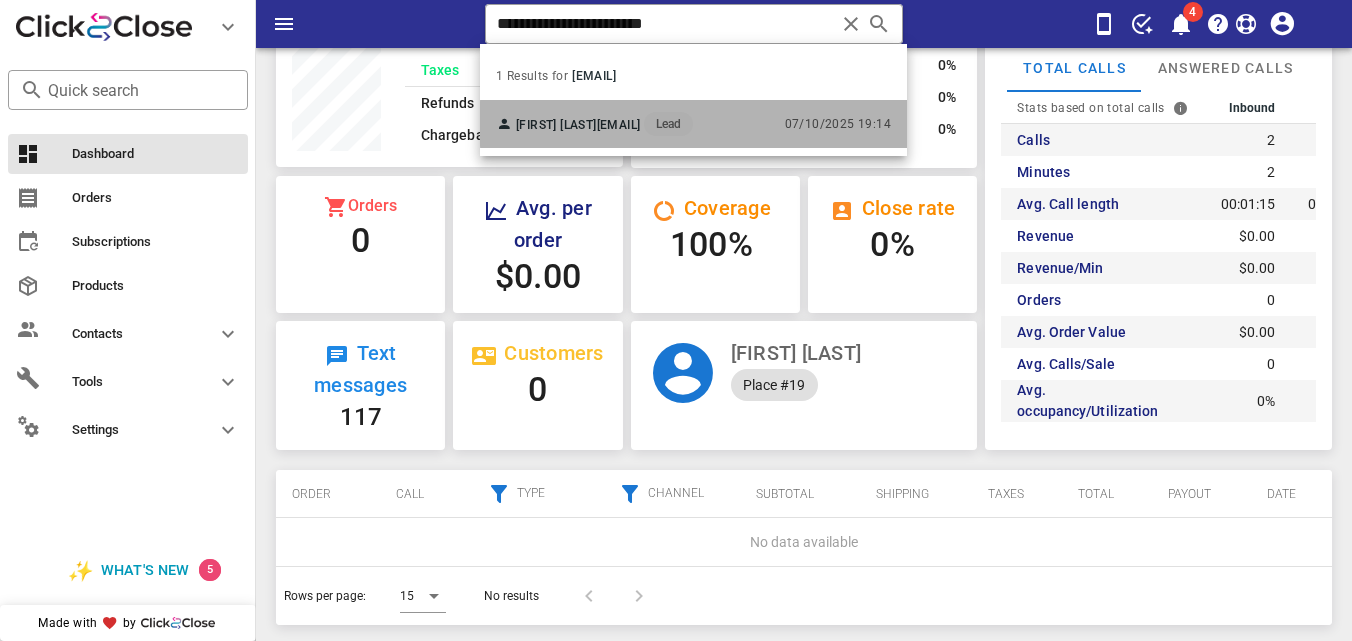 click on "[EMAIL]" at bounding box center (619, 125) 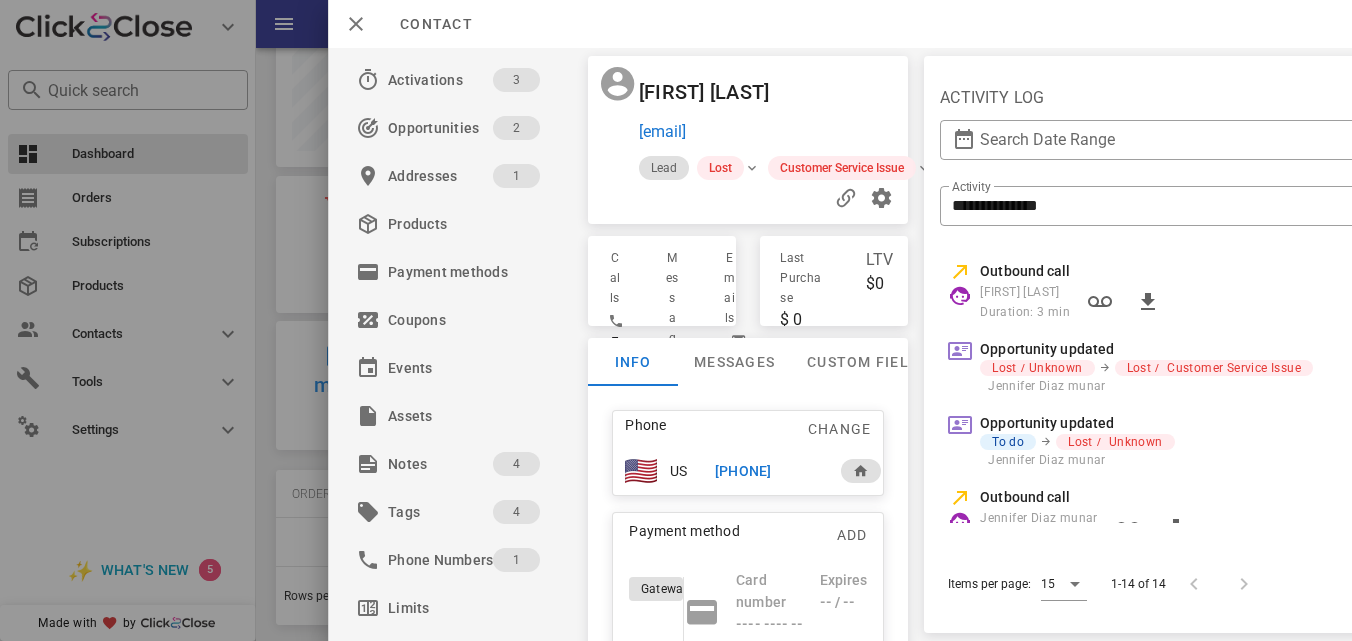 click on "[PHONE]" at bounding box center (743, 471) 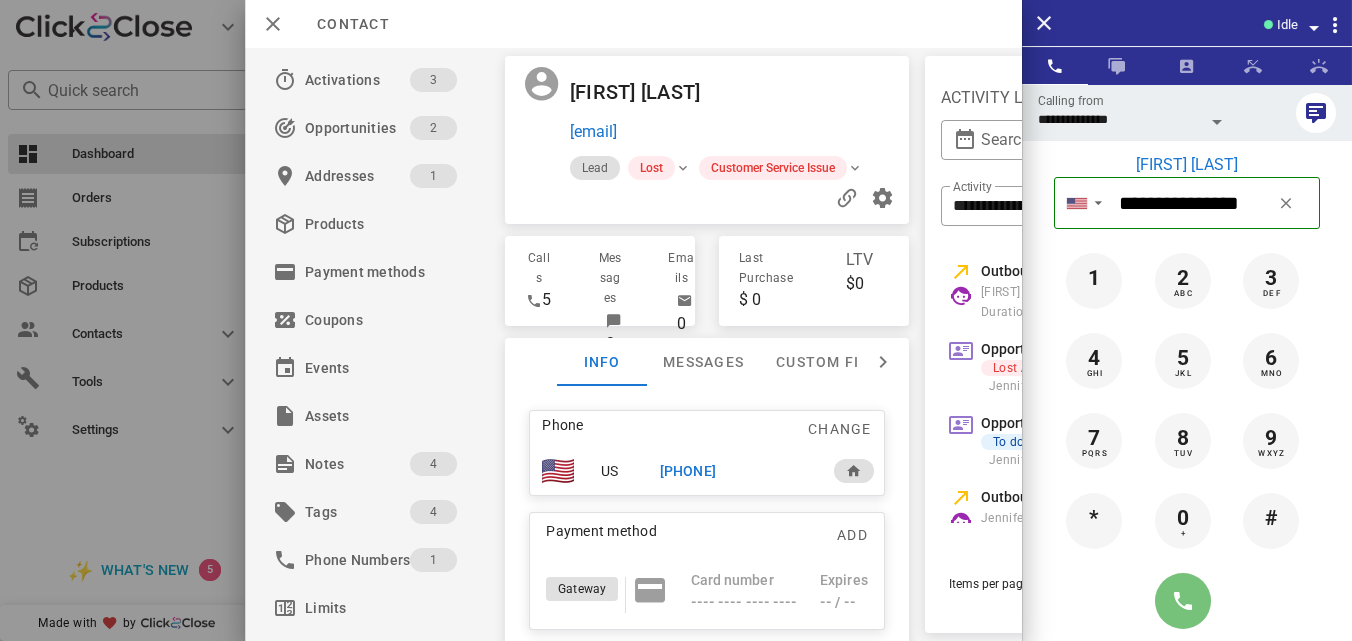 click at bounding box center (1183, 601) 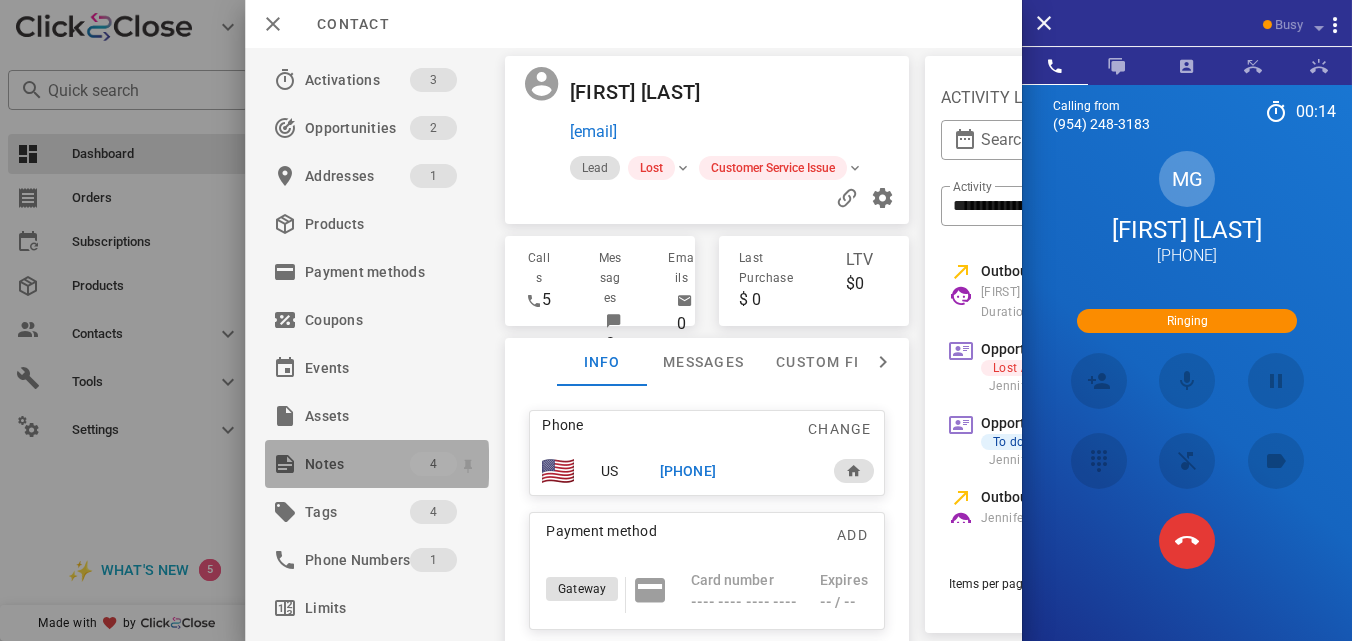 click on "Notes" at bounding box center [357, 464] 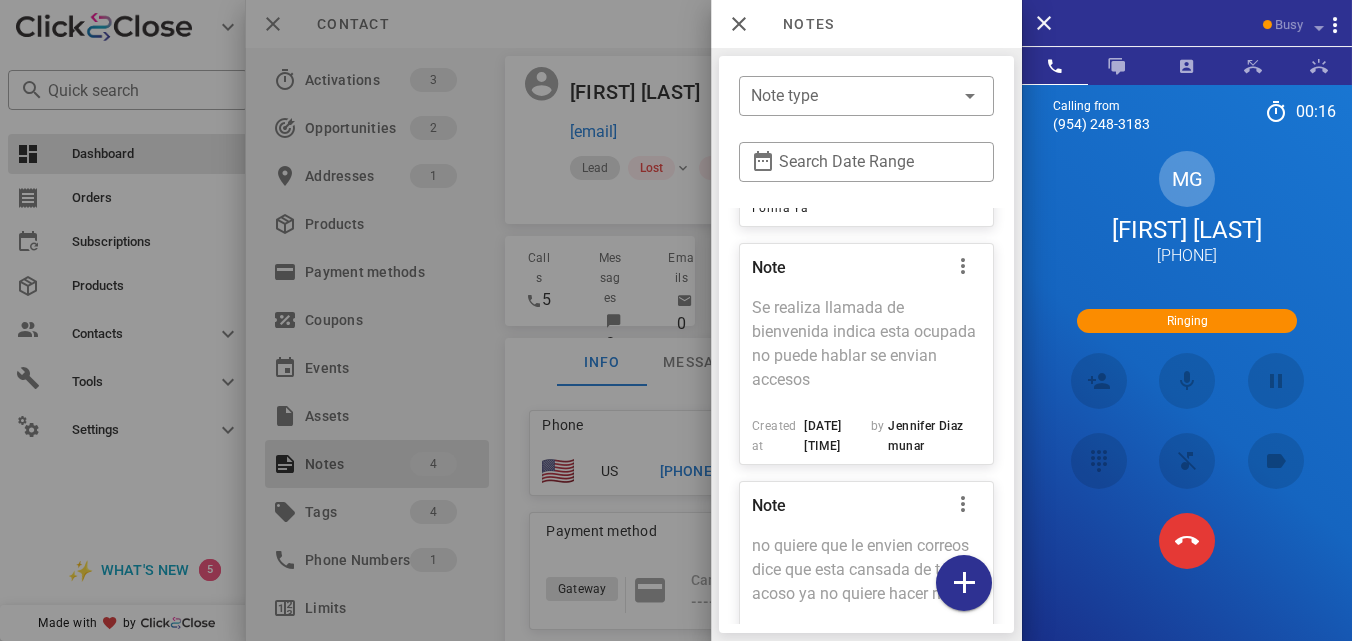 scroll, scrollTop: 589, scrollLeft: 0, axis: vertical 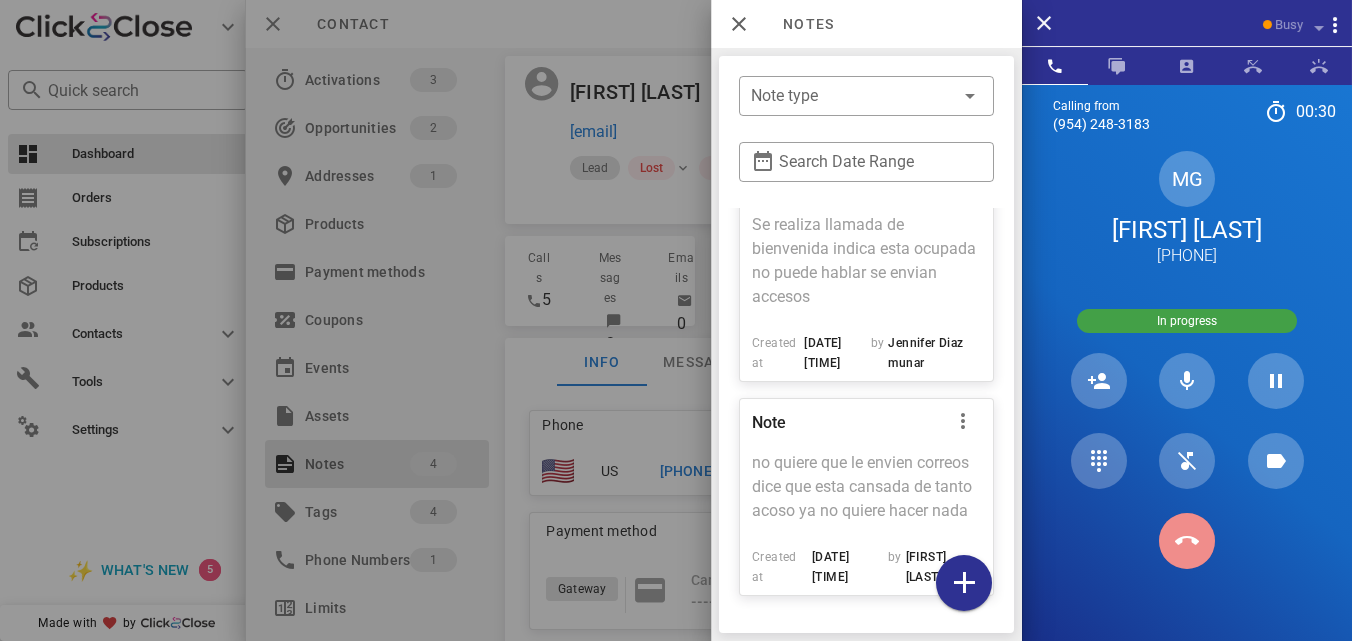 click at bounding box center (1187, 541) 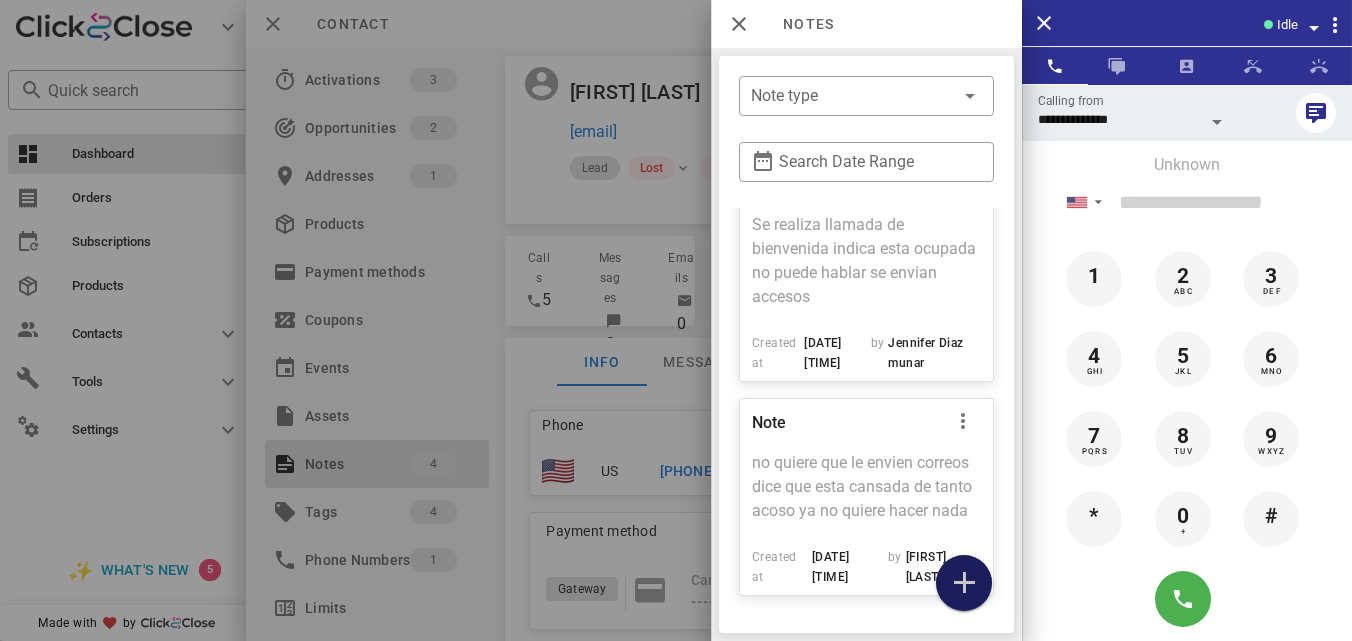 click at bounding box center [964, 583] 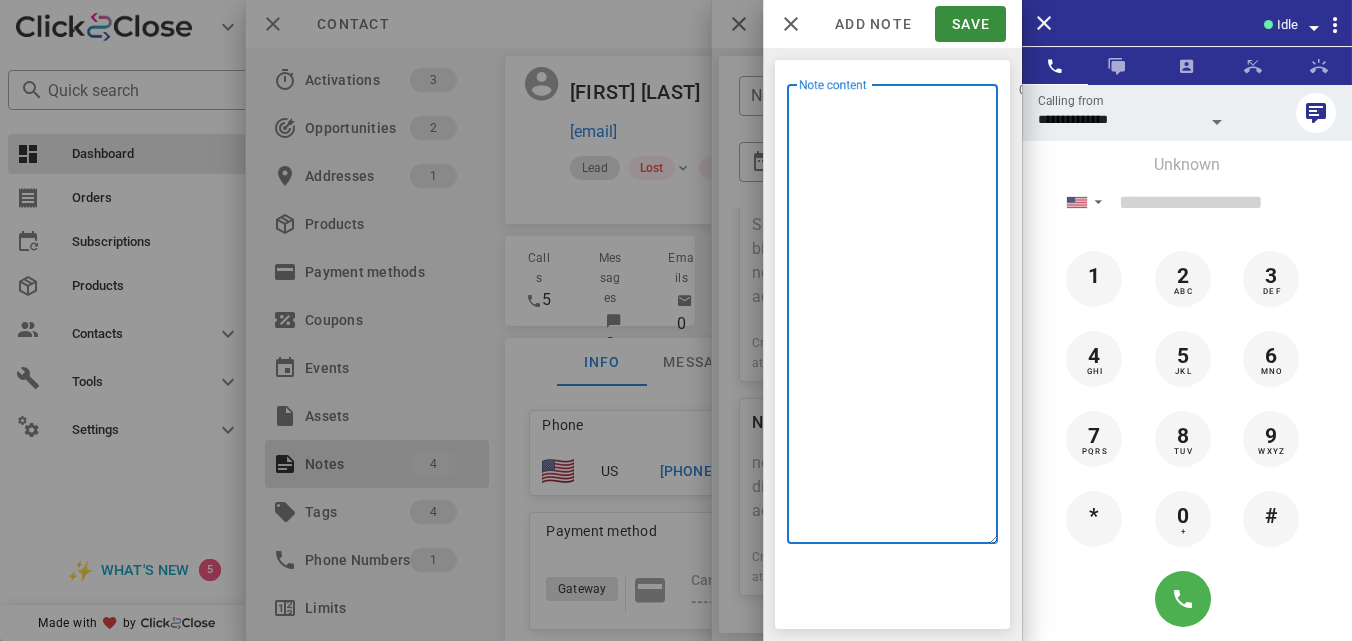 click on "Note content" at bounding box center (898, 319) 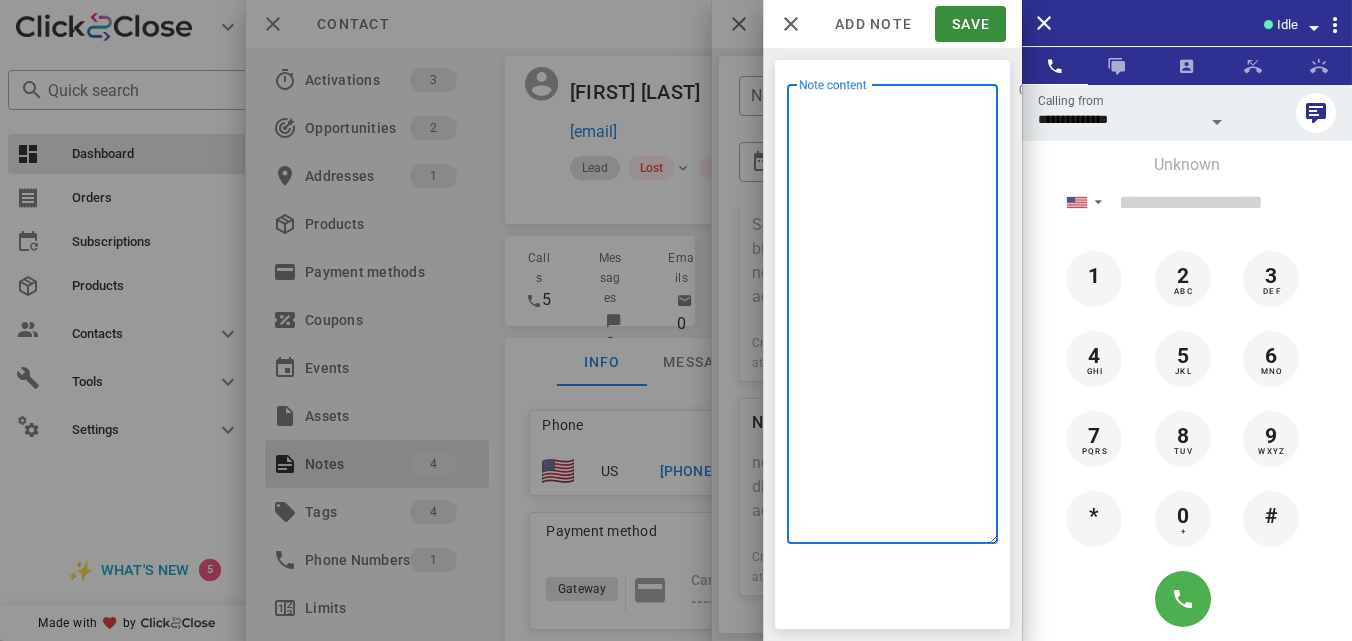 click on "Note content" at bounding box center (898, 319) 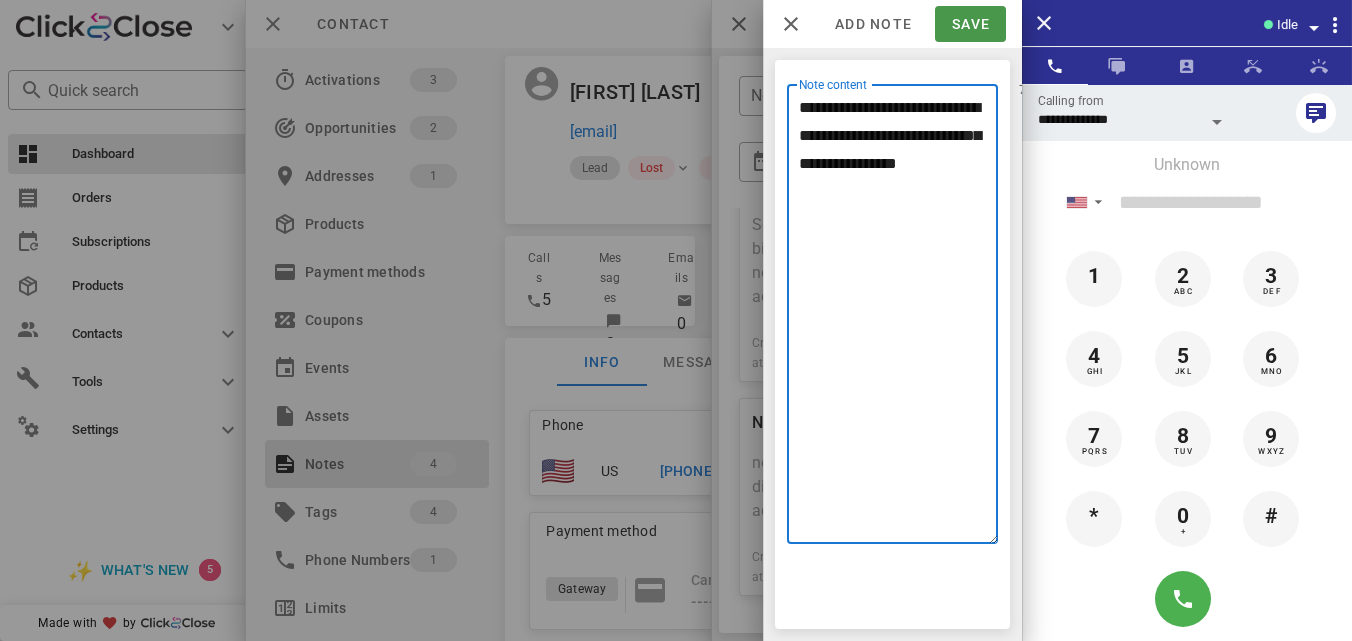 type on "**********" 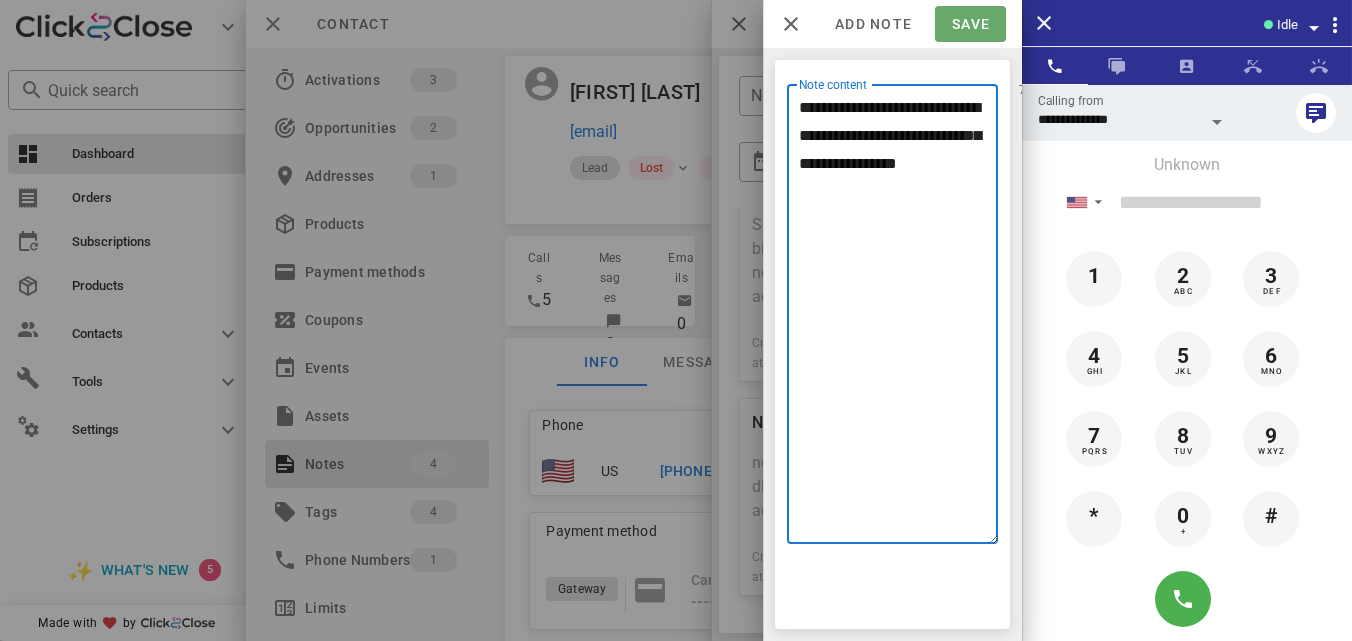 click on "Save" at bounding box center [970, 24] 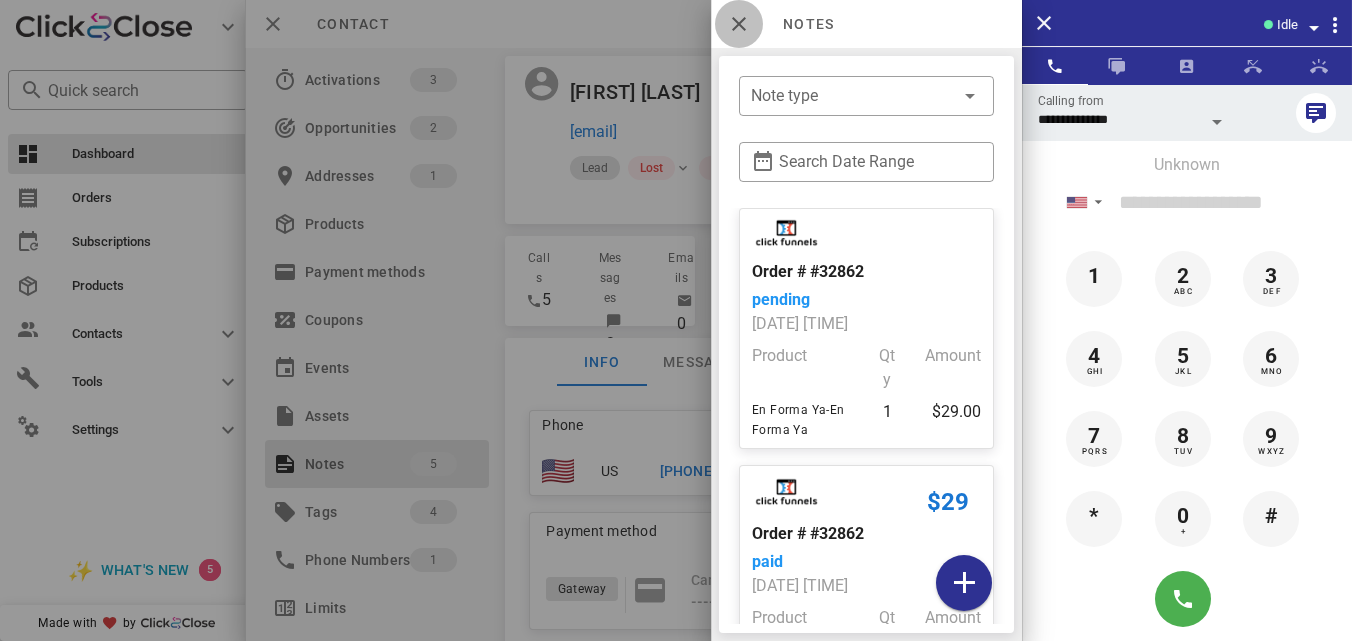 click at bounding box center [739, 24] 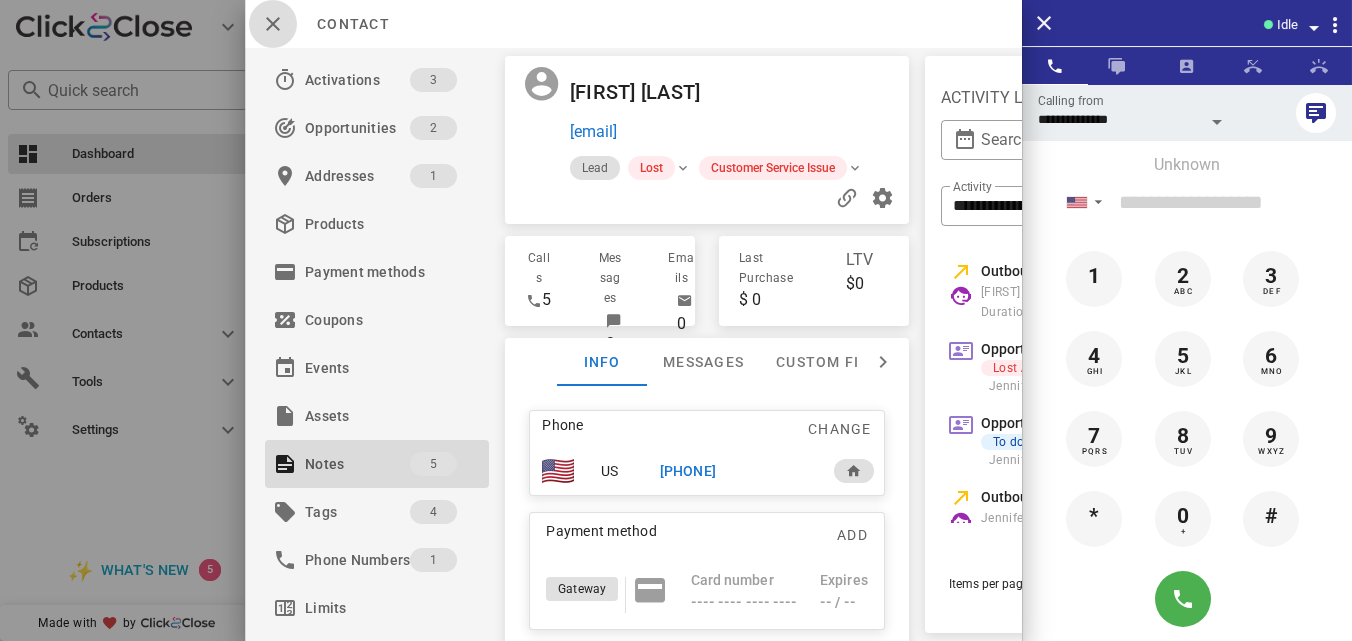 click at bounding box center (273, 24) 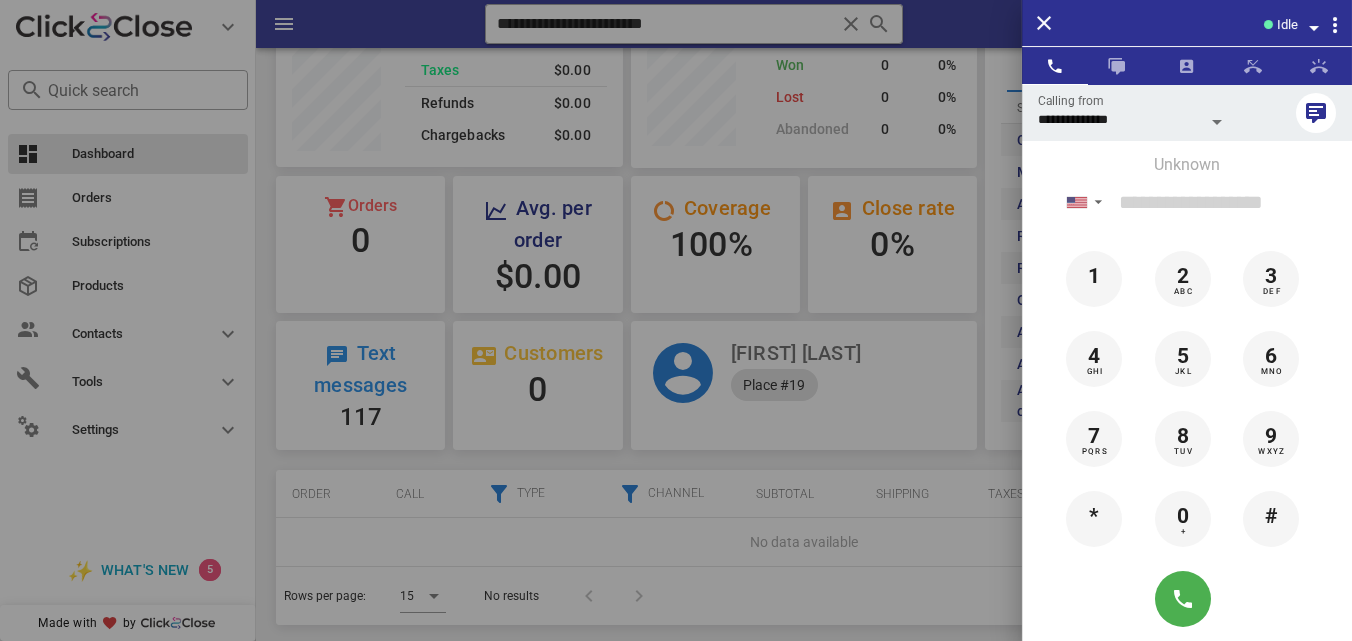 click at bounding box center (676, 320) 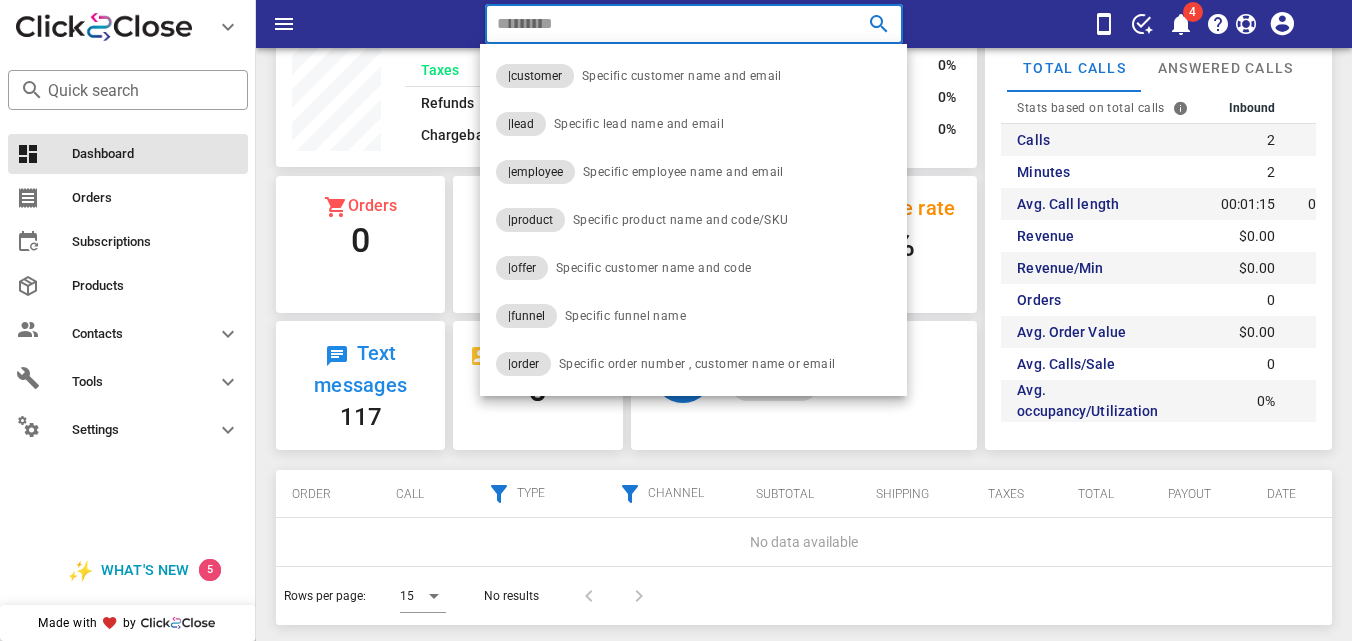 click at bounding box center (851, 24) 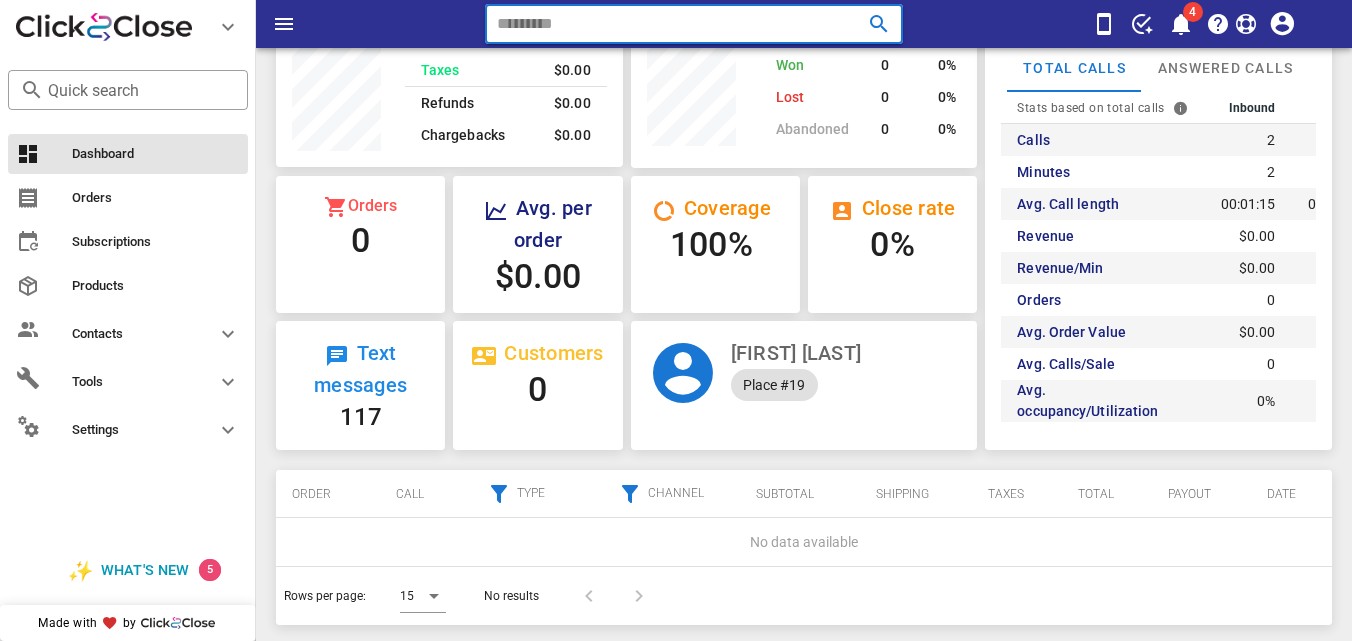 paste on "**********" 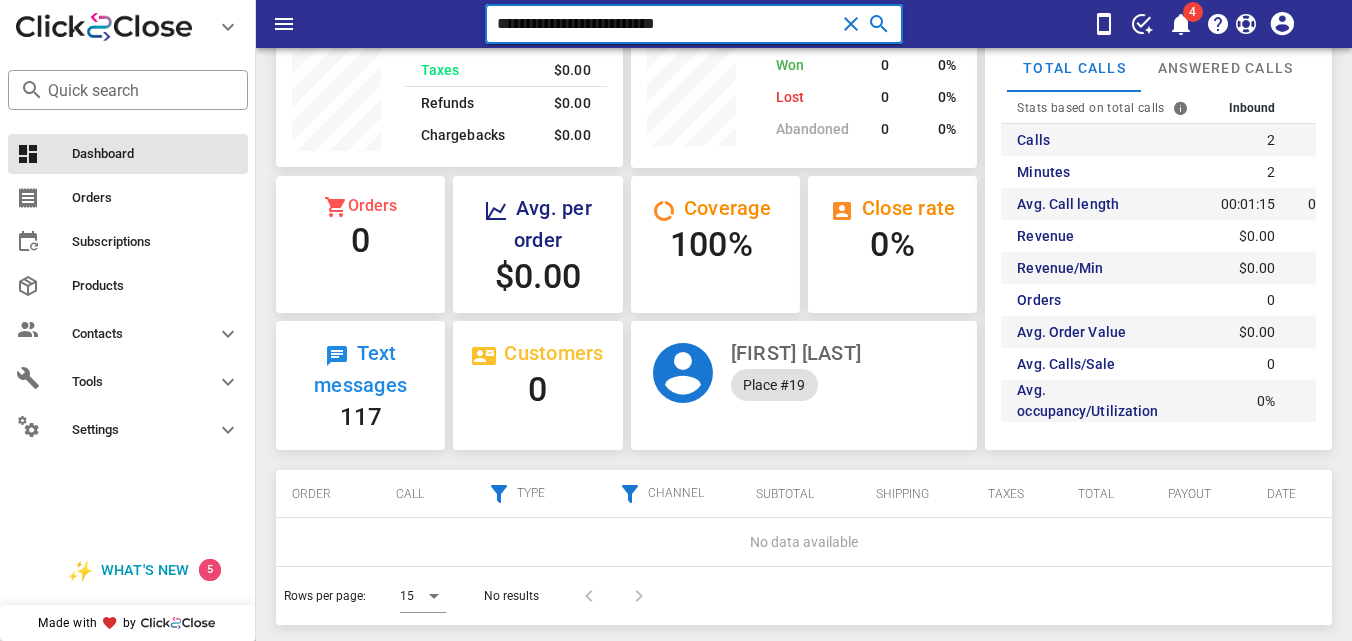 type on "**********" 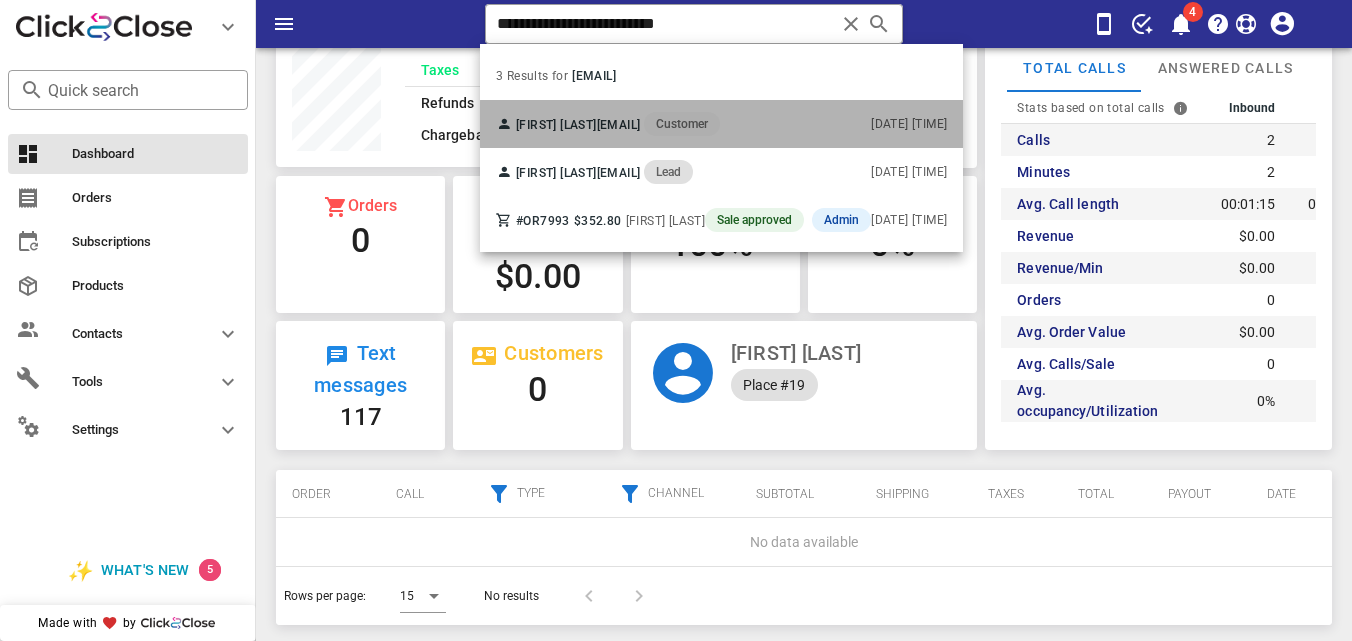 click on "[FIRST] [LAST]   [EMAIL]   Customer   [DATE] [TIME]" at bounding box center [721, 124] 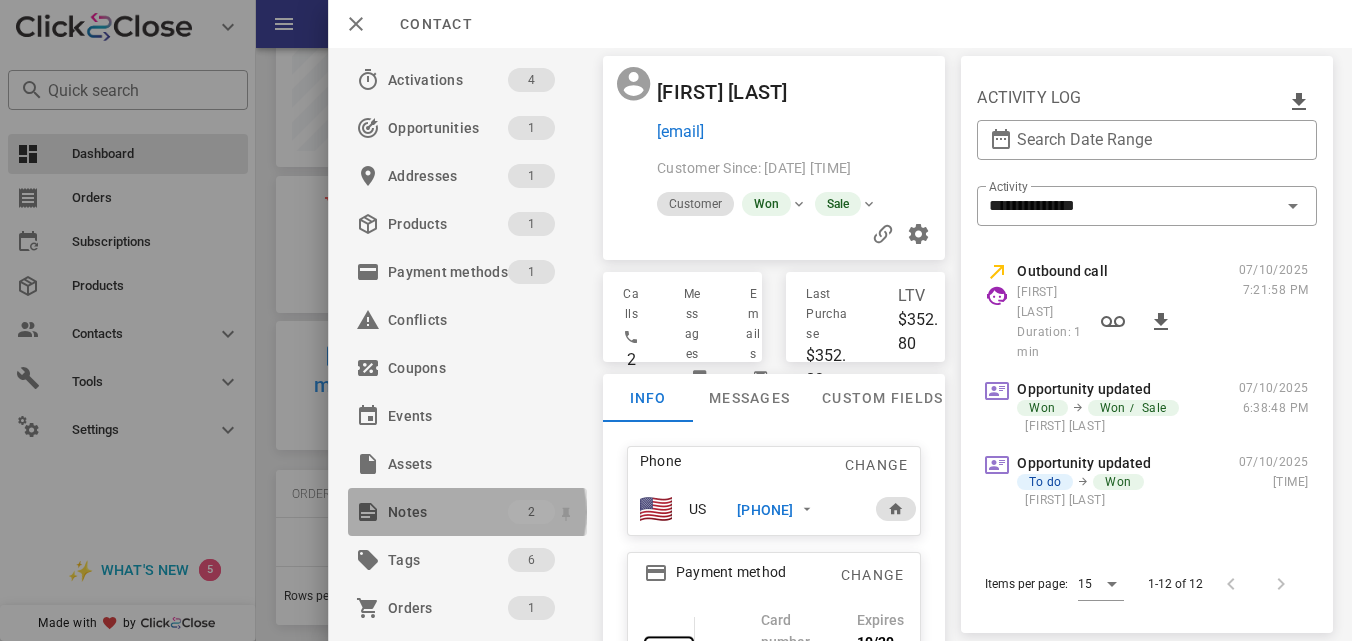 click on "Notes" at bounding box center (448, 512) 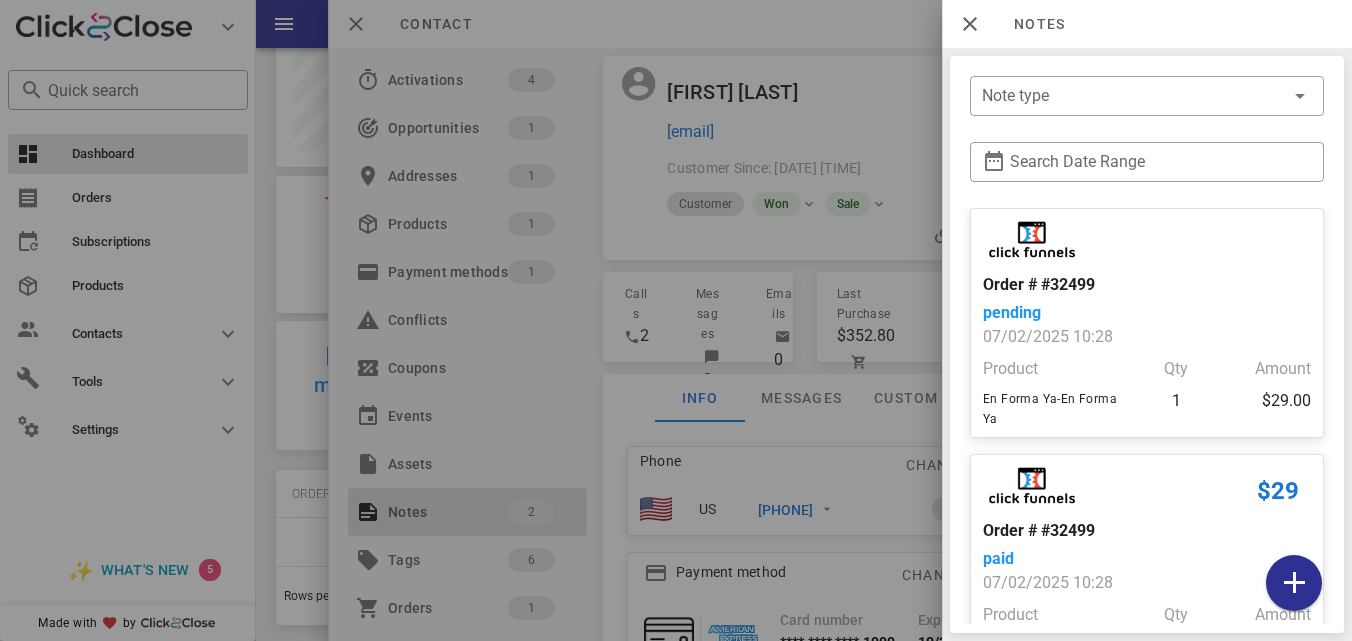 scroll, scrollTop: 85, scrollLeft: 0, axis: vertical 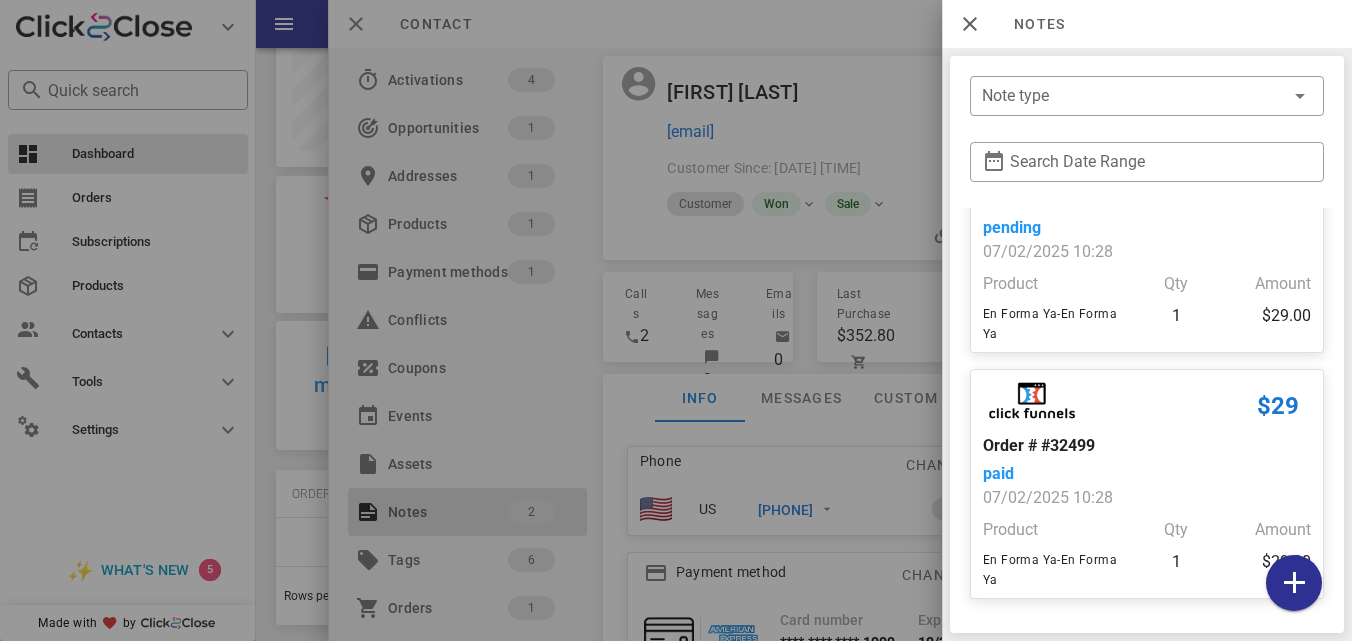 click at bounding box center (676, 320) 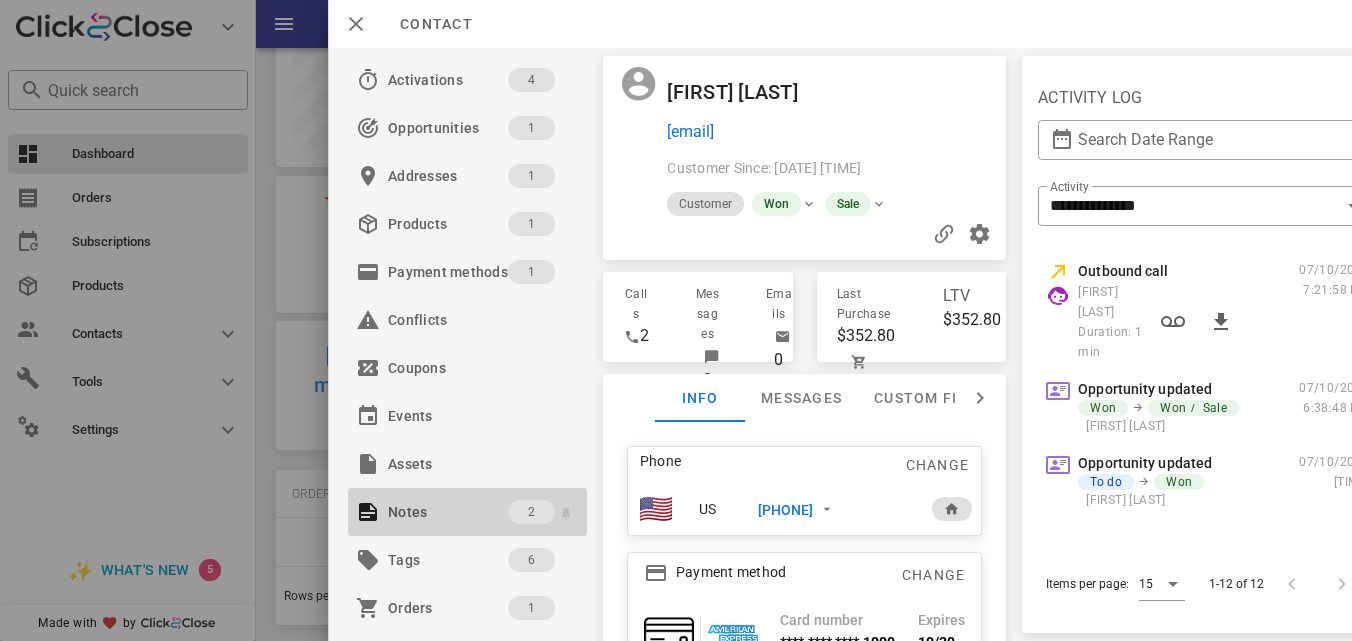 click on "Notes" at bounding box center [448, 512] 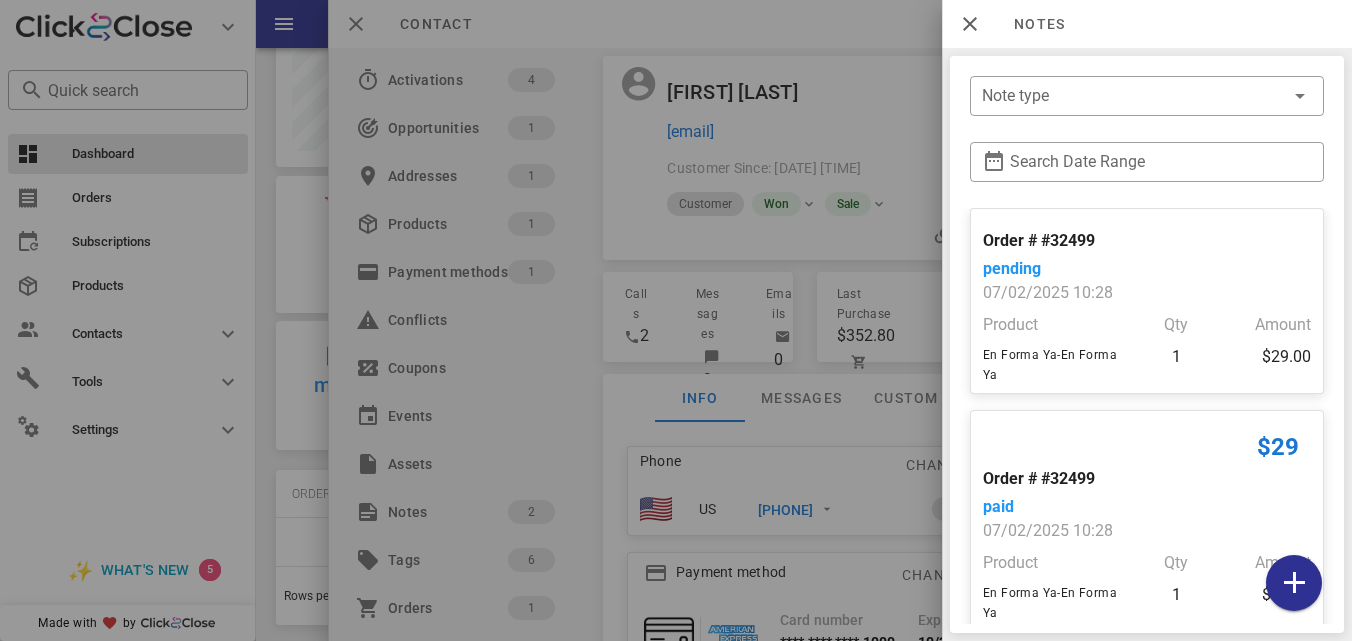 click at bounding box center [676, 320] 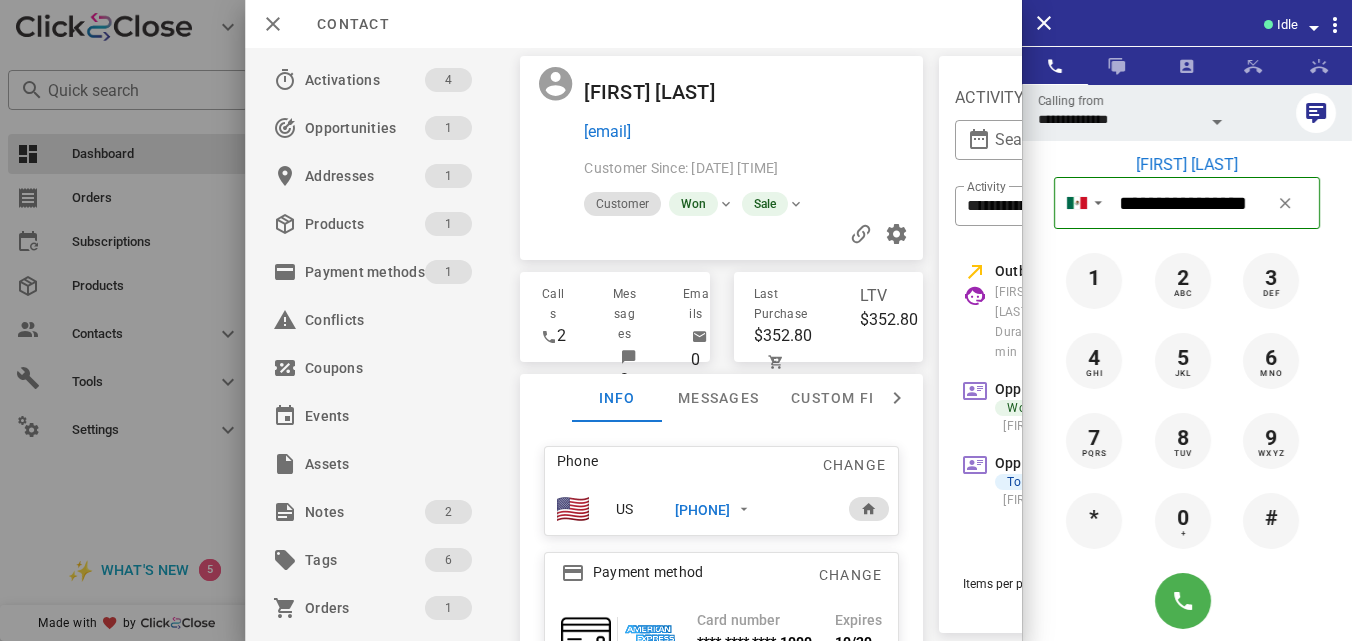 click on "[PHONE]" at bounding box center (751, 509) 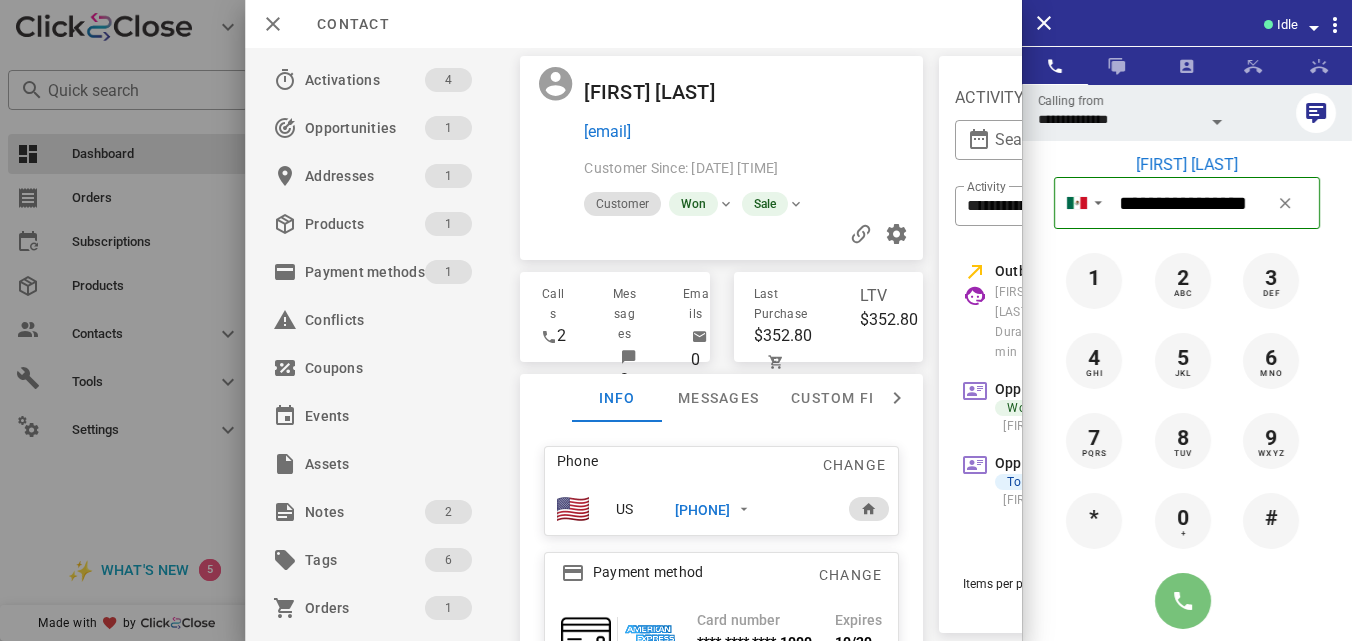 click at bounding box center (1183, 601) 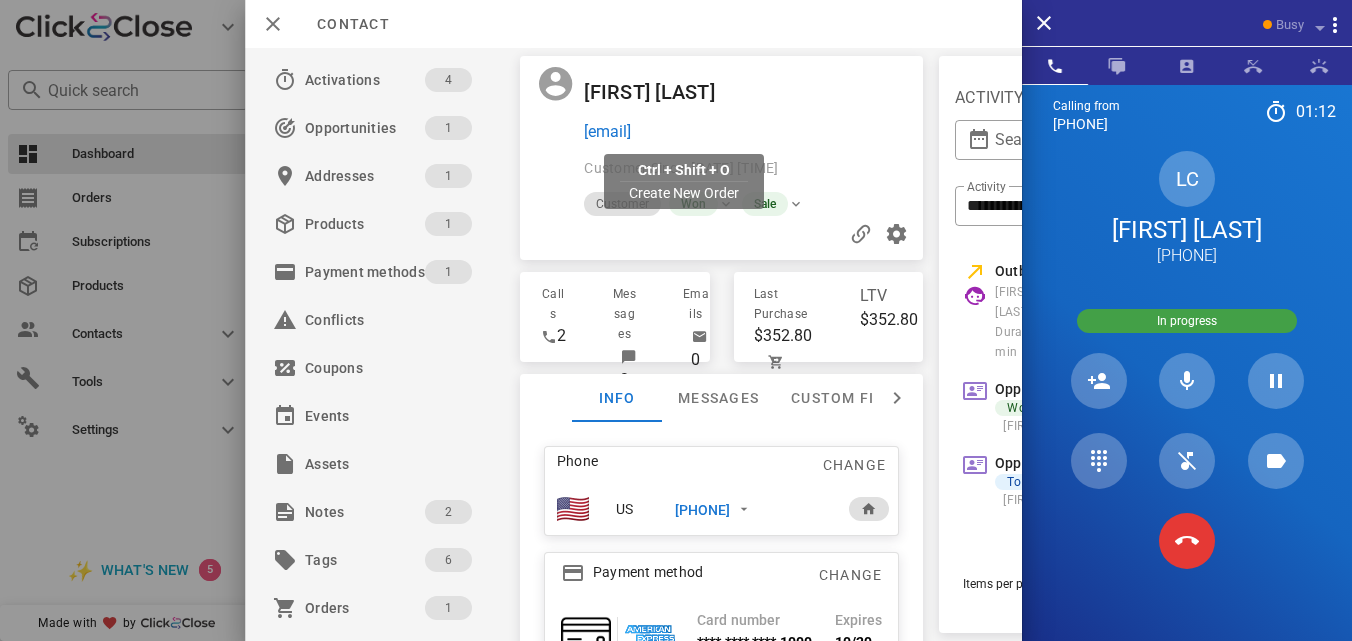 drag, startPoint x: 803, startPoint y: 125, endPoint x: 584, endPoint y: 143, distance: 219.73848 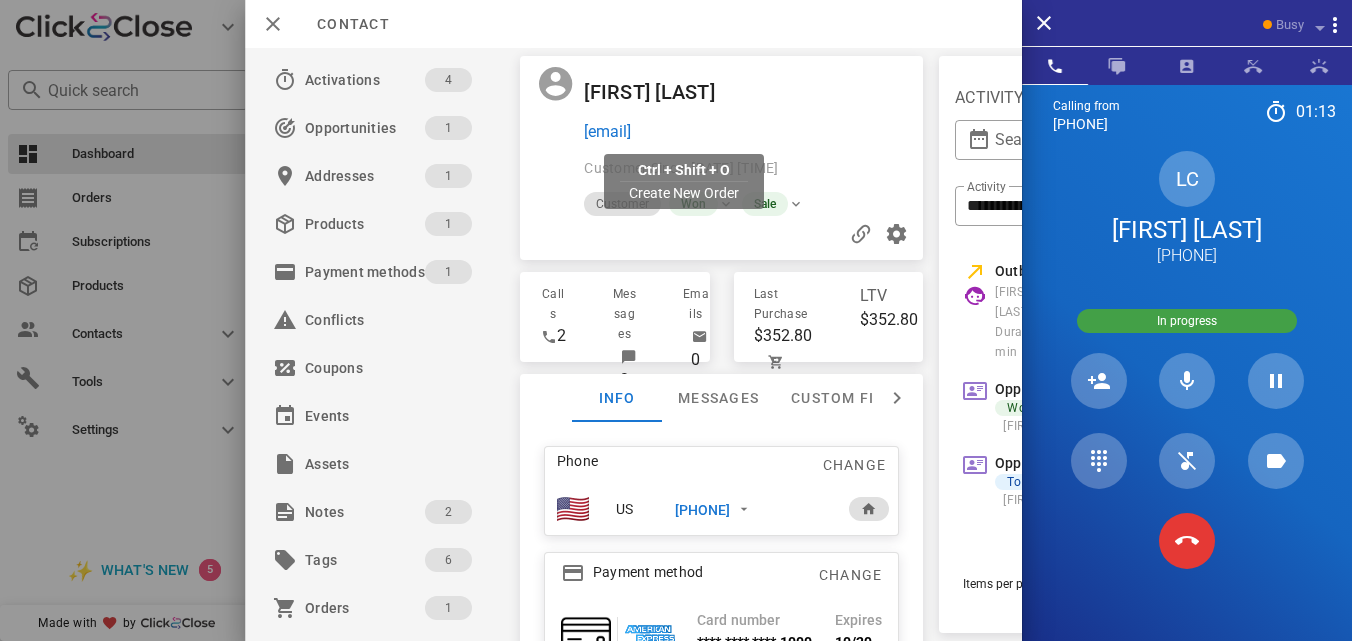 copy on "[EMAIL]" 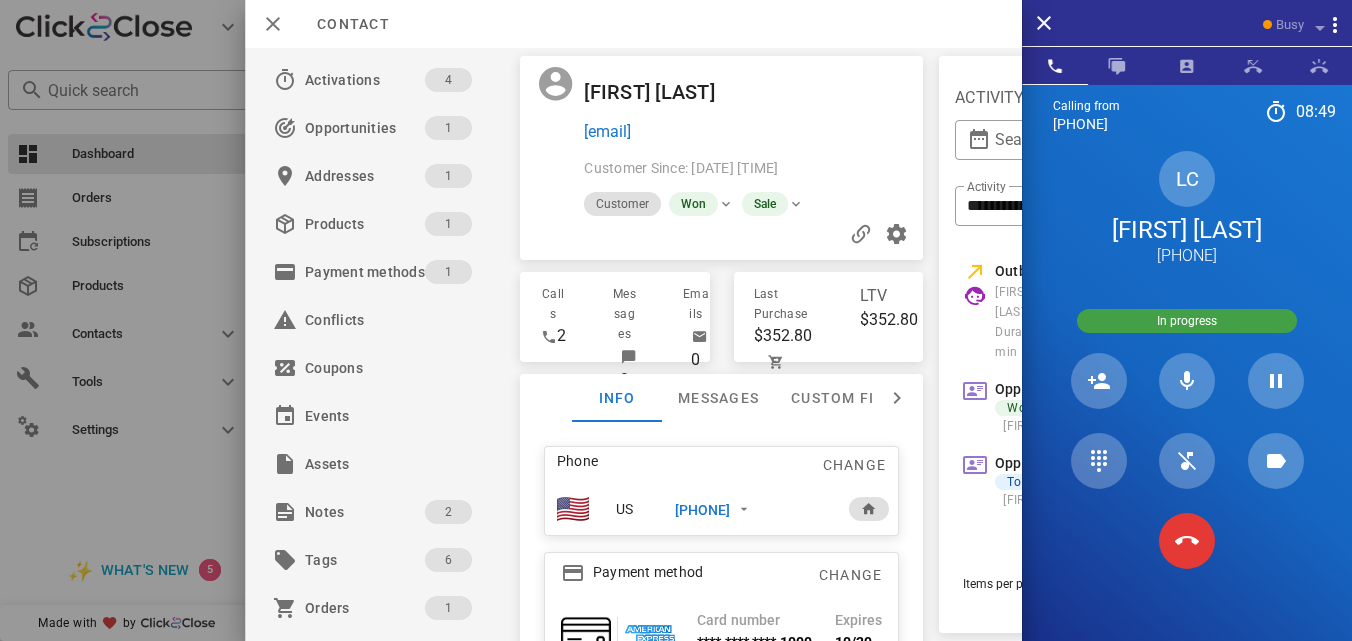 click at bounding box center (975, 296) 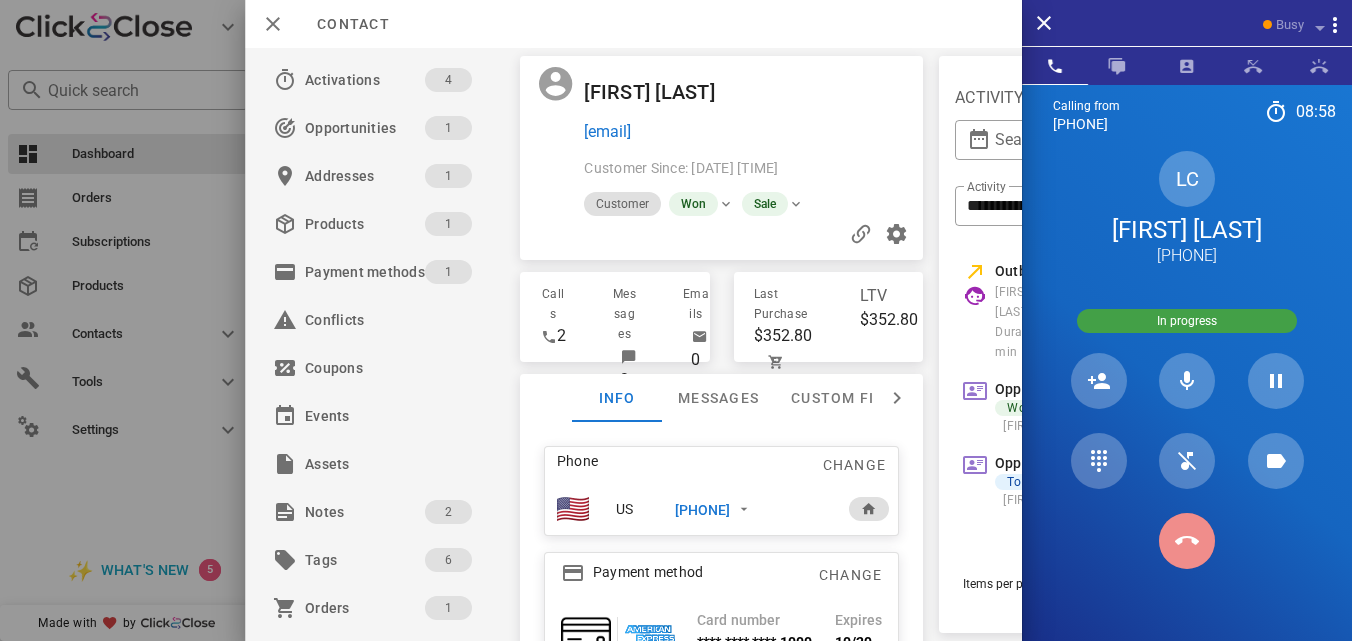 click at bounding box center [1187, 541] 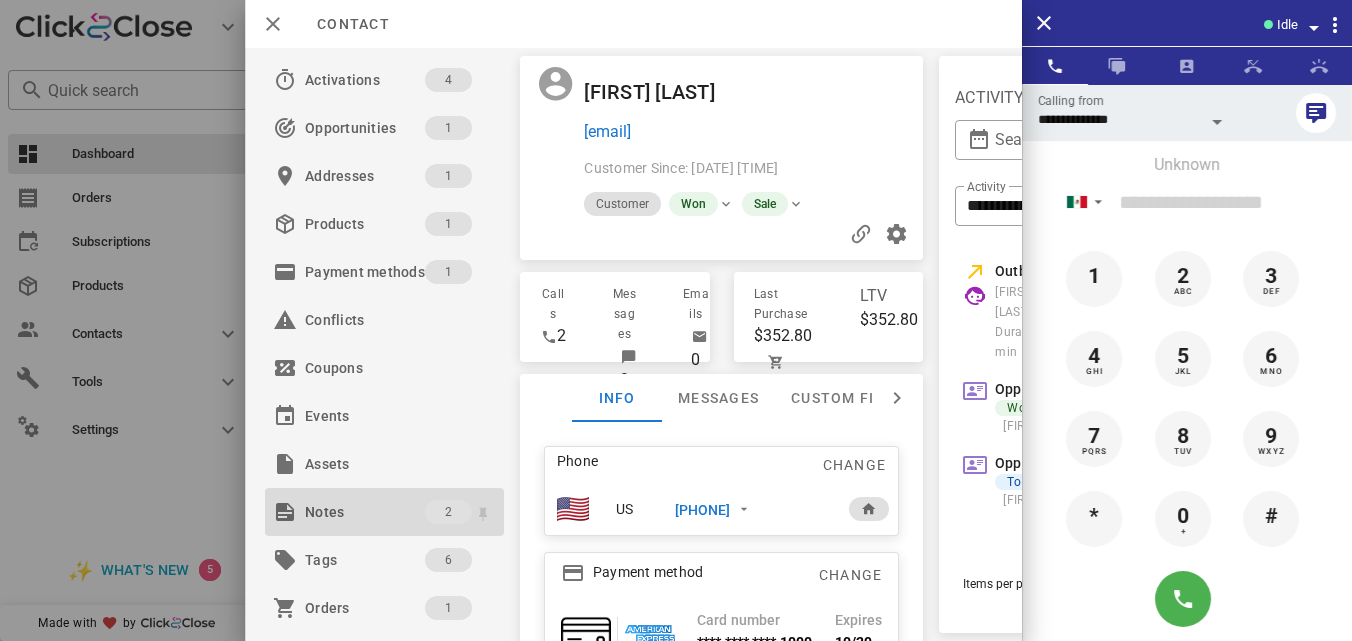 click on "Notes" at bounding box center (365, 512) 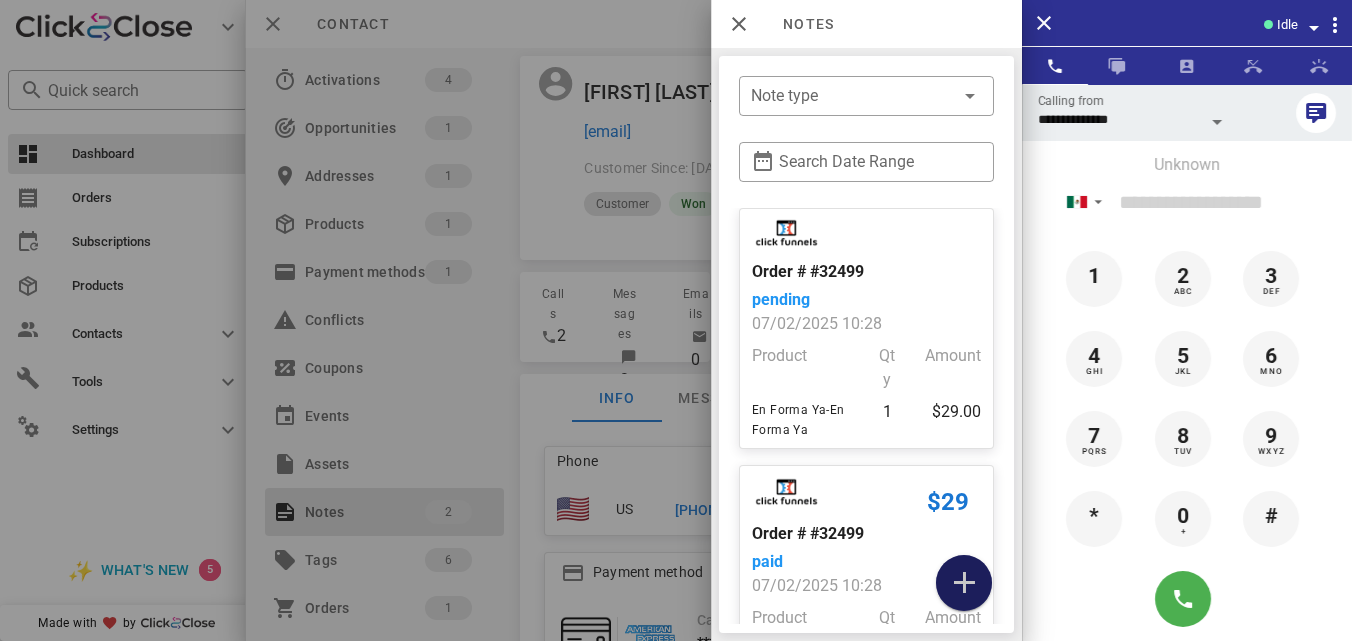 click at bounding box center [964, 583] 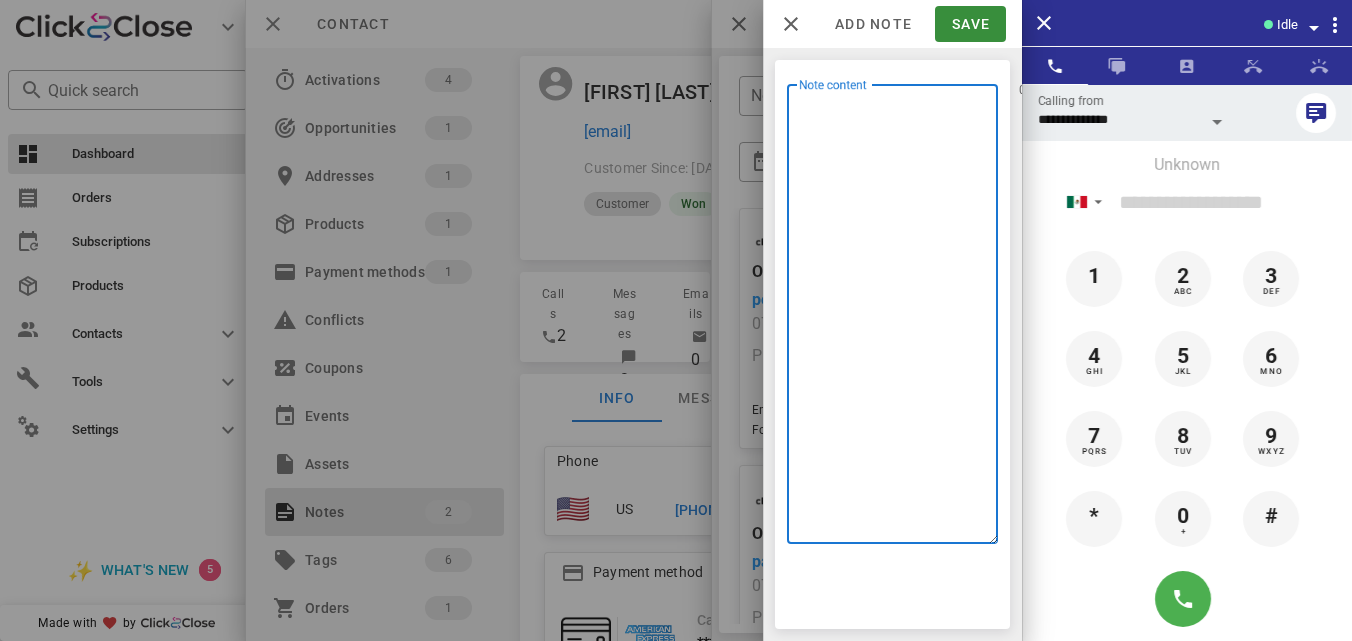 click on "Note content" at bounding box center [898, 319] 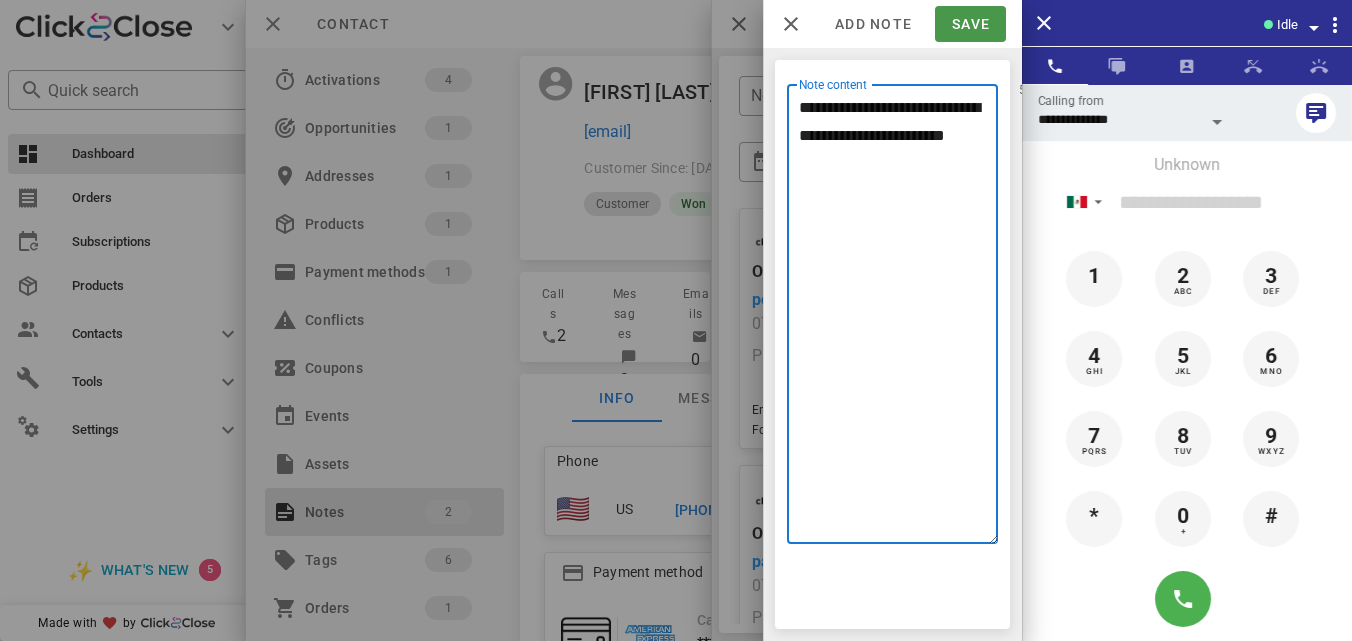 type on "**********" 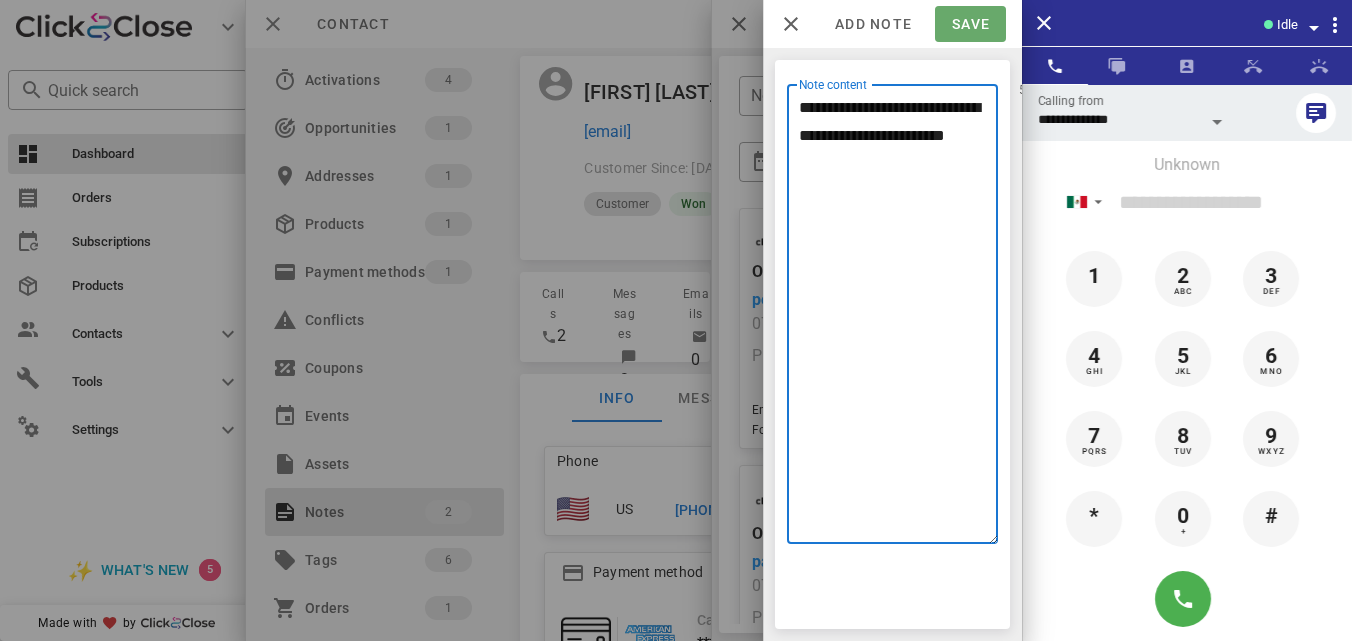 click on "Save" at bounding box center [970, 24] 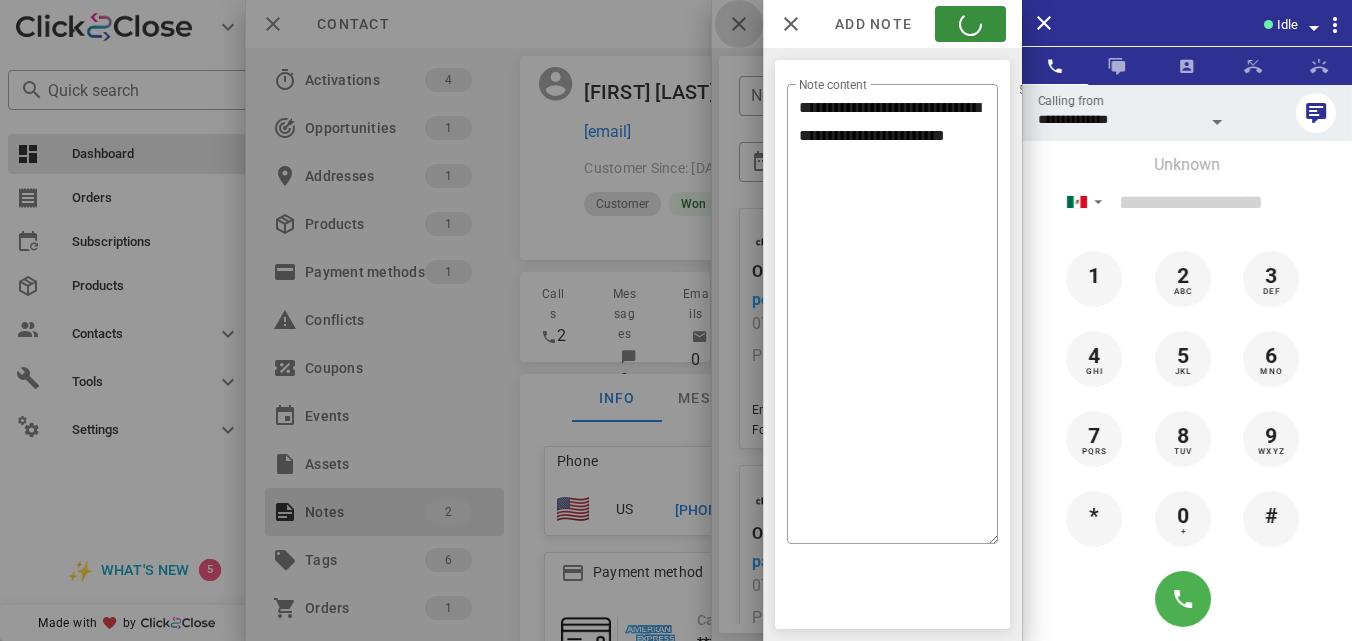click at bounding box center [739, 24] 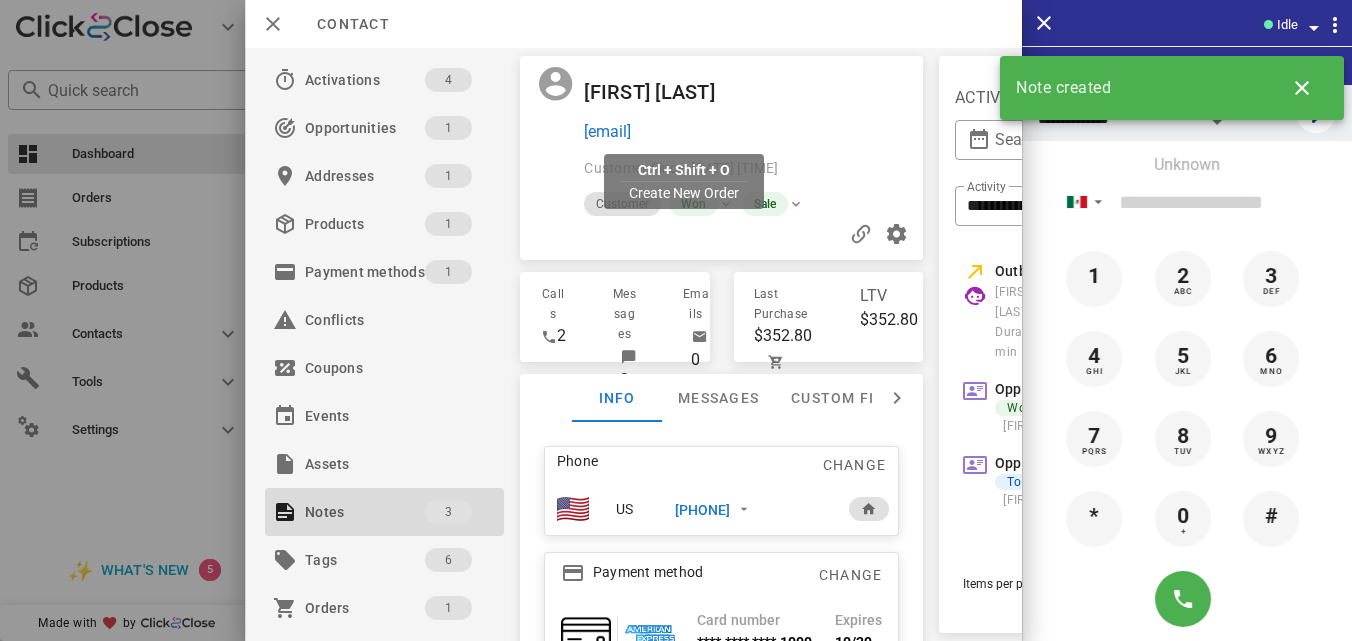 drag, startPoint x: 809, startPoint y: 137, endPoint x: 583, endPoint y: 142, distance: 226.0553 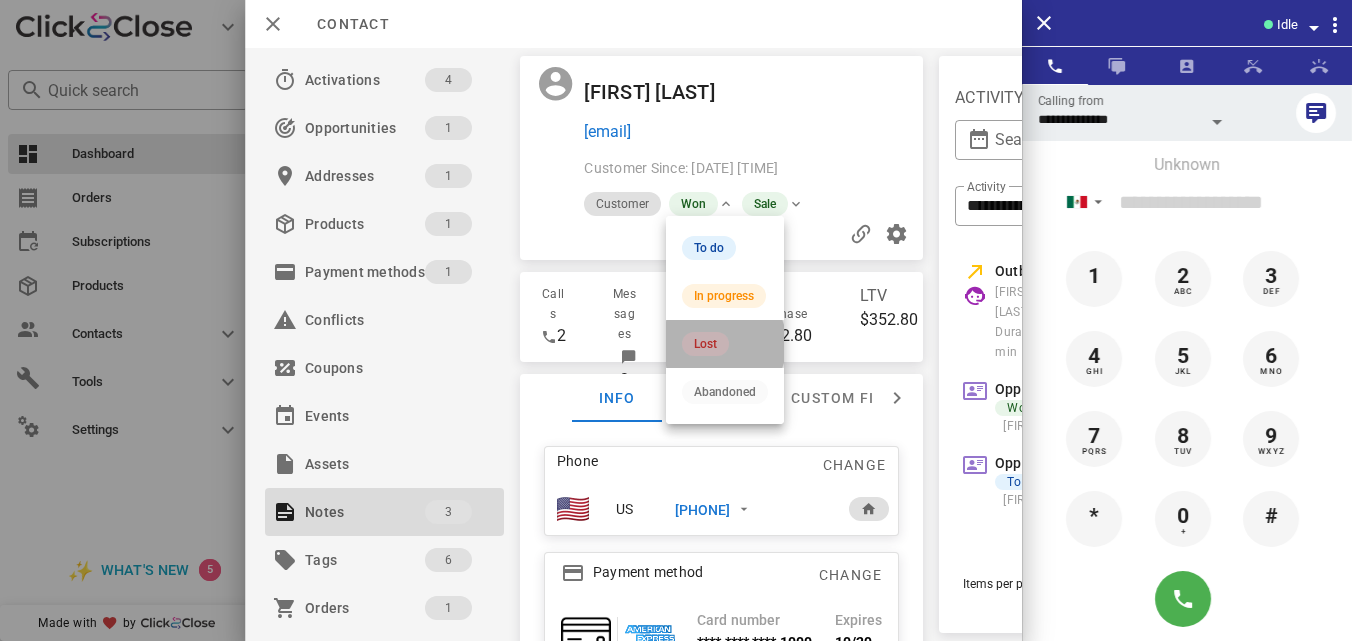 click on "Lost" at bounding box center [705, 344] 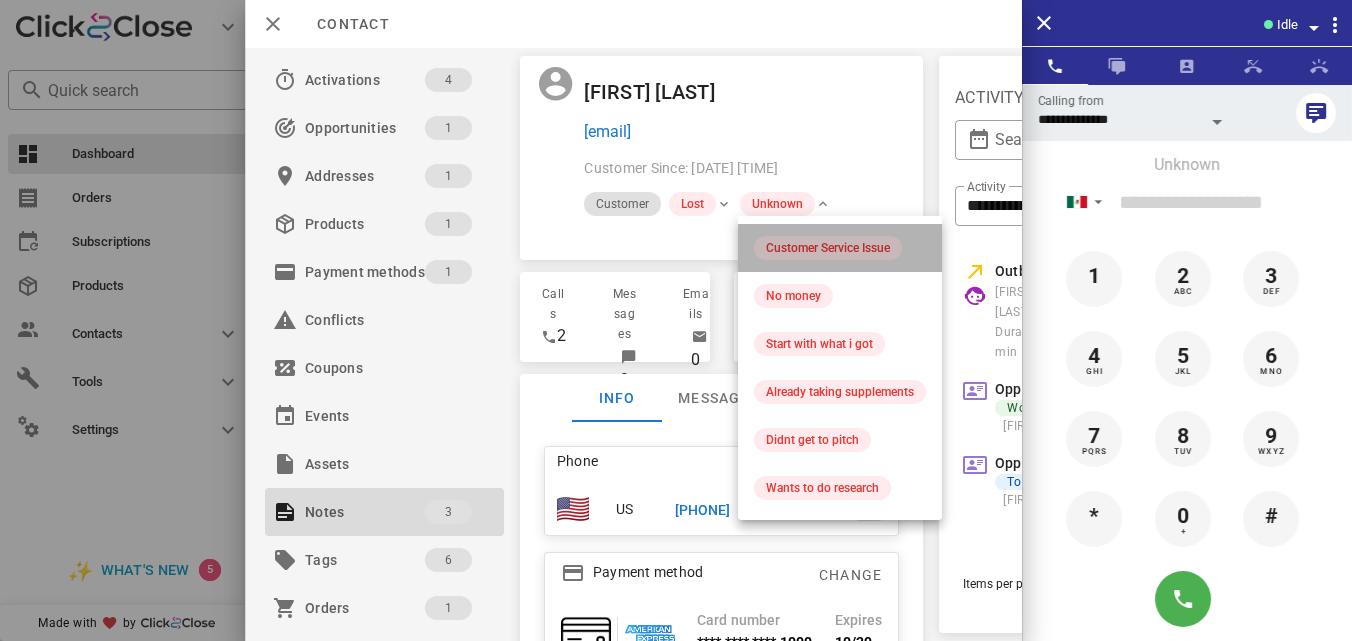 click on "Customer Service Issue" at bounding box center [840, 248] 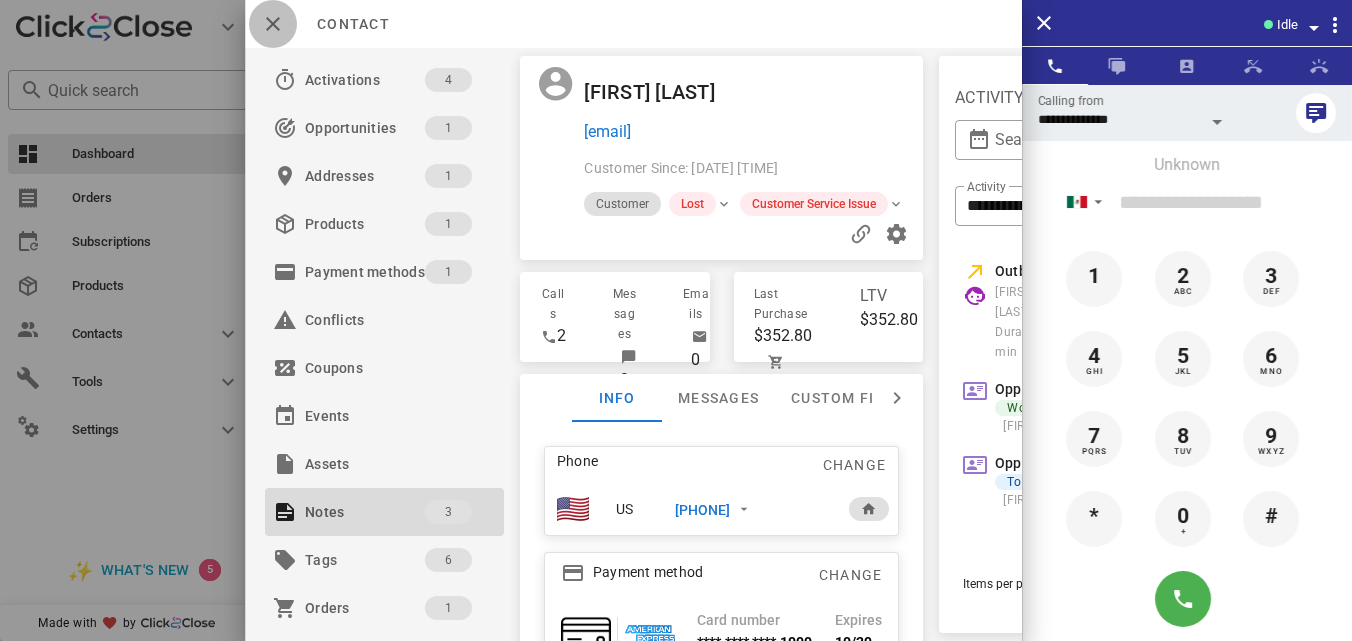 click at bounding box center (273, 24) 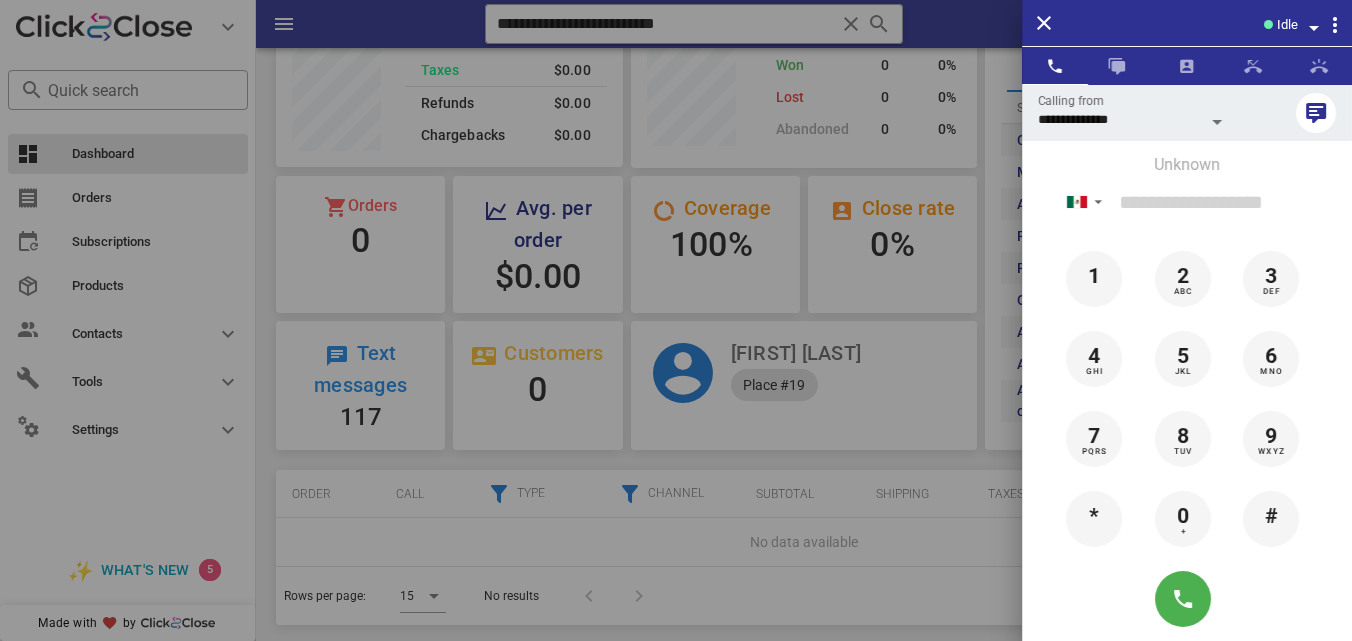 click at bounding box center [676, 320] 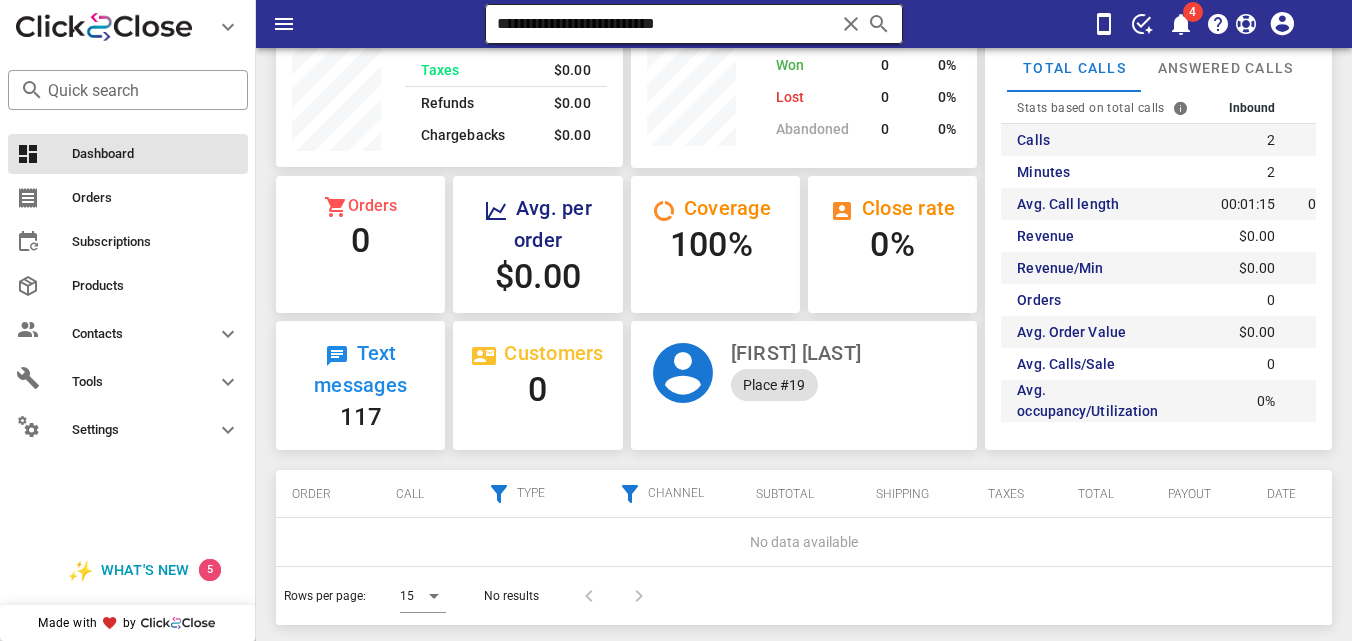 click at bounding box center [851, 24] 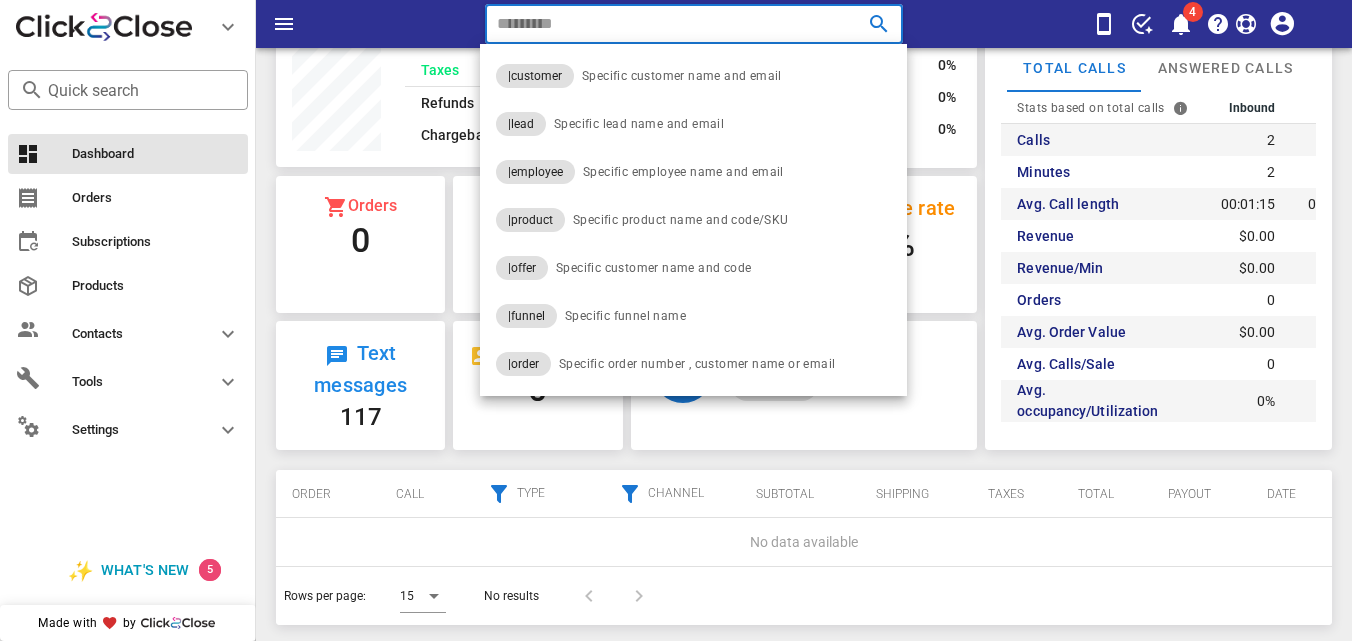 paste on "**********" 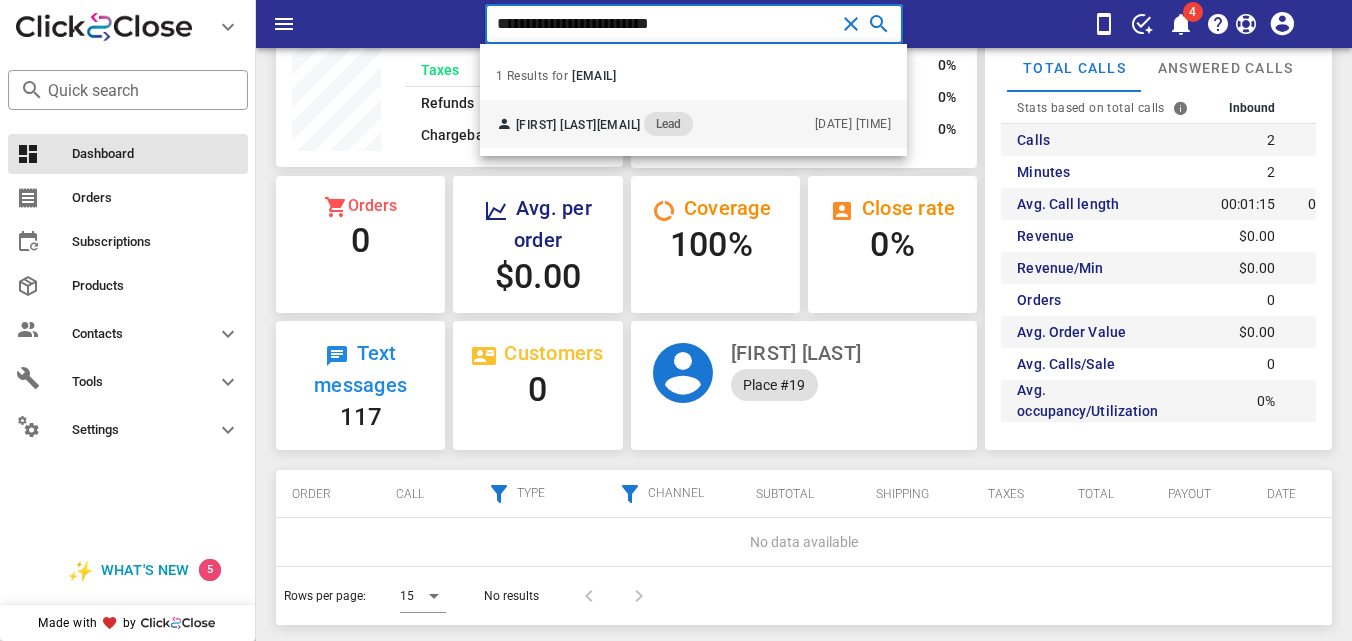 type on "**********" 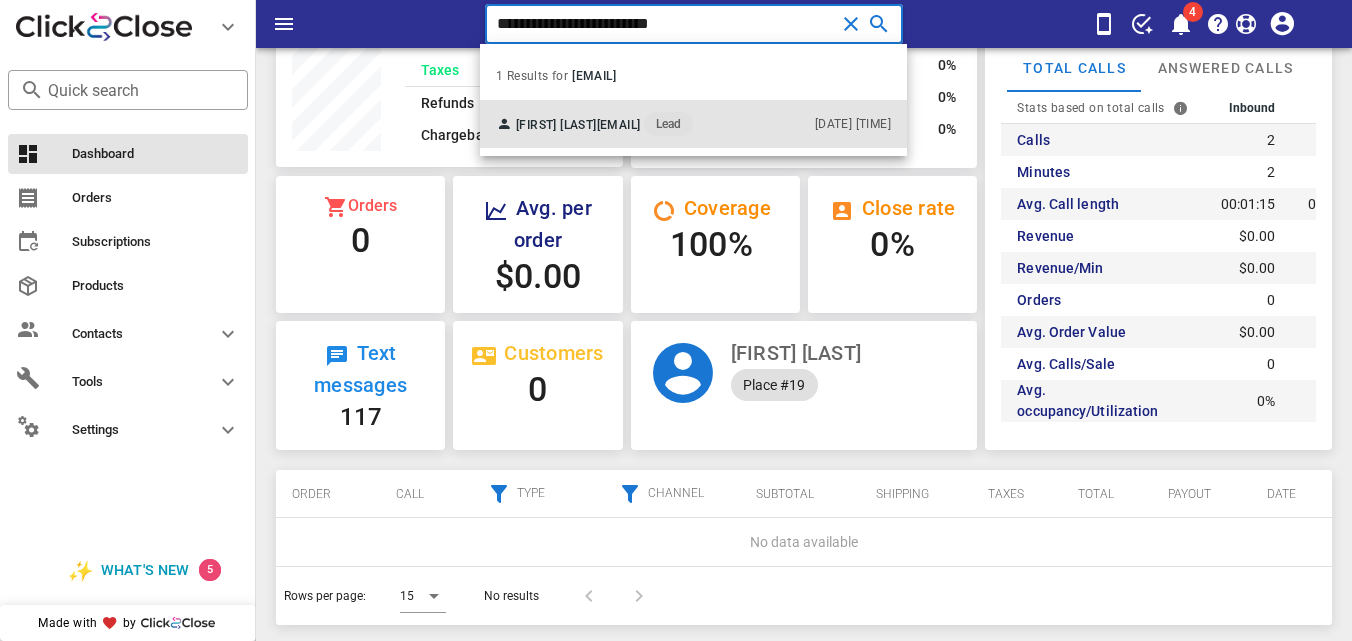 click on "[FIRST] [LAST]   [EMAIL]   Lead" at bounding box center [594, 124] 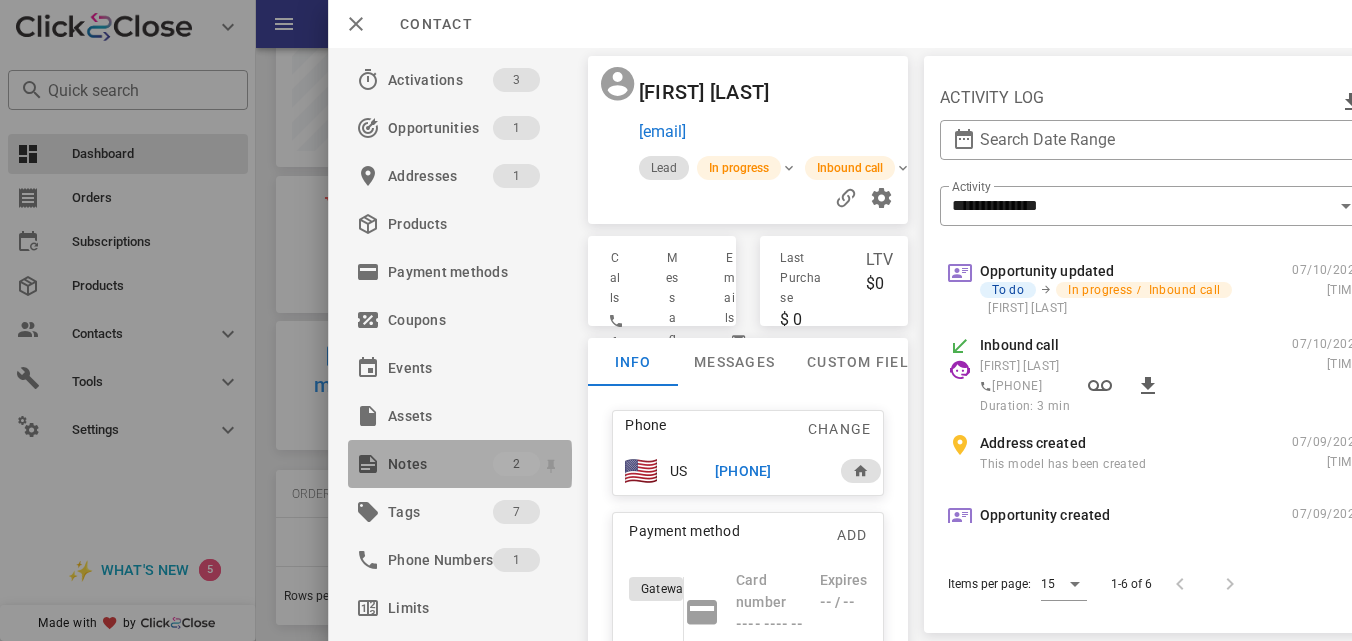 click on "Notes" at bounding box center [440, 464] 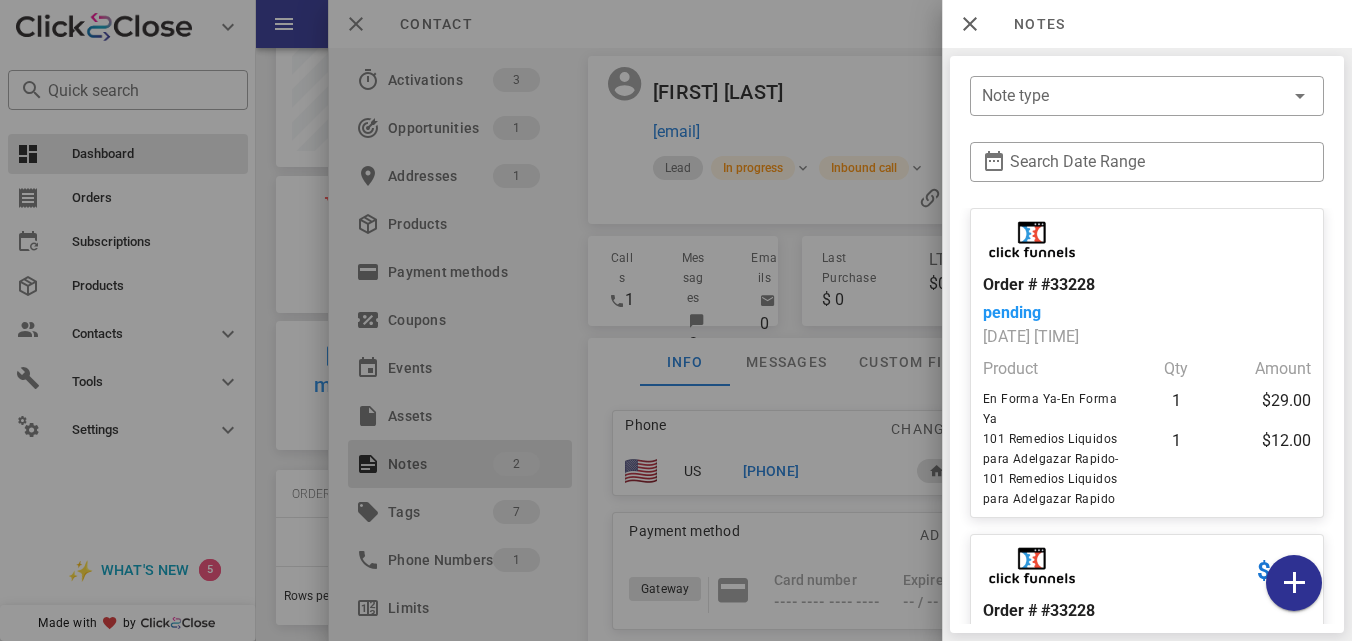 click at bounding box center [676, 320] 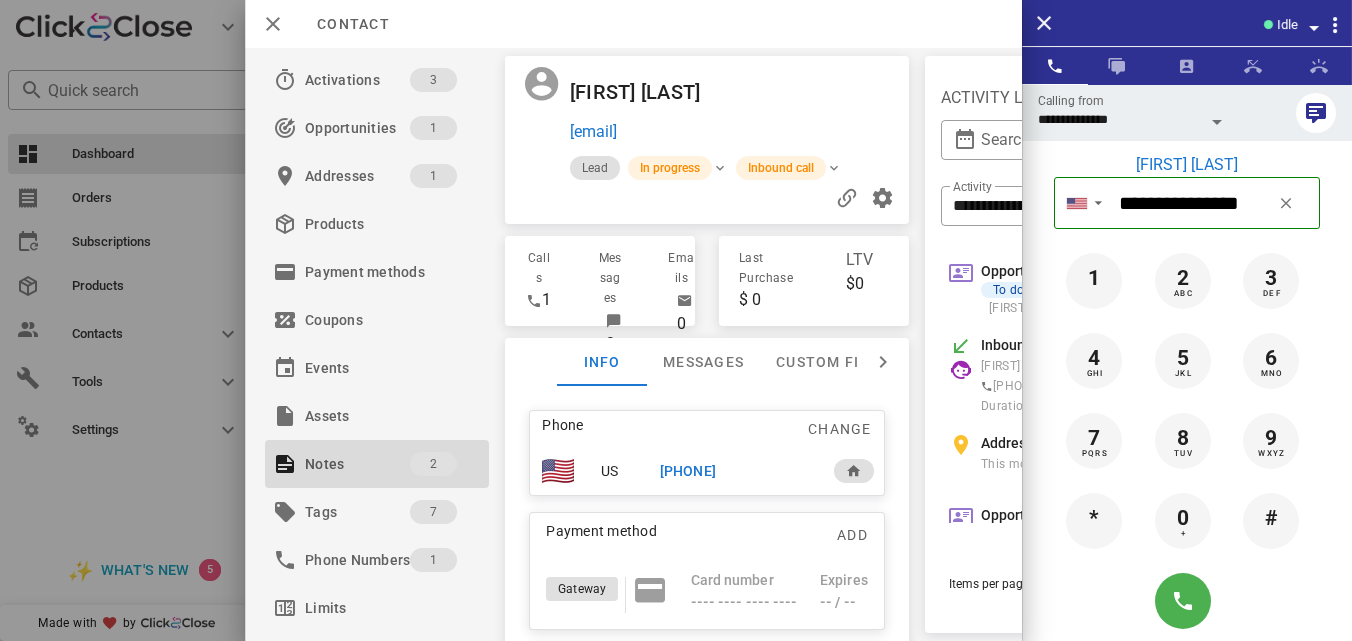 click on "[PHONE]" at bounding box center [688, 471] 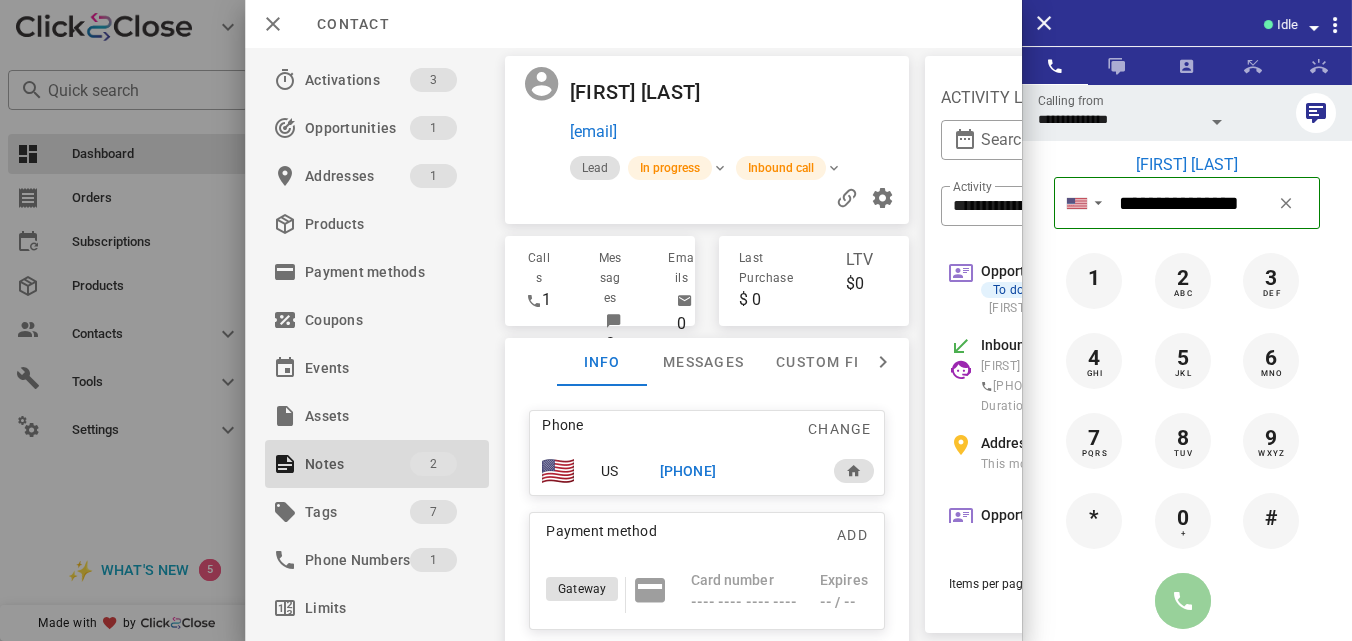 click at bounding box center (1183, 601) 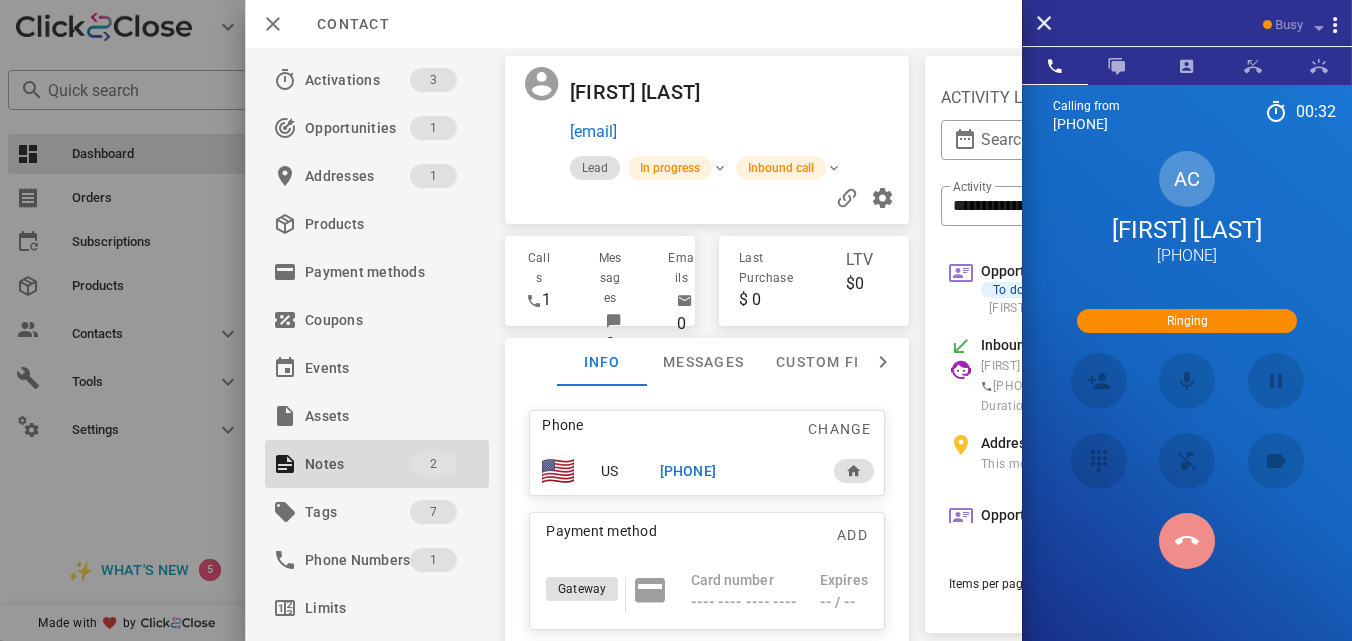 click at bounding box center (1187, 541) 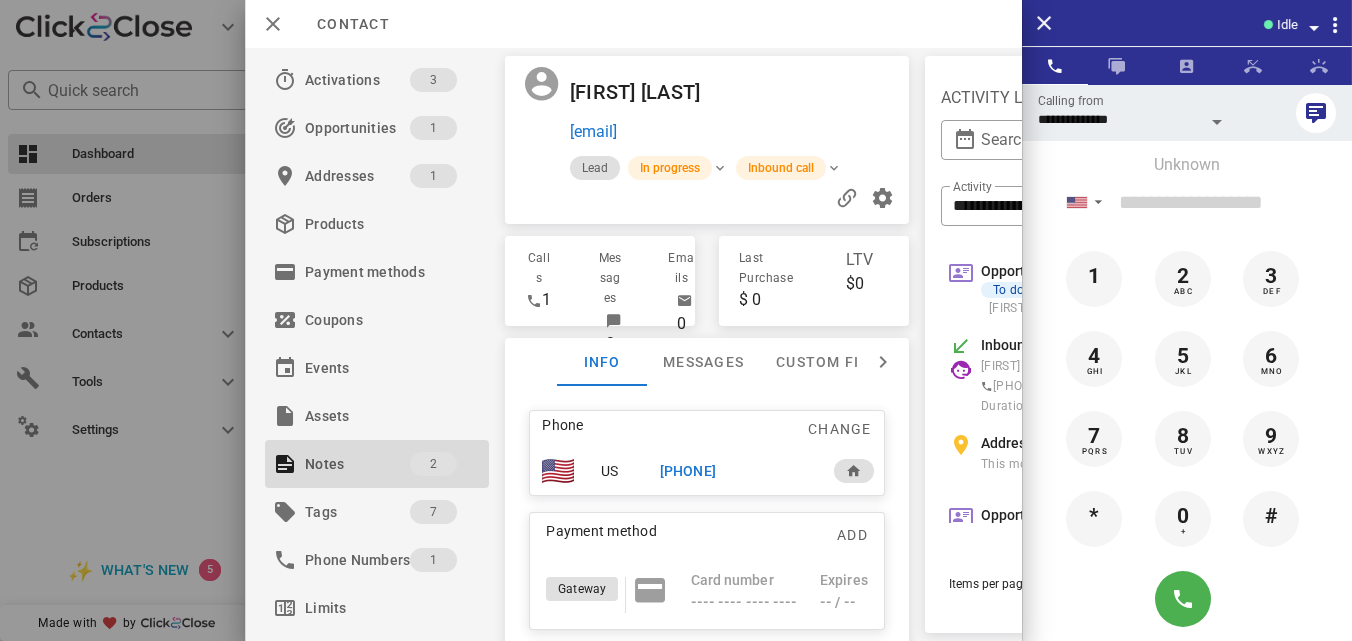 click on "[PHONE]" at bounding box center [688, 471] 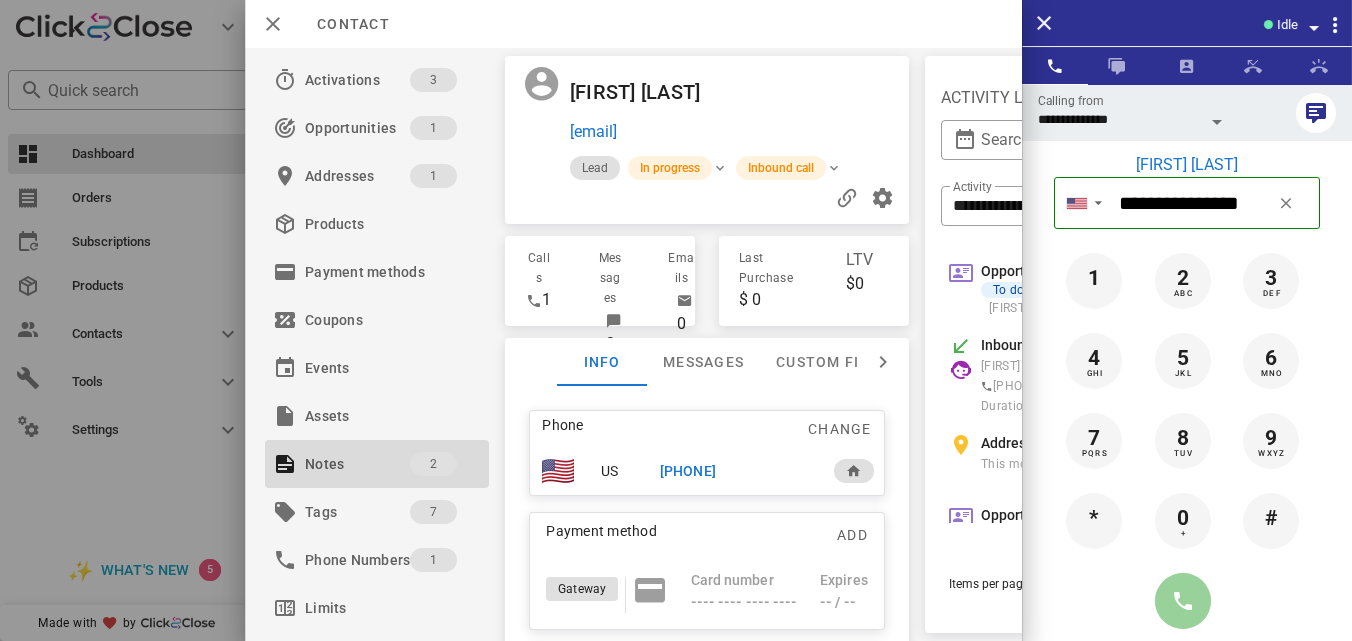 click at bounding box center (1183, 601) 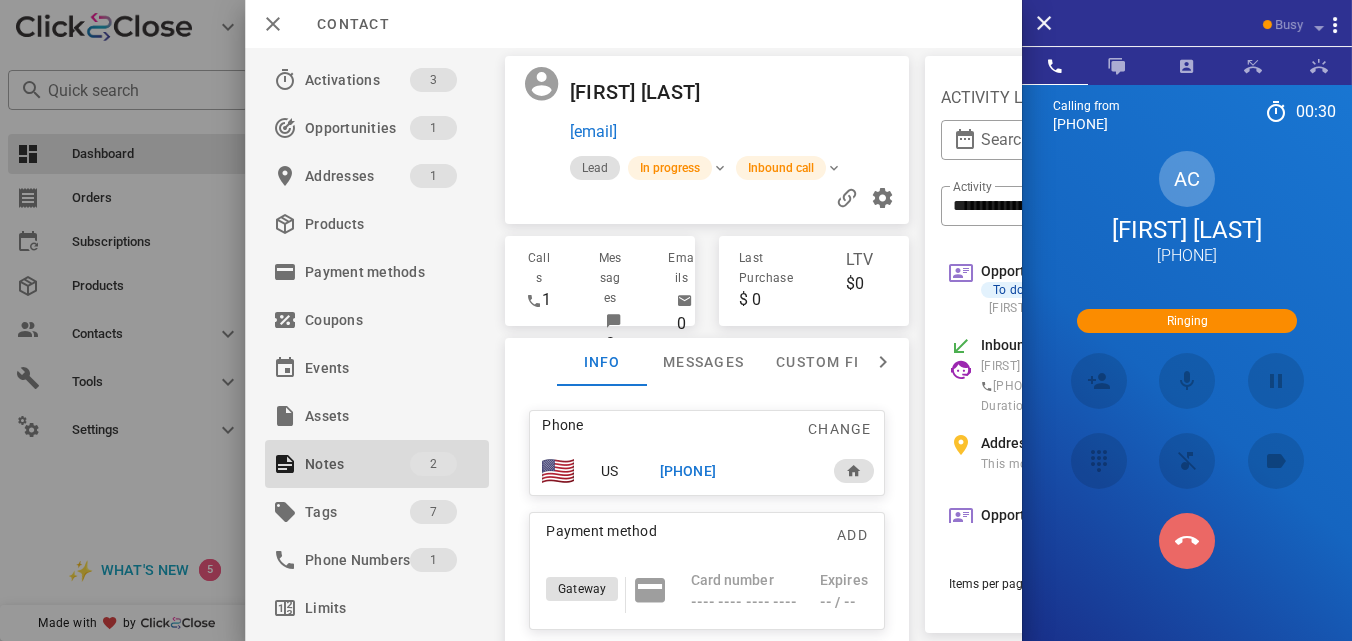 click at bounding box center (1187, 541) 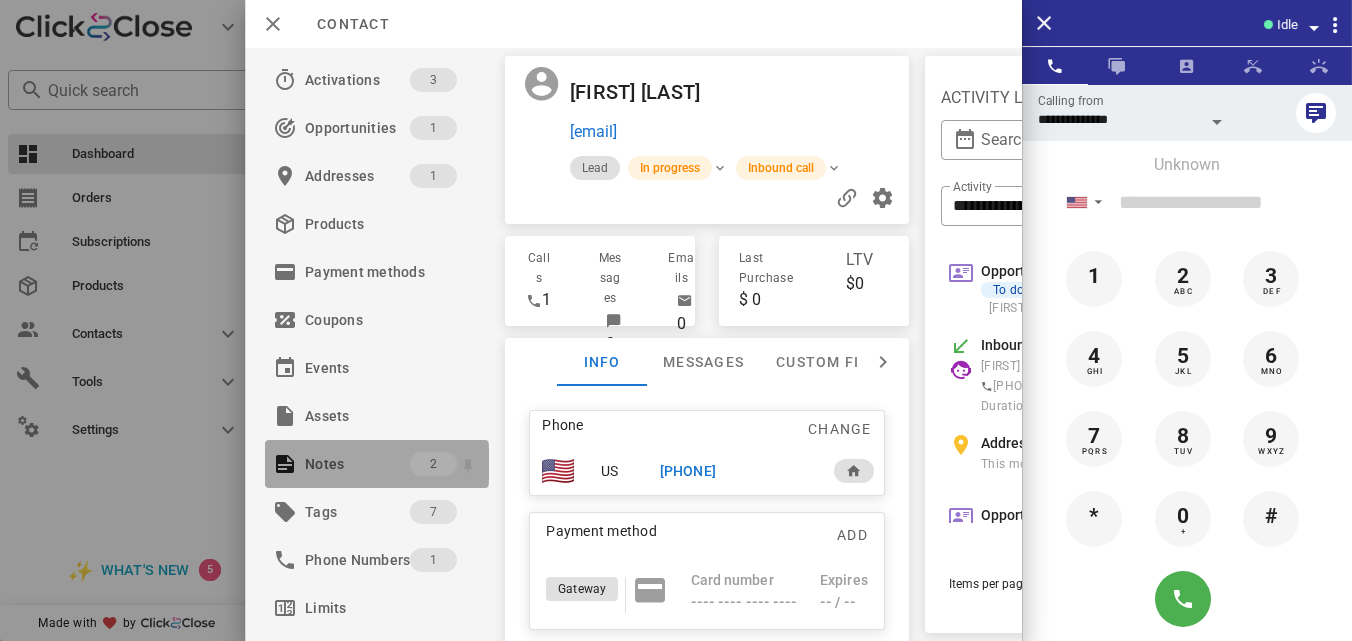 click on "Notes" at bounding box center (357, 464) 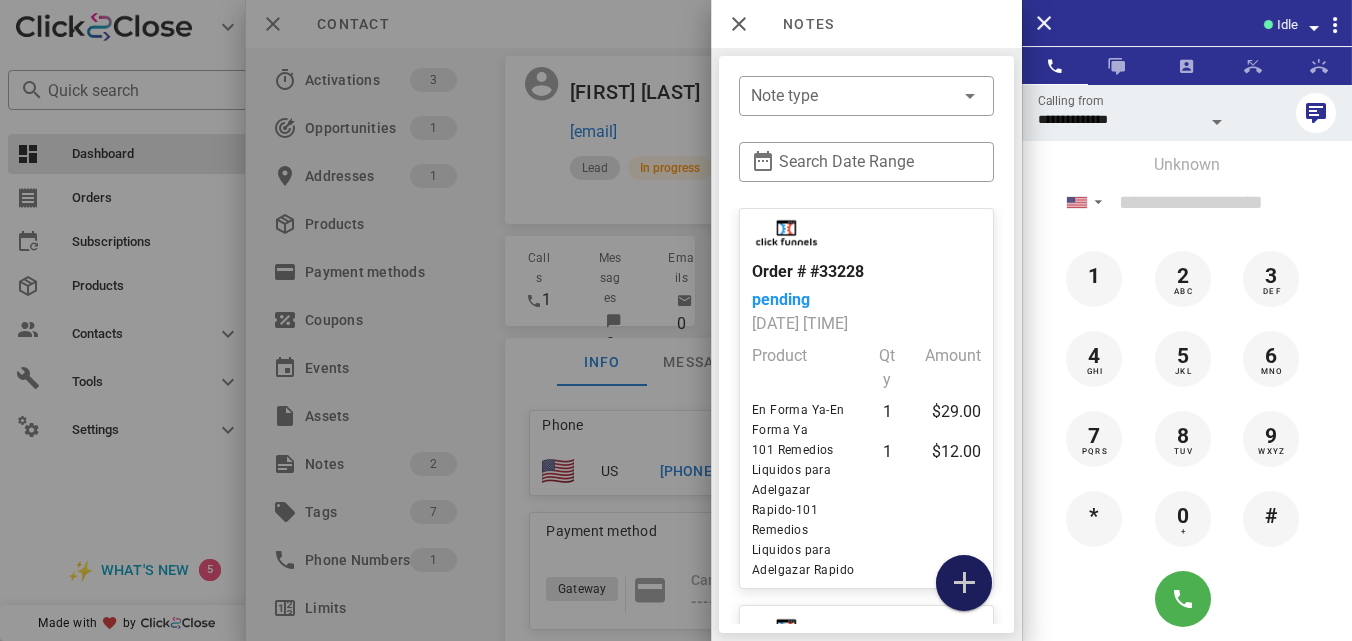 click at bounding box center (964, 583) 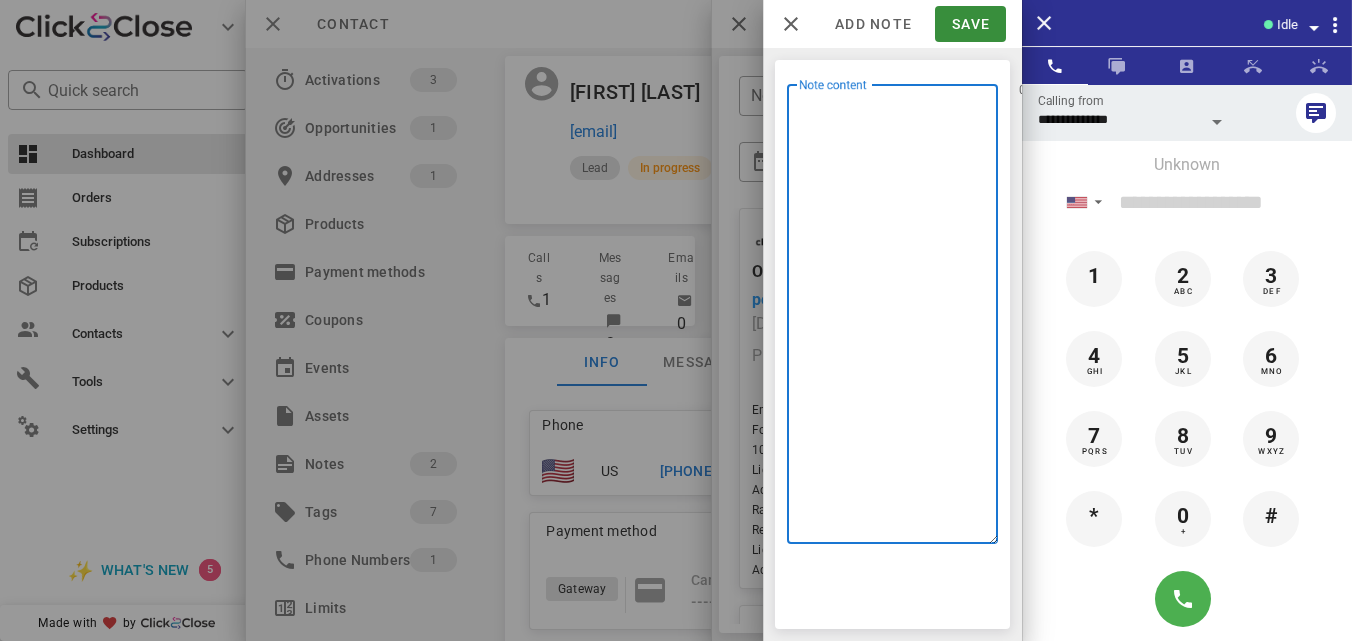 click on "Note content" at bounding box center [898, 319] 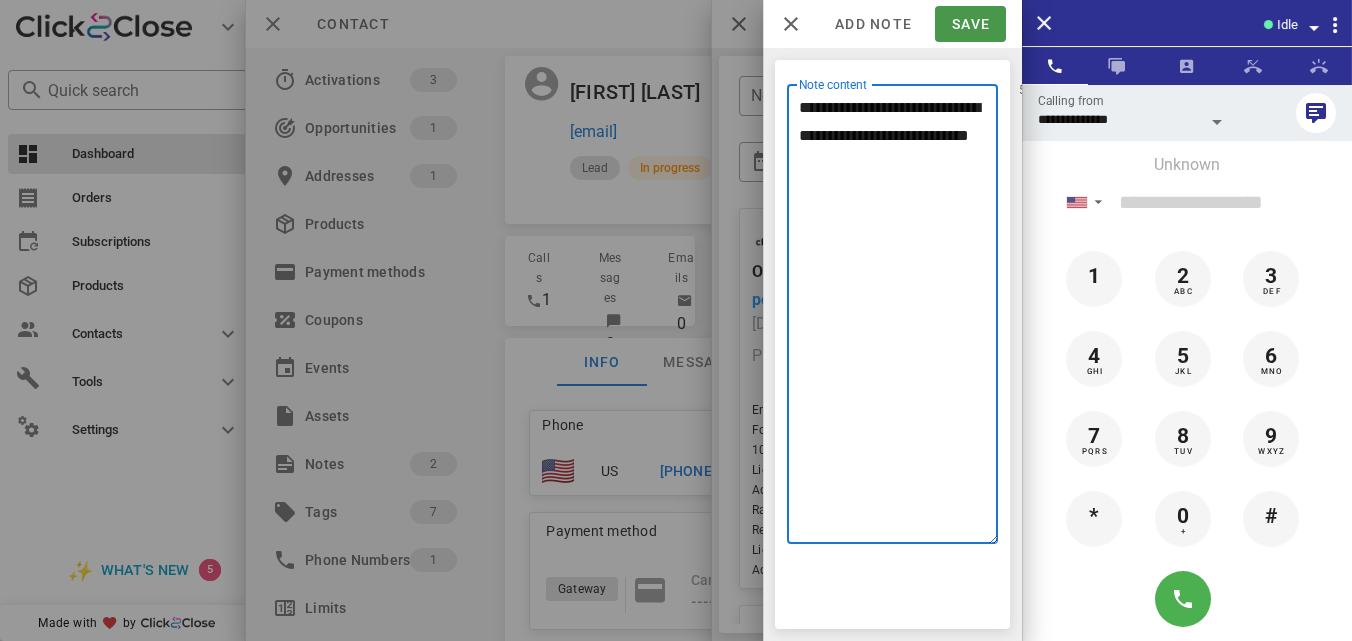 type on "**********" 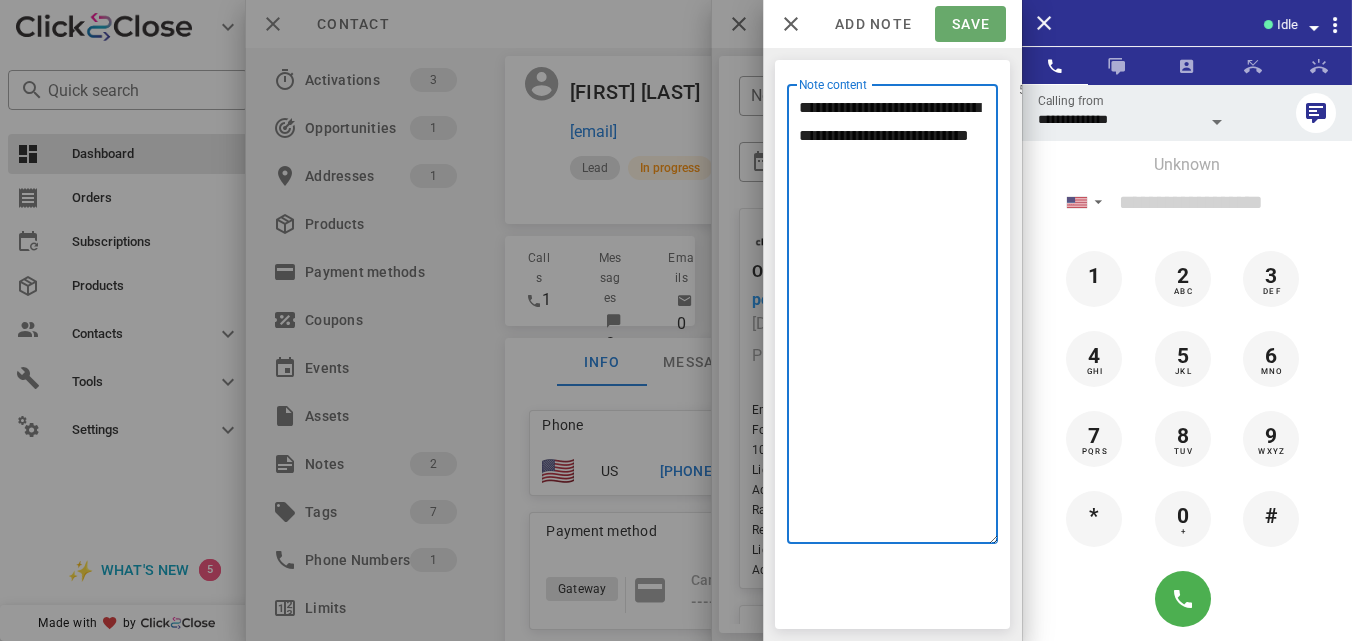 click on "Save" at bounding box center [970, 24] 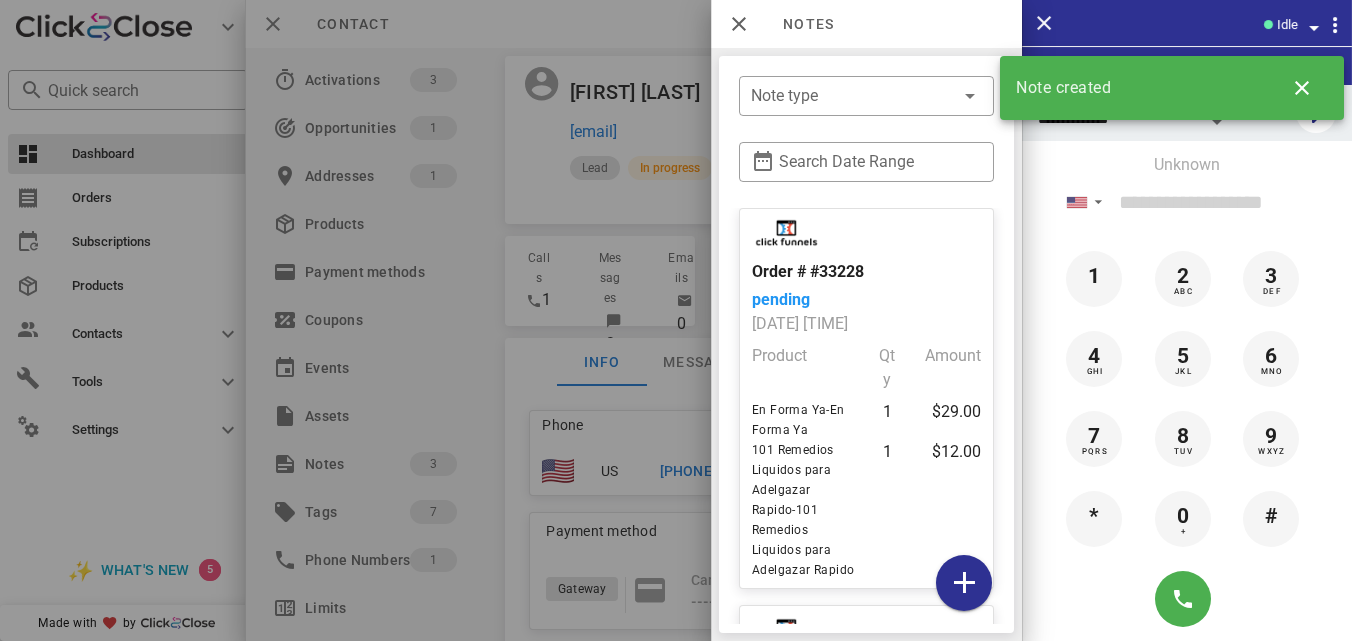 click at bounding box center (676, 320) 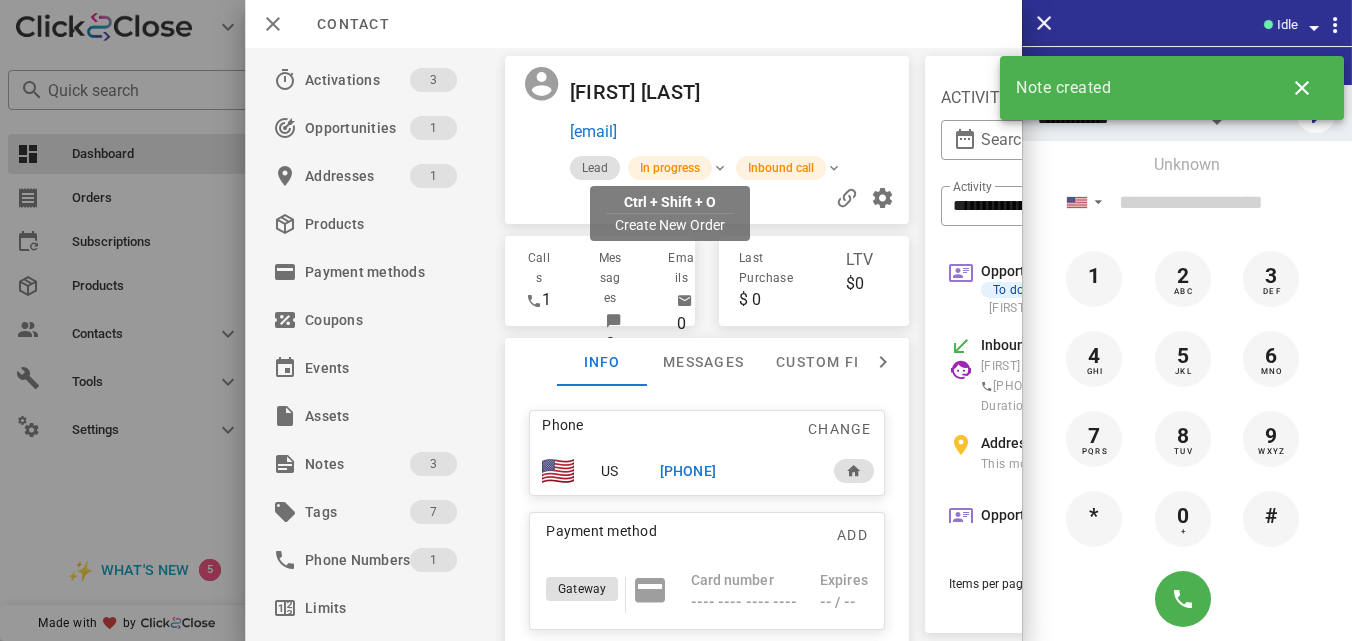 drag, startPoint x: 788, startPoint y: 164, endPoint x: 569, endPoint y: 173, distance: 219.18486 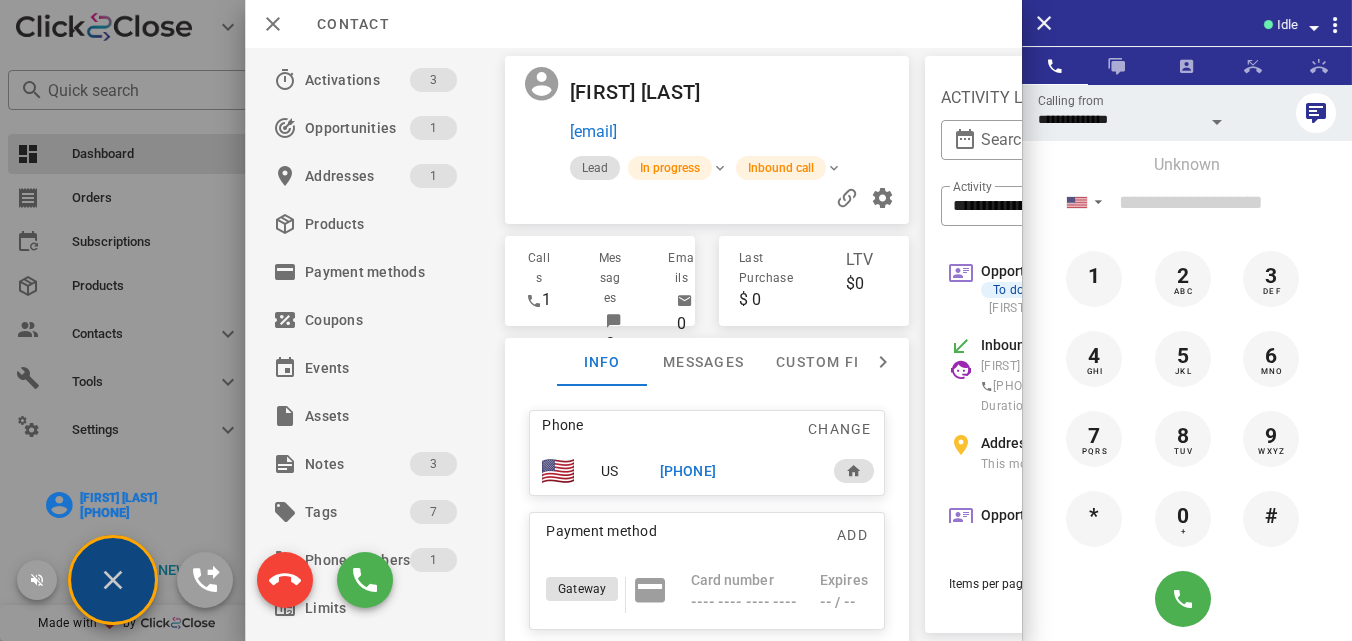 click on "[FIRST] [LAST]" at bounding box center [118, 498] 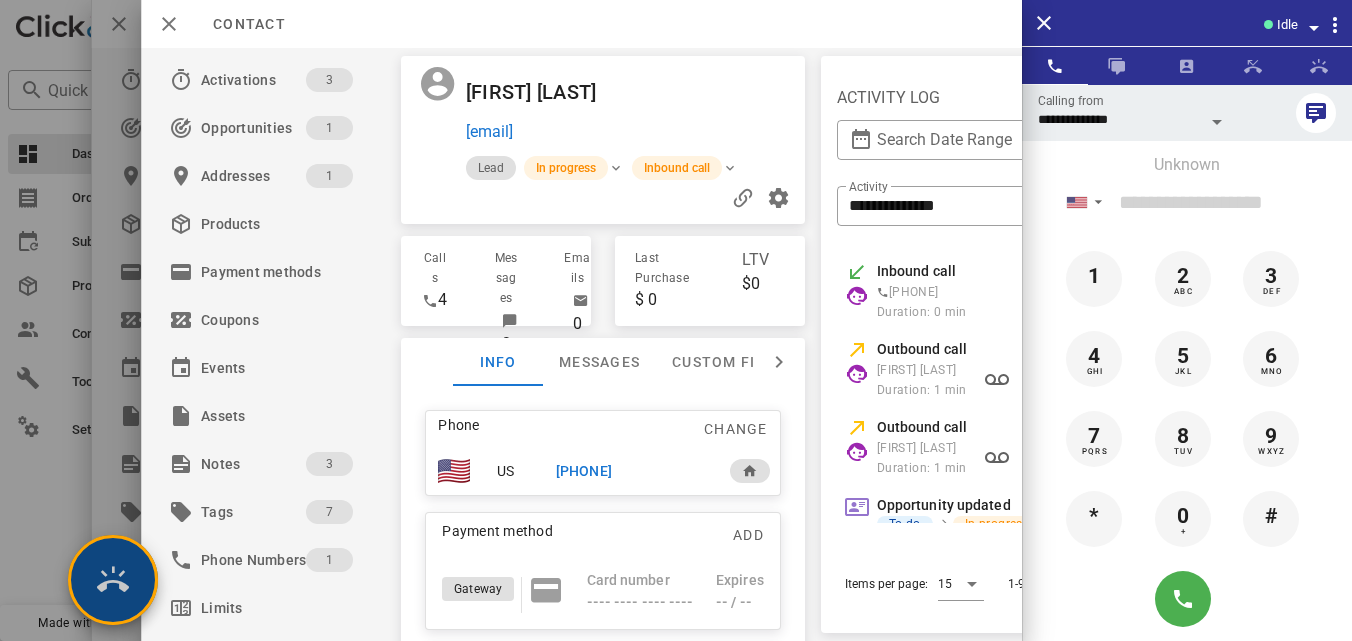 click at bounding box center [113, 580] 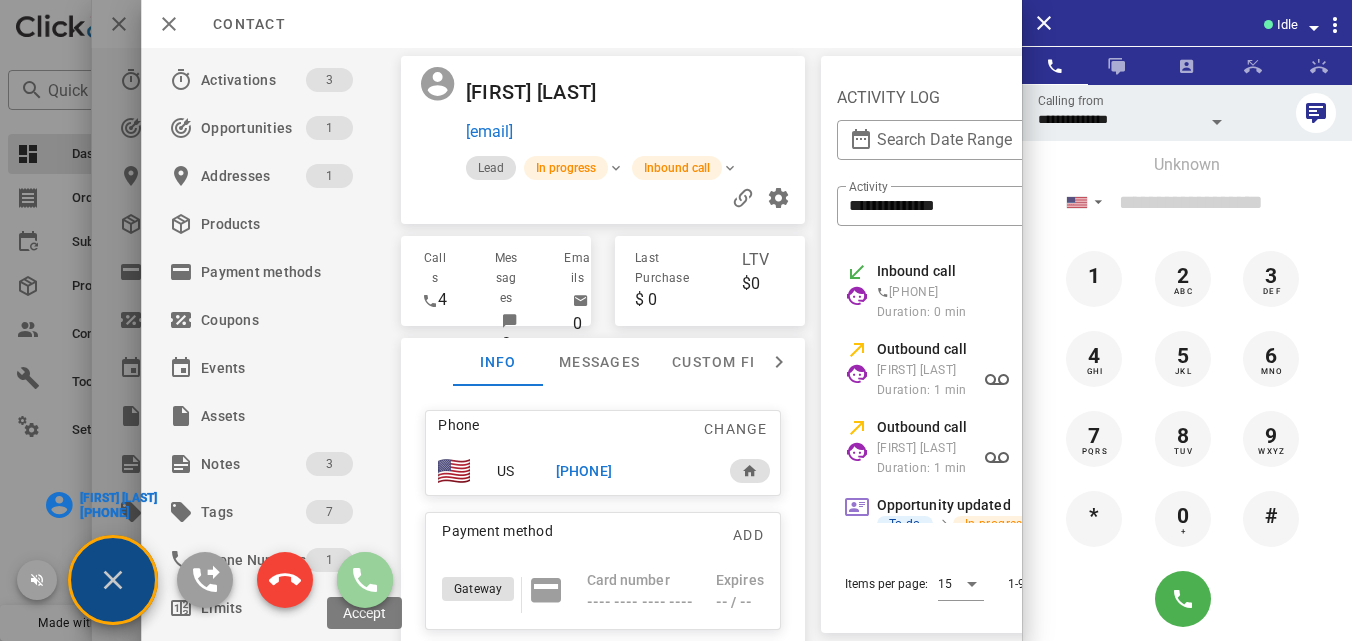 click at bounding box center (365, 580) 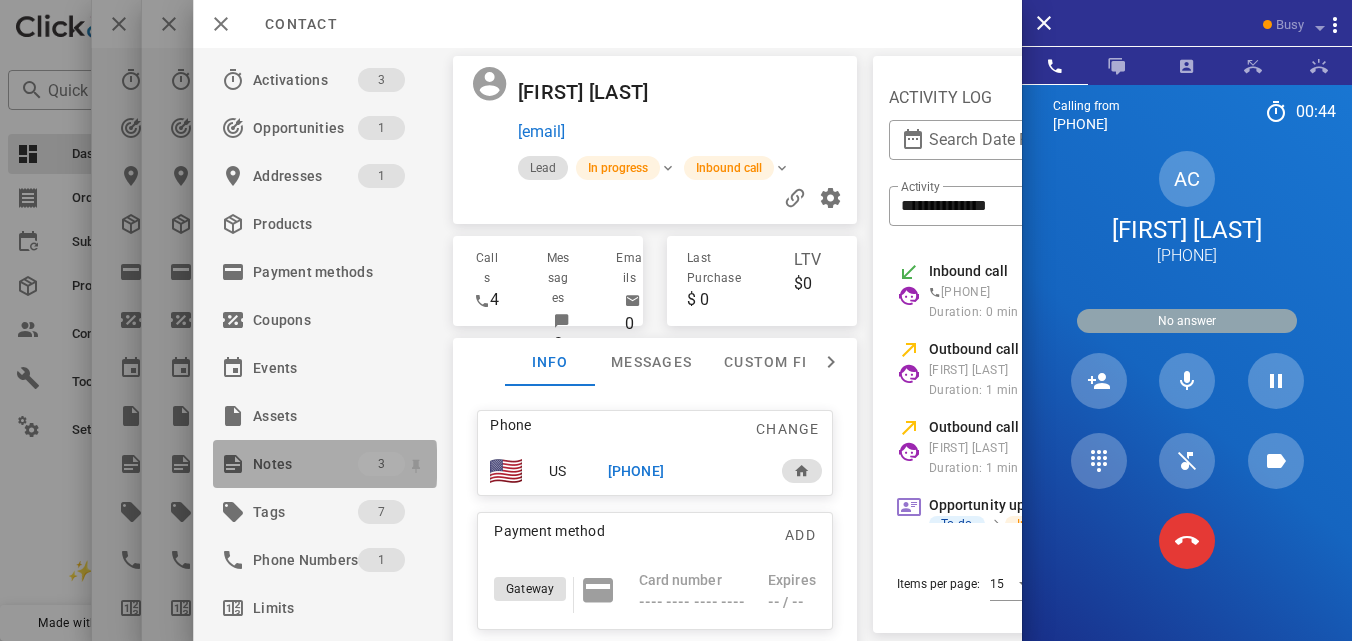 click on "Notes" at bounding box center [305, 464] 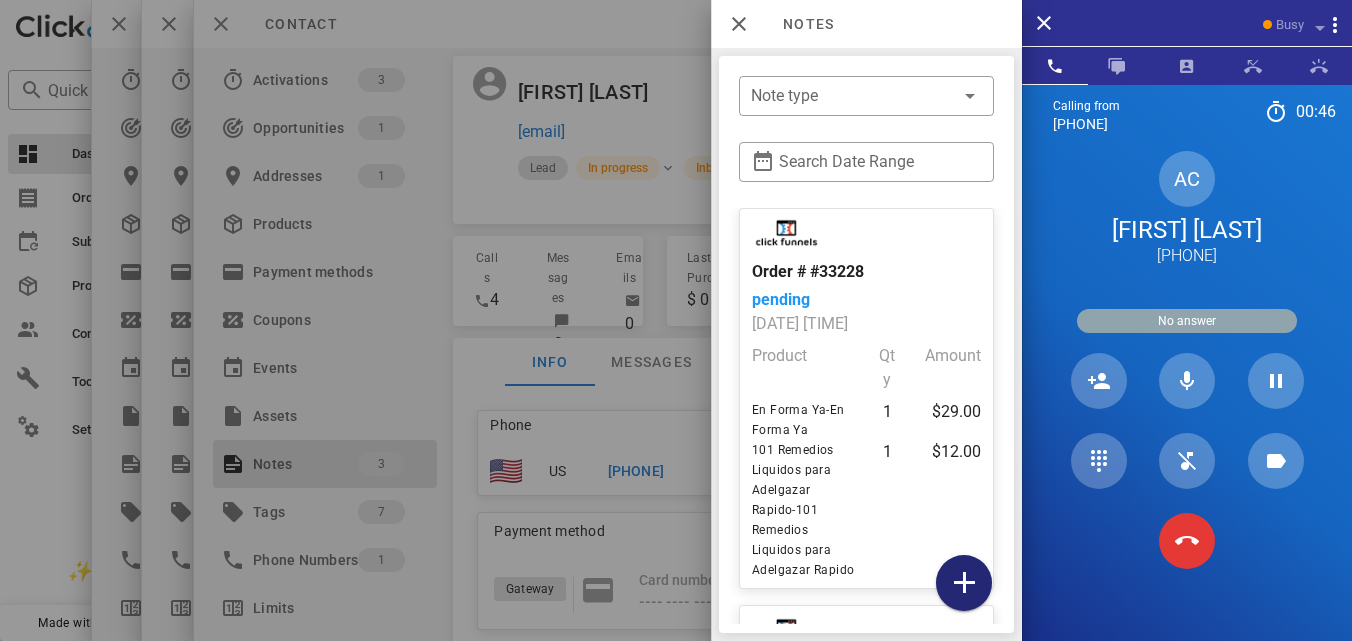click at bounding box center (964, 583) 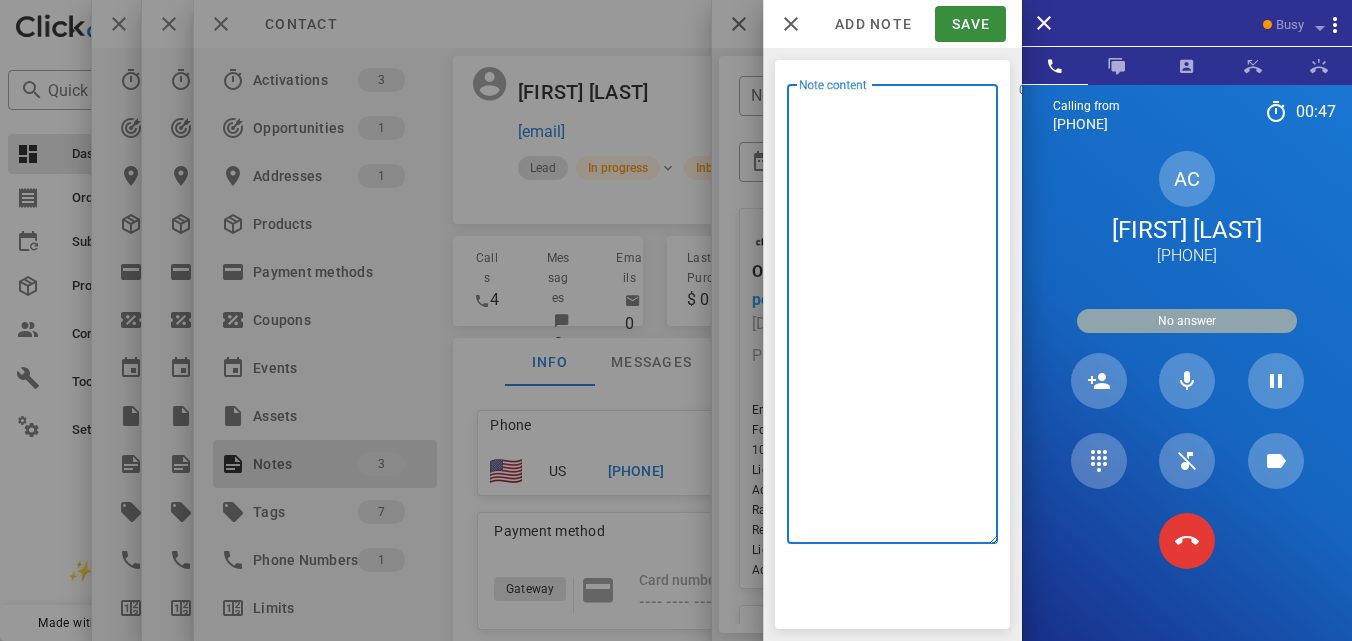 click on "Note content" at bounding box center (898, 319) 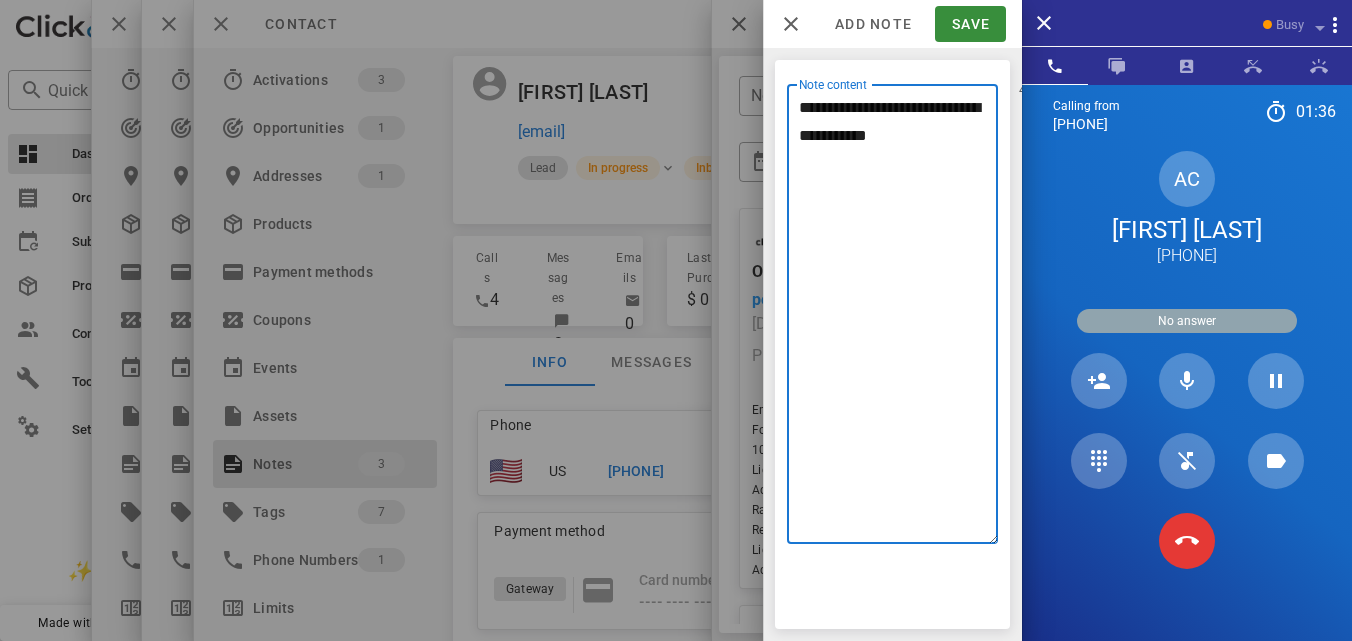 click on "**********" at bounding box center (898, 319) 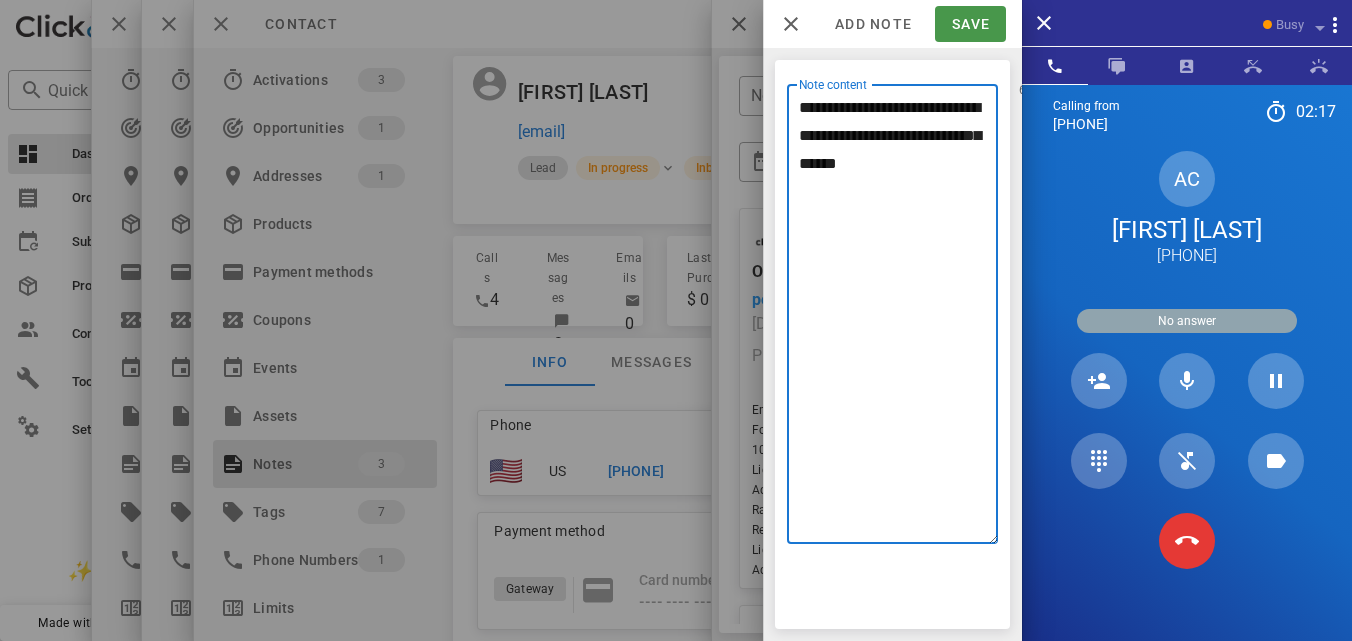 type on "**********" 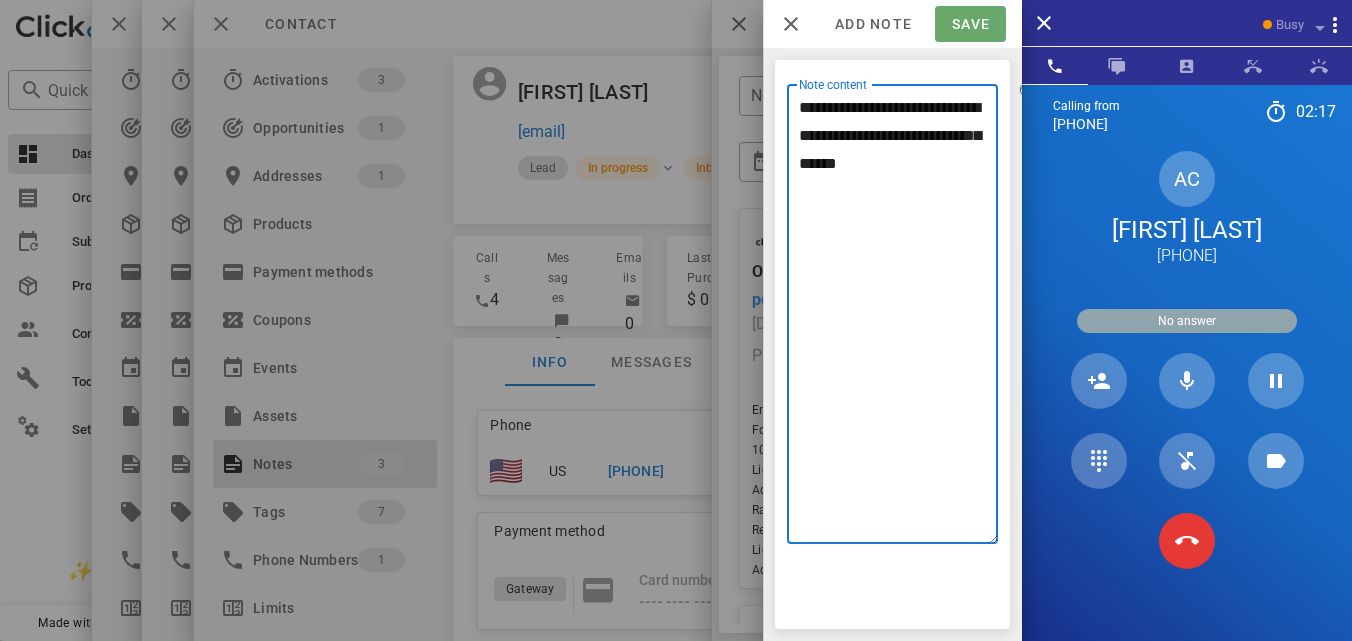 click on "Save" at bounding box center [970, 24] 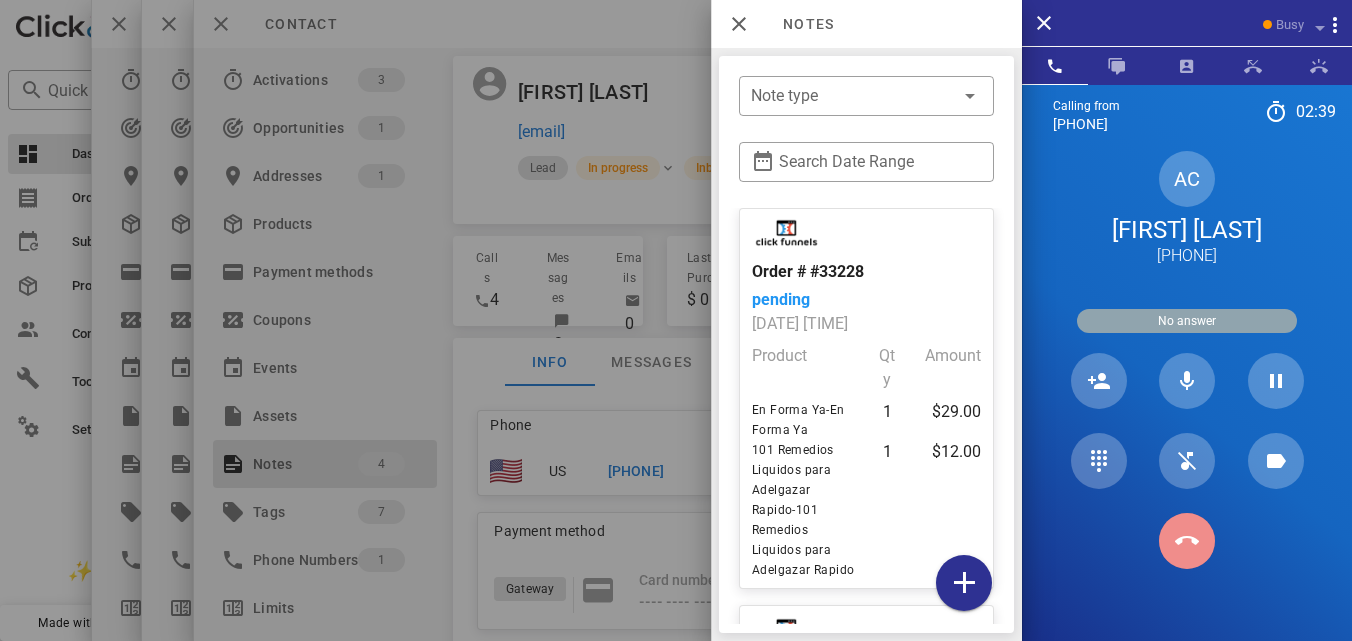 click at bounding box center (1187, 541) 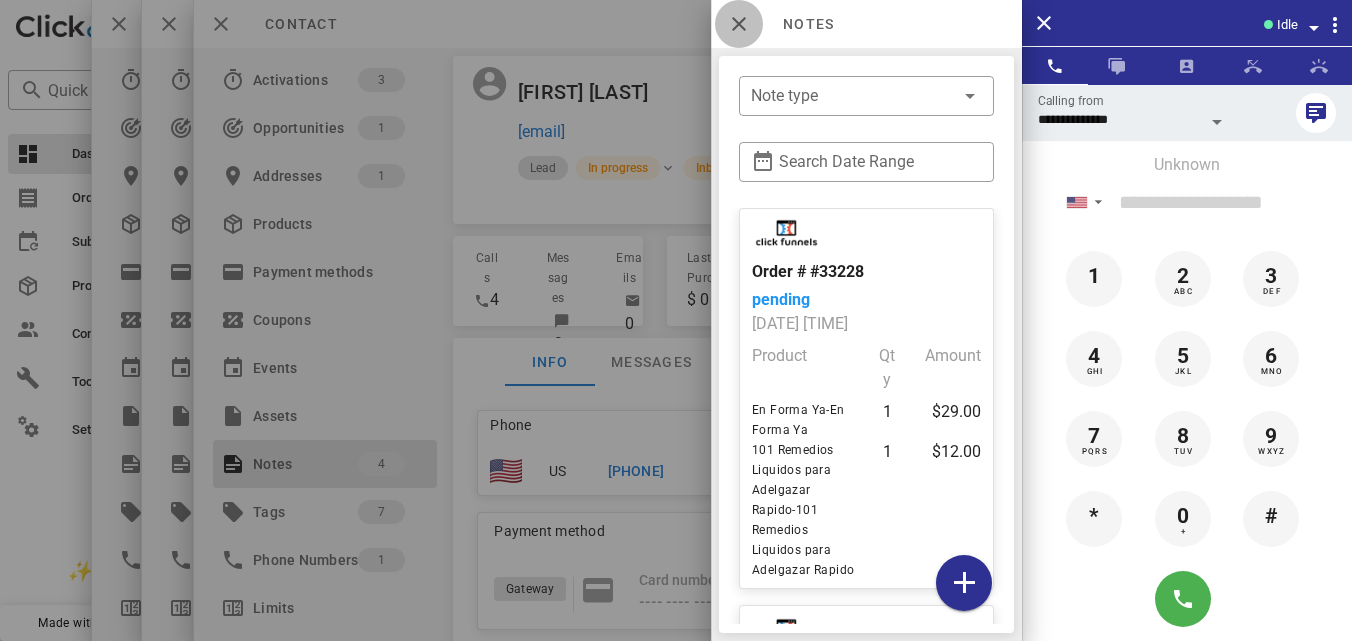click at bounding box center (739, 24) 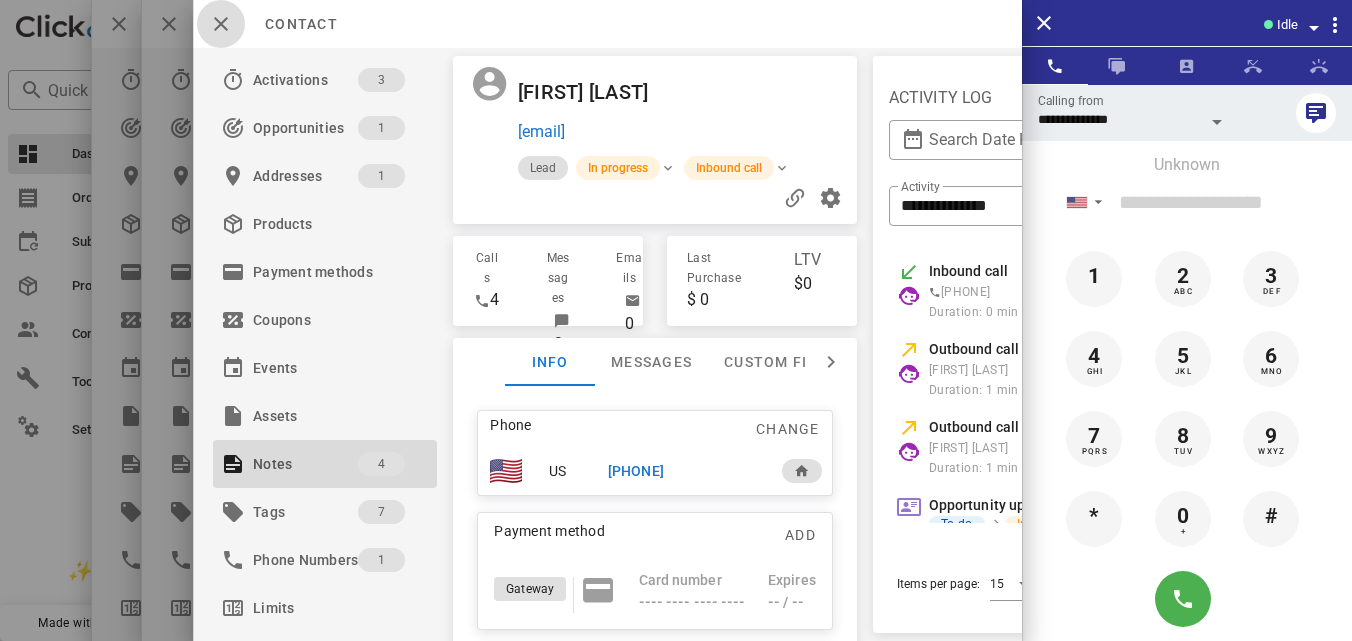 click at bounding box center [221, 24] 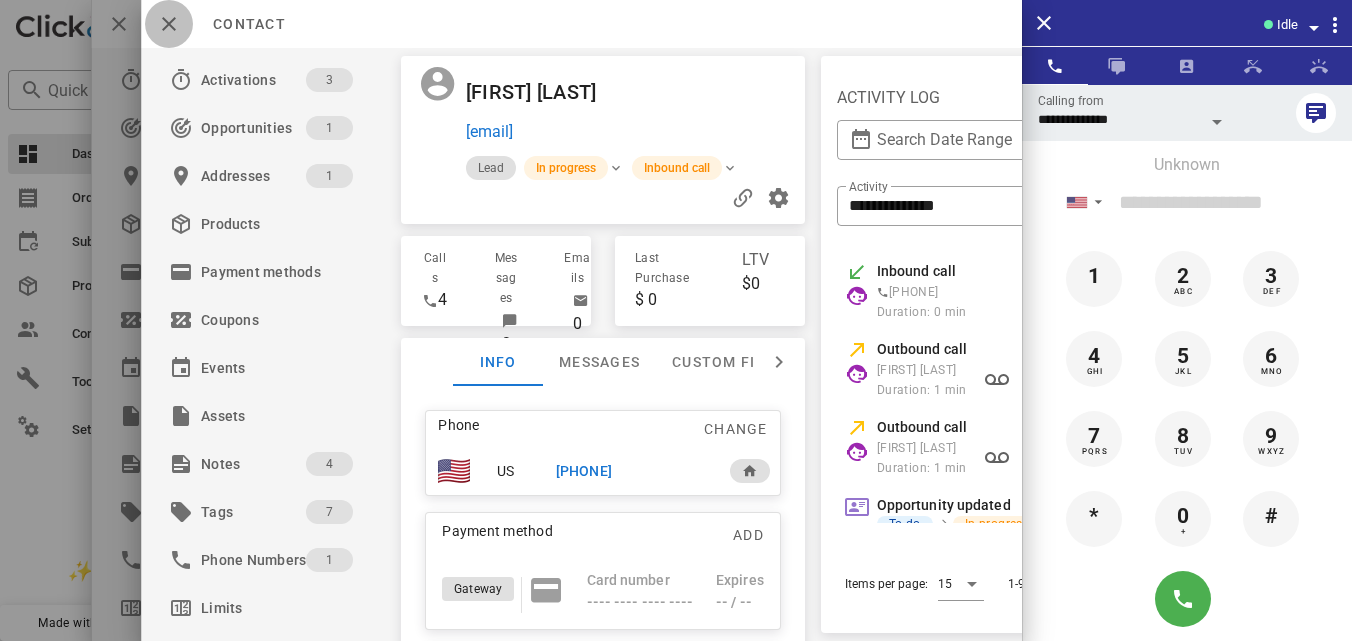 click at bounding box center (169, 24) 